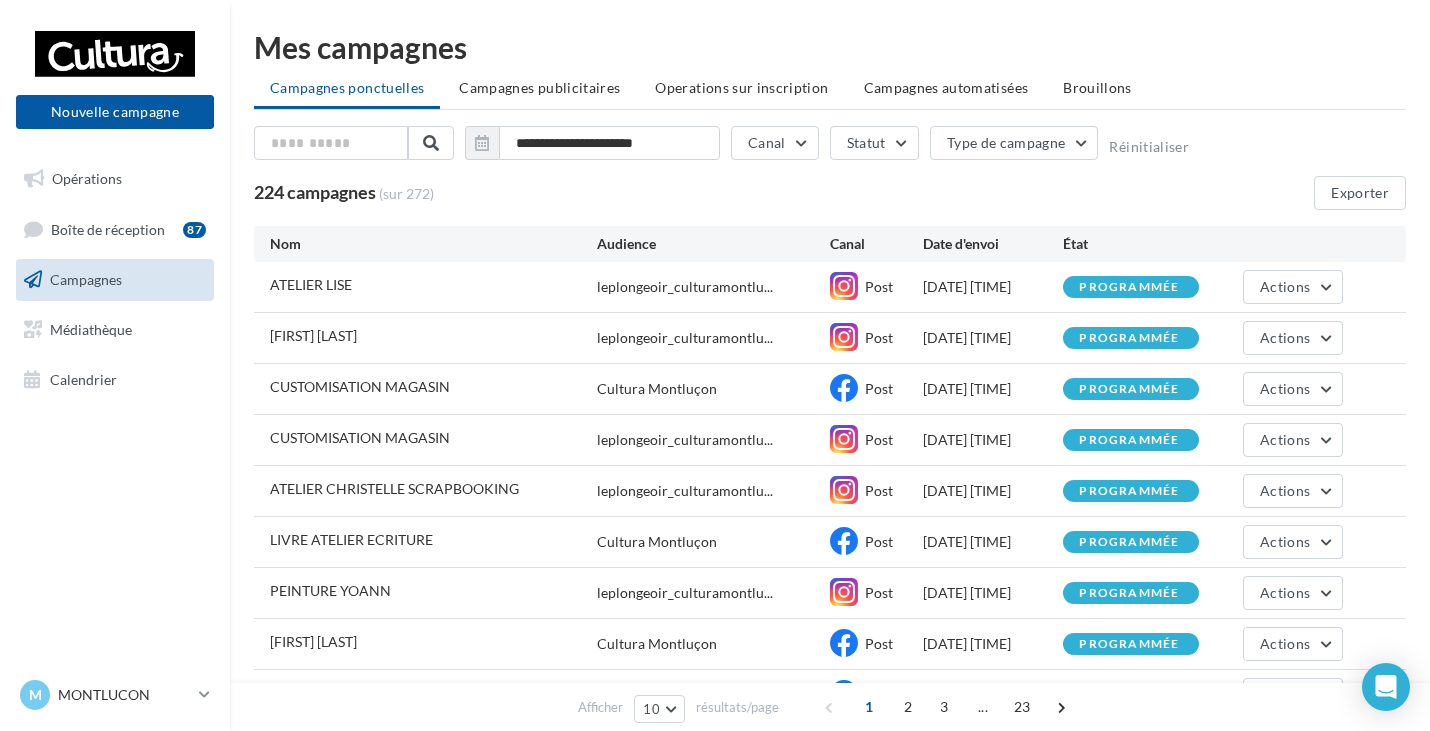 scroll, scrollTop: 0, scrollLeft: 0, axis: both 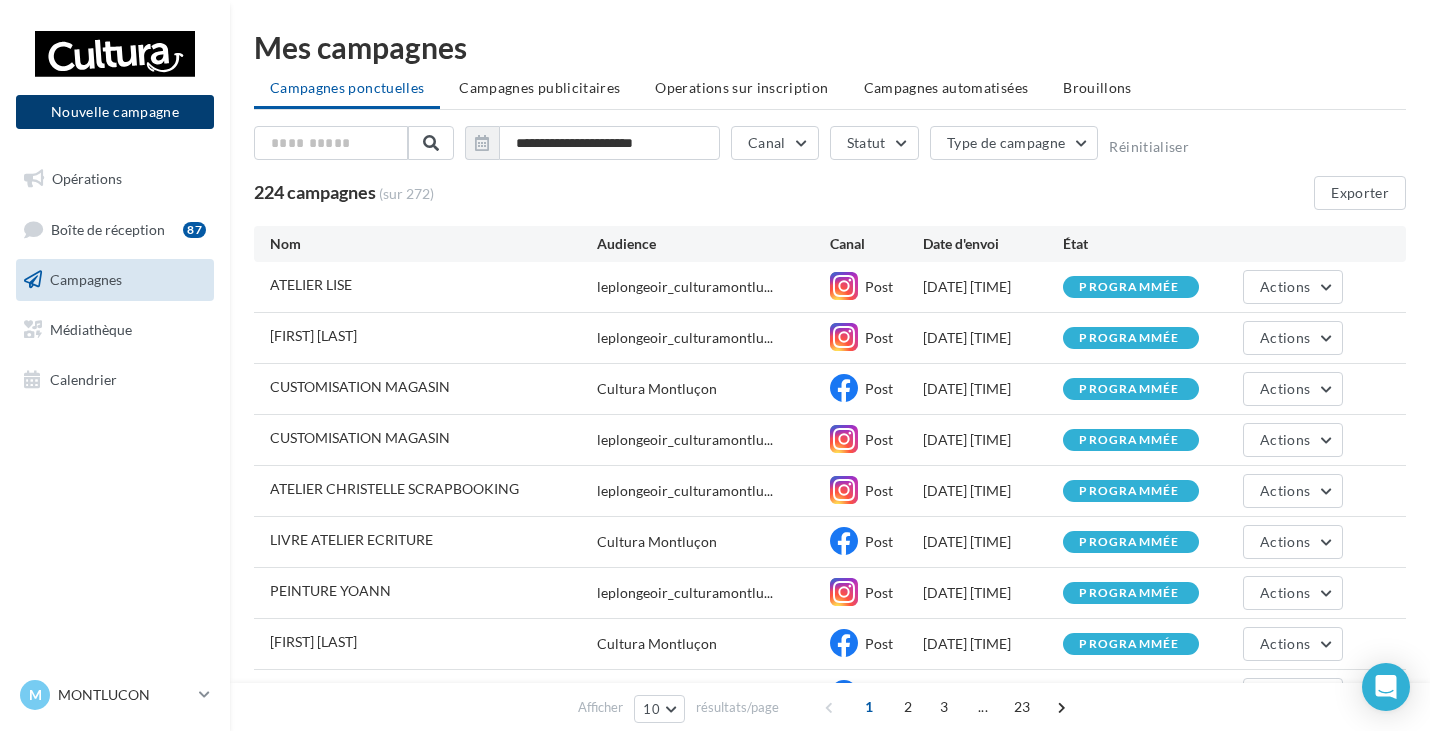 click on "Nouvelle campagne" at bounding box center [115, 112] 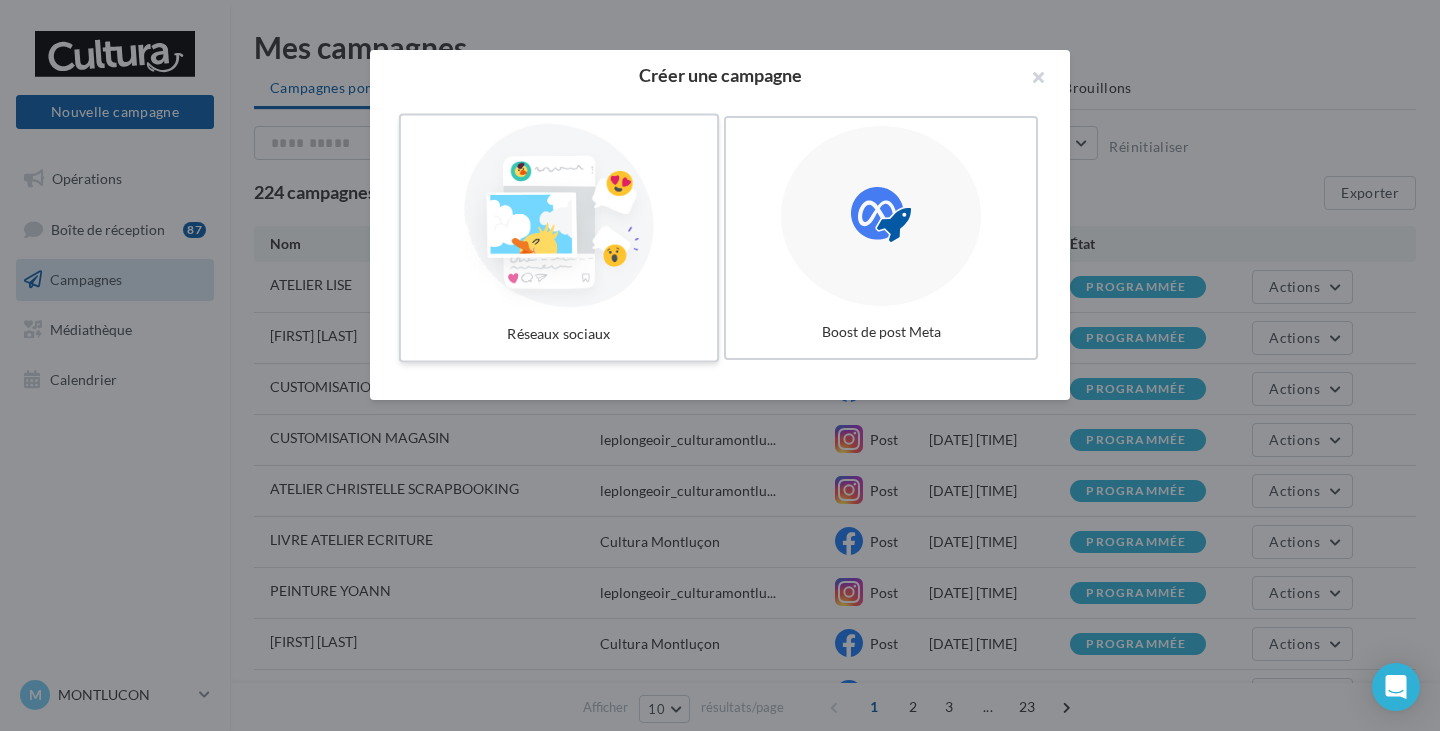 click at bounding box center (559, 216) 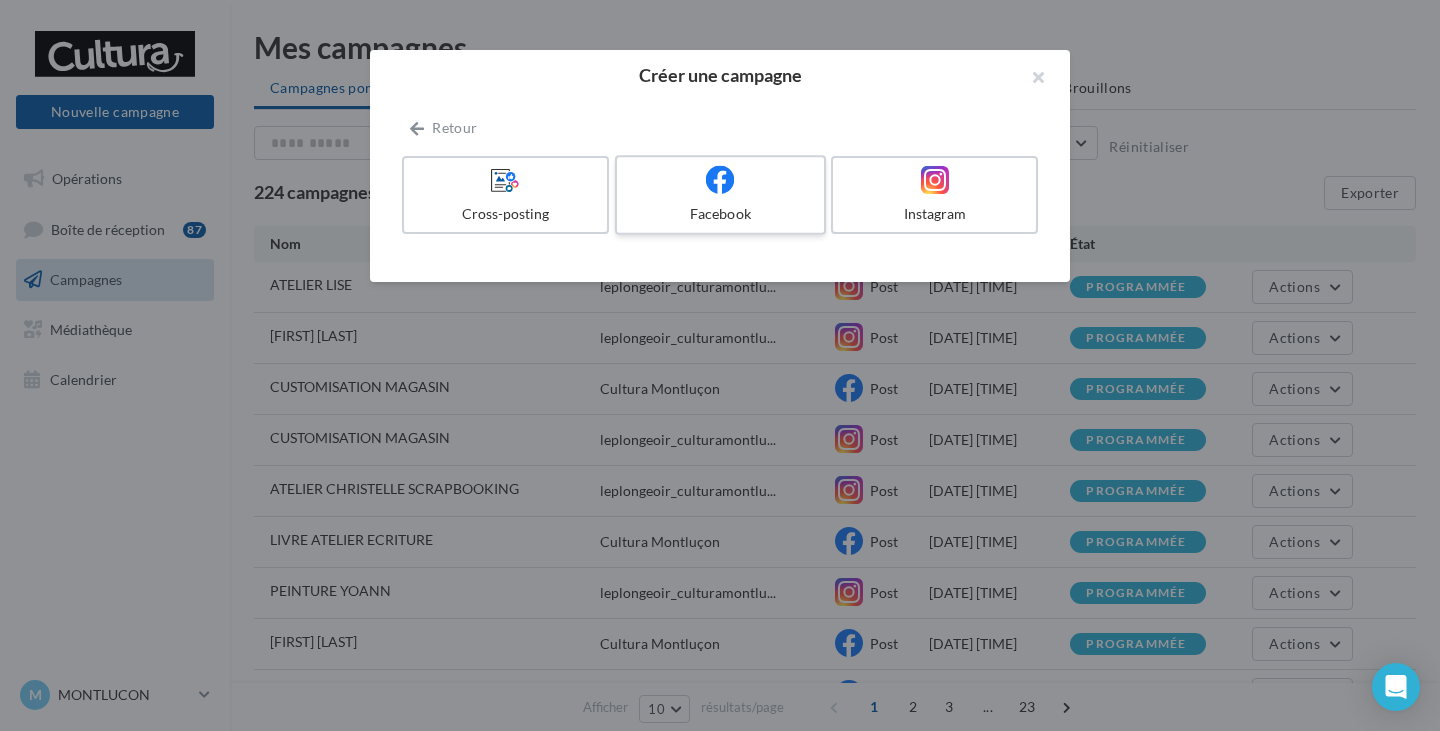 click at bounding box center (720, 179) 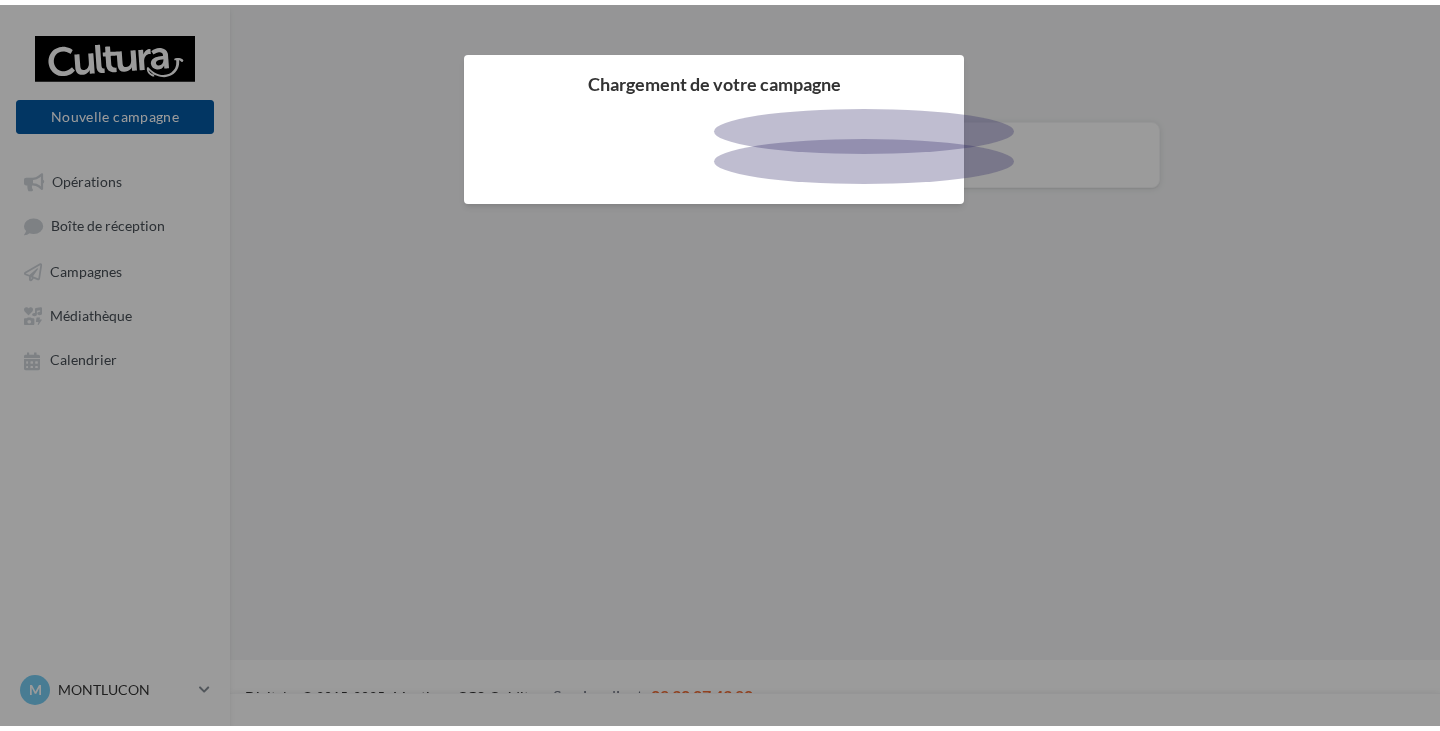 scroll, scrollTop: 0, scrollLeft: 0, axis: both 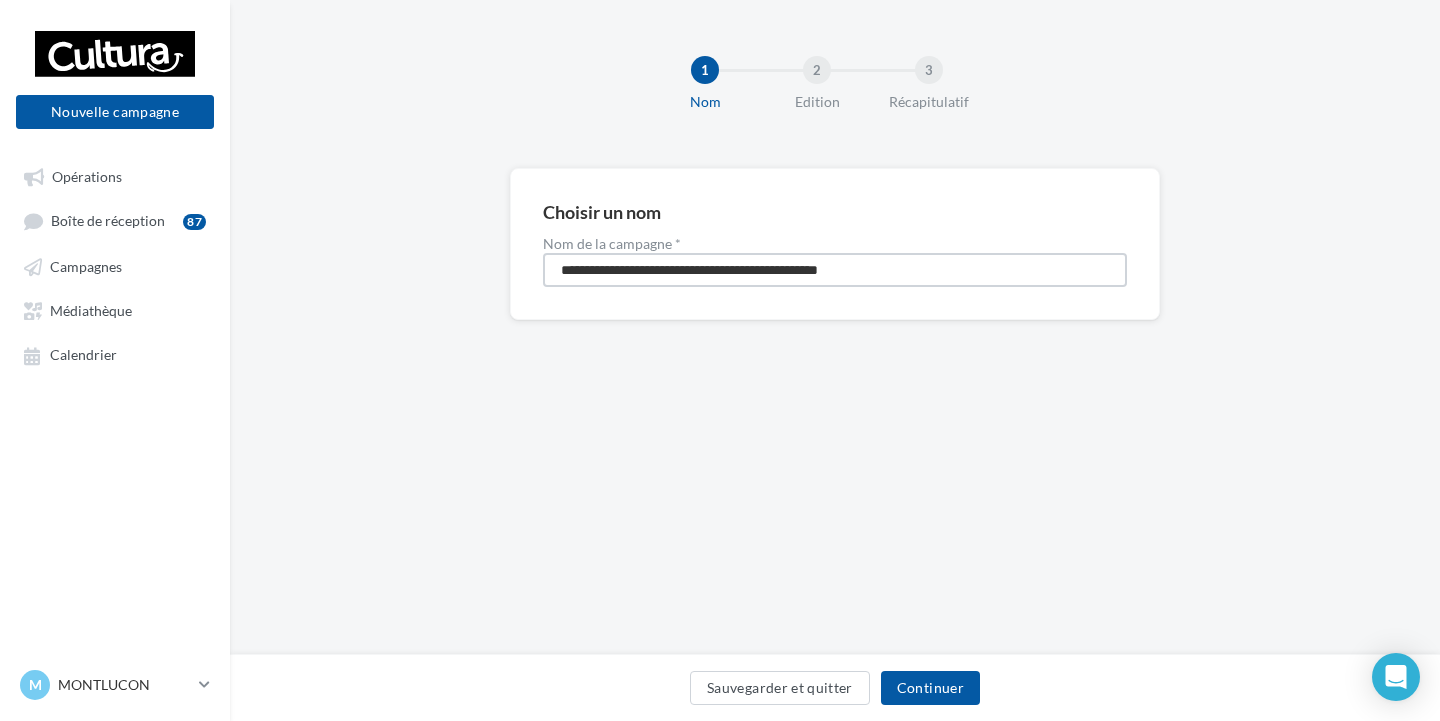 drag, startPoint x: 946, startPoint y: 265, endPoint x: 358, endPoint y: 282, distance: 588.24567 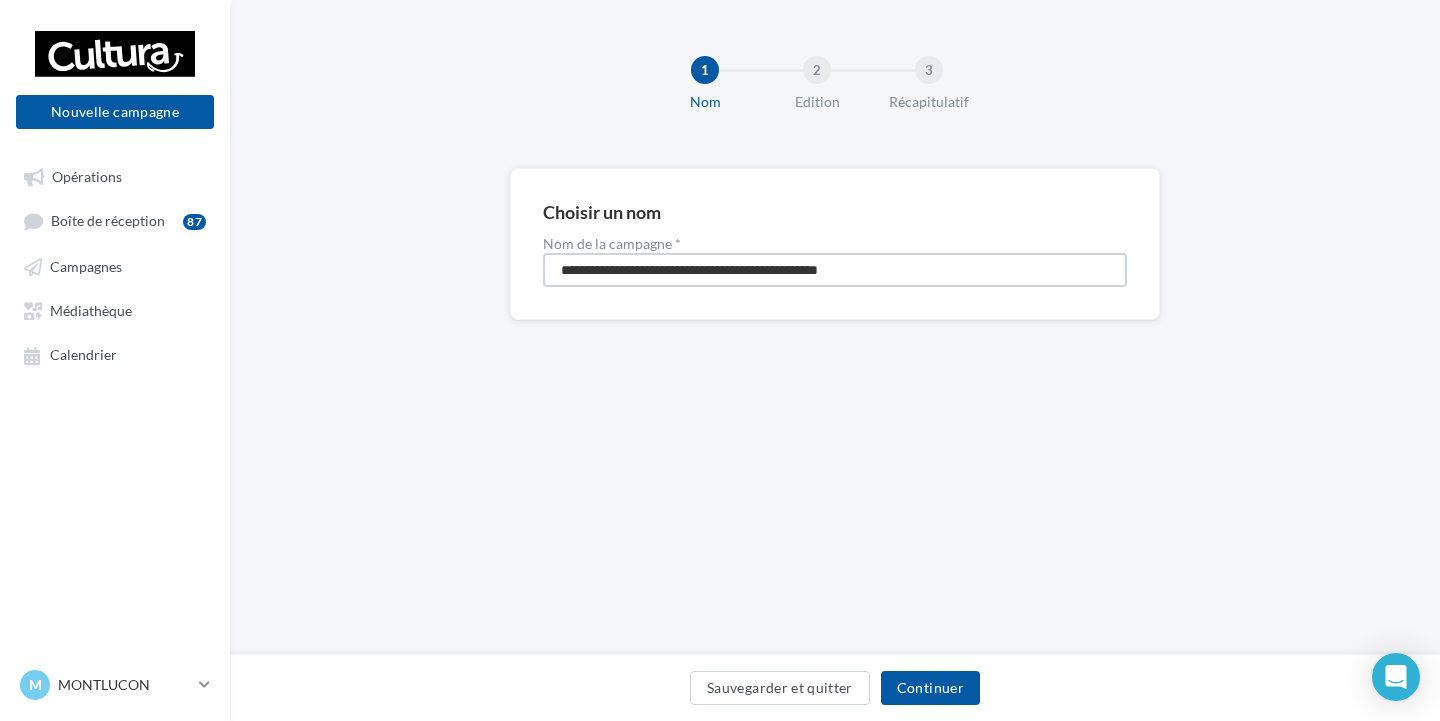 click on "**********" at bounding box center (835, 276) 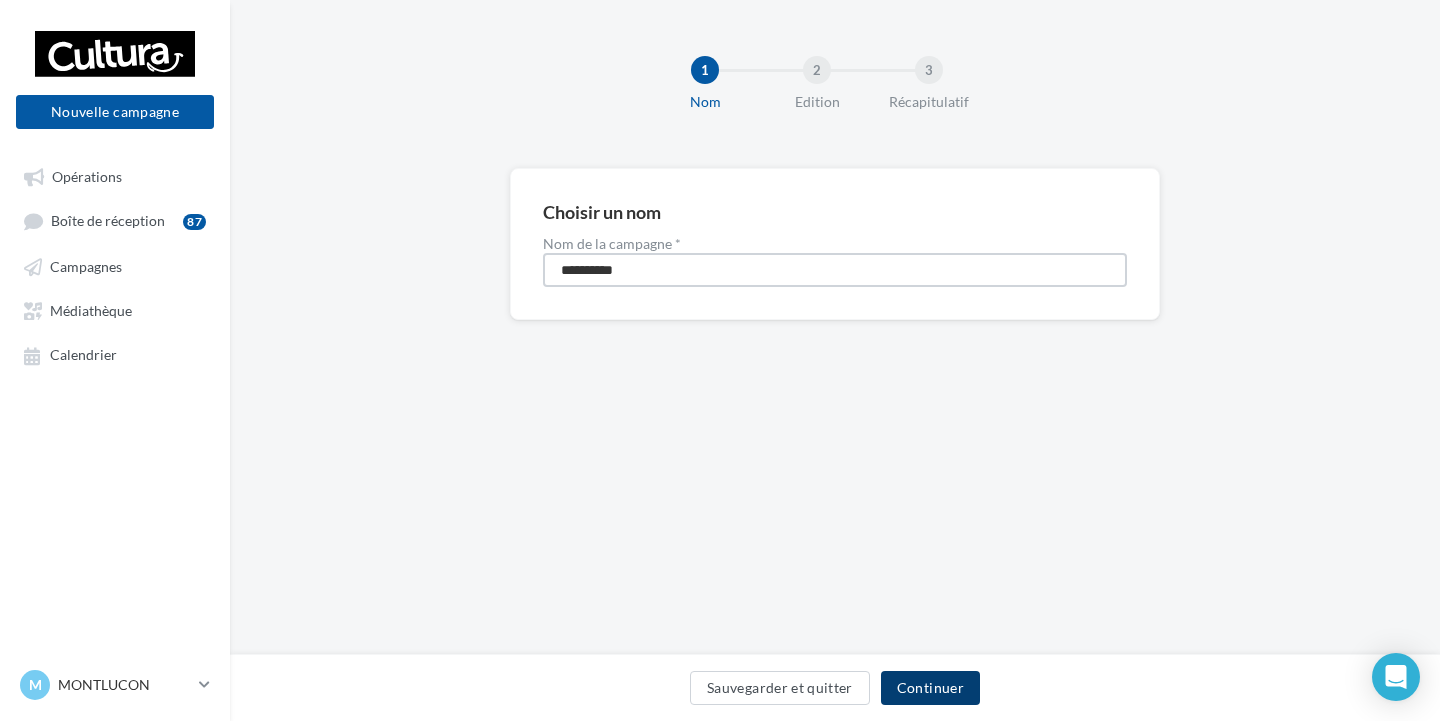 type on "**********" 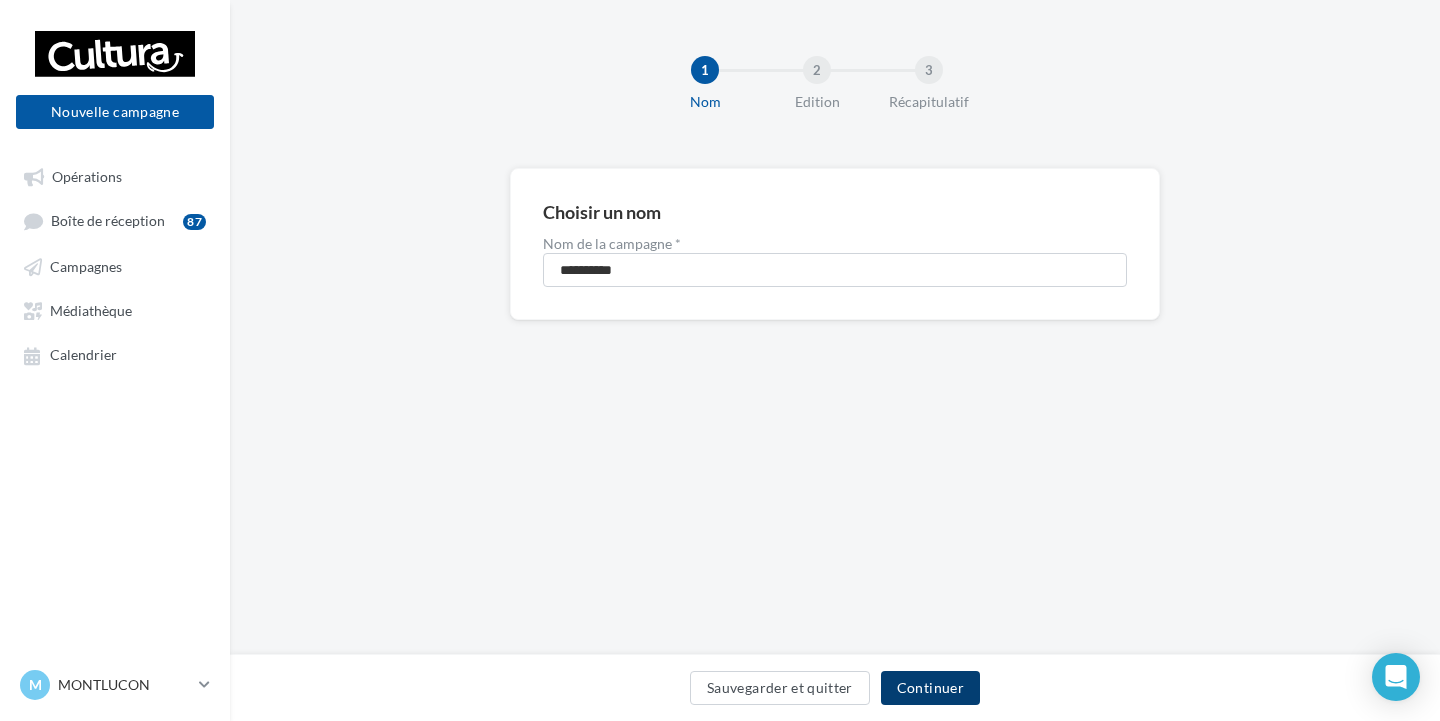 click on "Continuer" at bounding box center [930, 688] 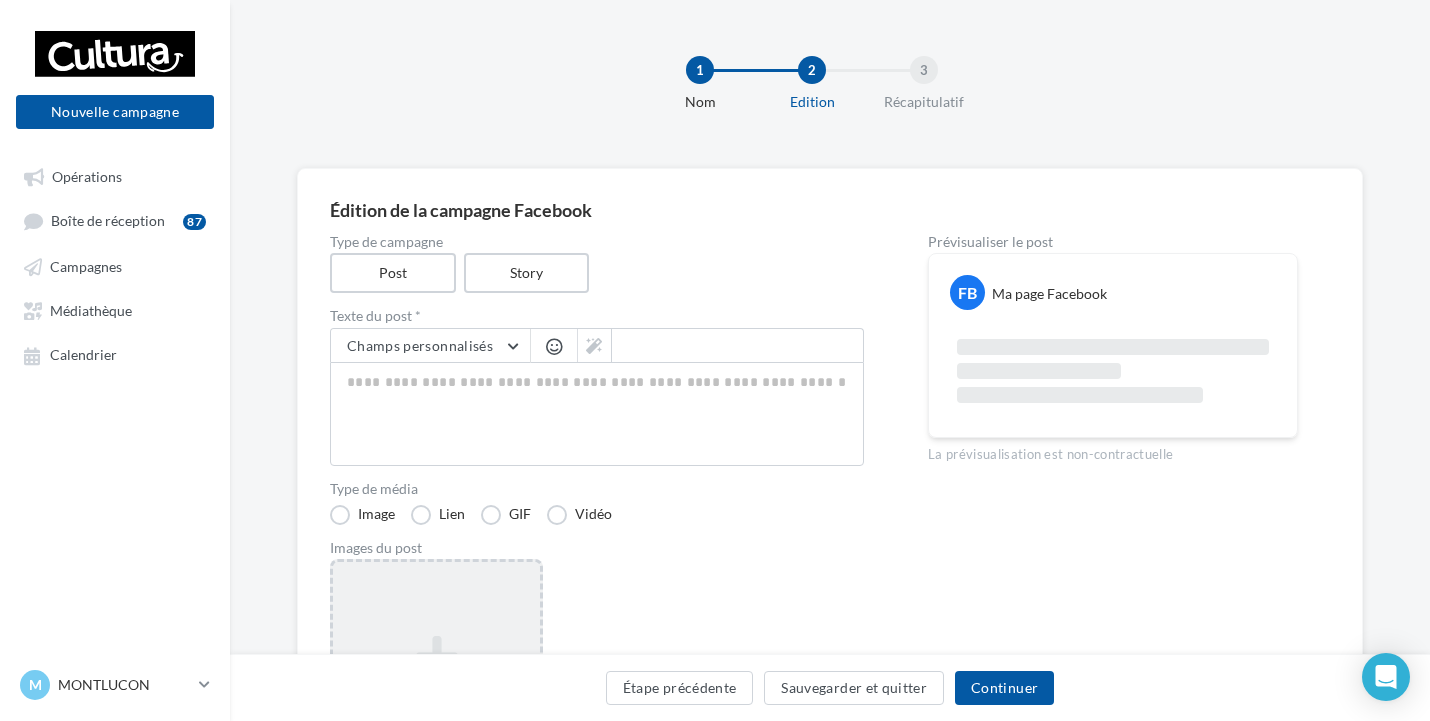 click on "Ajouter une image     Format: png, jpg" at bounding box center (436, 689) 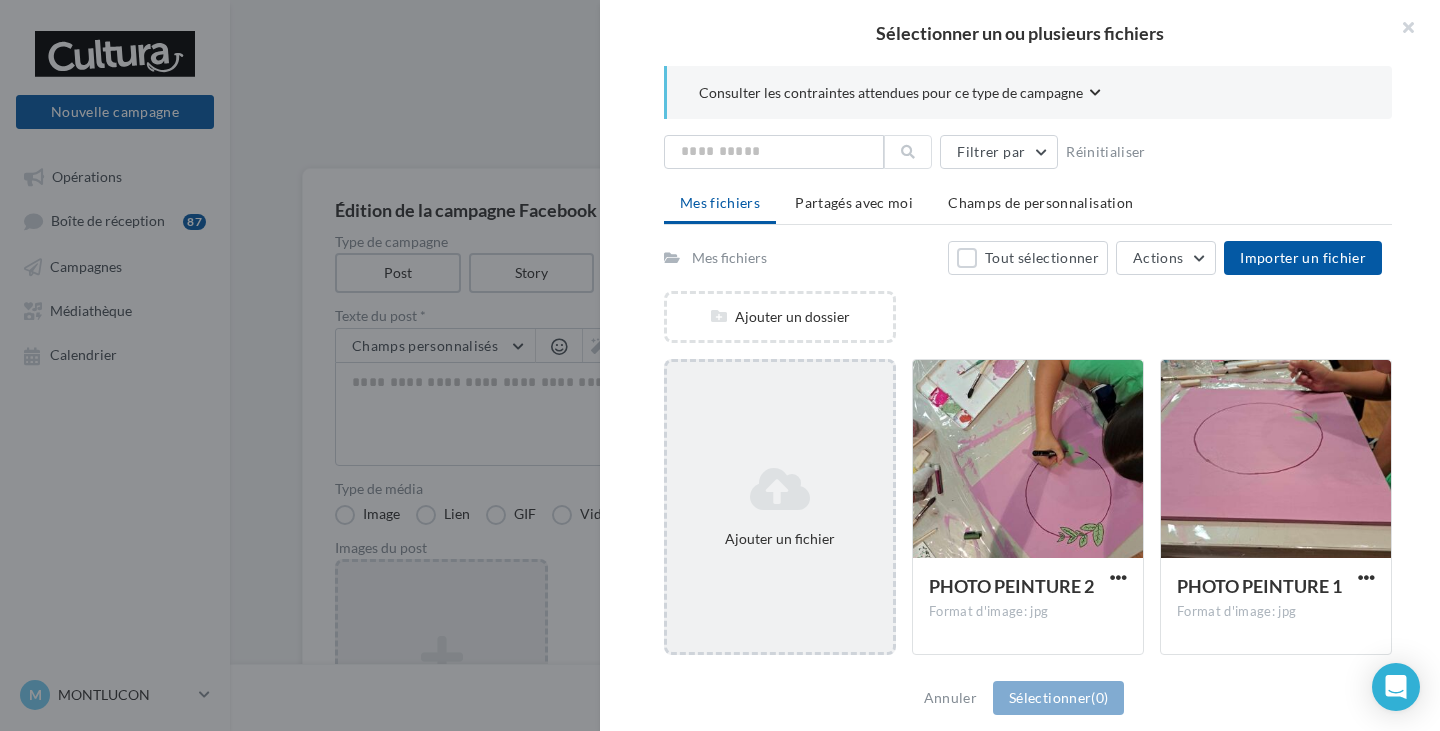 click on "Ajouter un fichier" at bounding box center (780, 507) 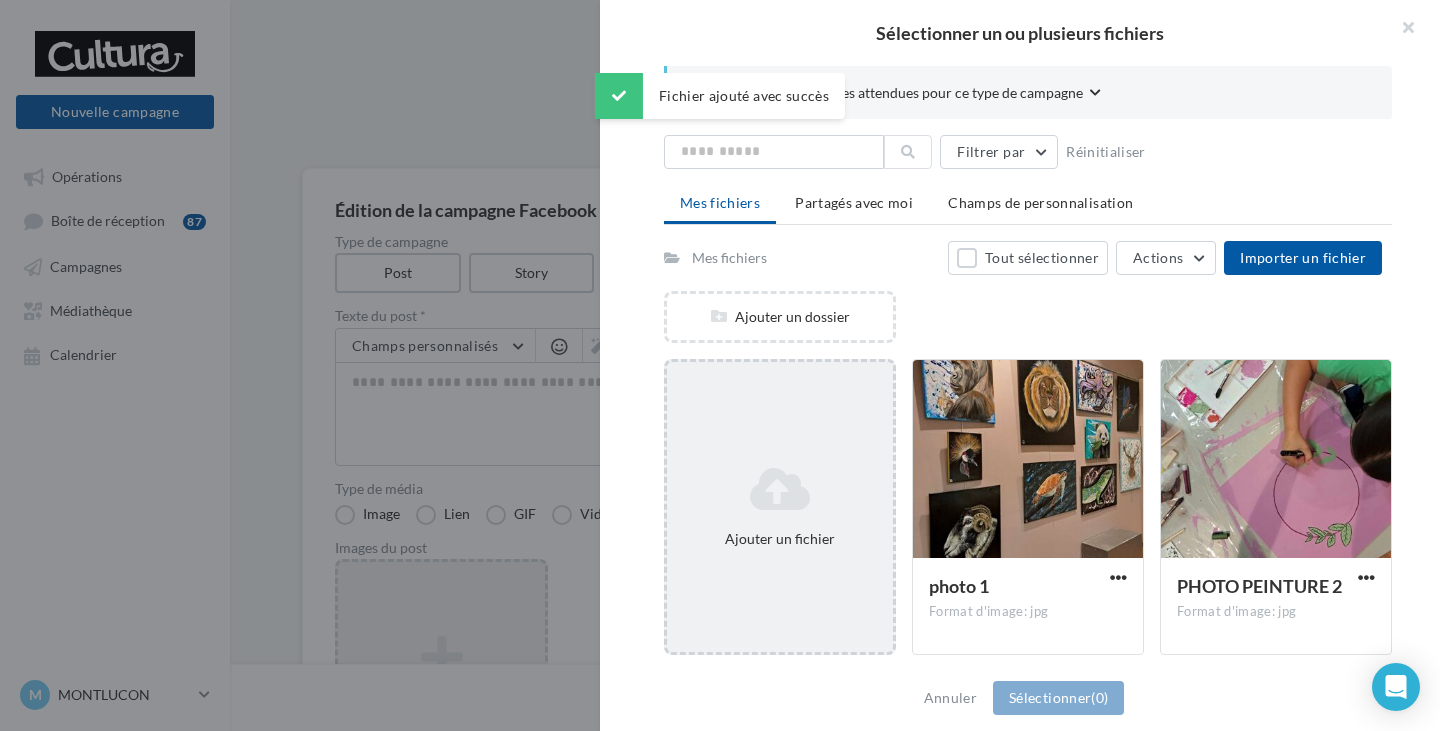 click at bounding box center (780, 489) 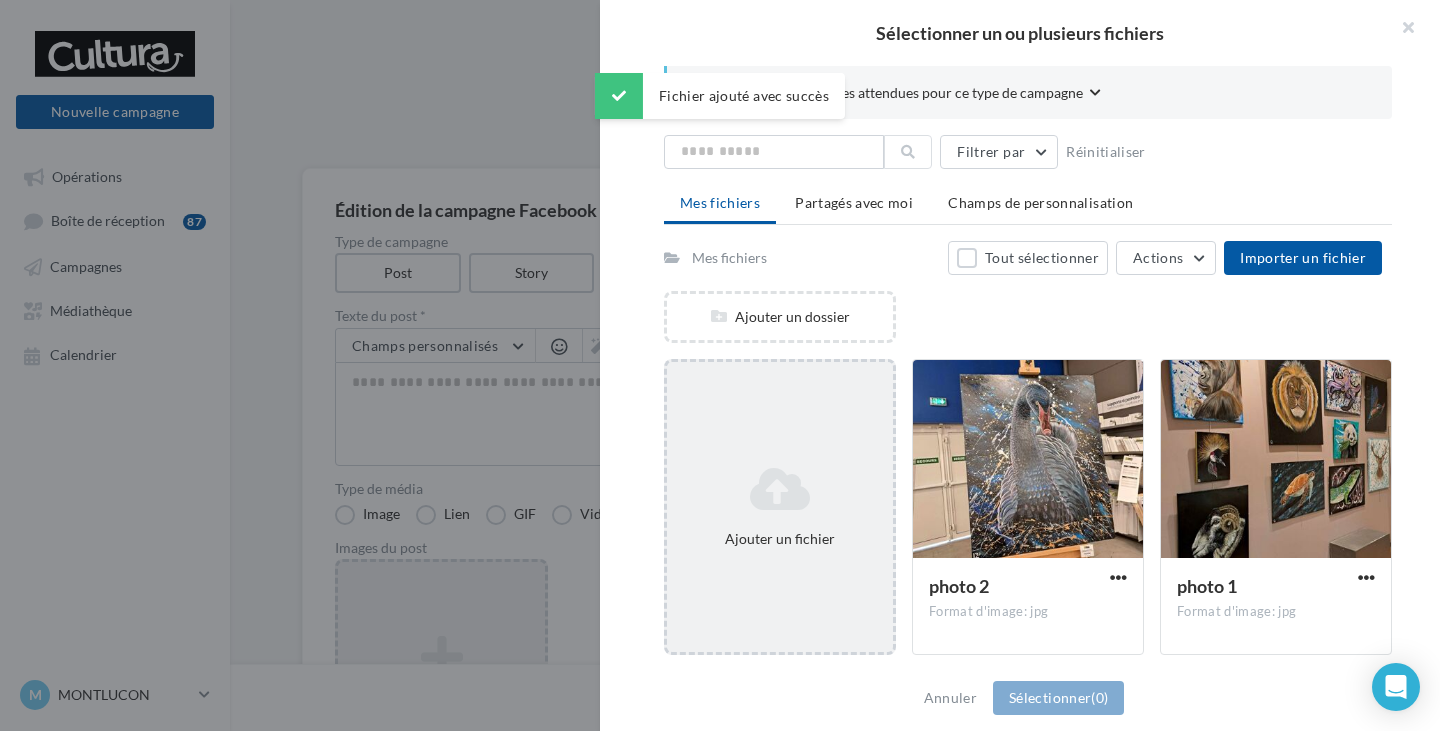 click on "Ajouter un fichier" at bounding box center [780, 507] 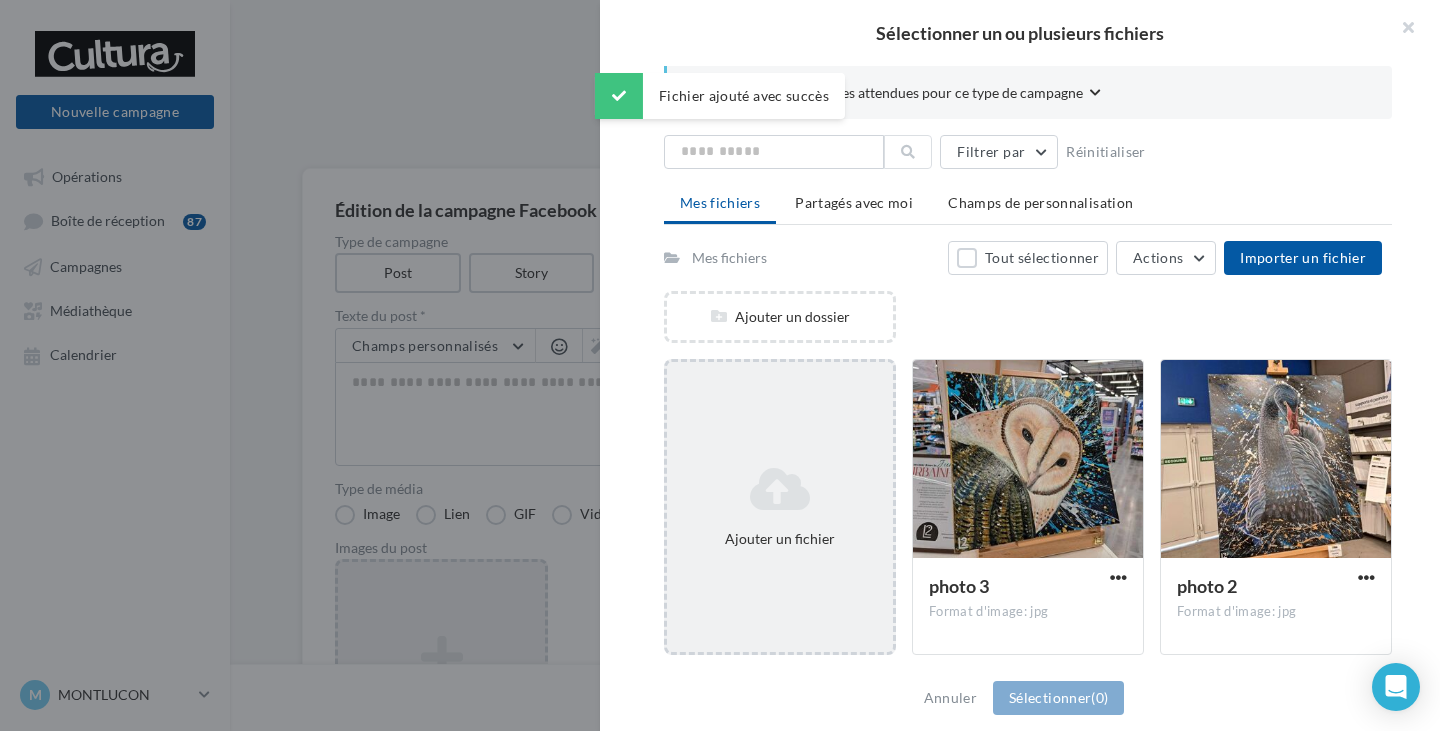 click on "Ajouter un fichier" at bounding box center [780, 507] 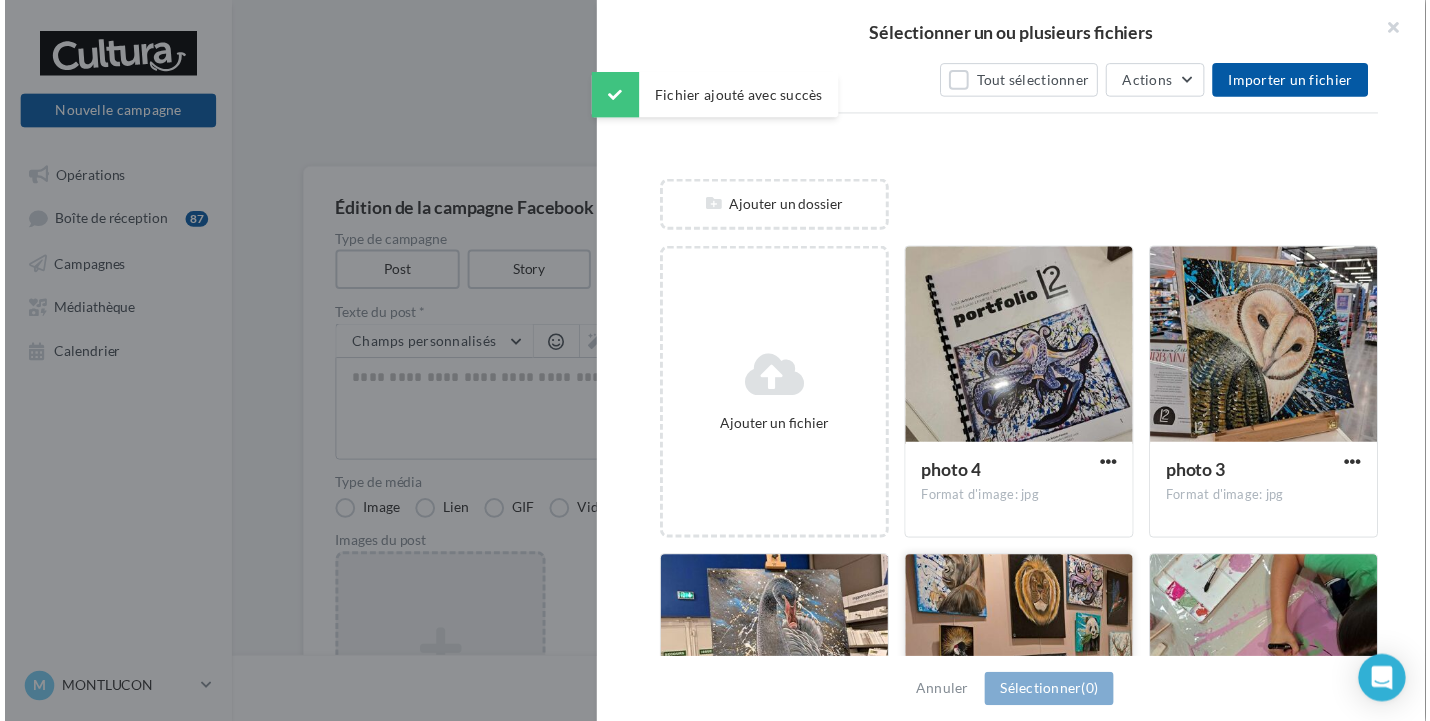 scroll, scrollTop: 300, scrollLeft: 0, axis: vertical 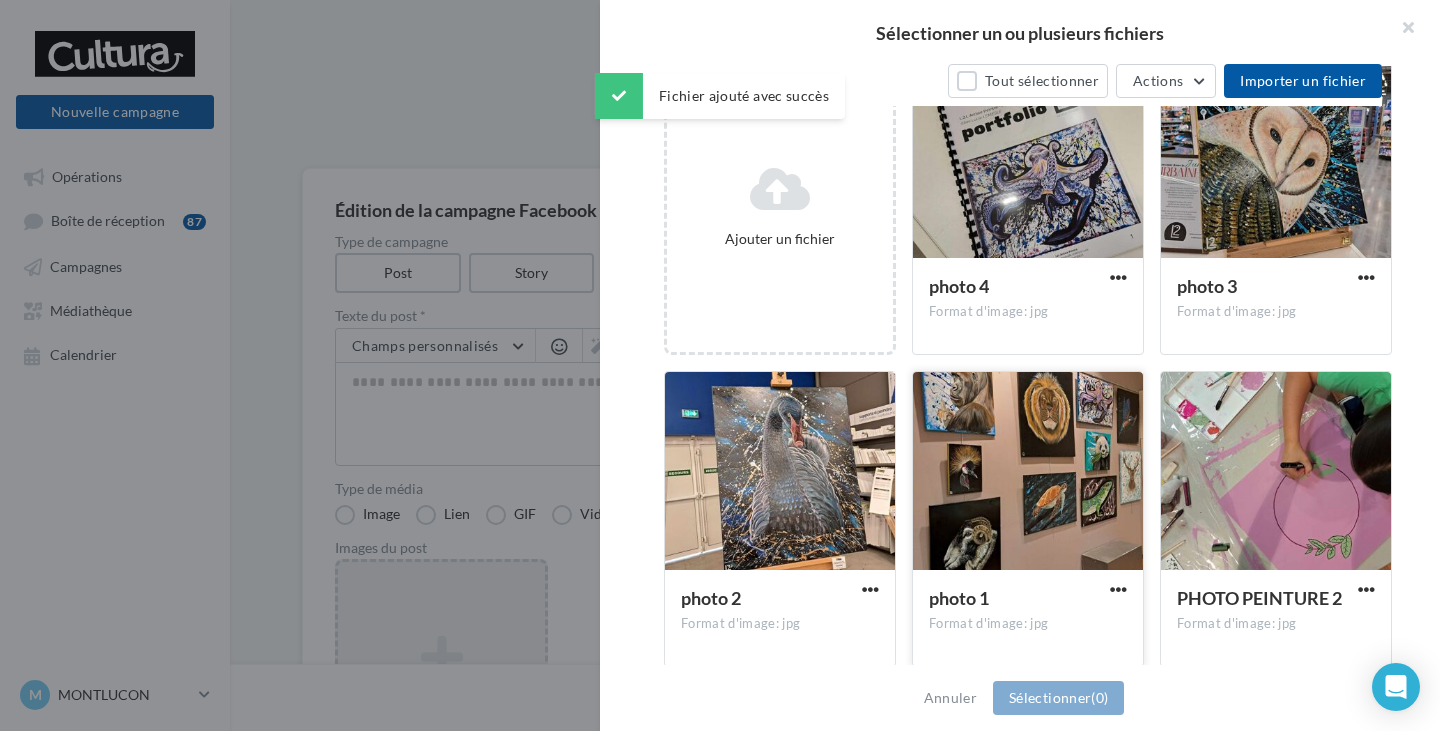 click at bounding box center (1028, 472) 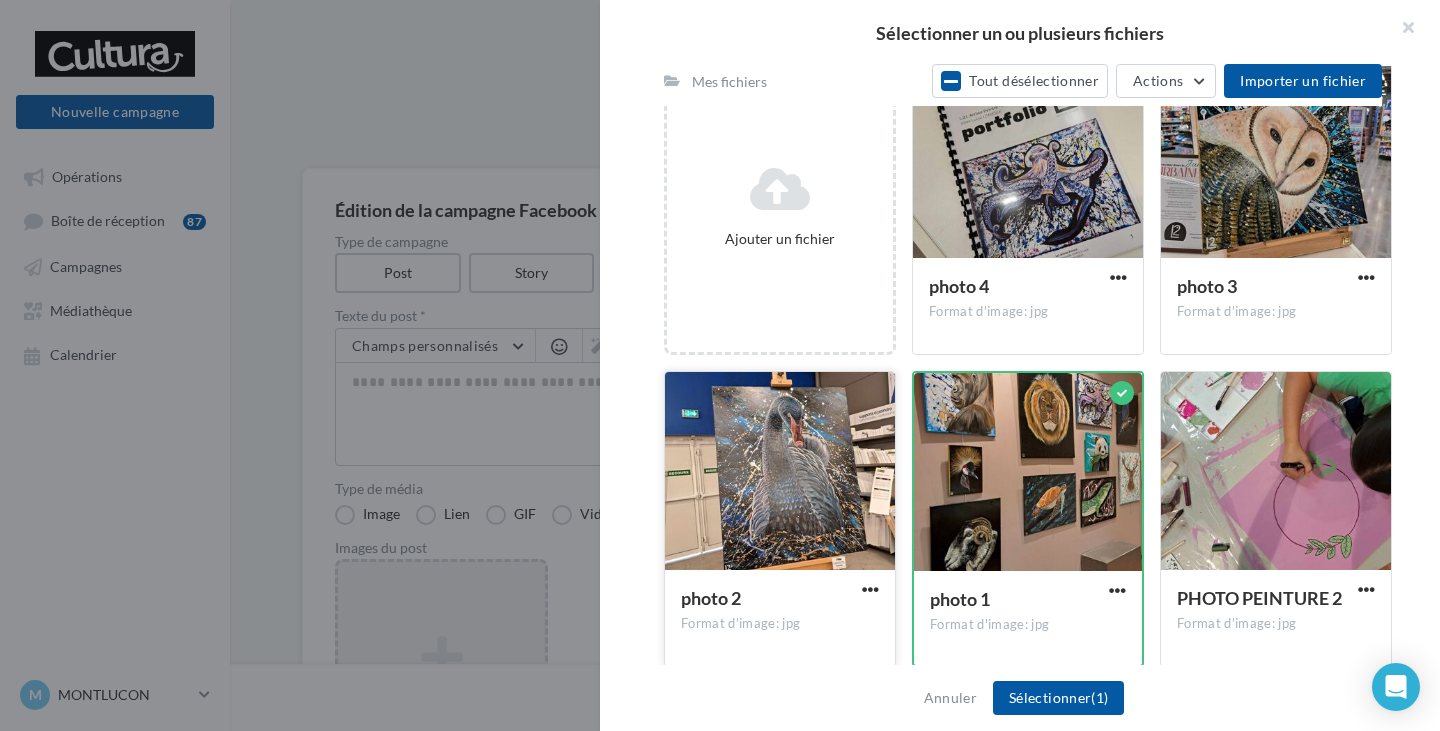 click at bounding box center [780, 472] 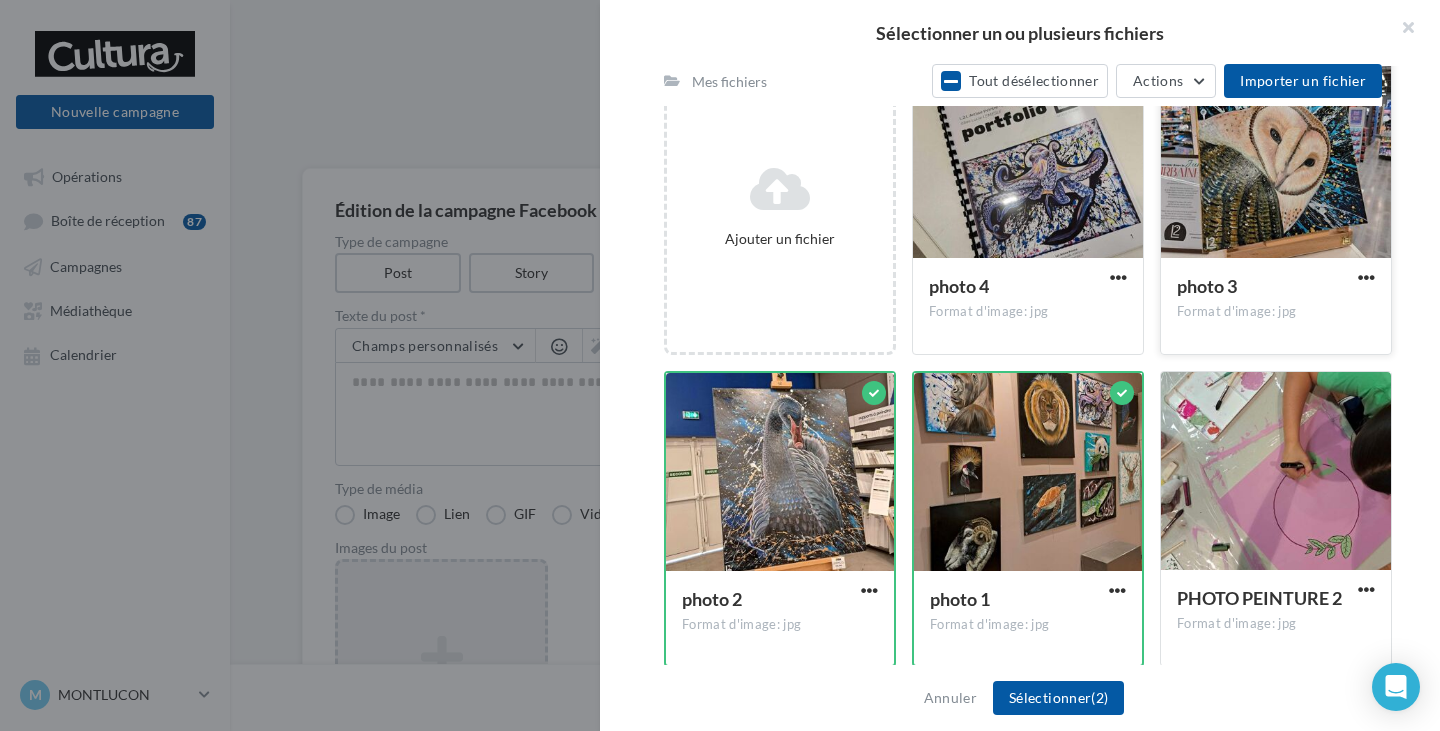 click at bounding box center (1276, 160) 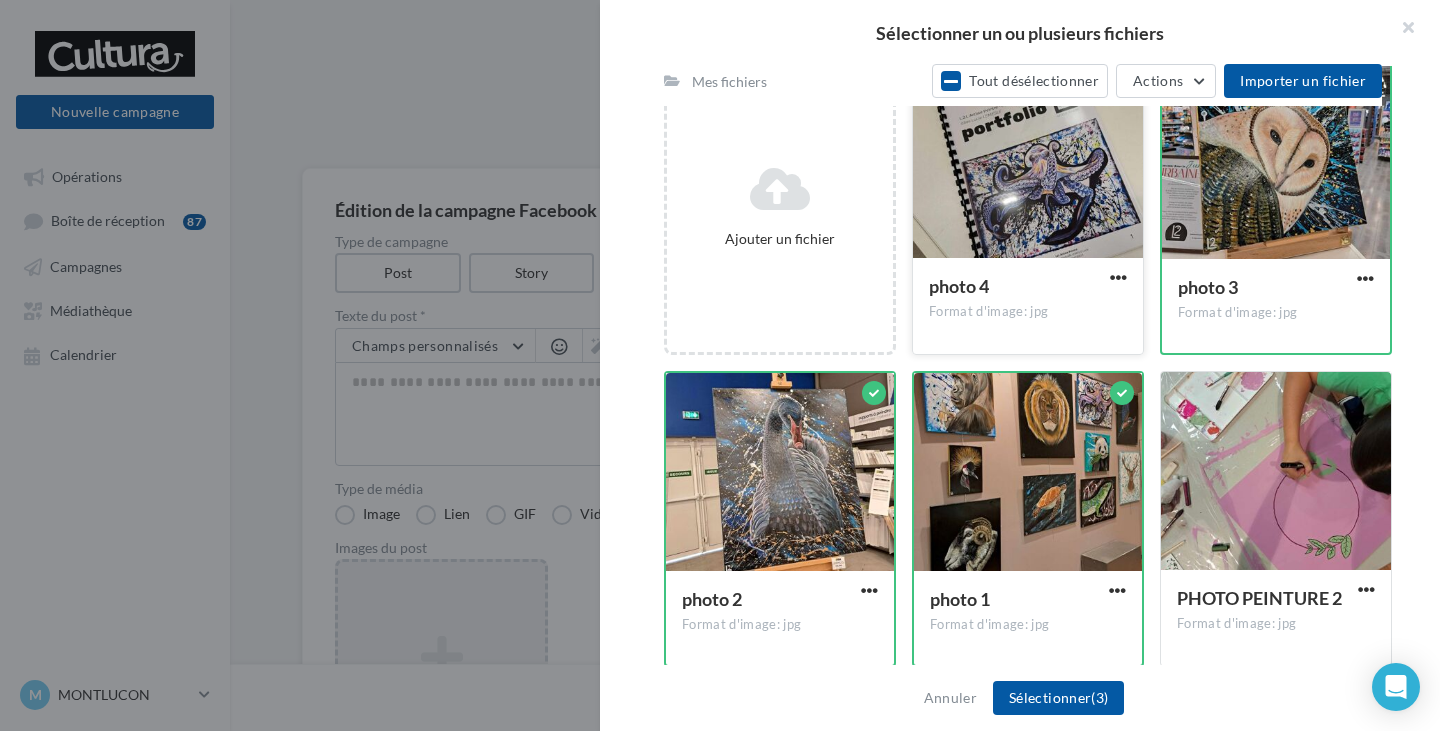 click at bounding box center (1028, 160) 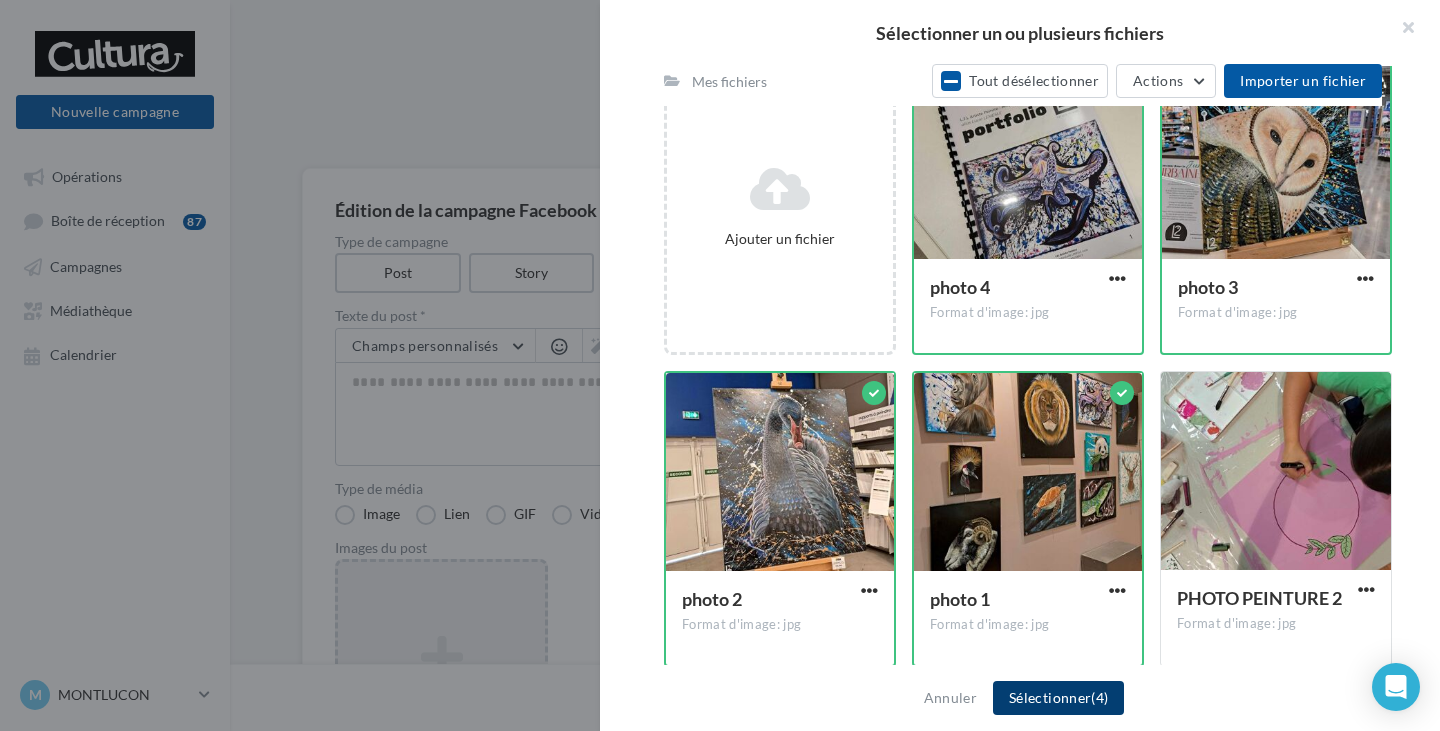 click on "Sélectionner   (4)" at bounding box center [1058, 698] 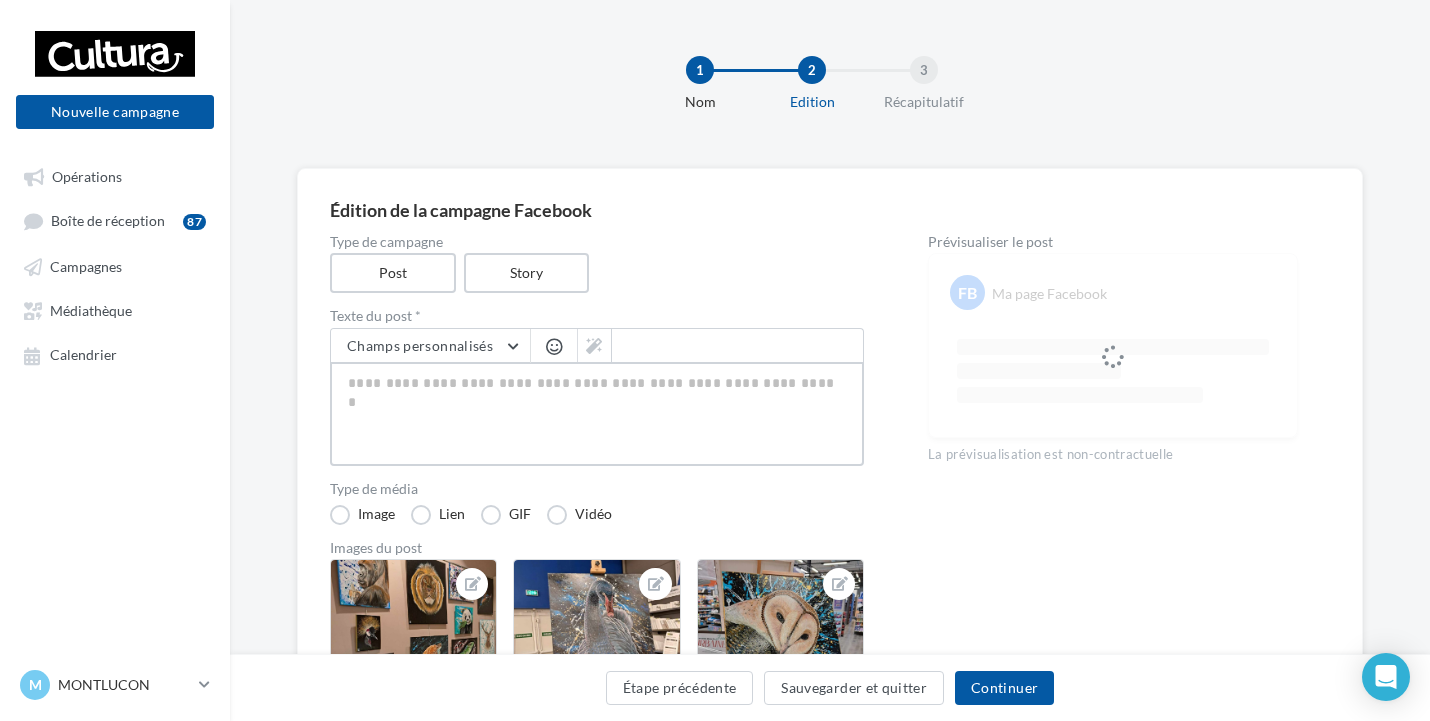 click at bounding box center (597, 414) 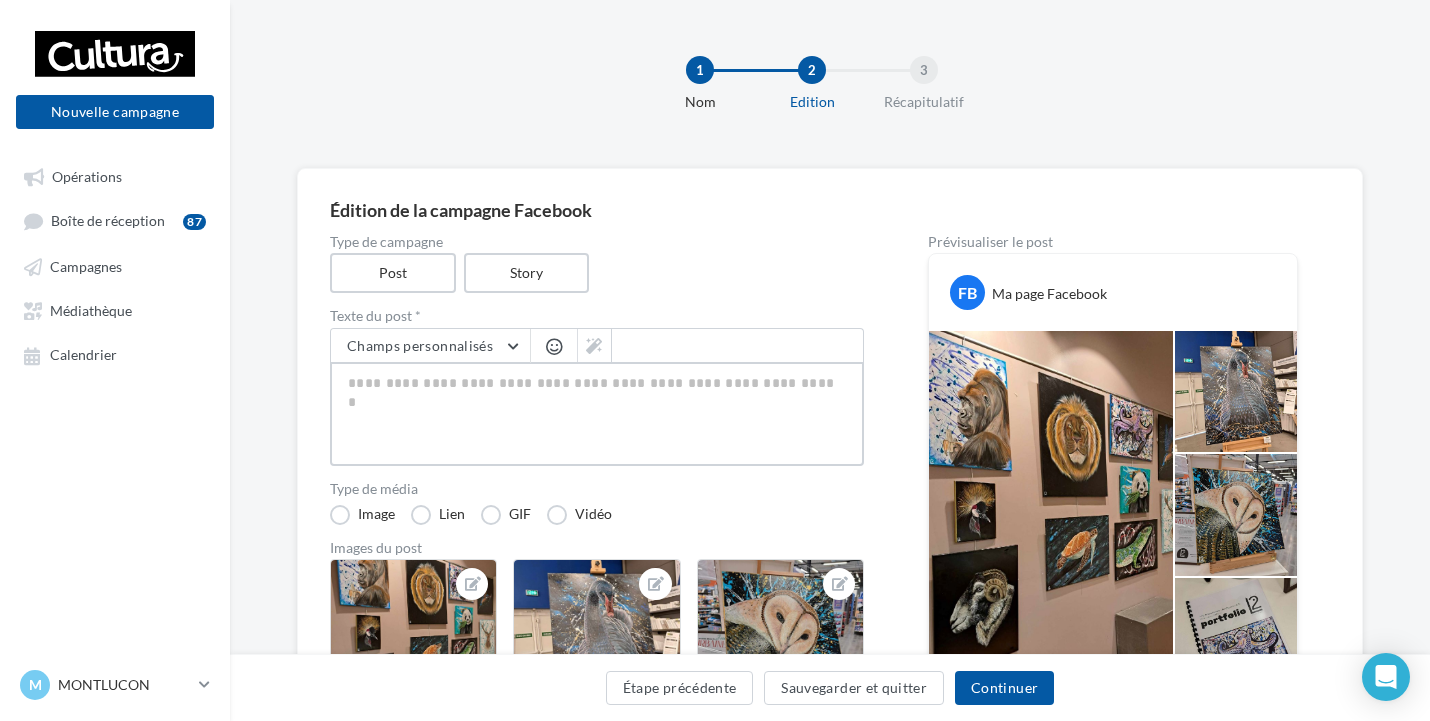 type on "*" 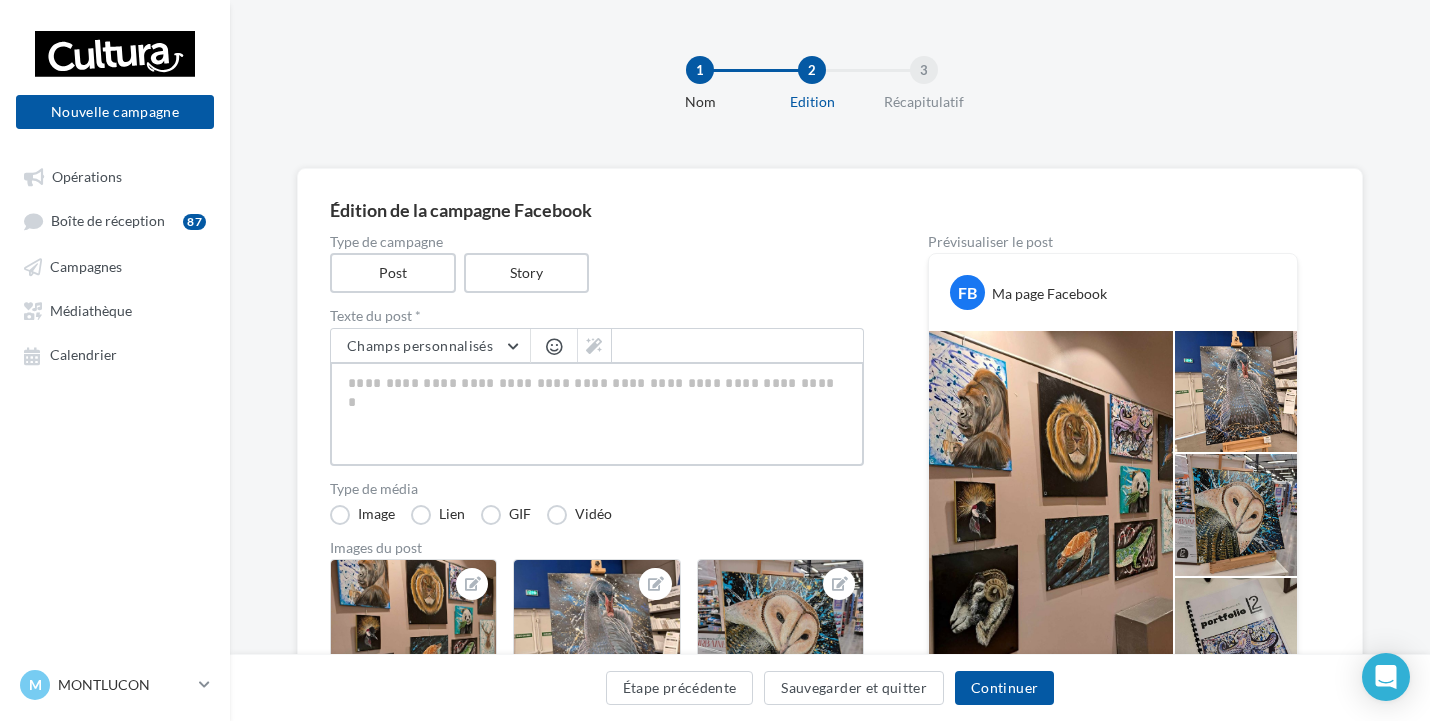 type on "*" 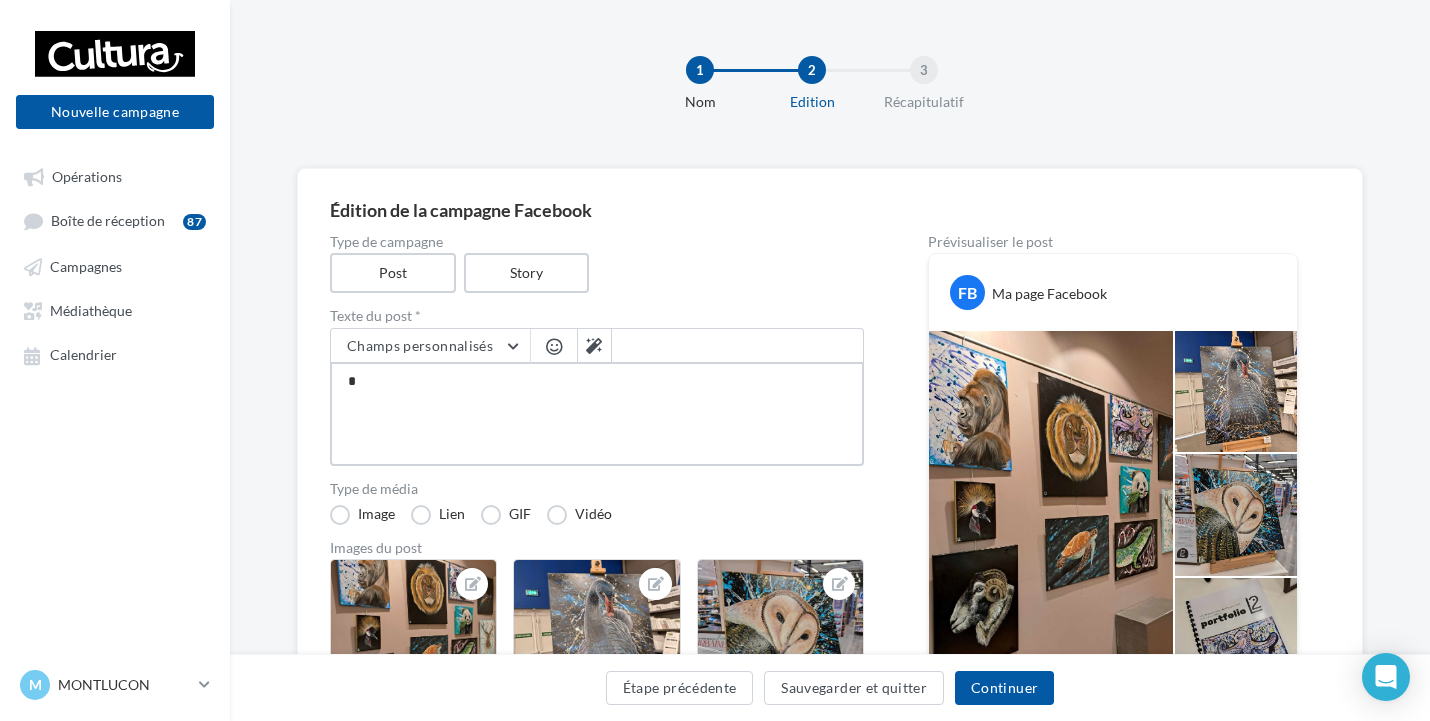 type on "**" 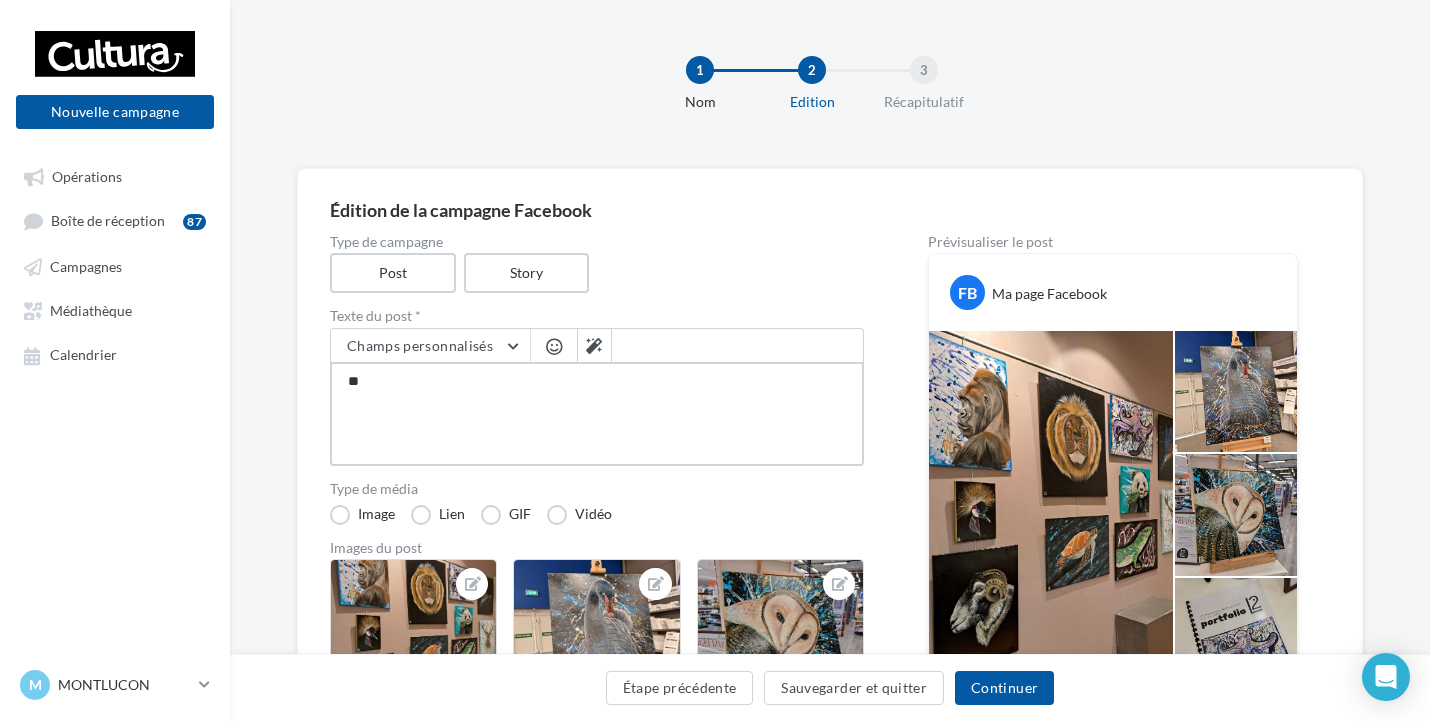 type on "***" 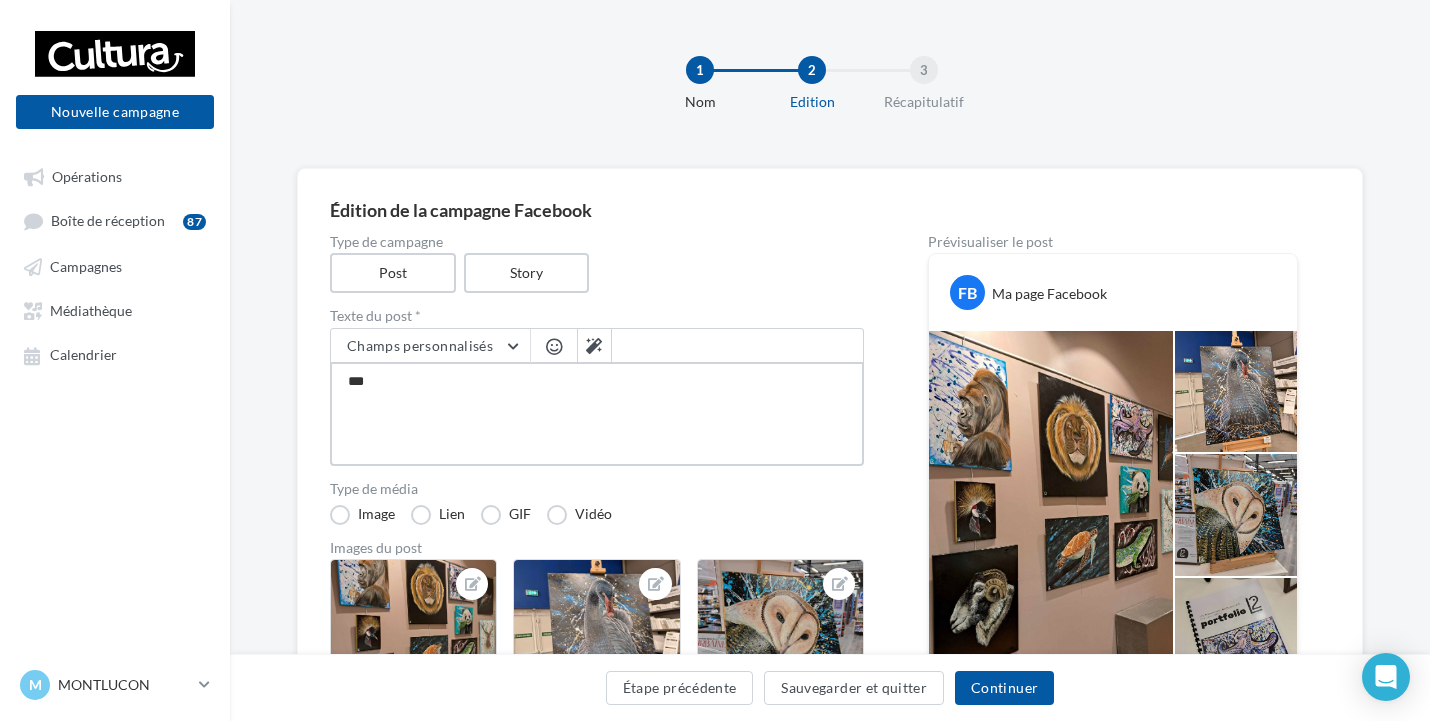 type on "****" 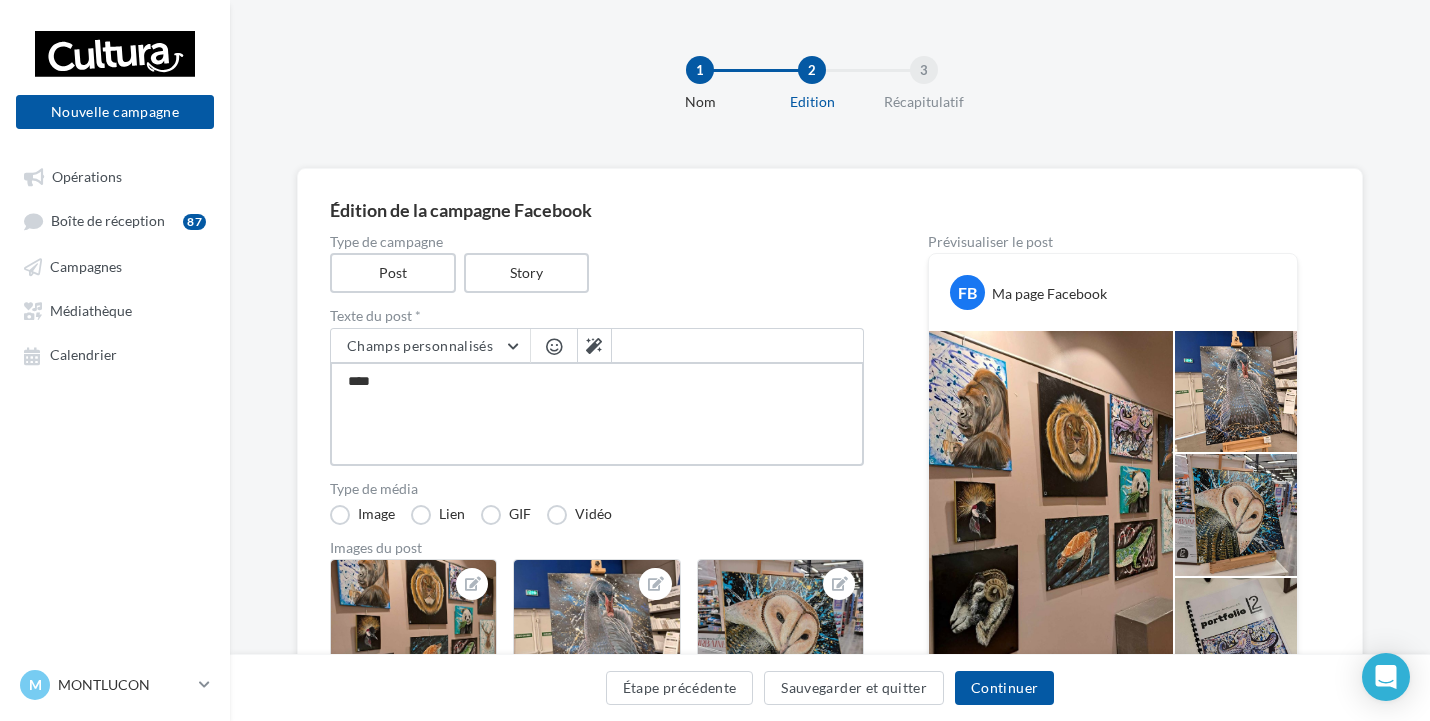 type on "*****" 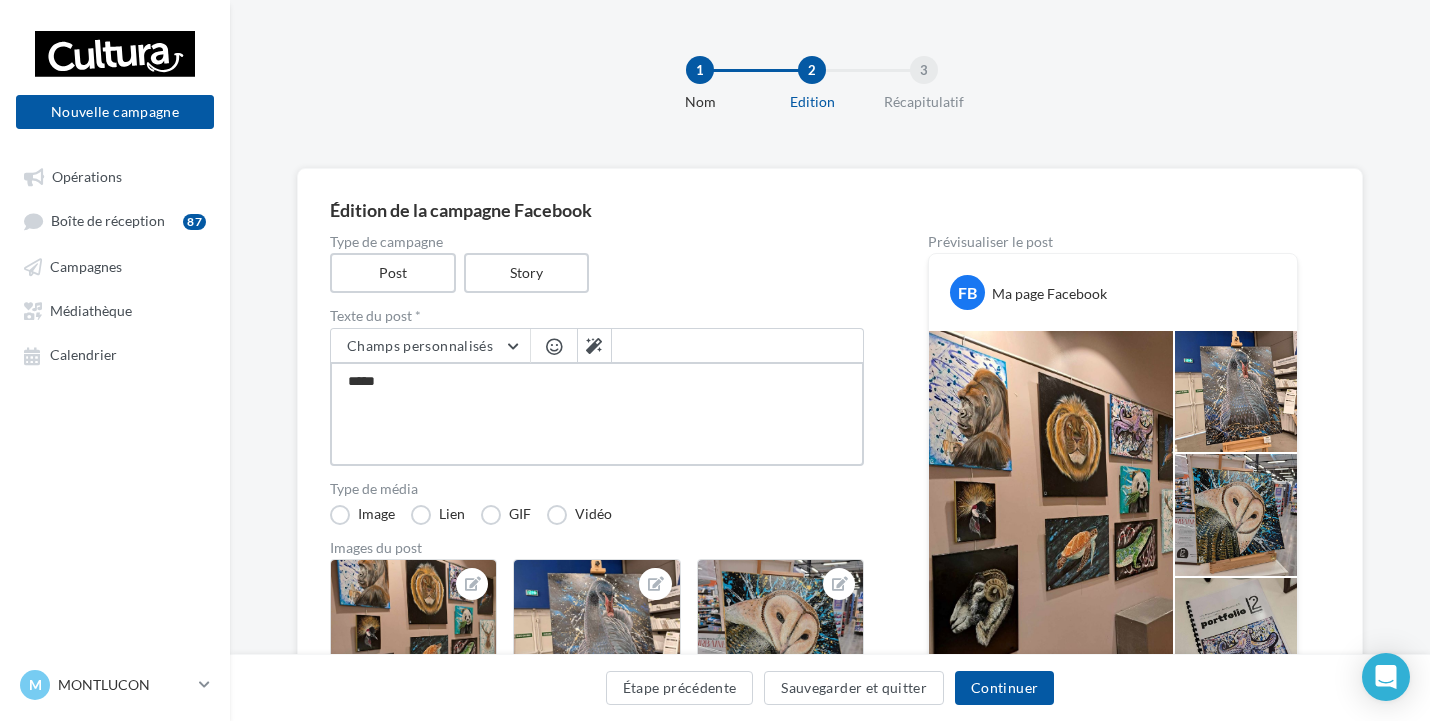 type on "*****" 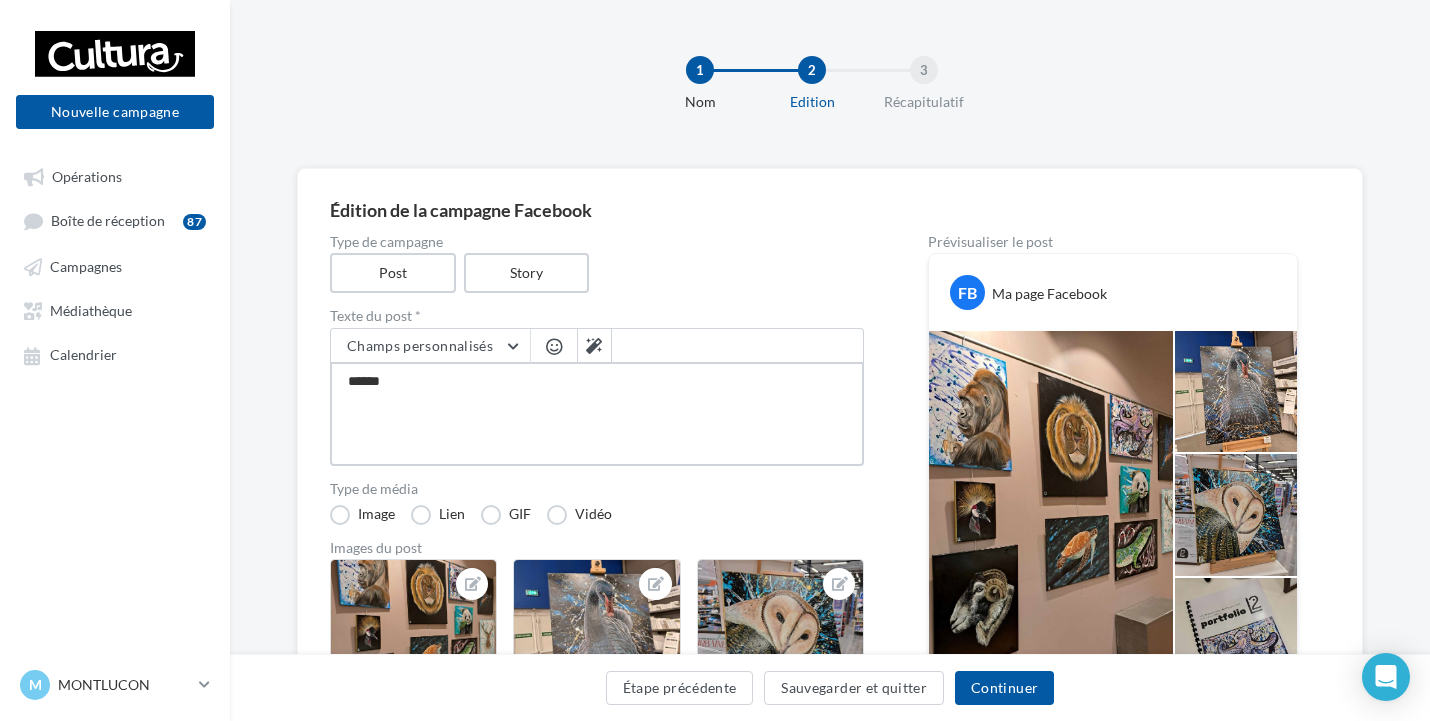 type on "*******" 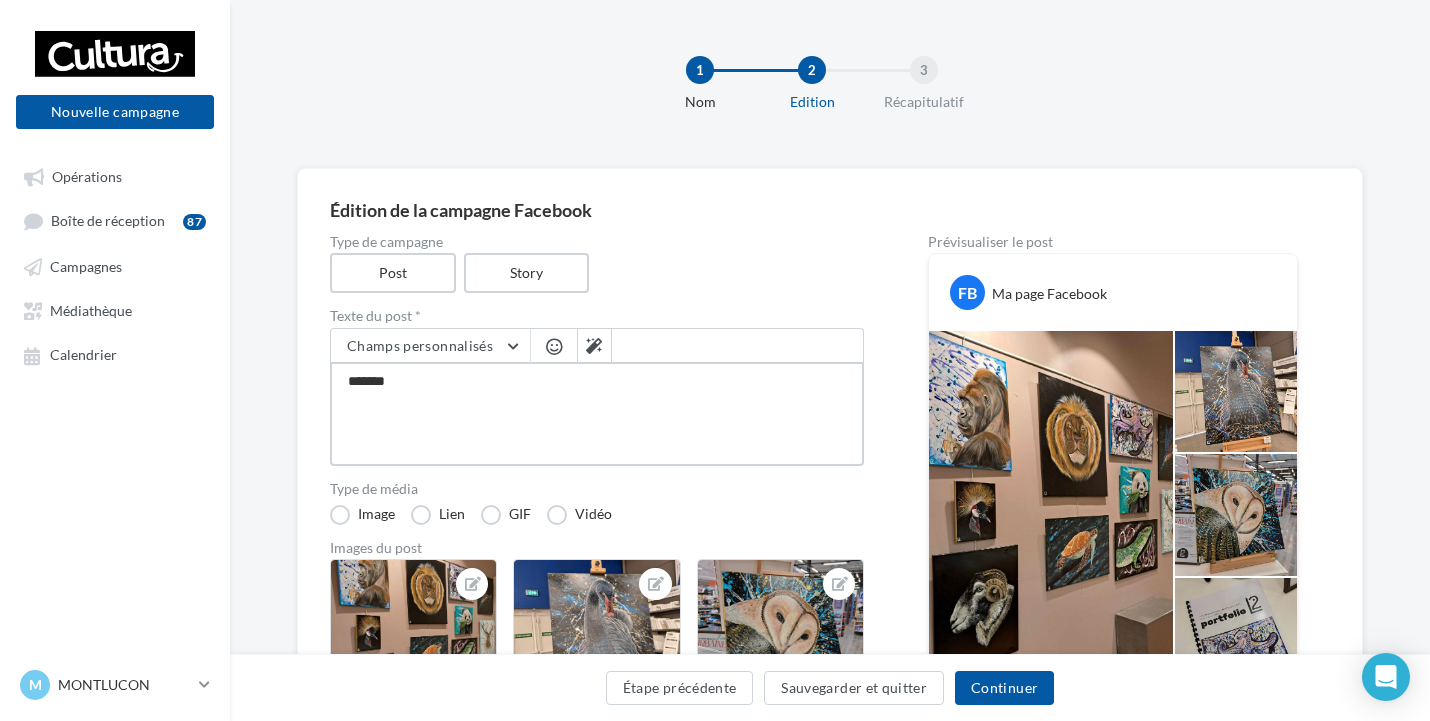 type on "********" 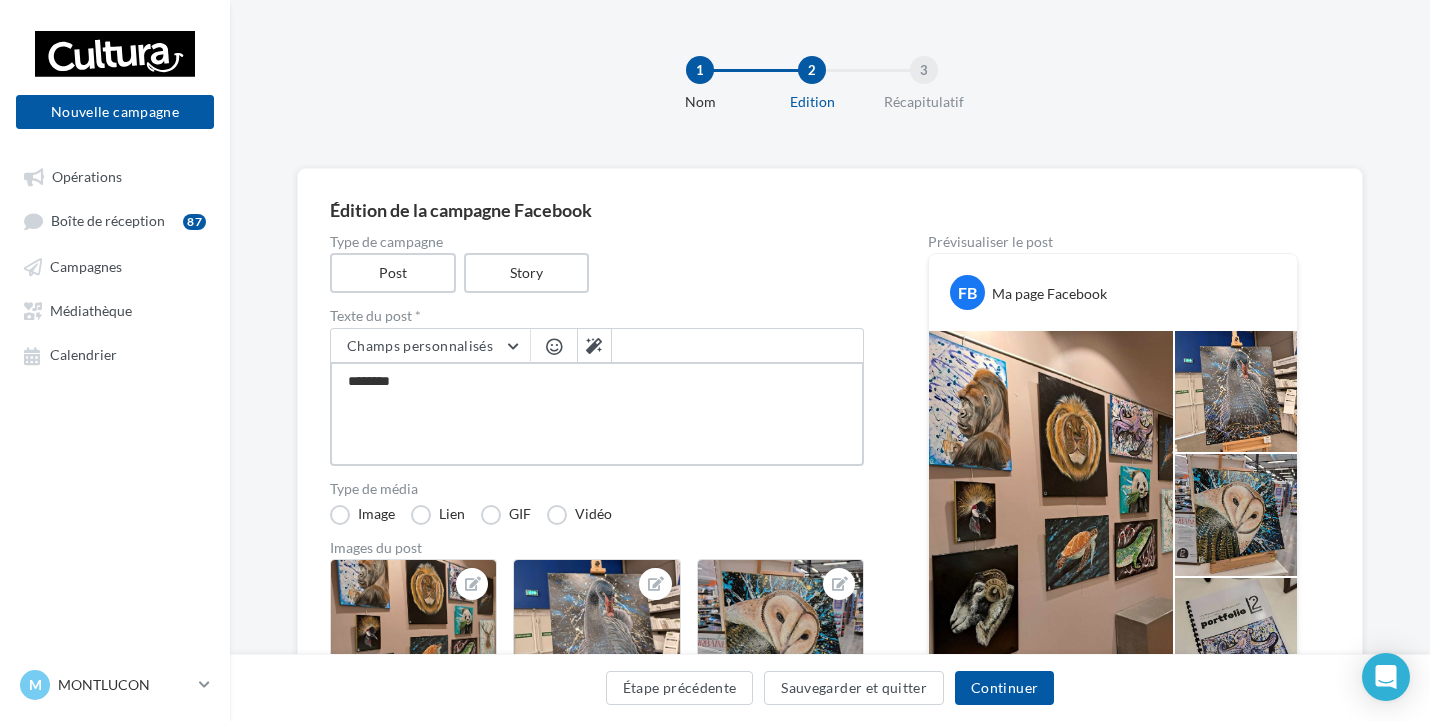 type on "*********" 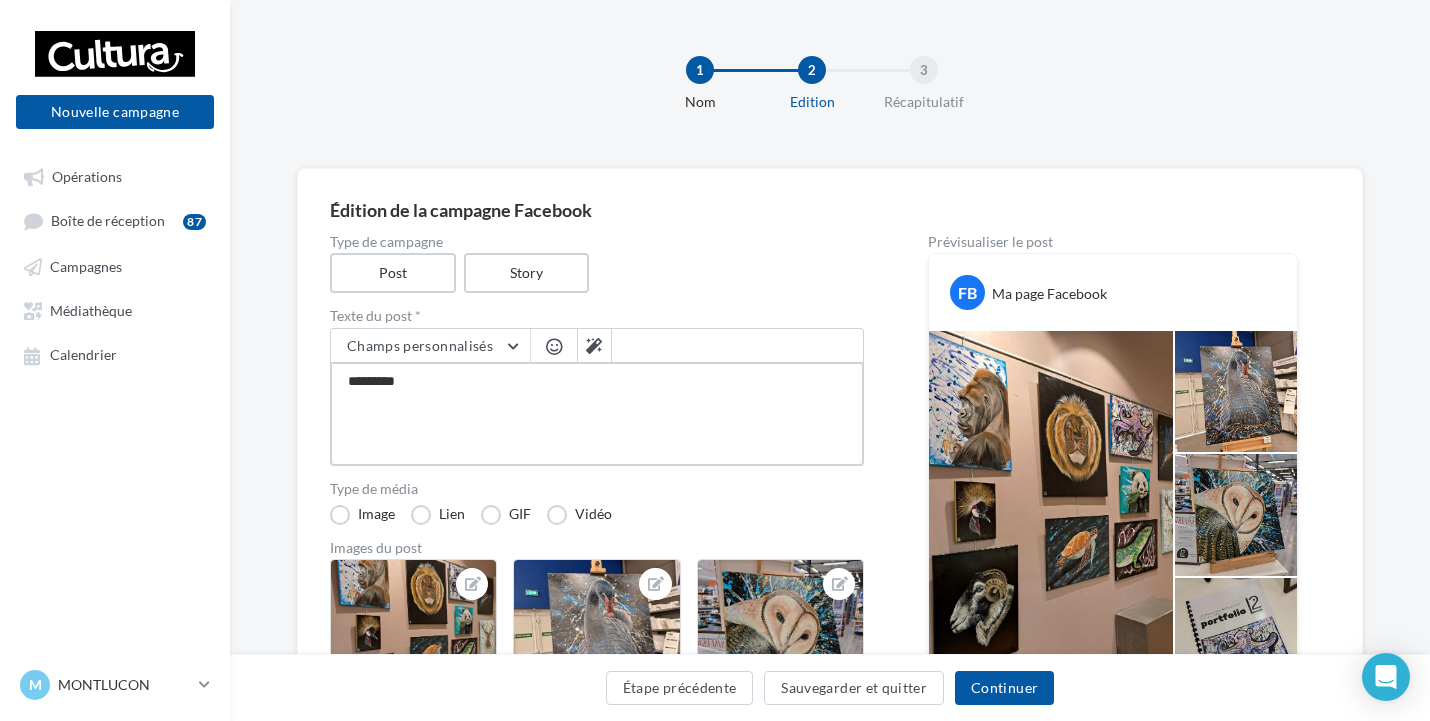 type on "**********" 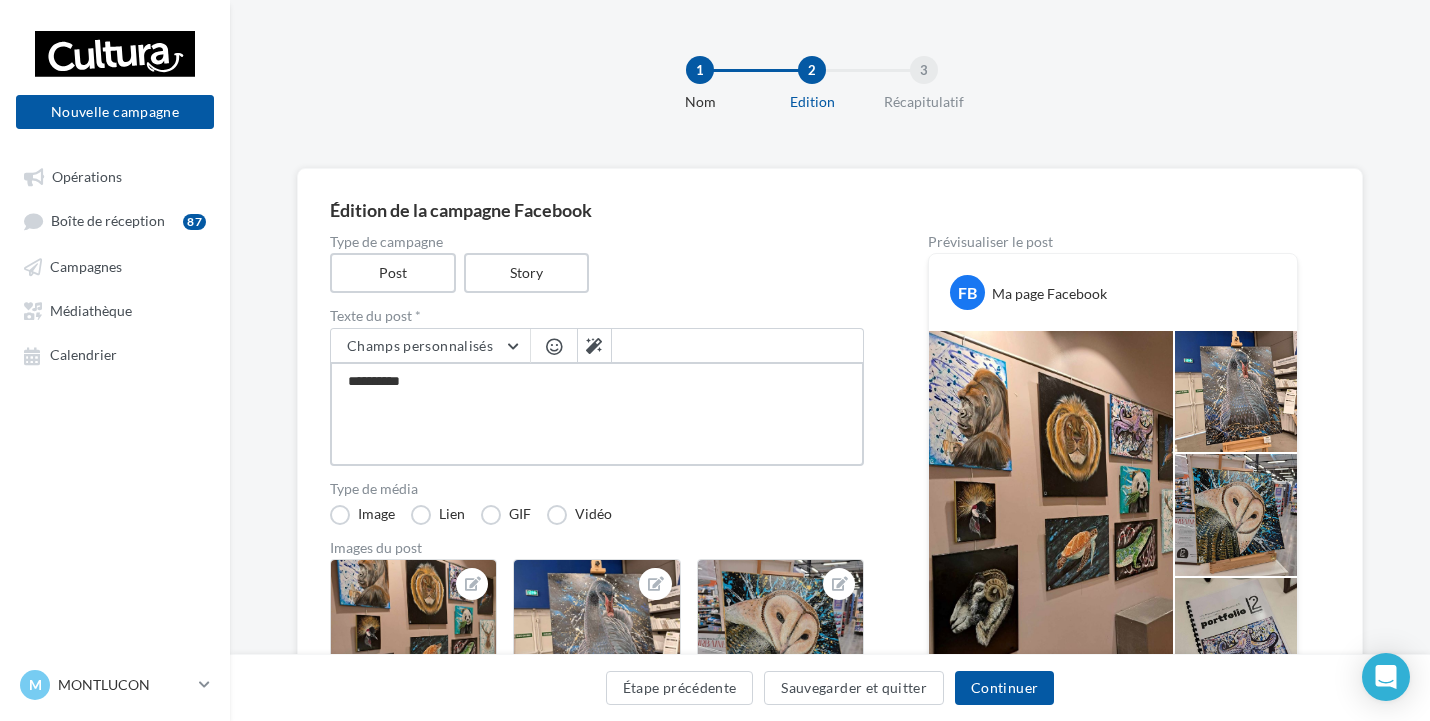 type on "**********" 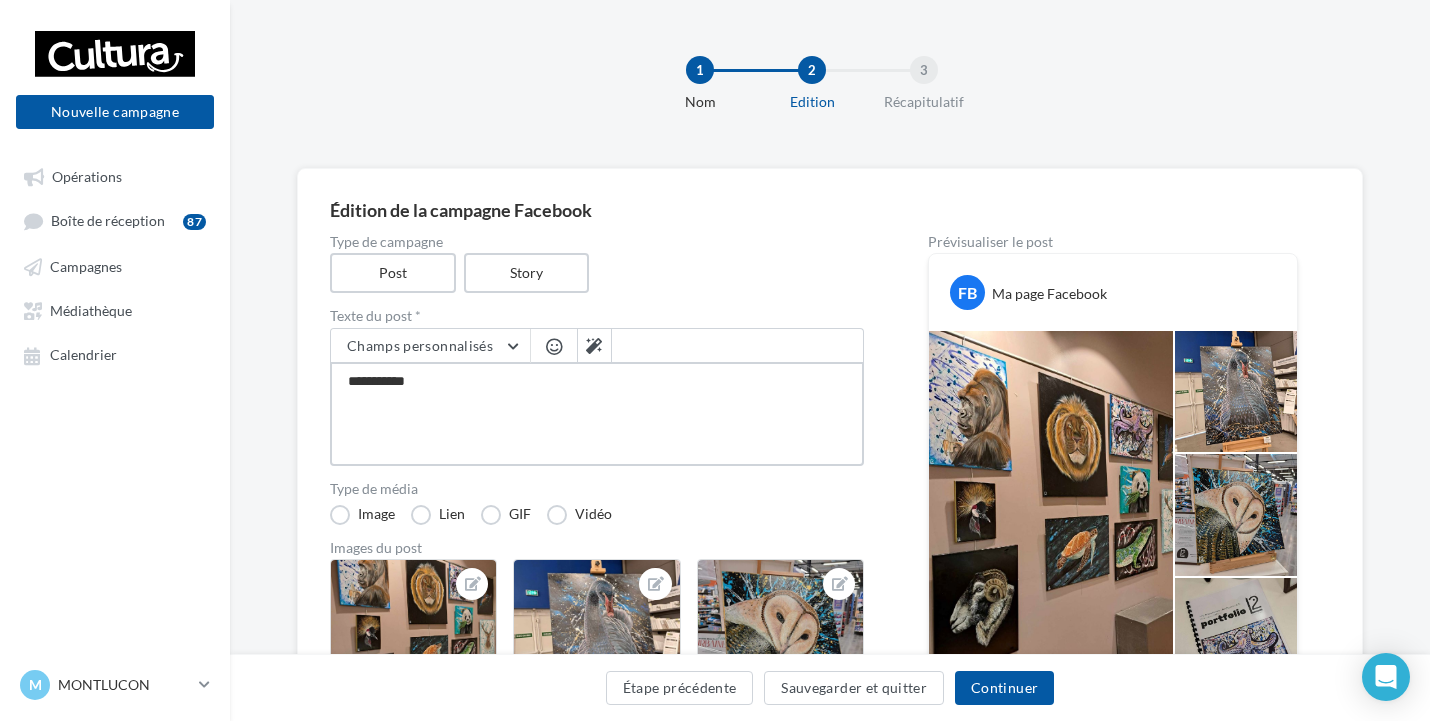 type on "**********" 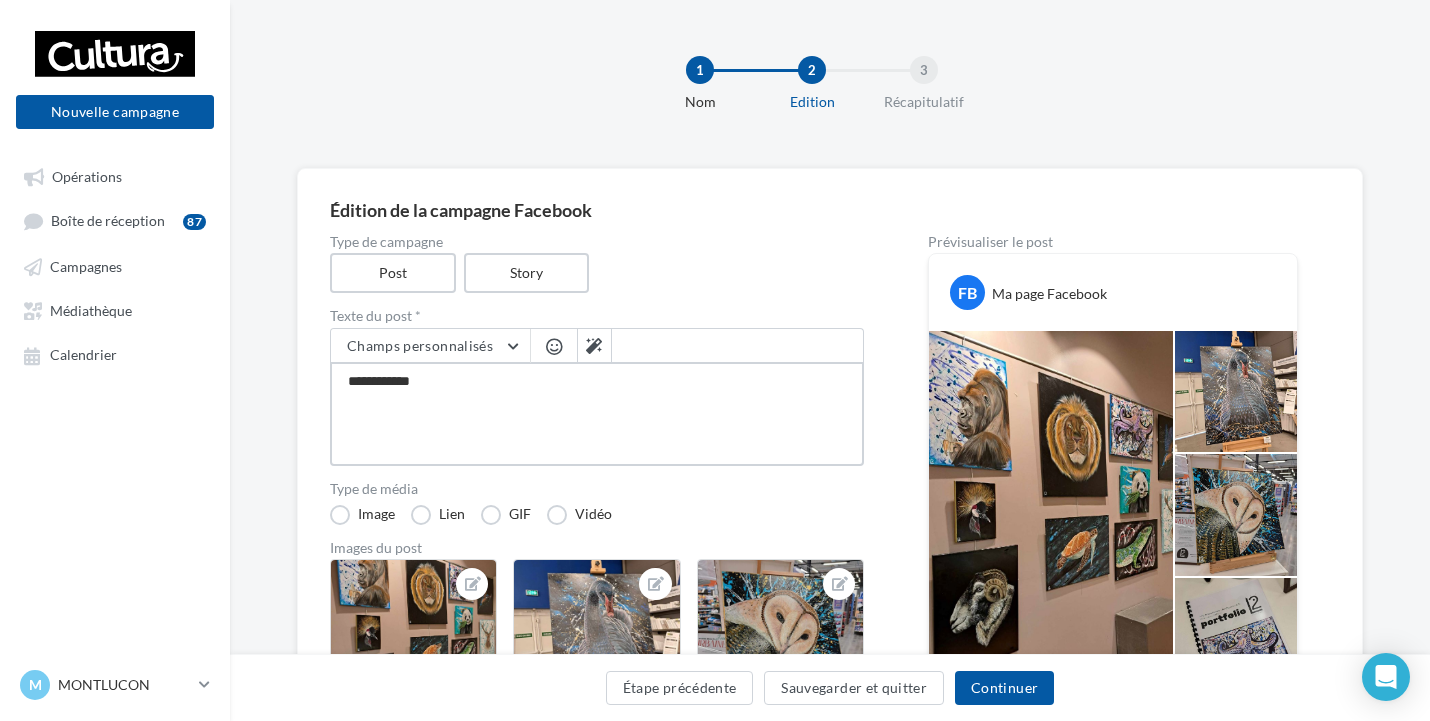 type on "**********" 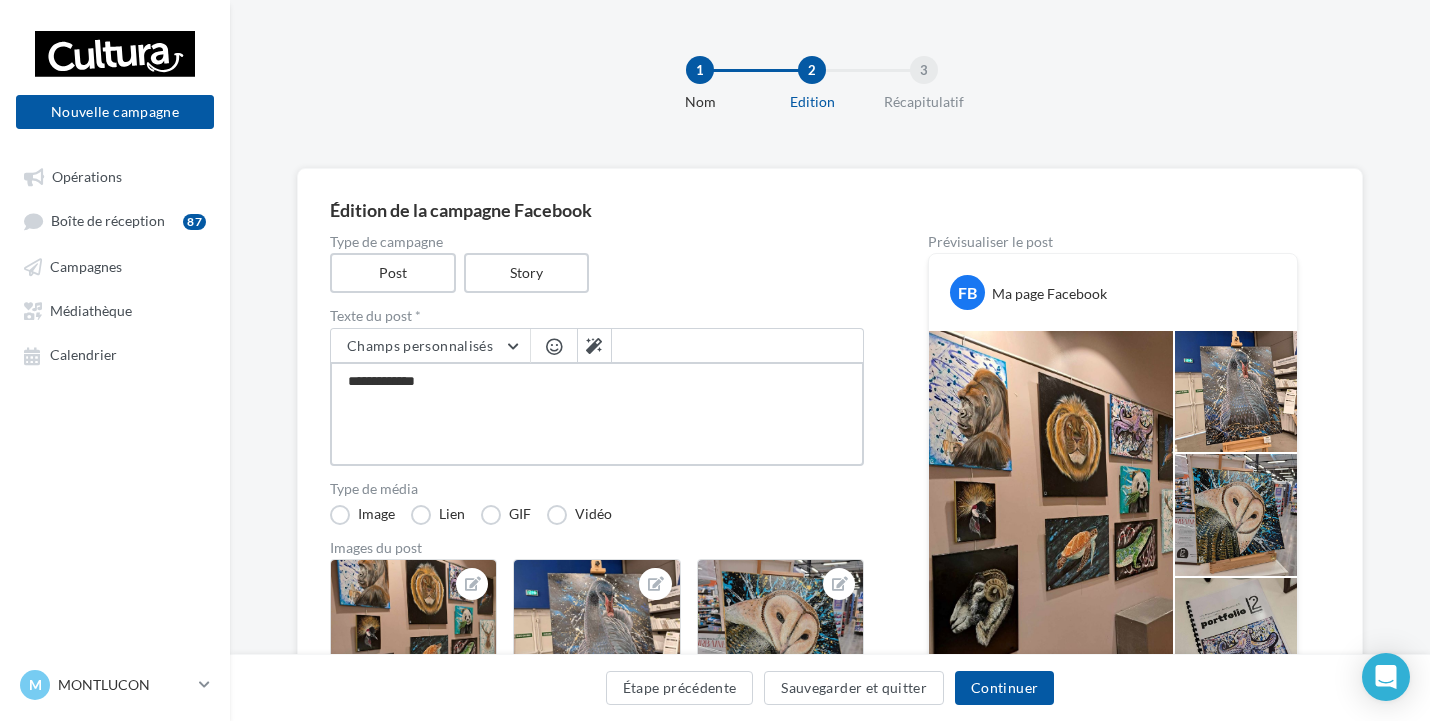 type on "**********" 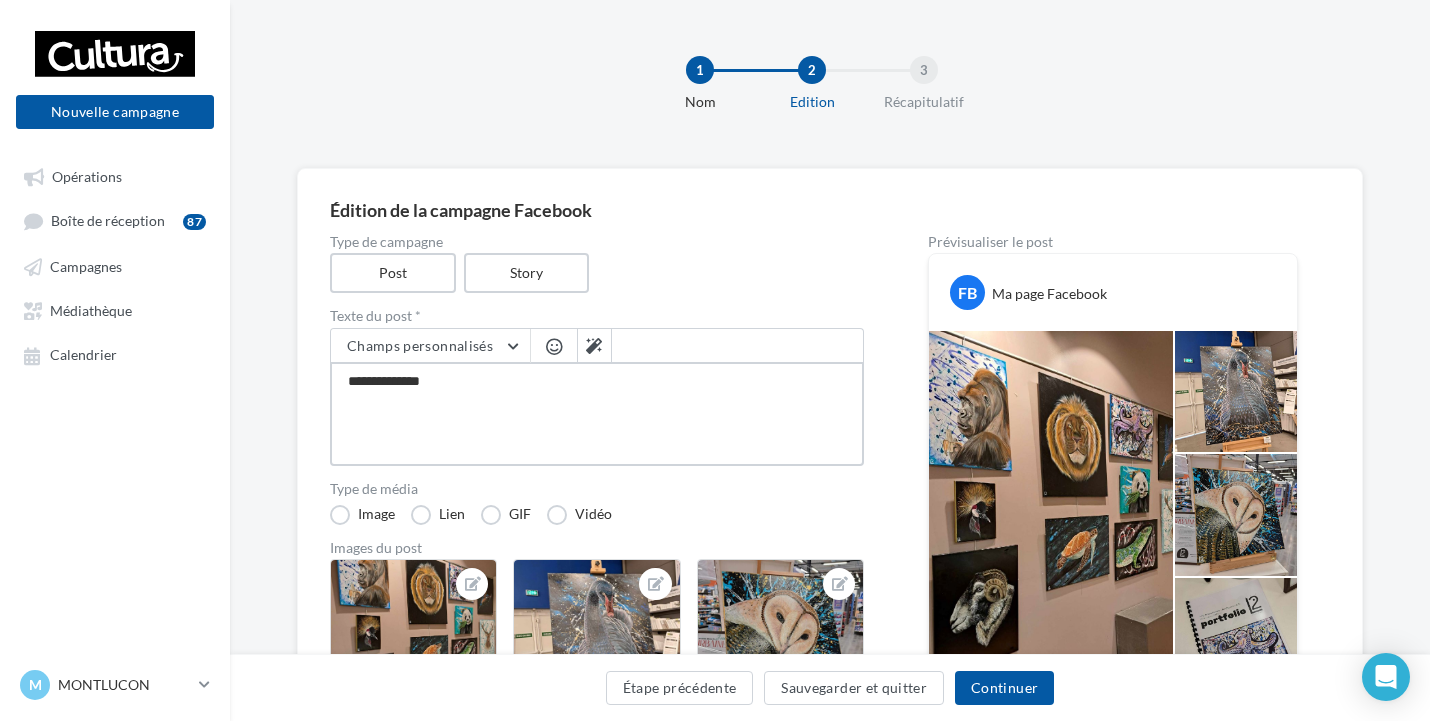 type on "**********" 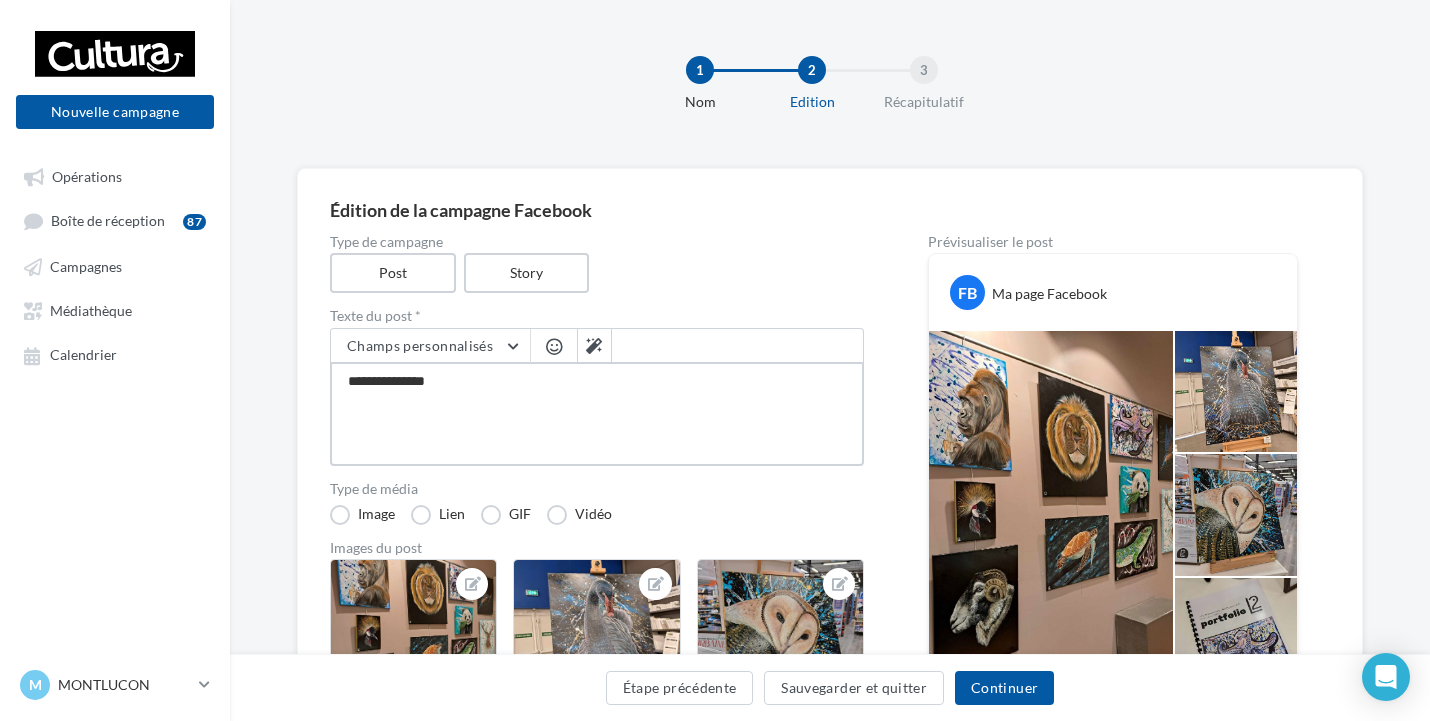 type on "**********" 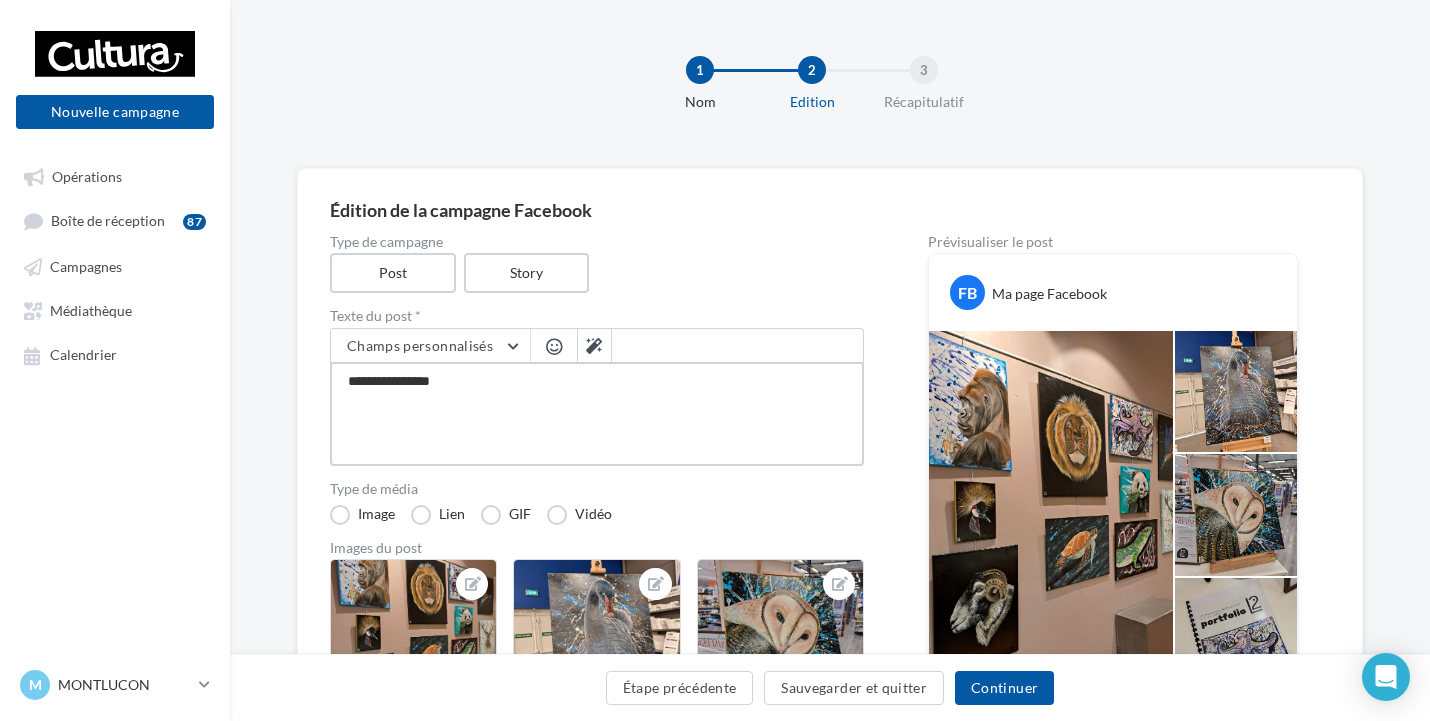 type on "**********" 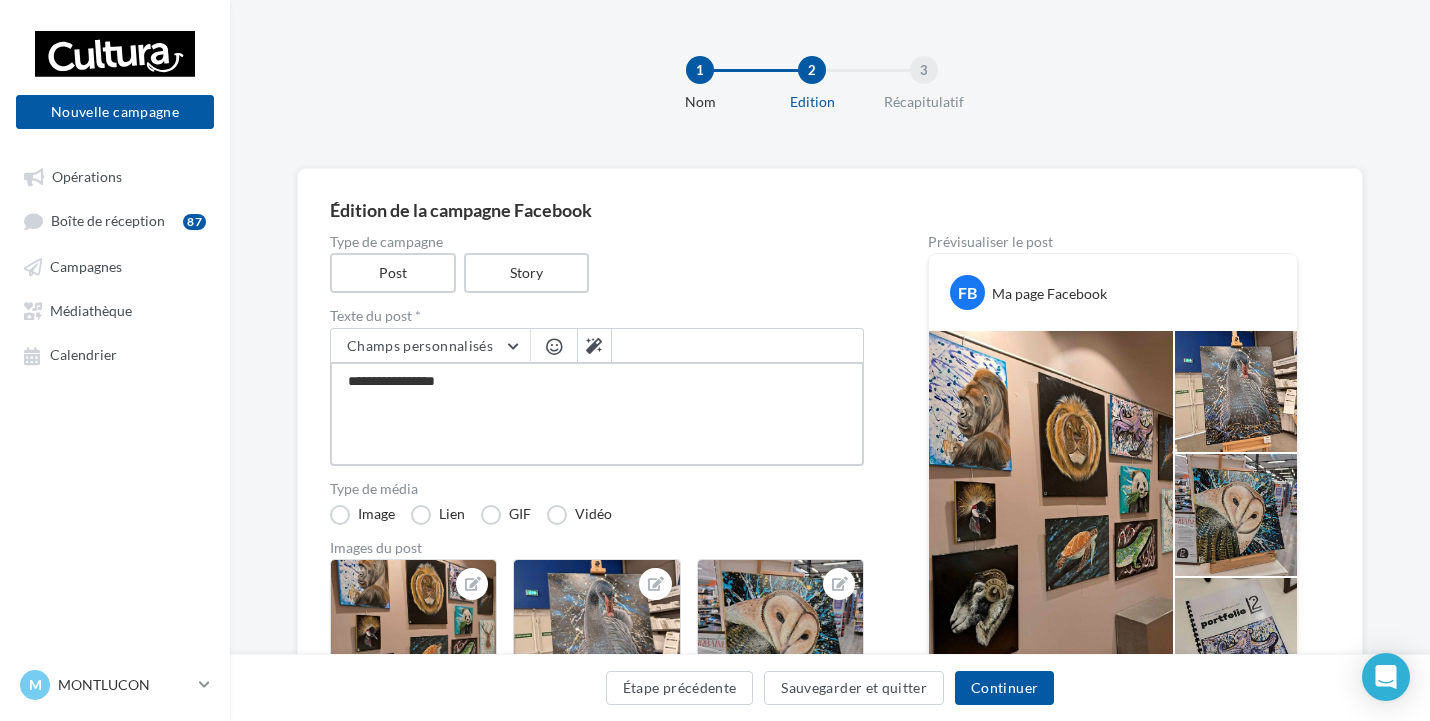 type on "**********" 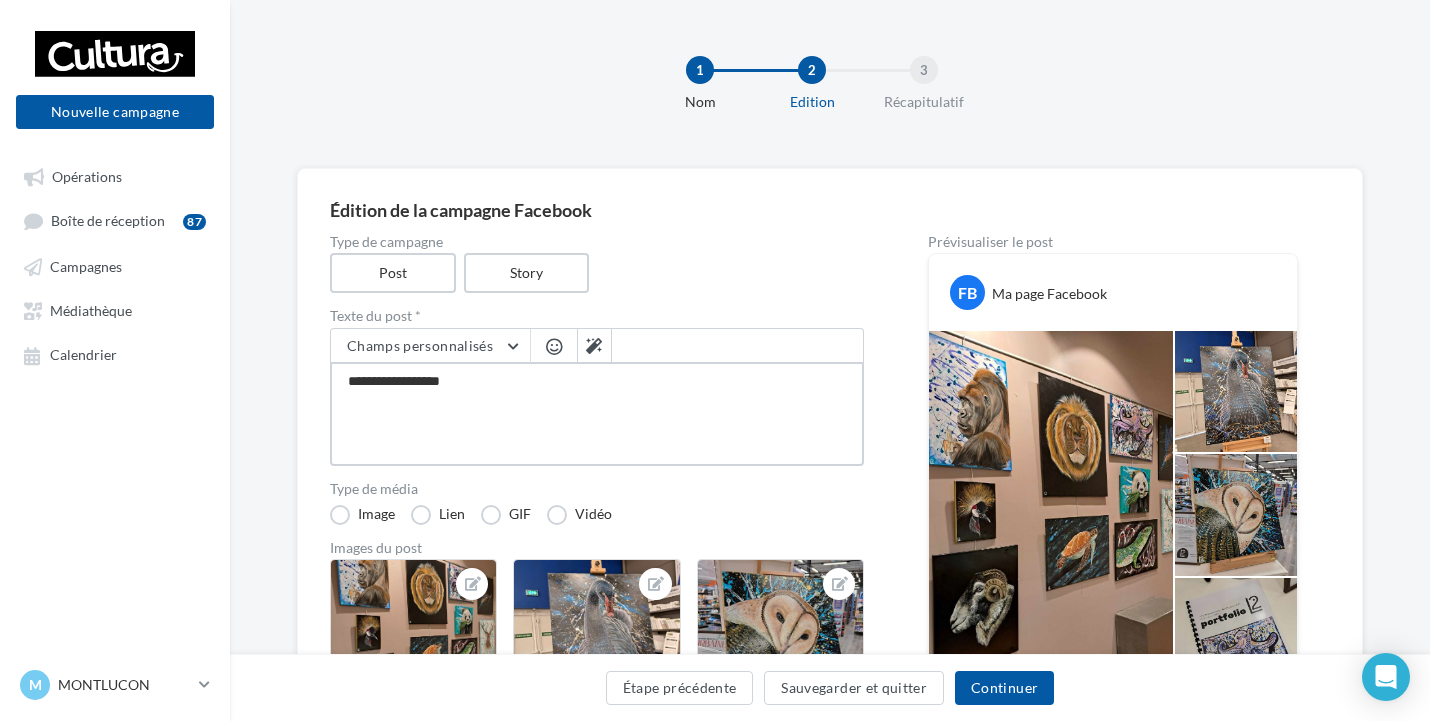 type on "**********" 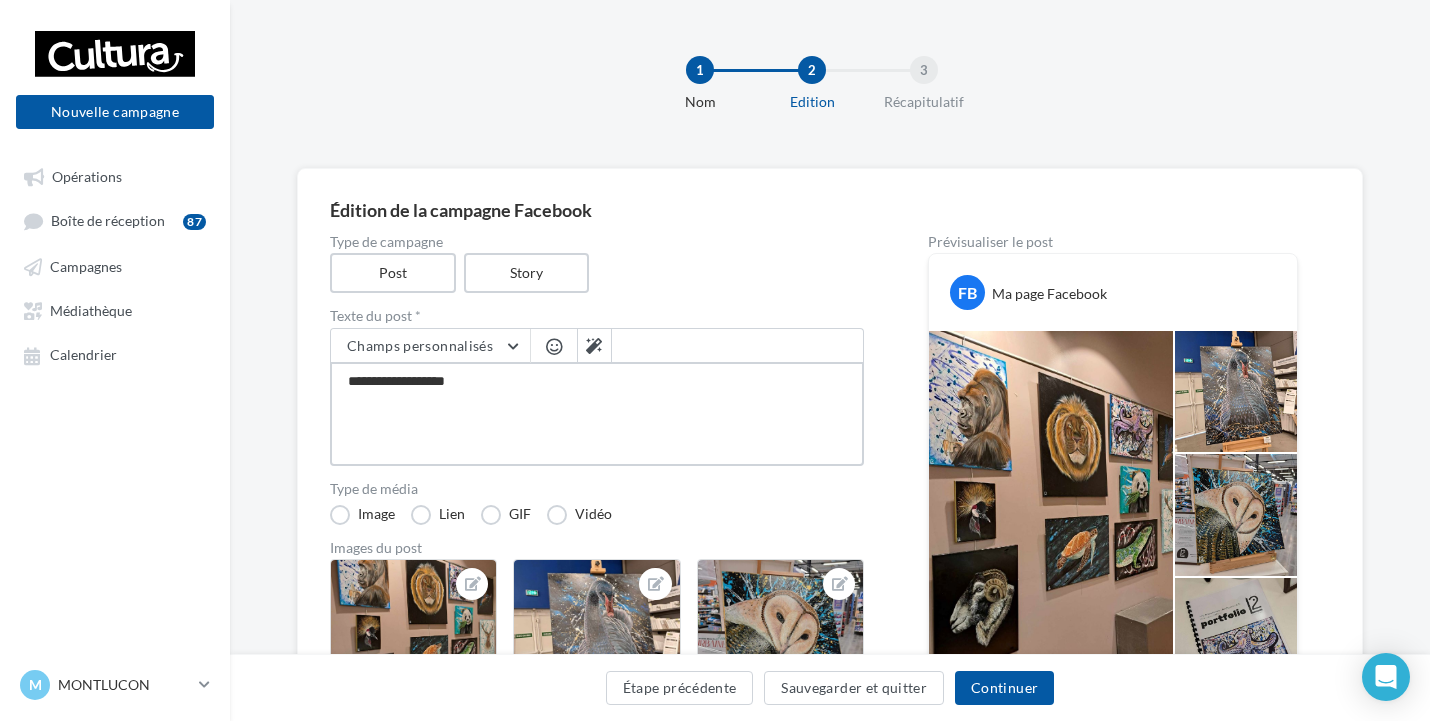 type on "**********" 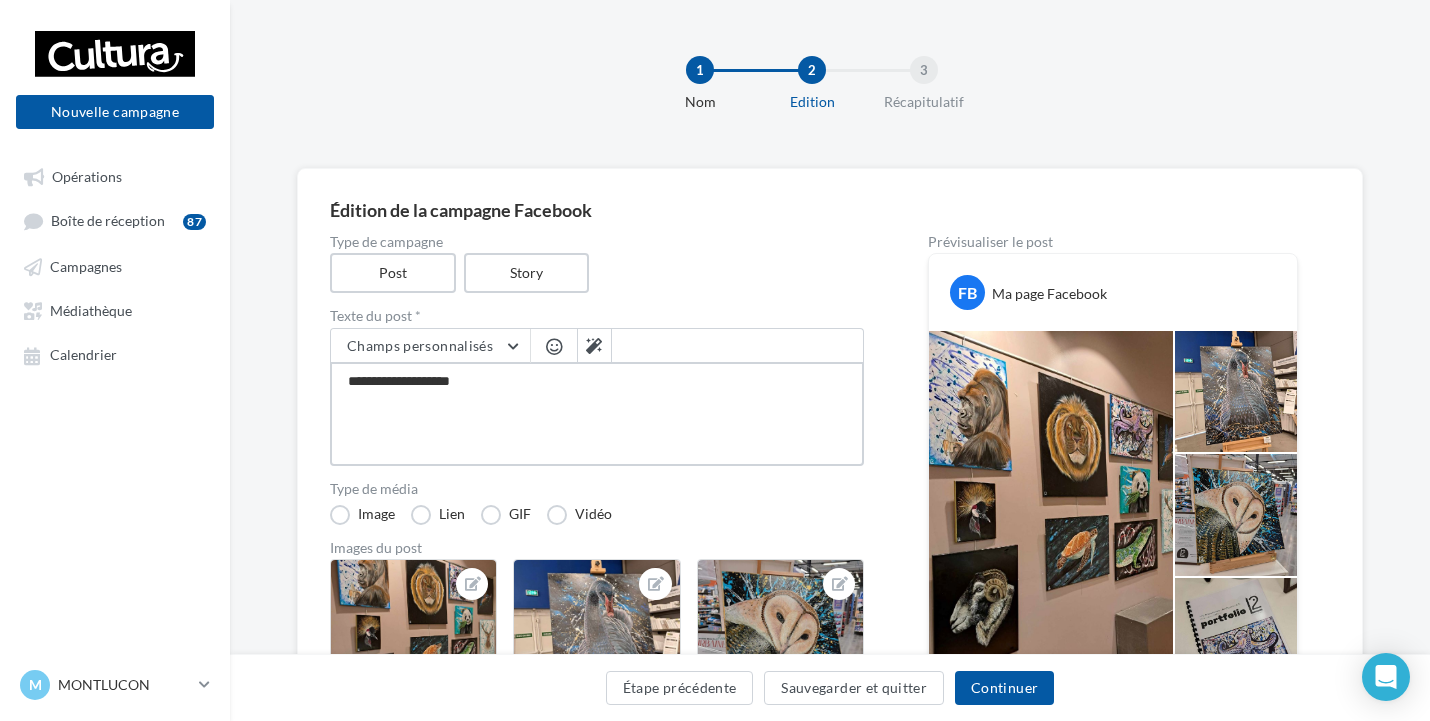 type on "**********" 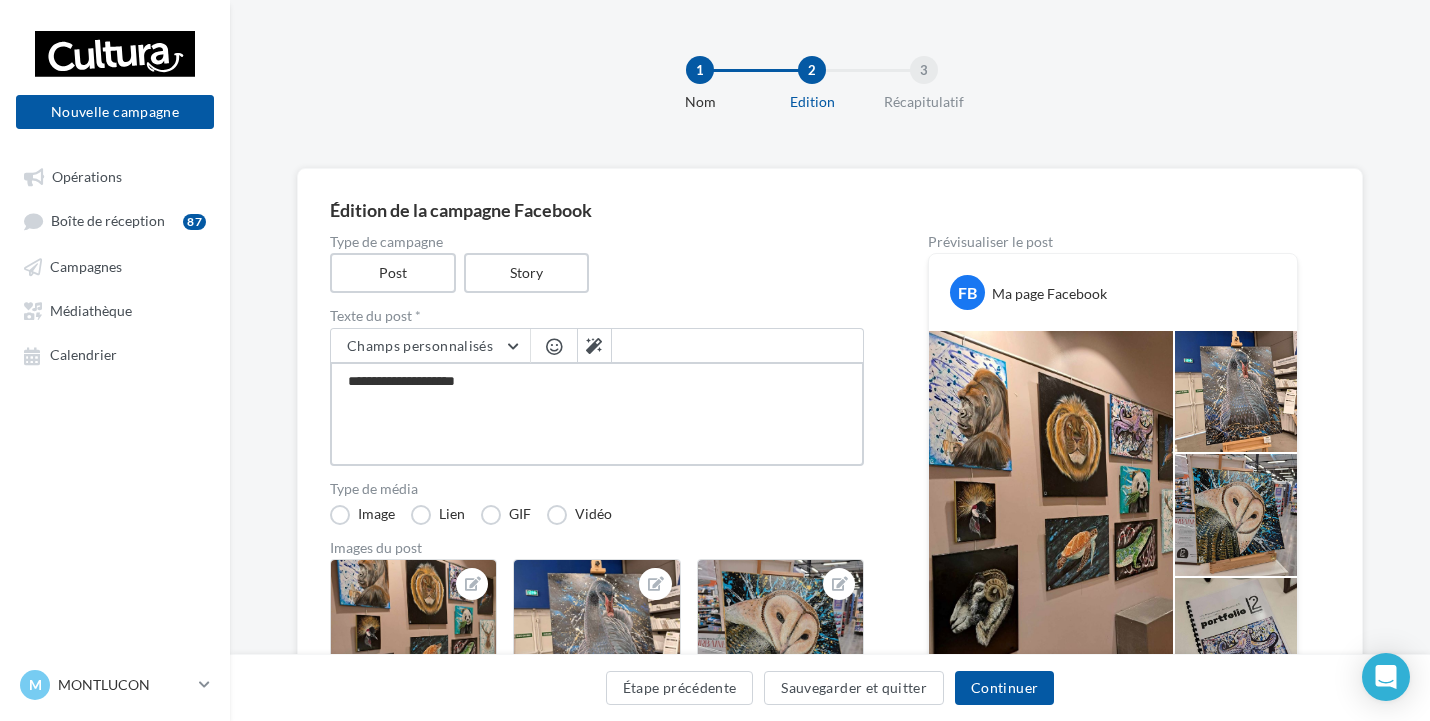 type on "**********" 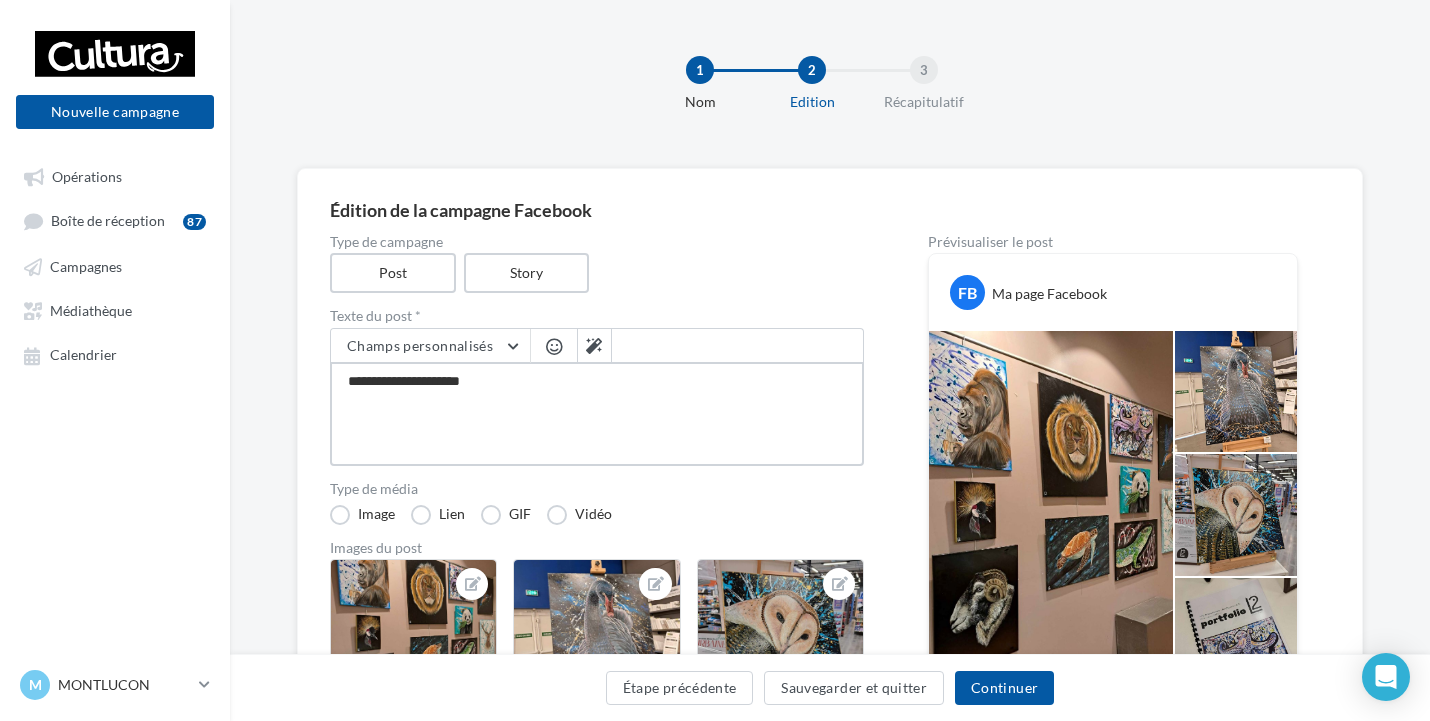 type on "**********" 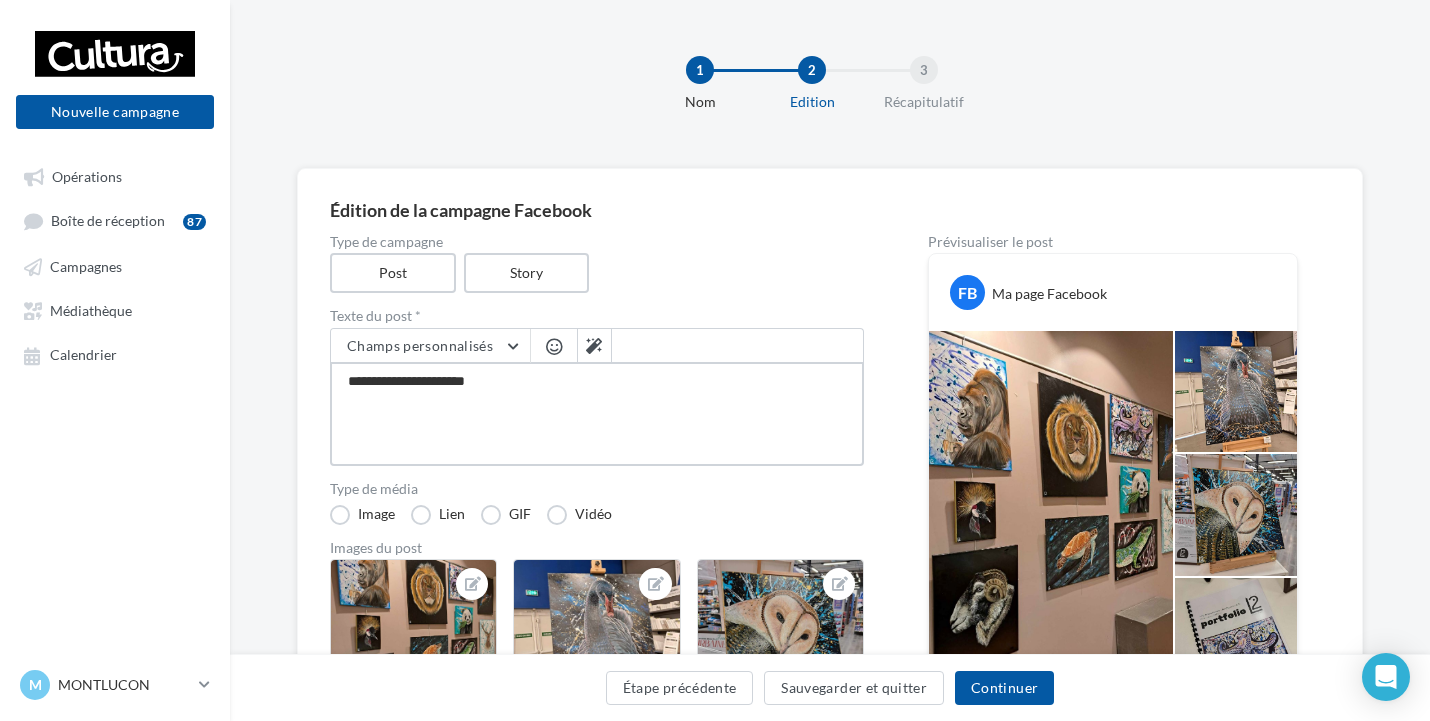type on "**********" 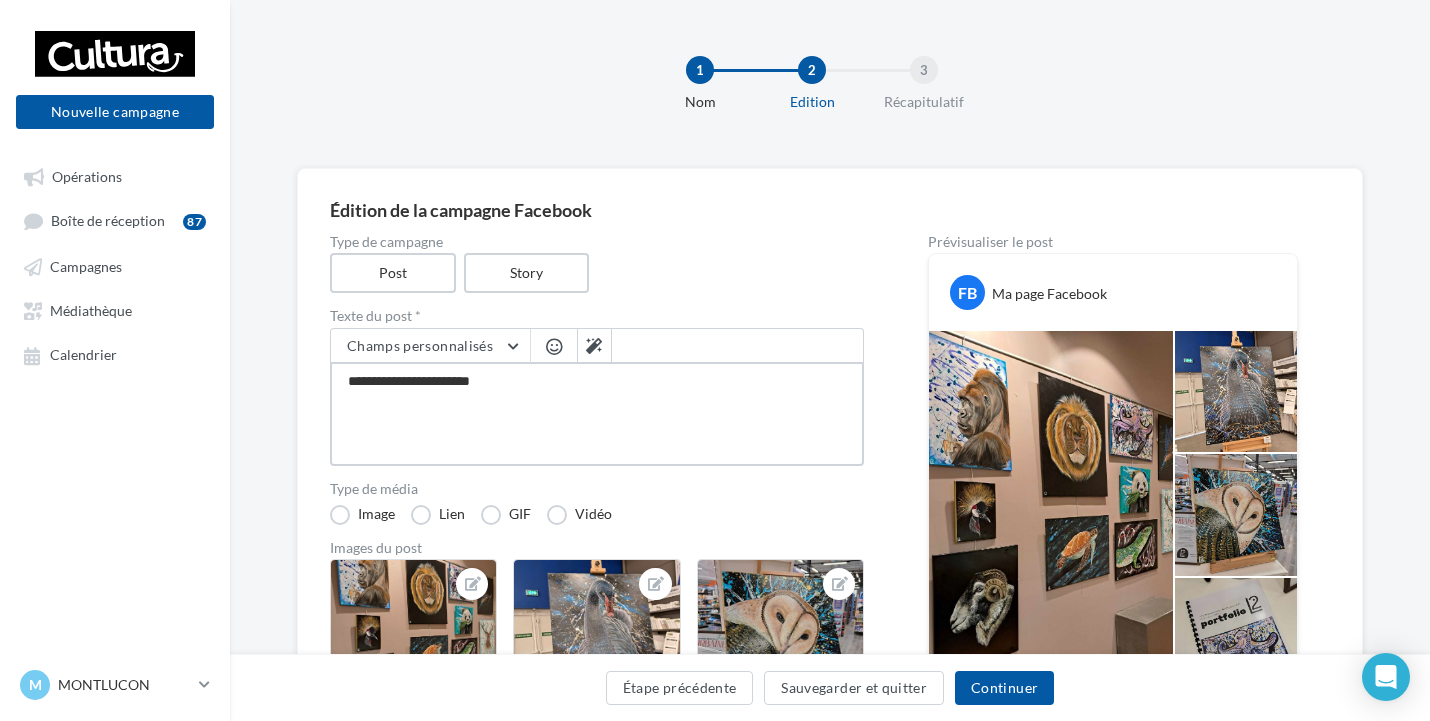 type on "**********" 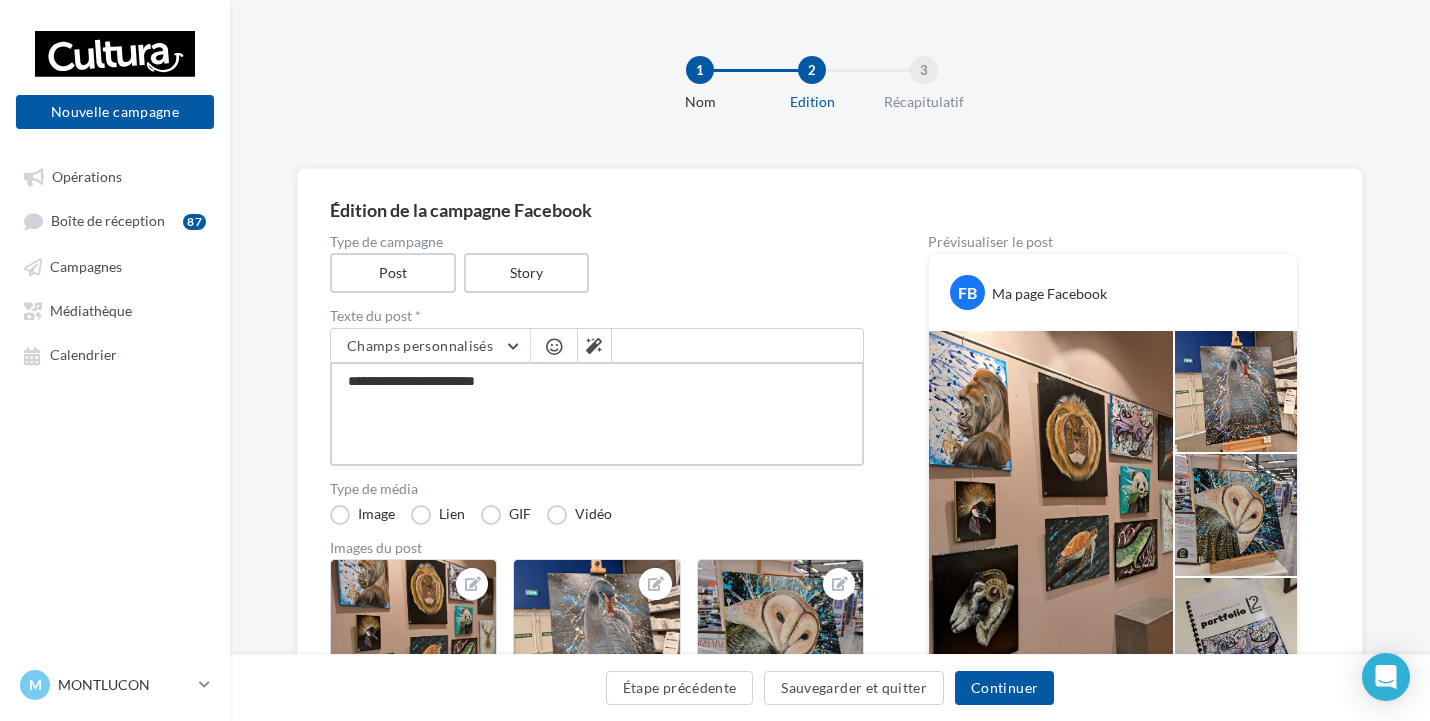 type on "**********" 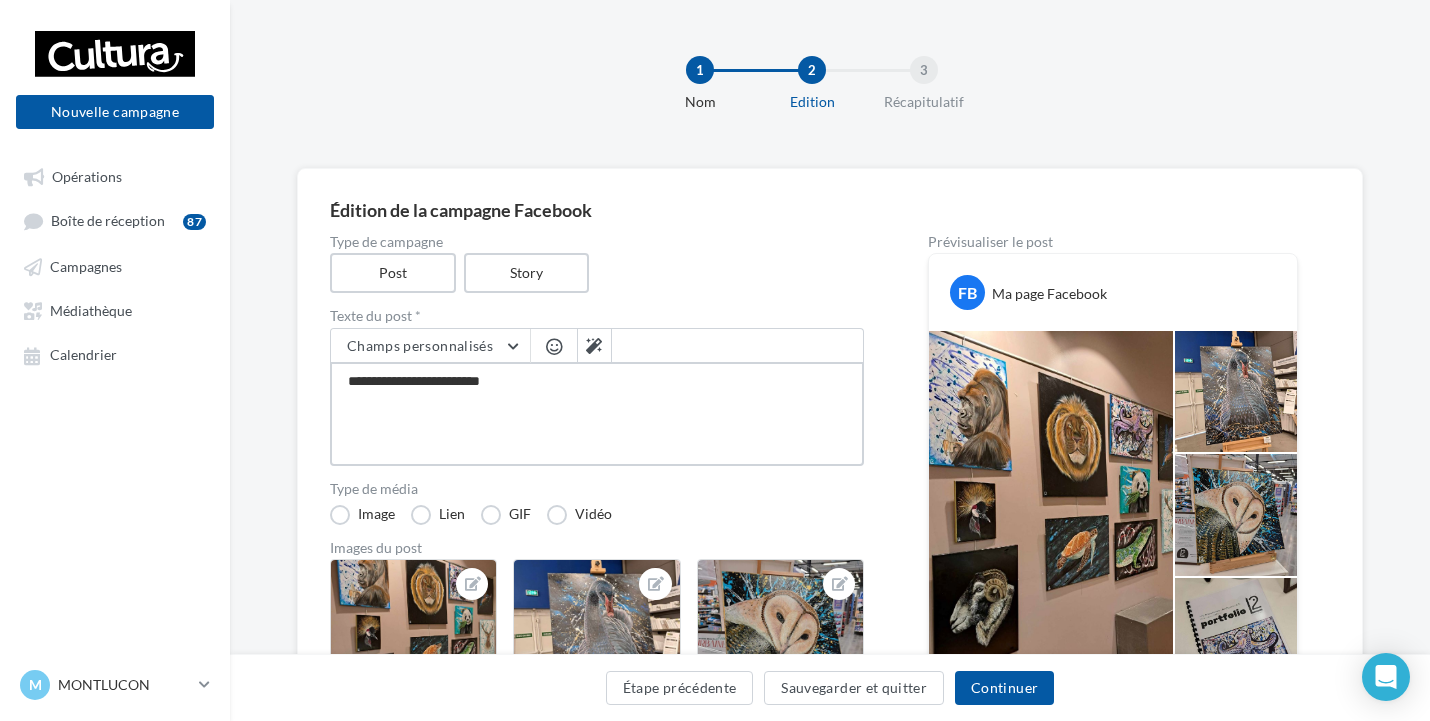 type on "**********" 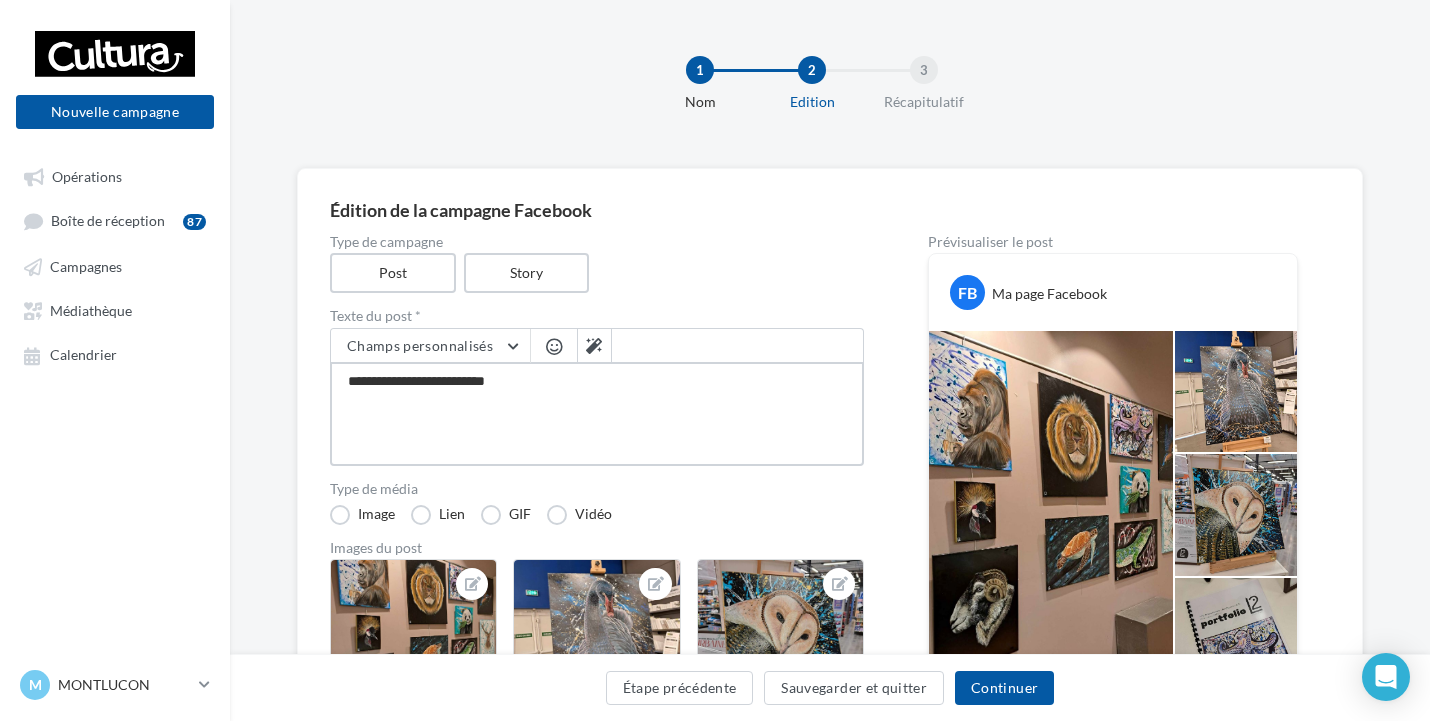 type on "**********" 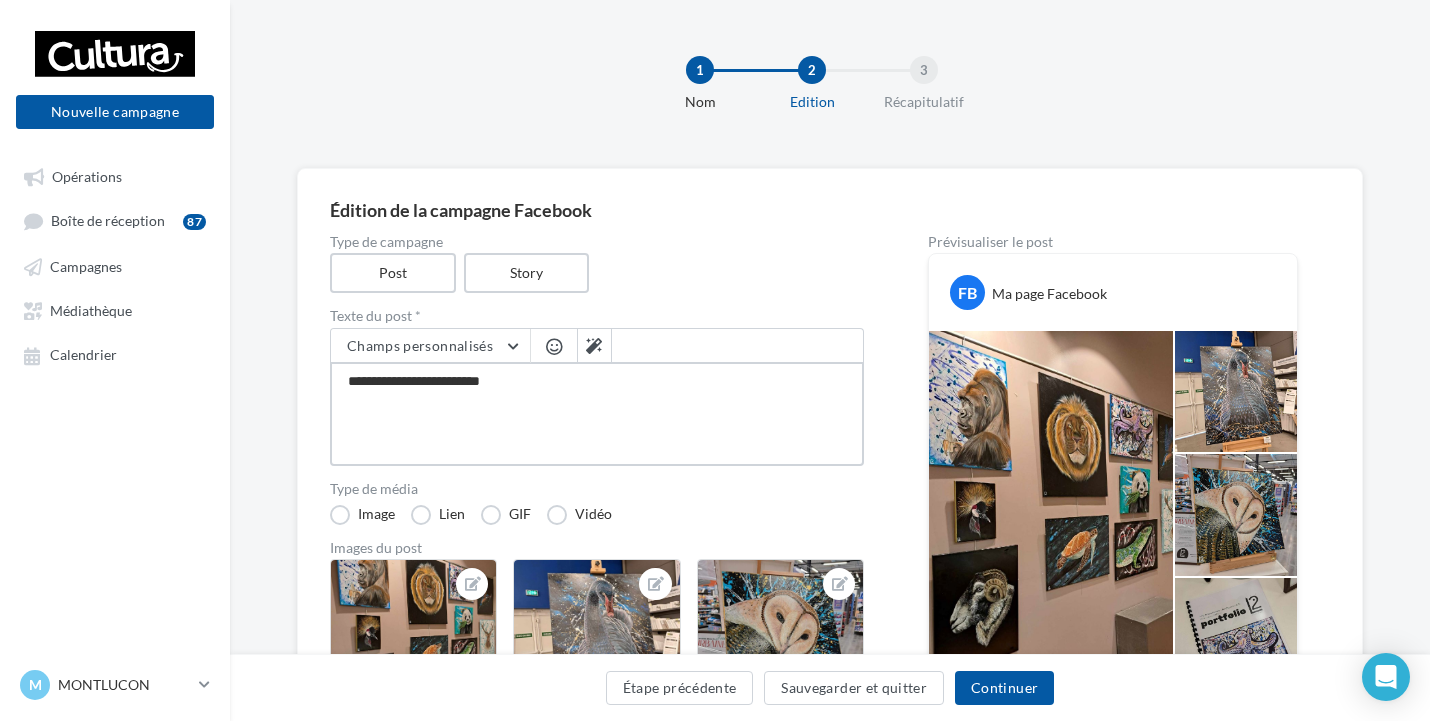 type on "**********" 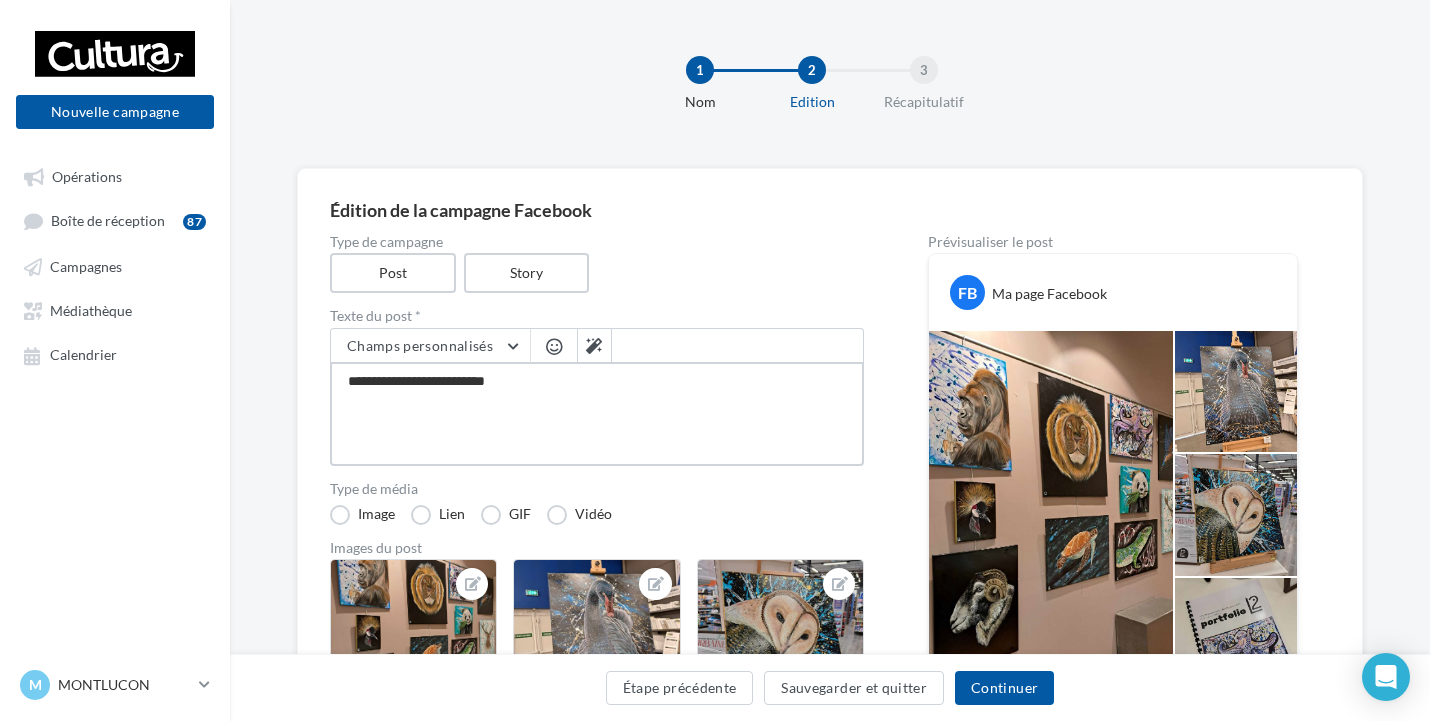 type on "**********" 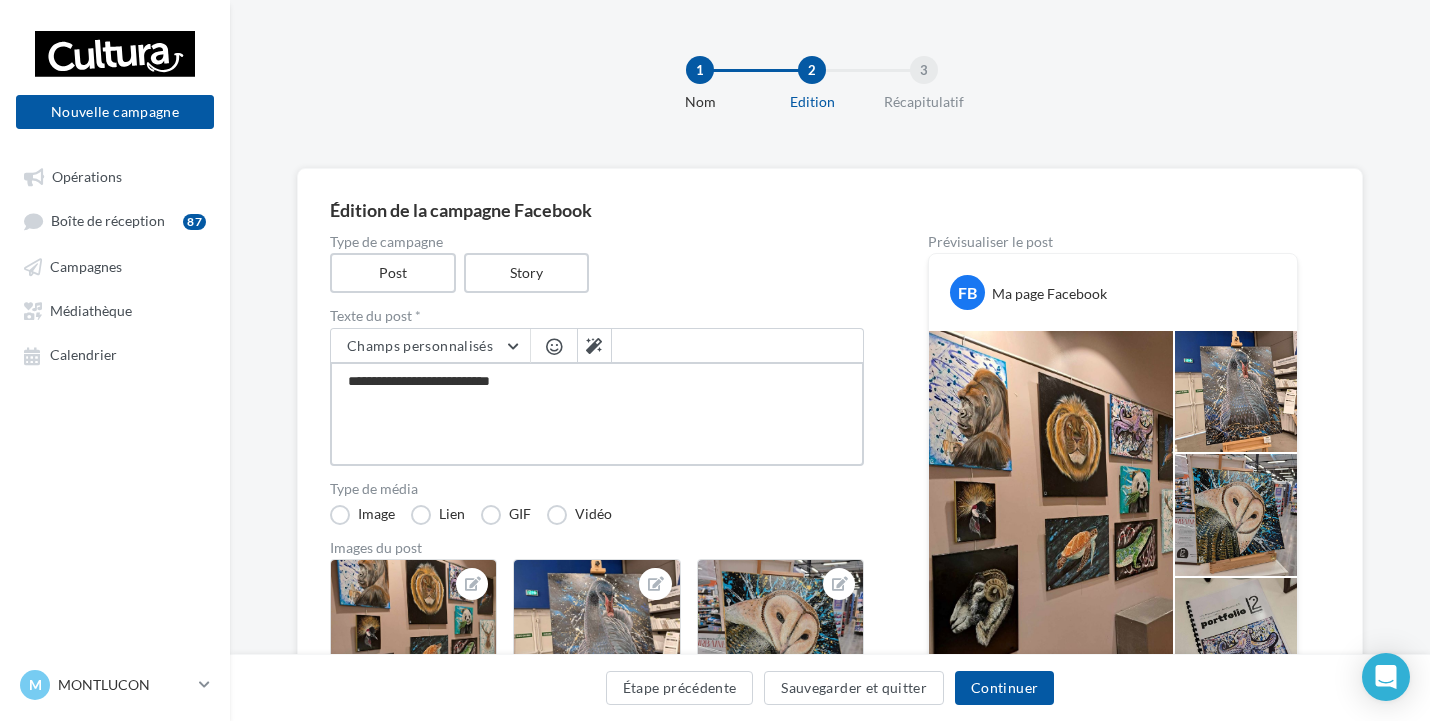 type on "**********" 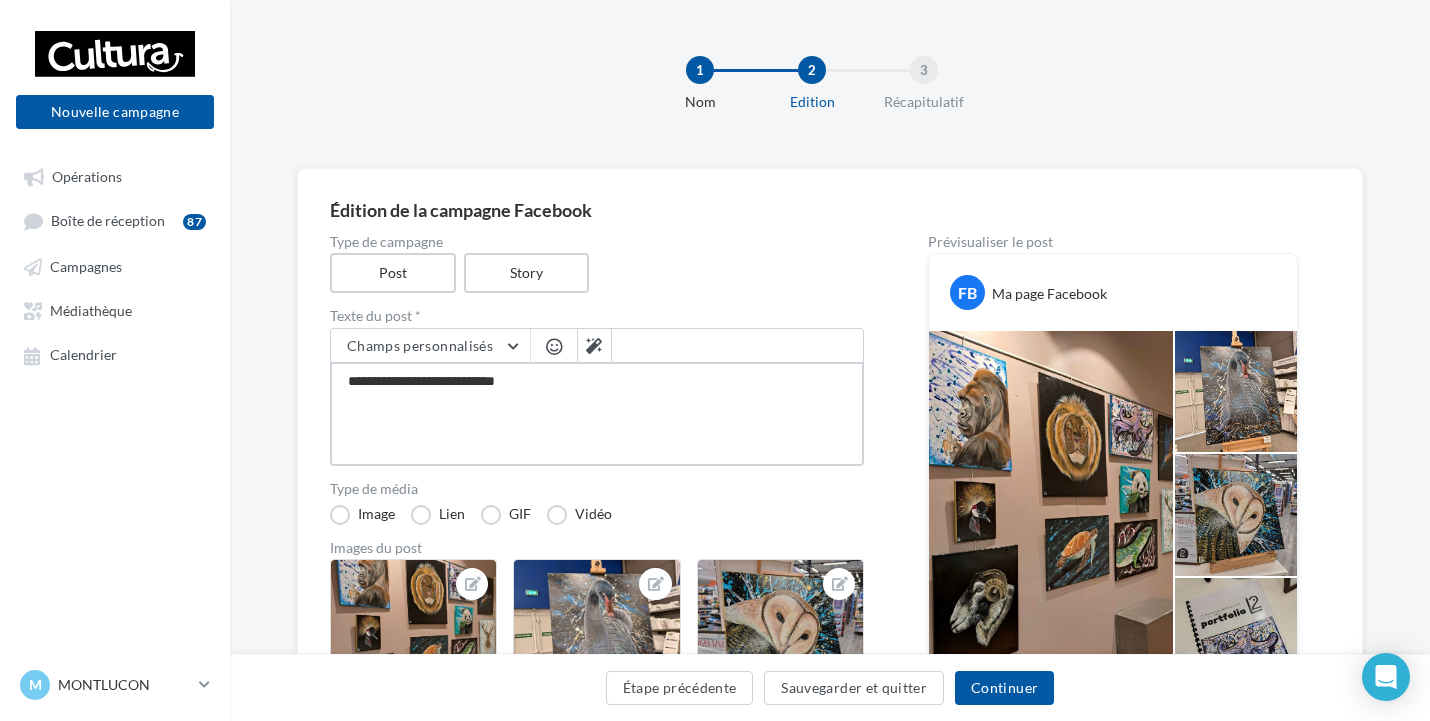 type on "**********" 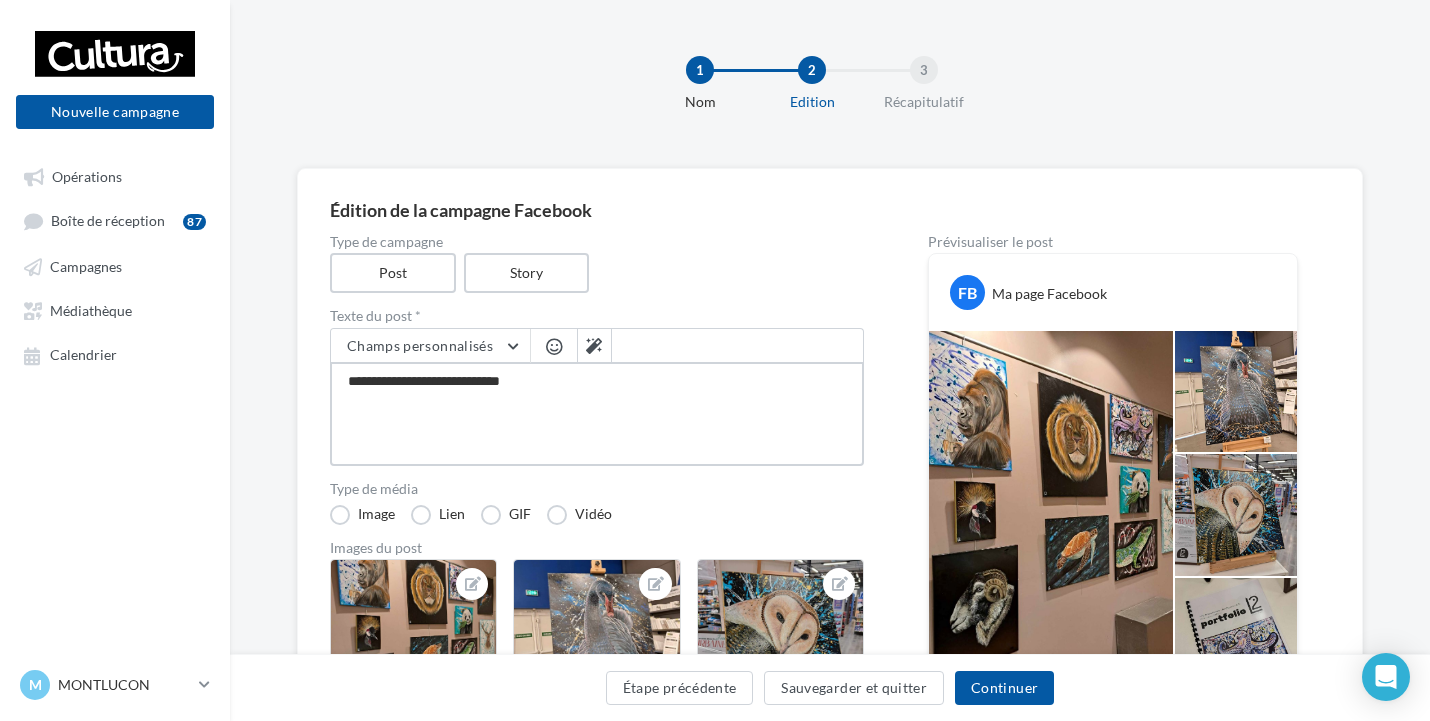 type on "**********" 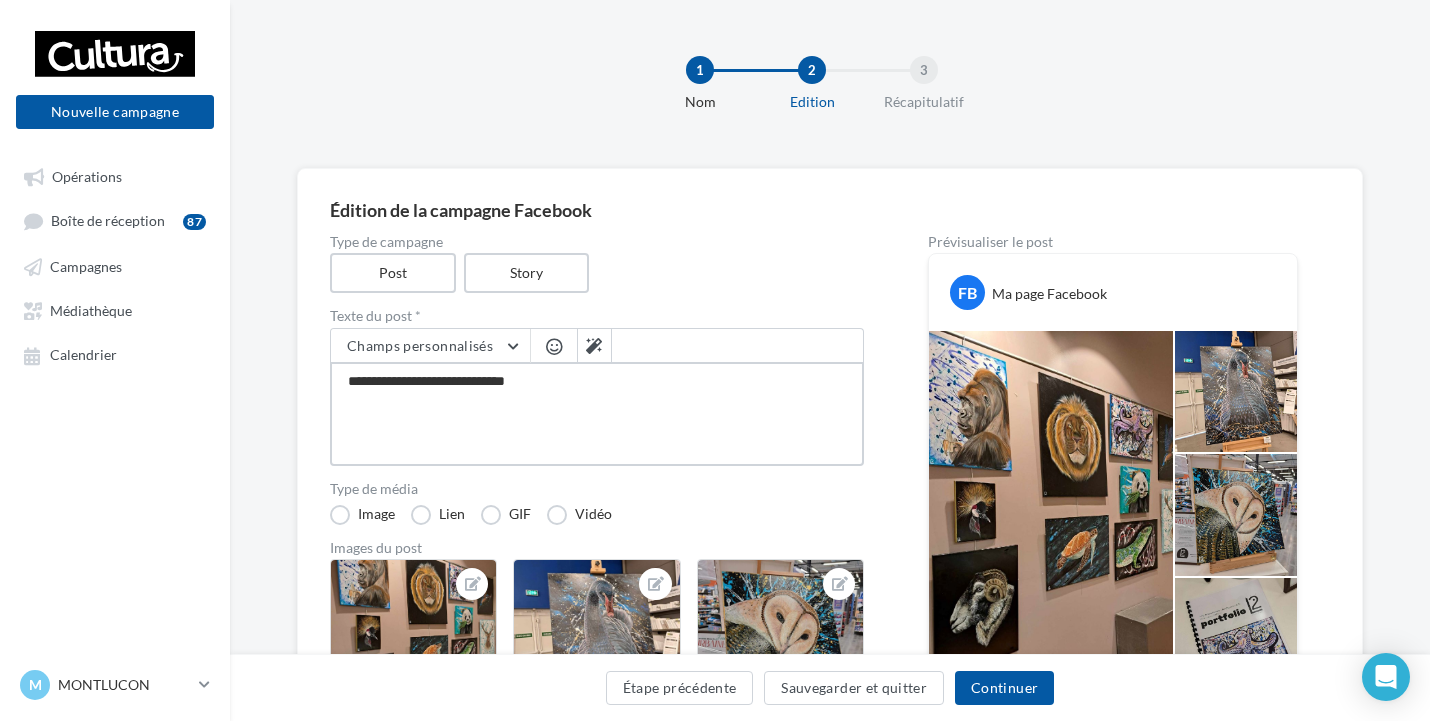 type on "**********" 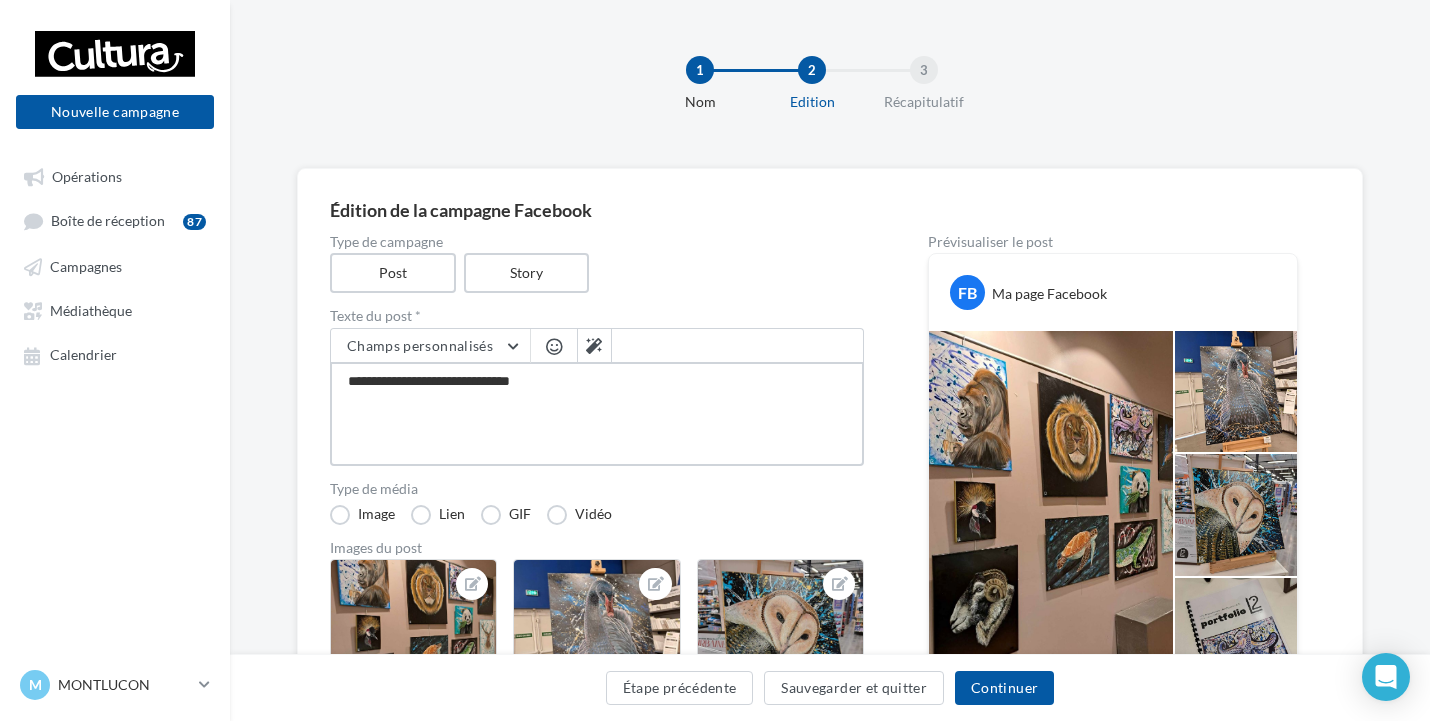 type on "**********" 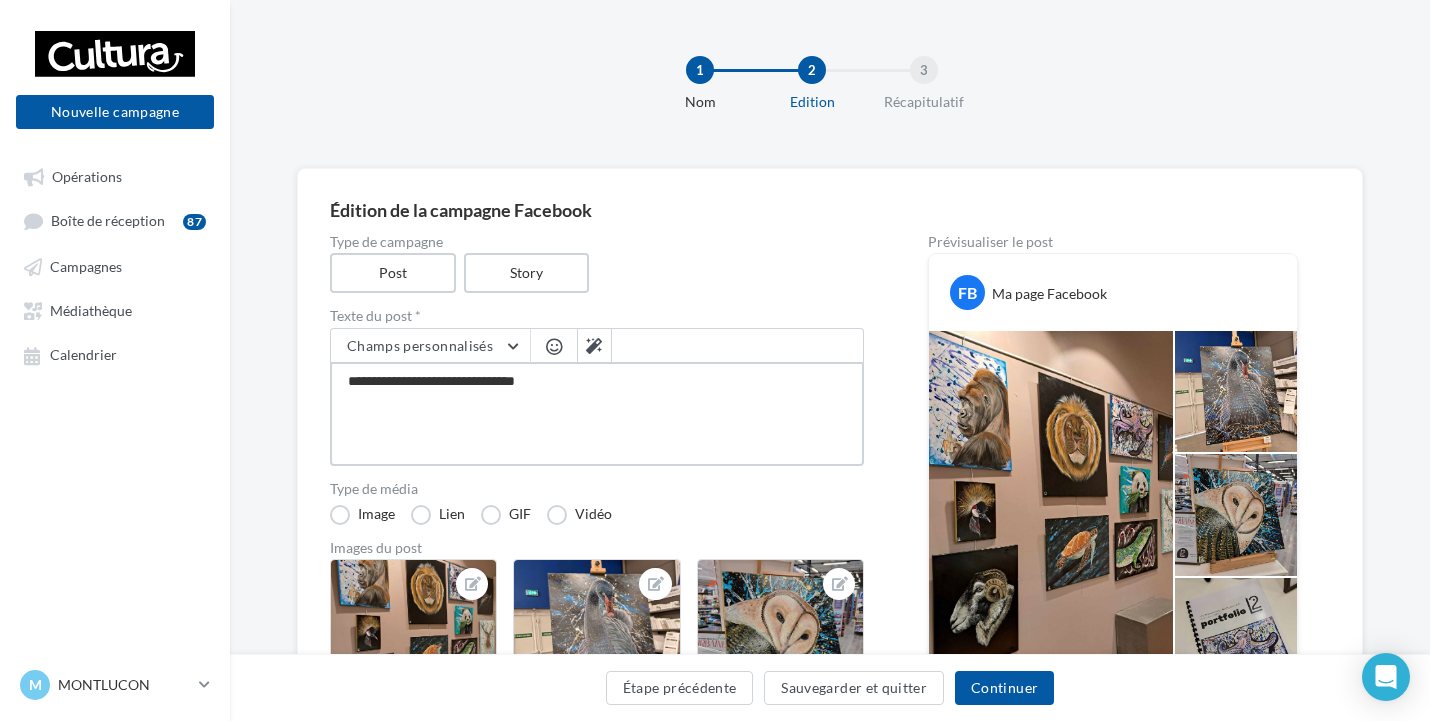 type on "**********" 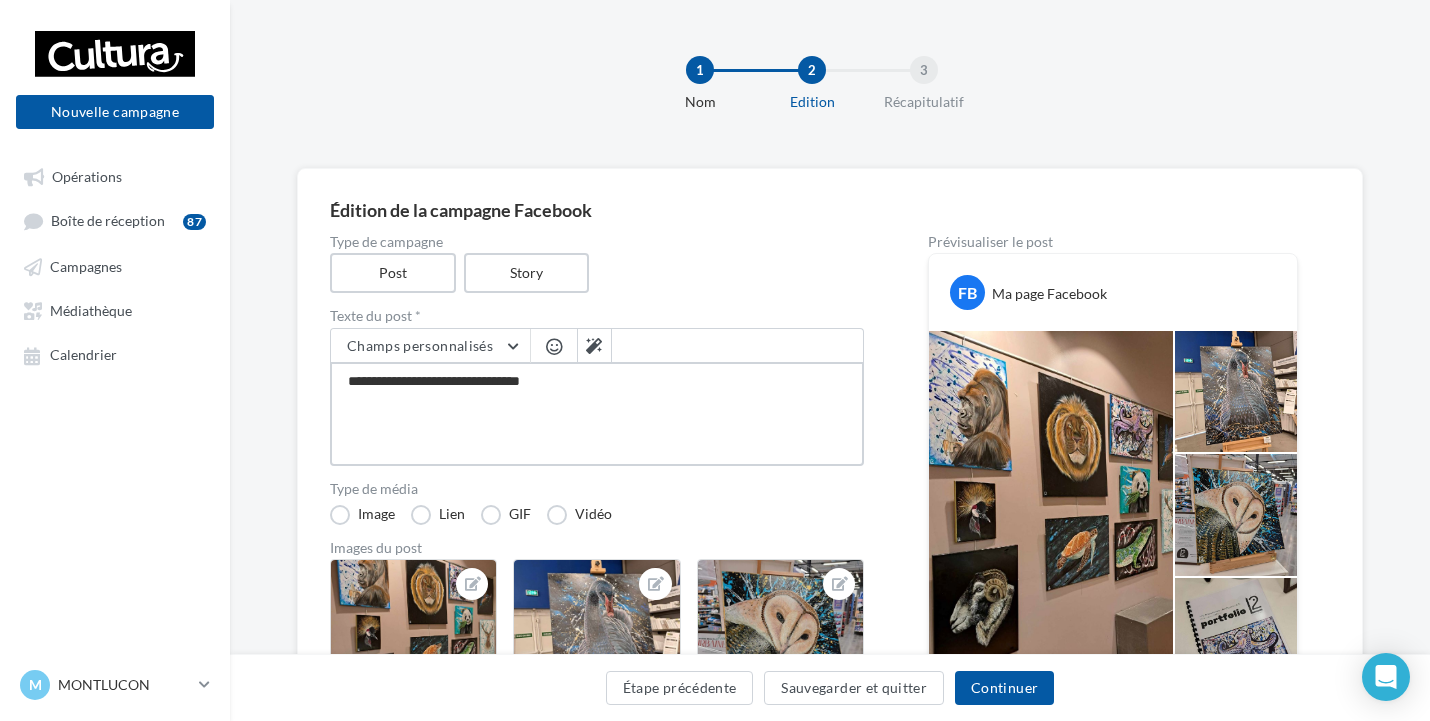 type on "**********" 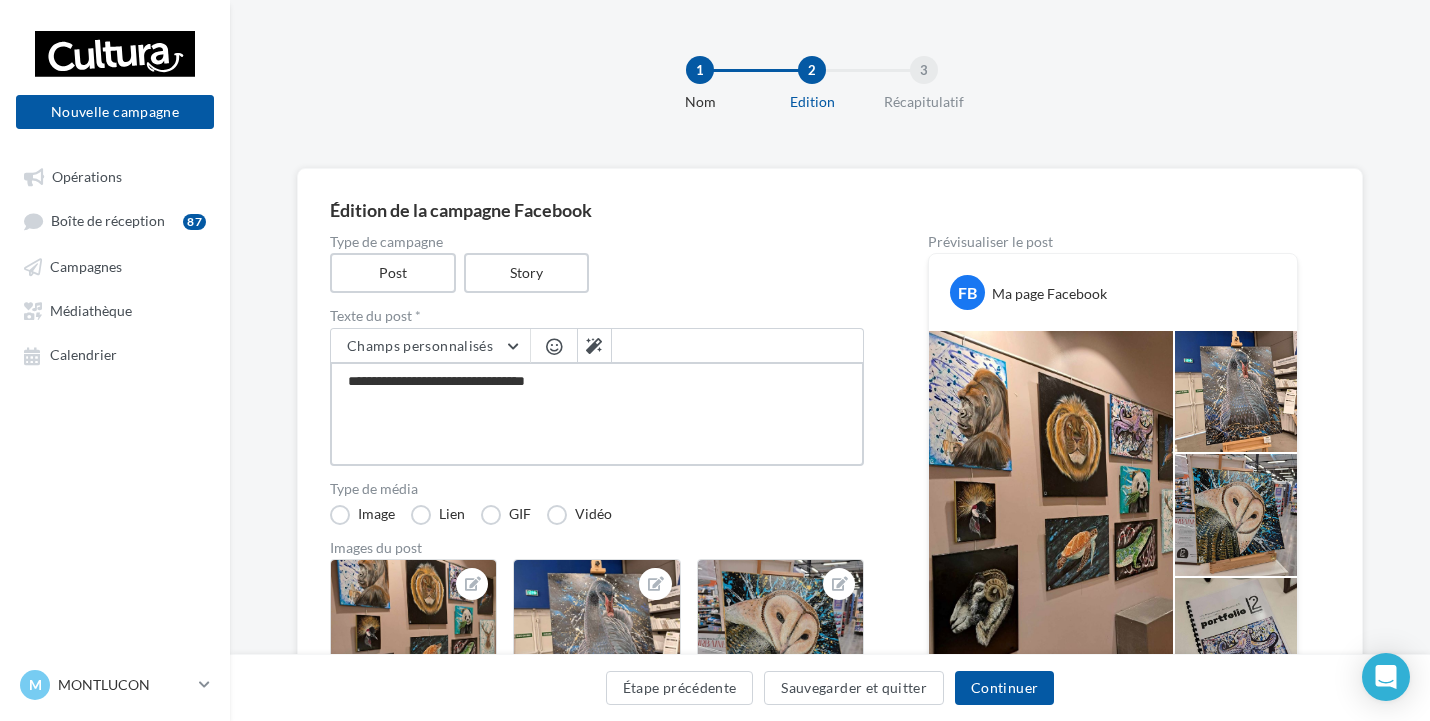 type on "**********" 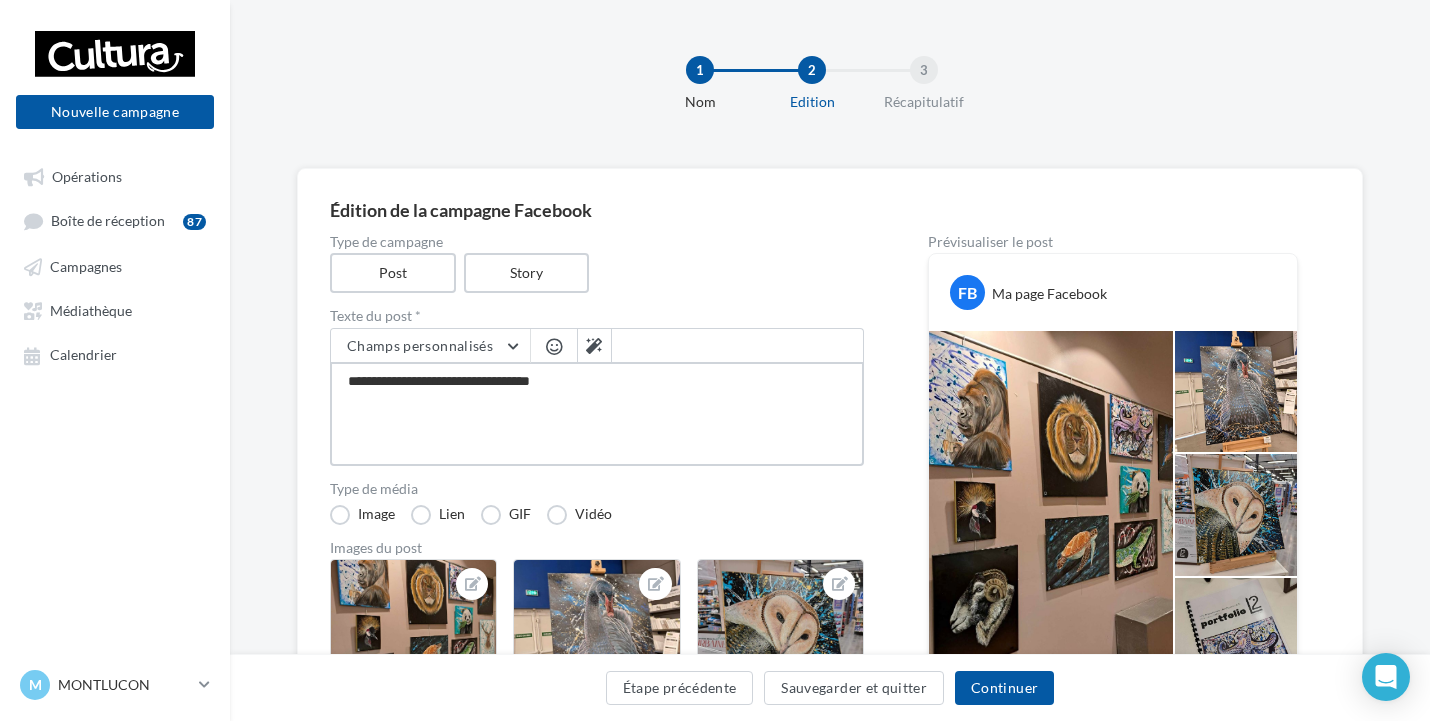 type on "**********" 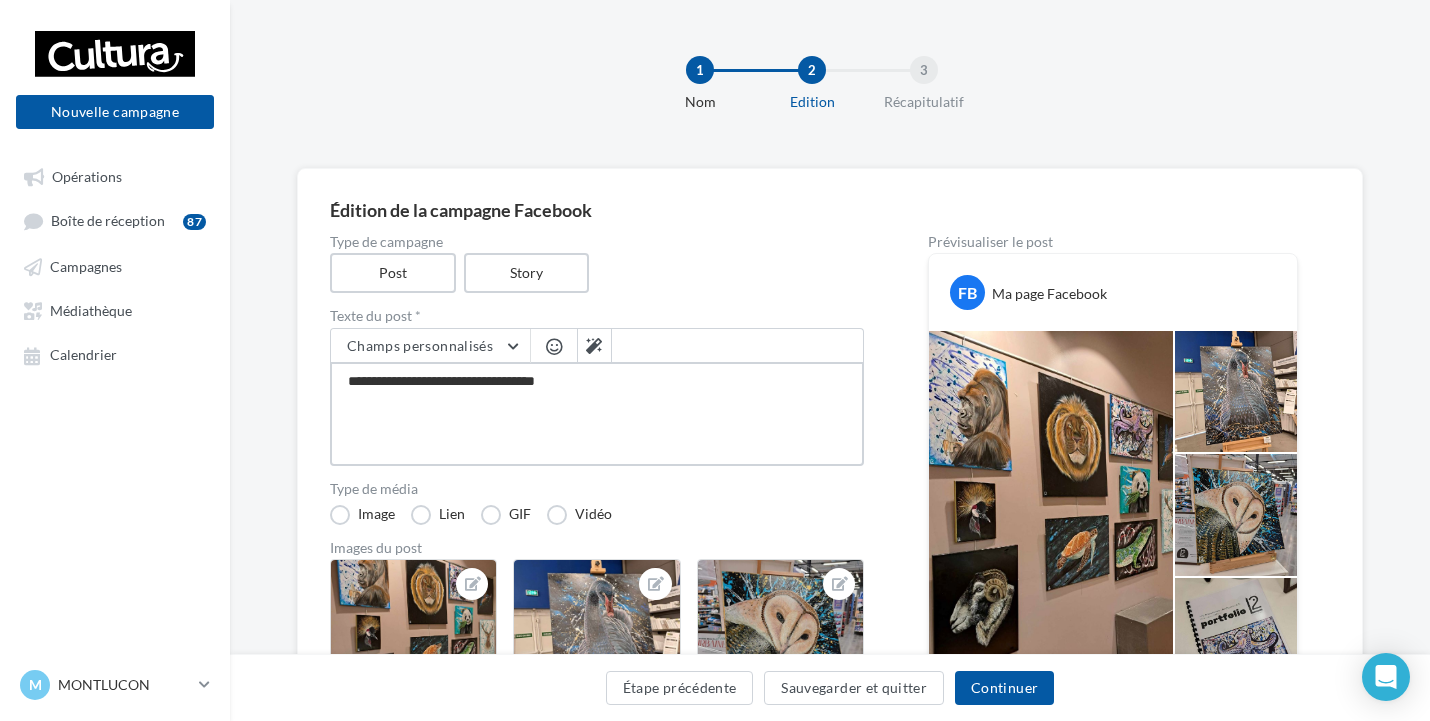 type on "**********" 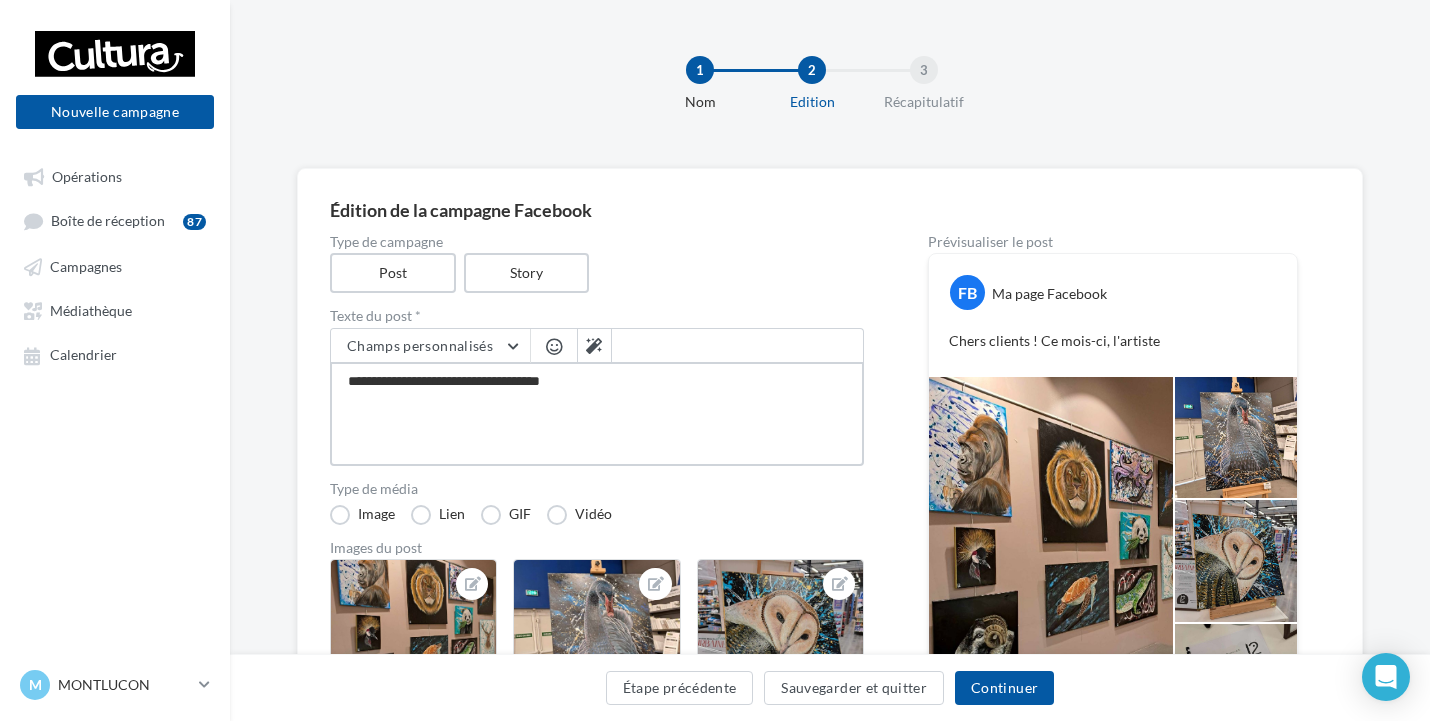 type on "**********" 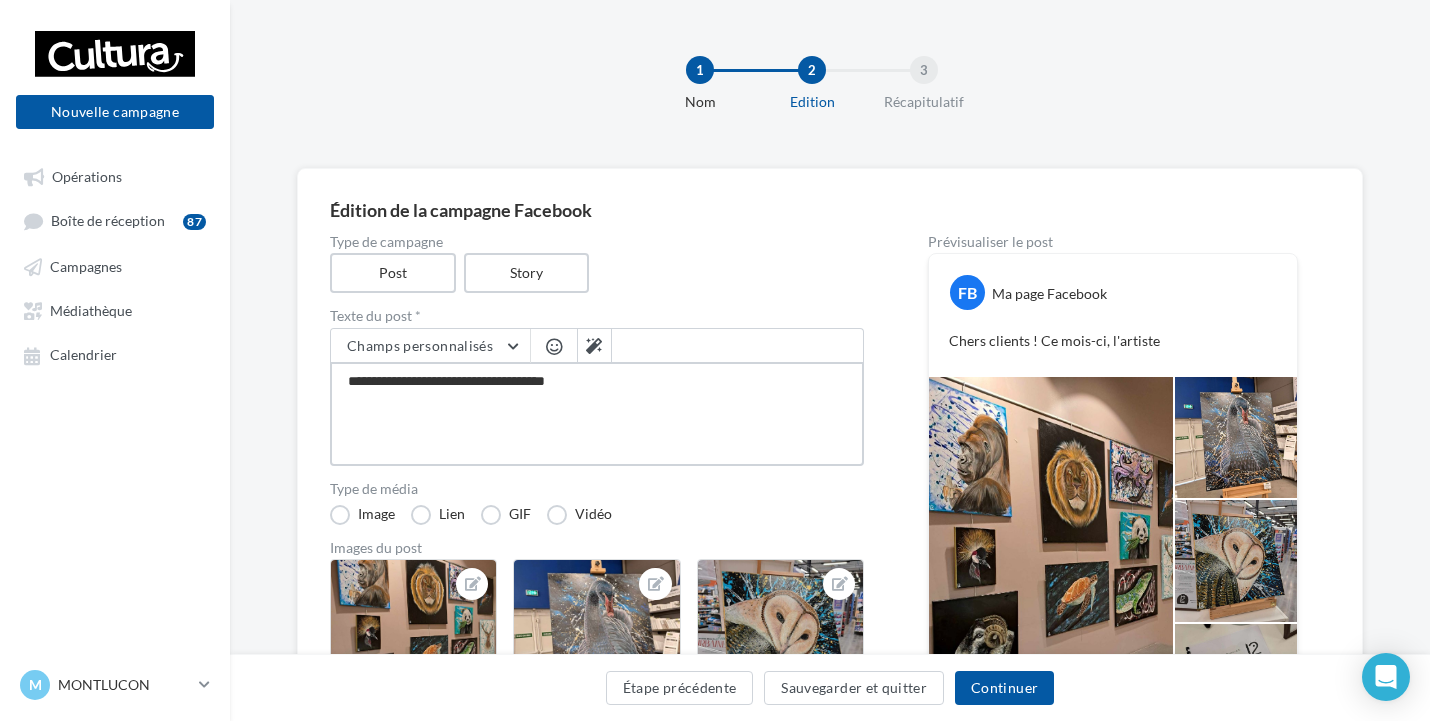 type on "**********" 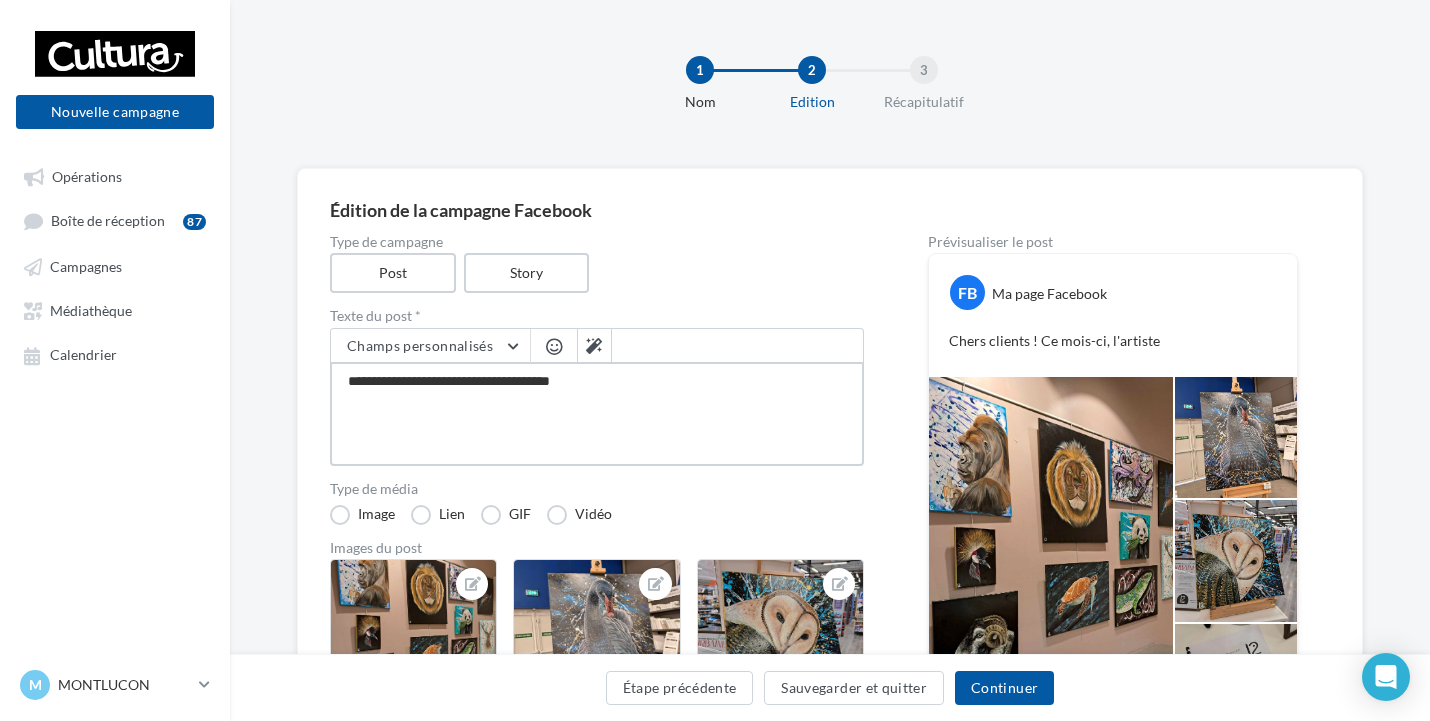 type on "**********" 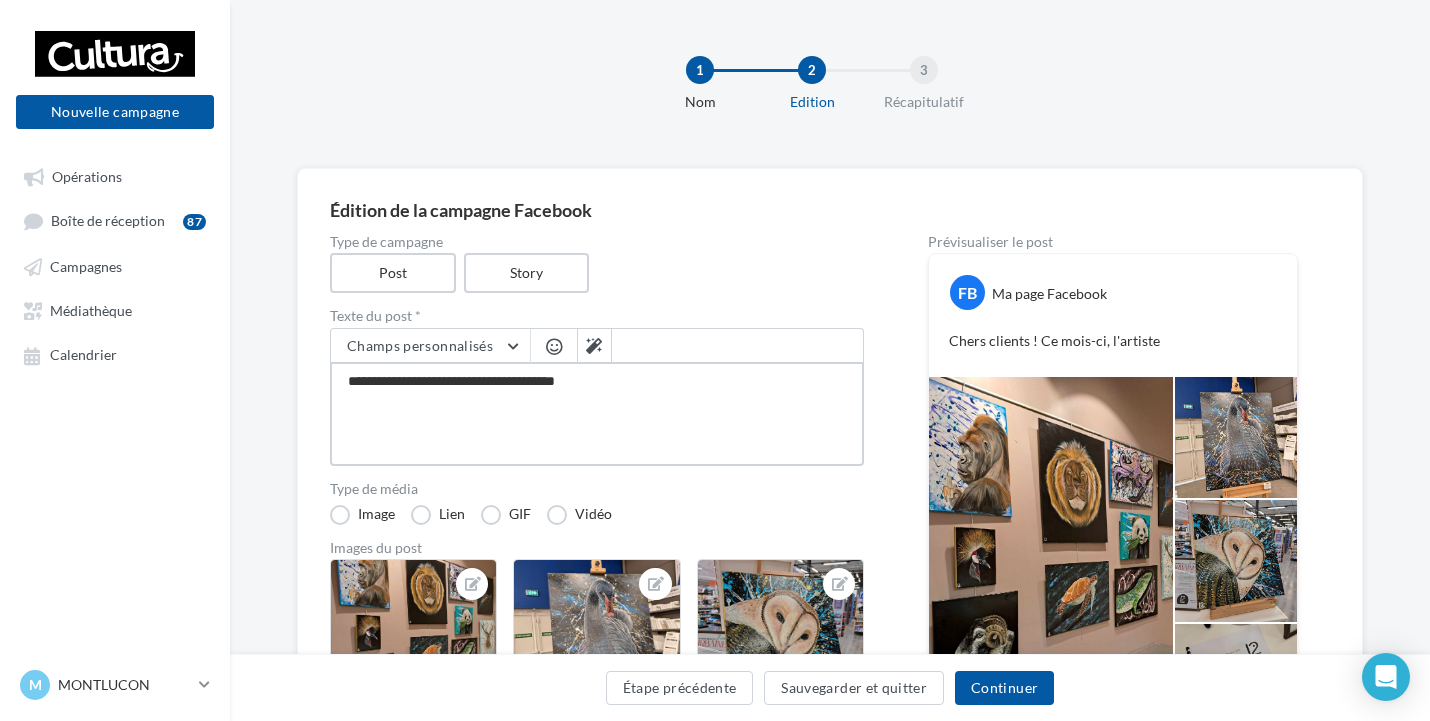 type on "**********" 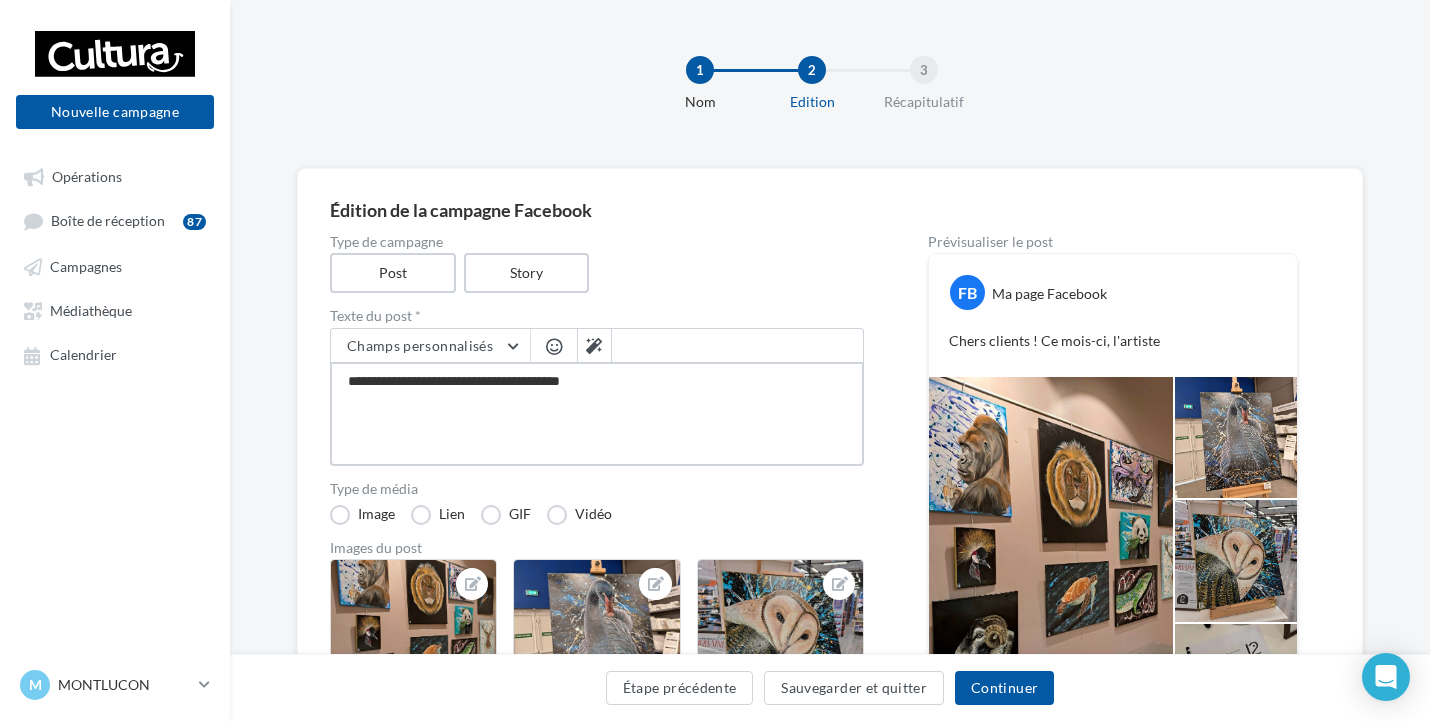 type on "**********" 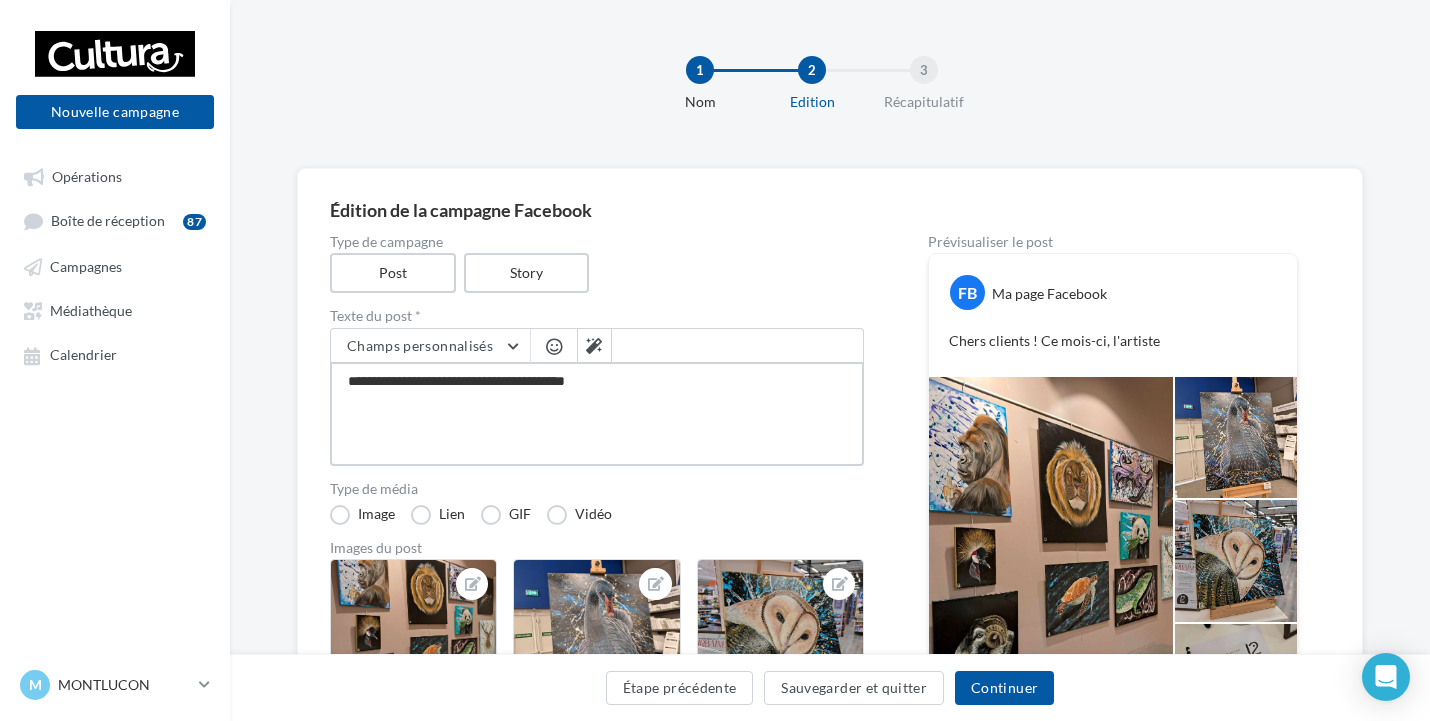 type on "**********" 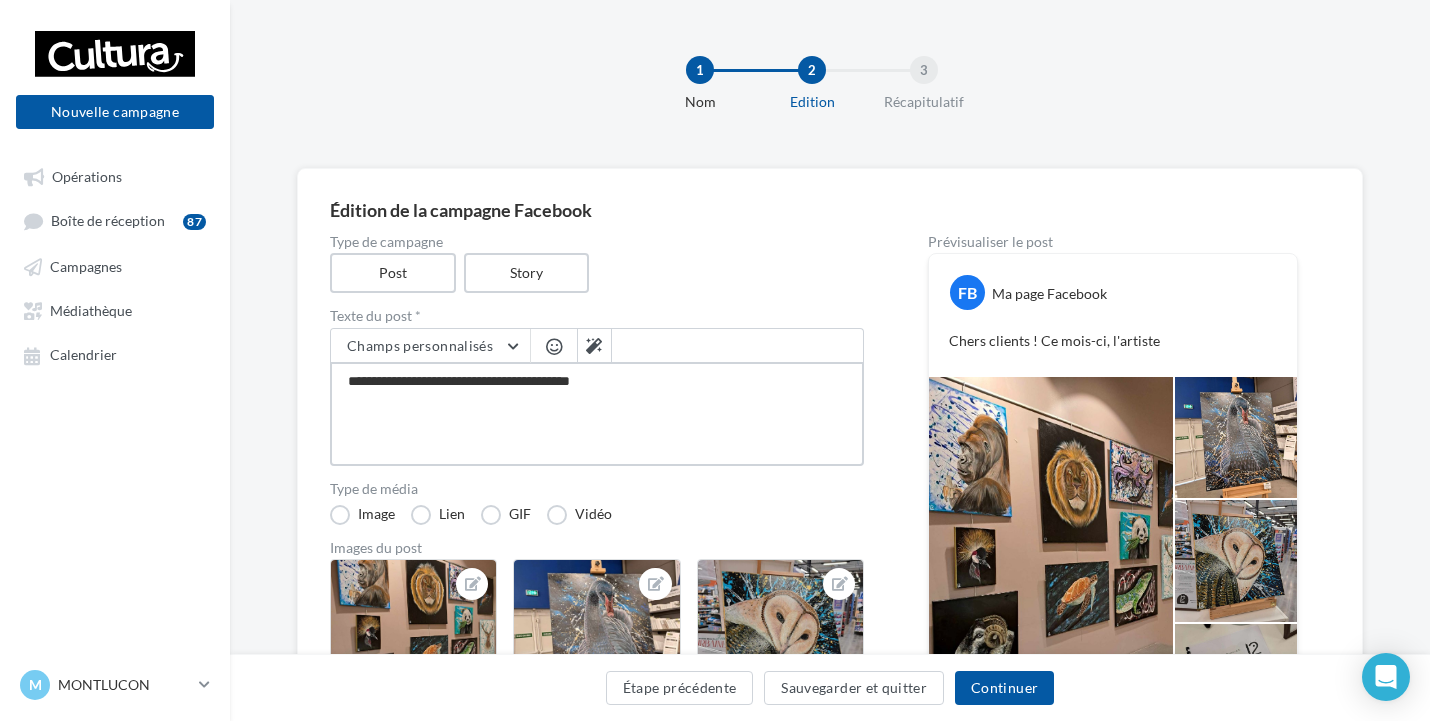 type on "**********" 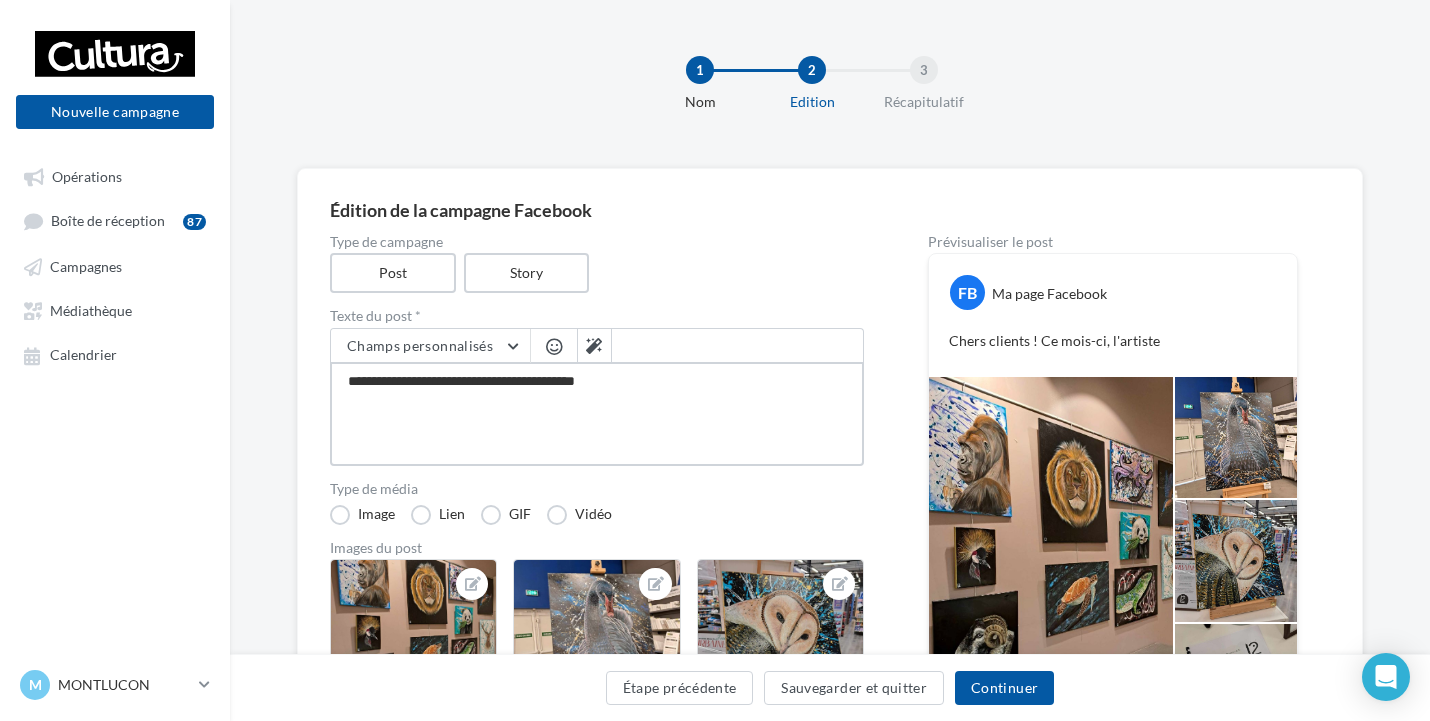 type on "**********" 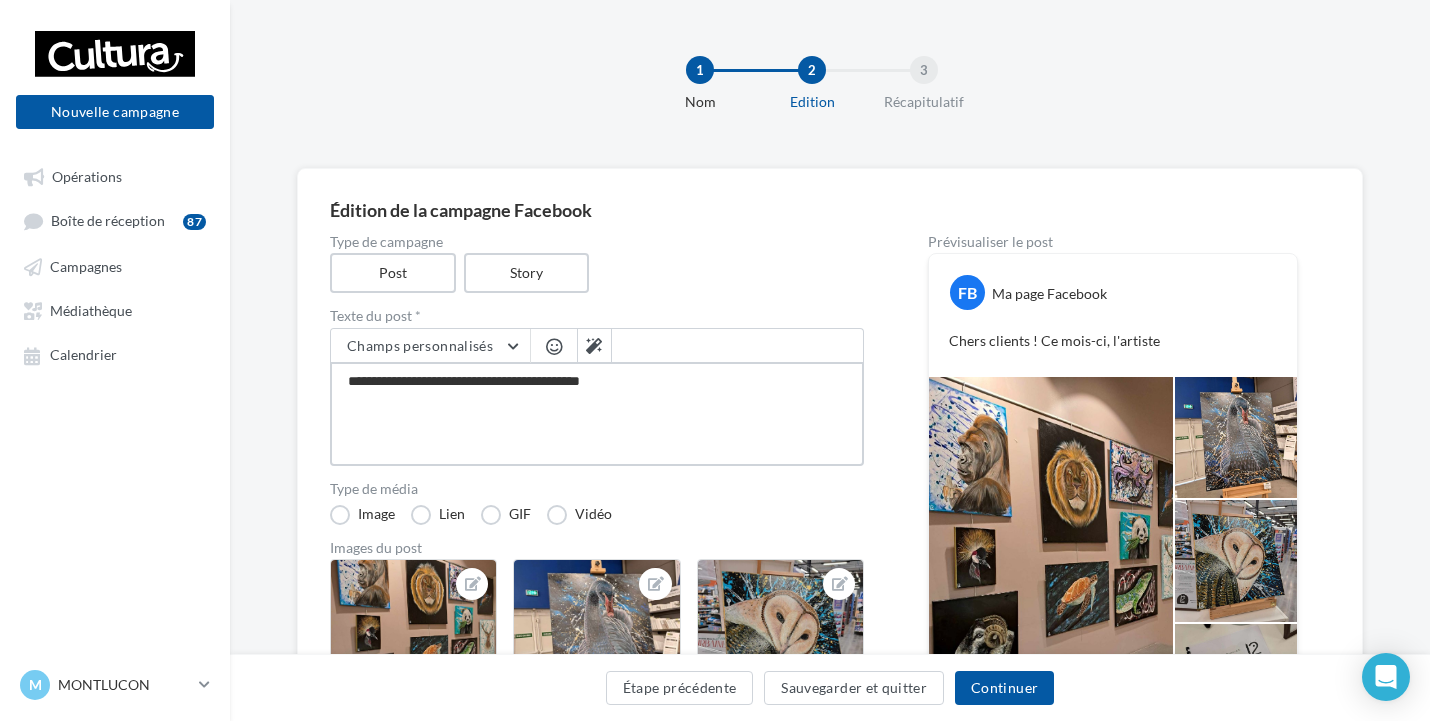 type on "**********" 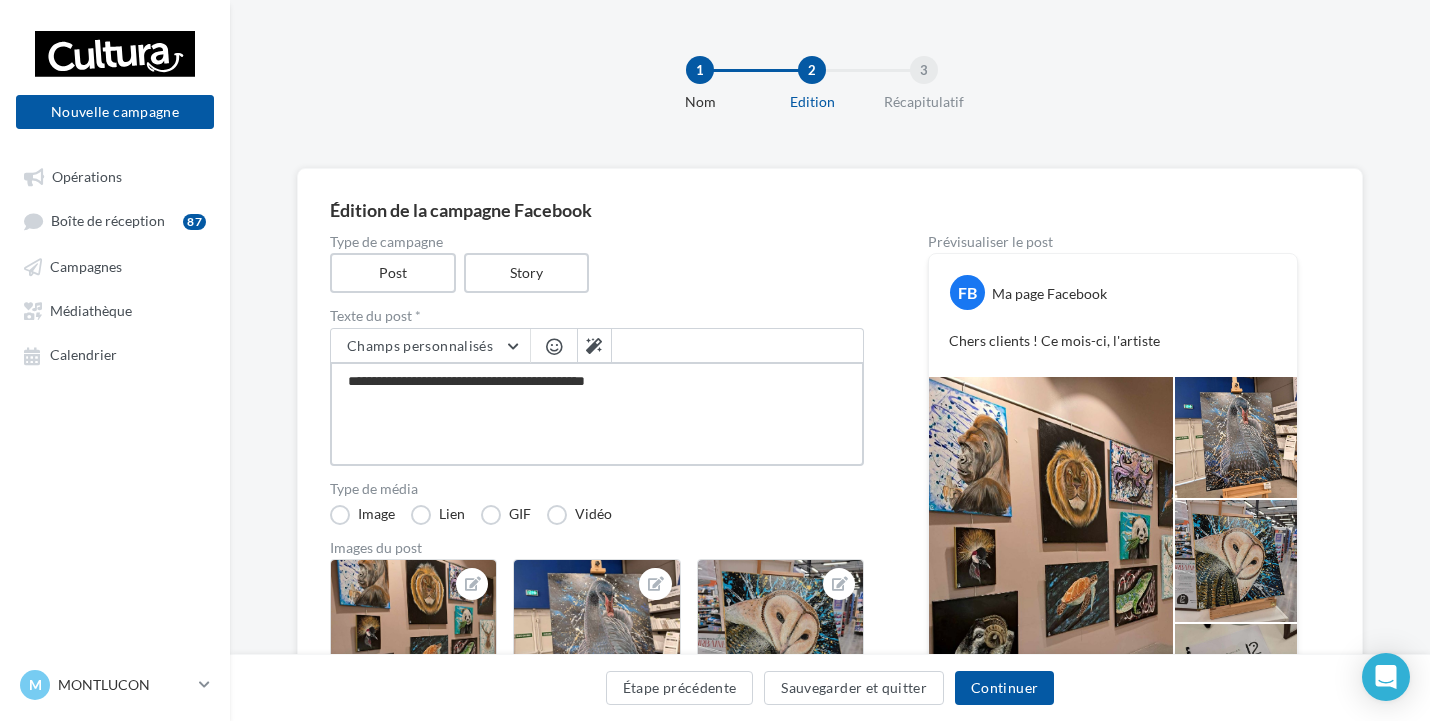 type on "**********" 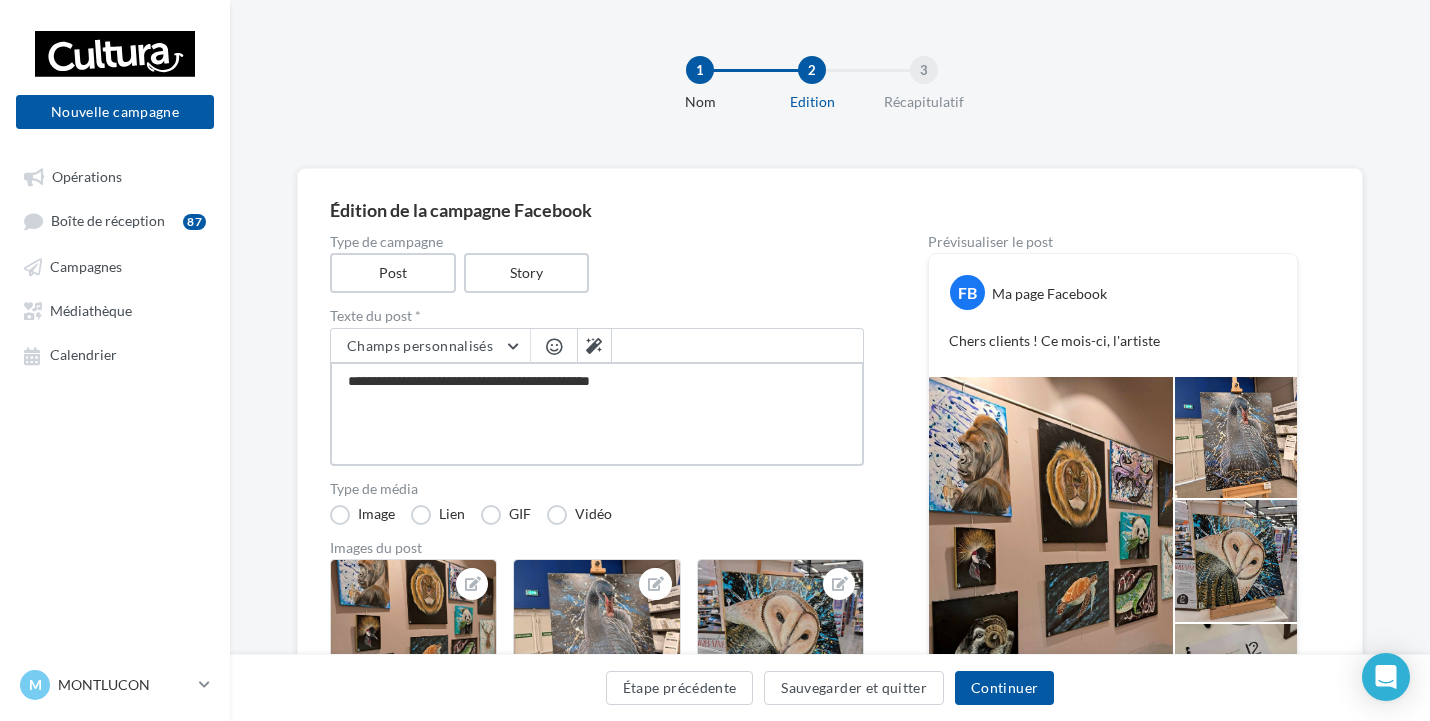 type on "**********" 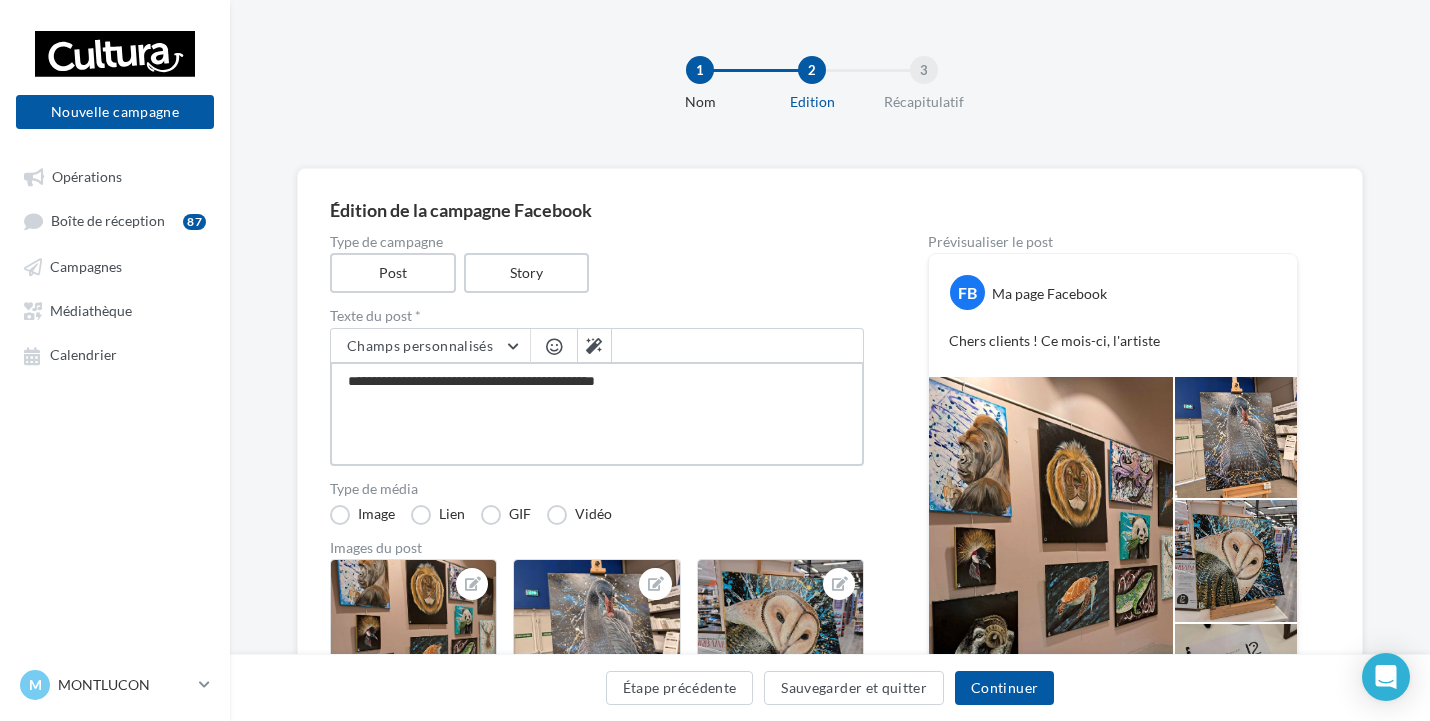 type on "**********" 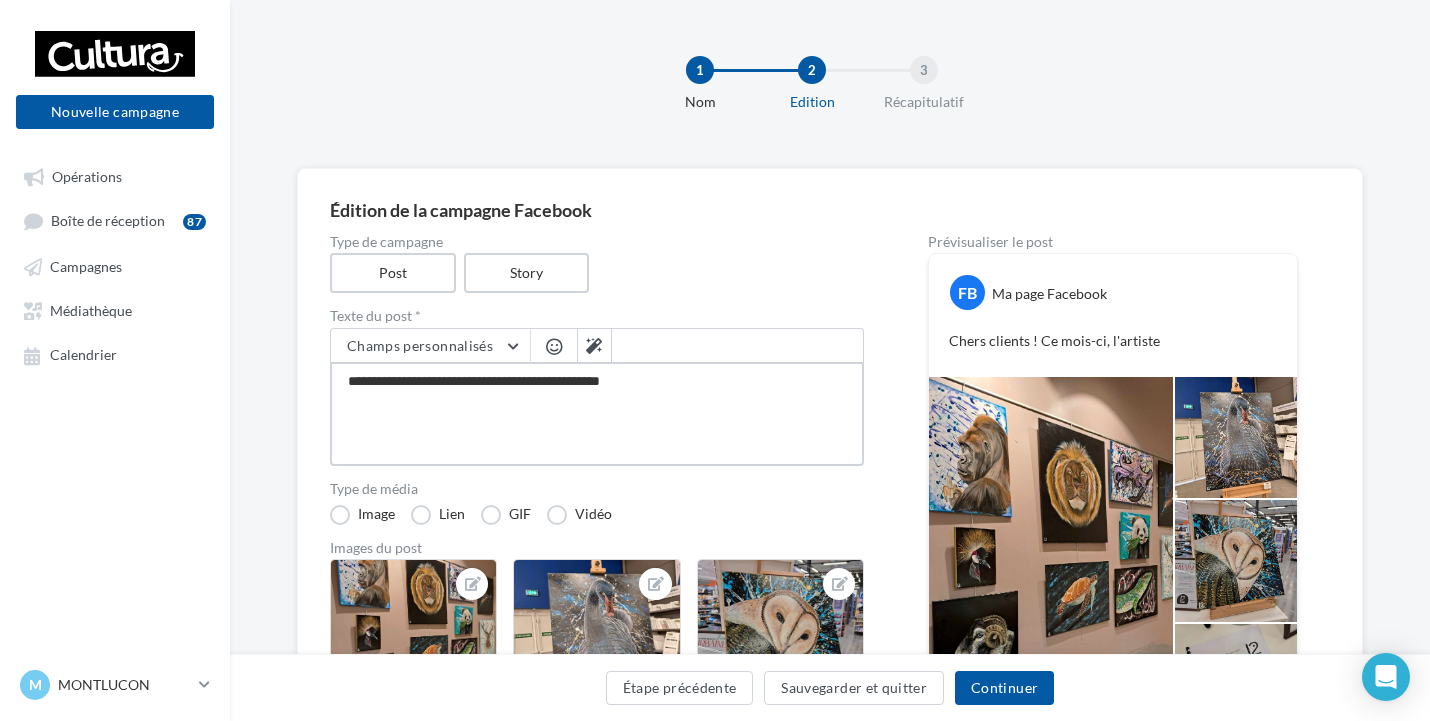 type on "**********" 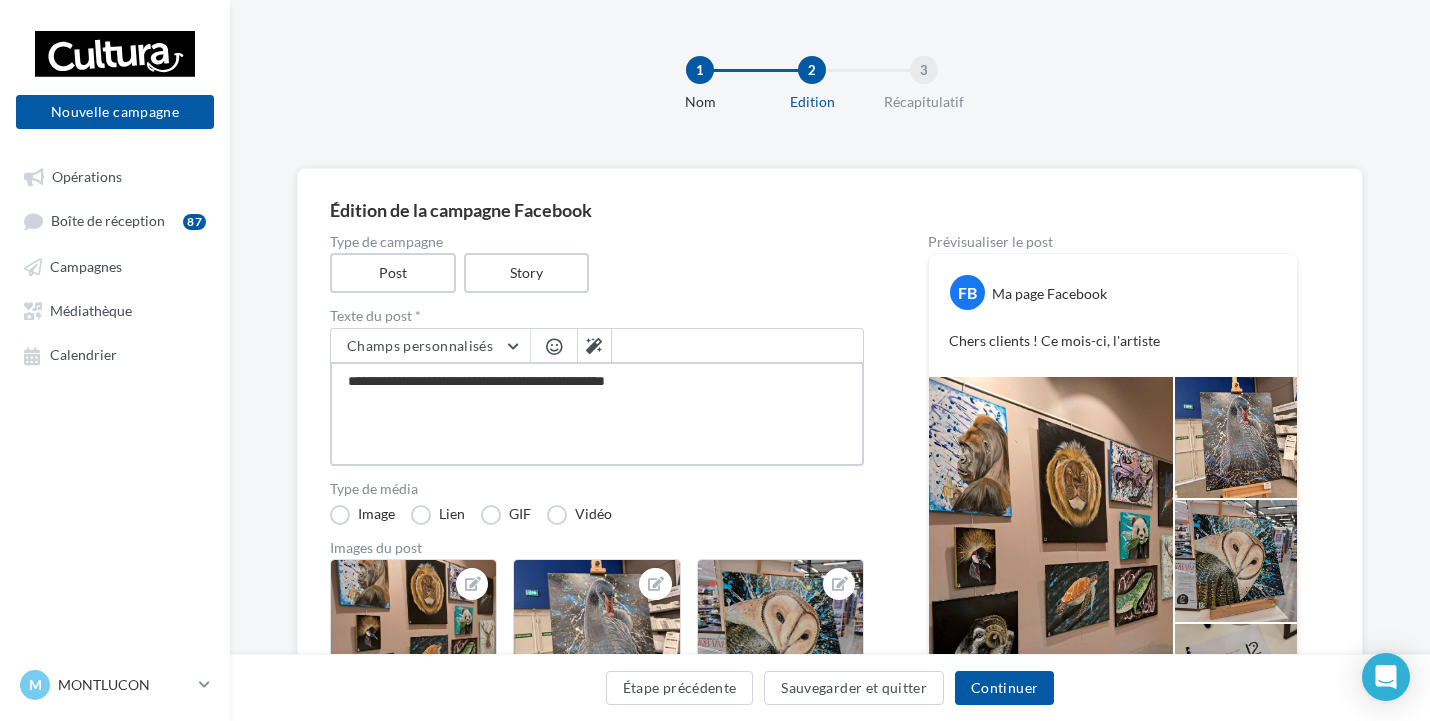 type on "**********" 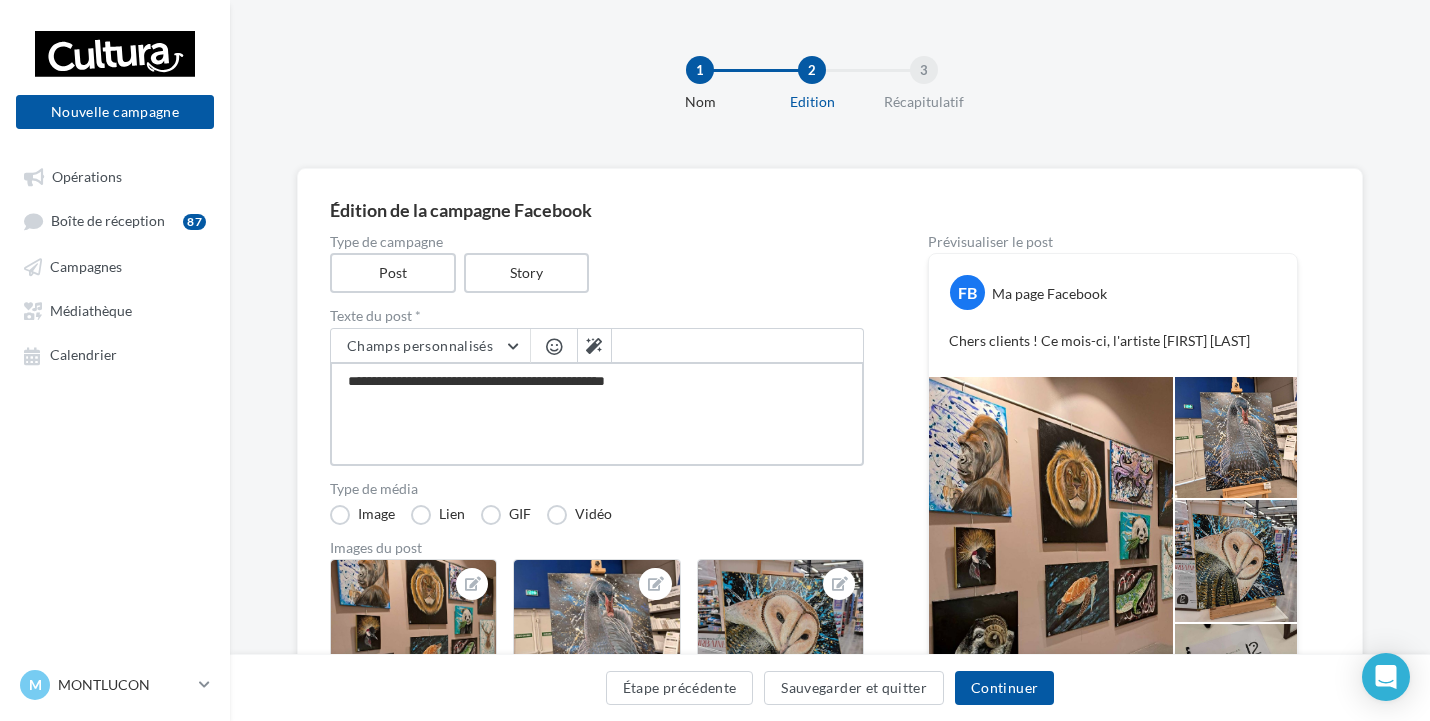 type on "**********" 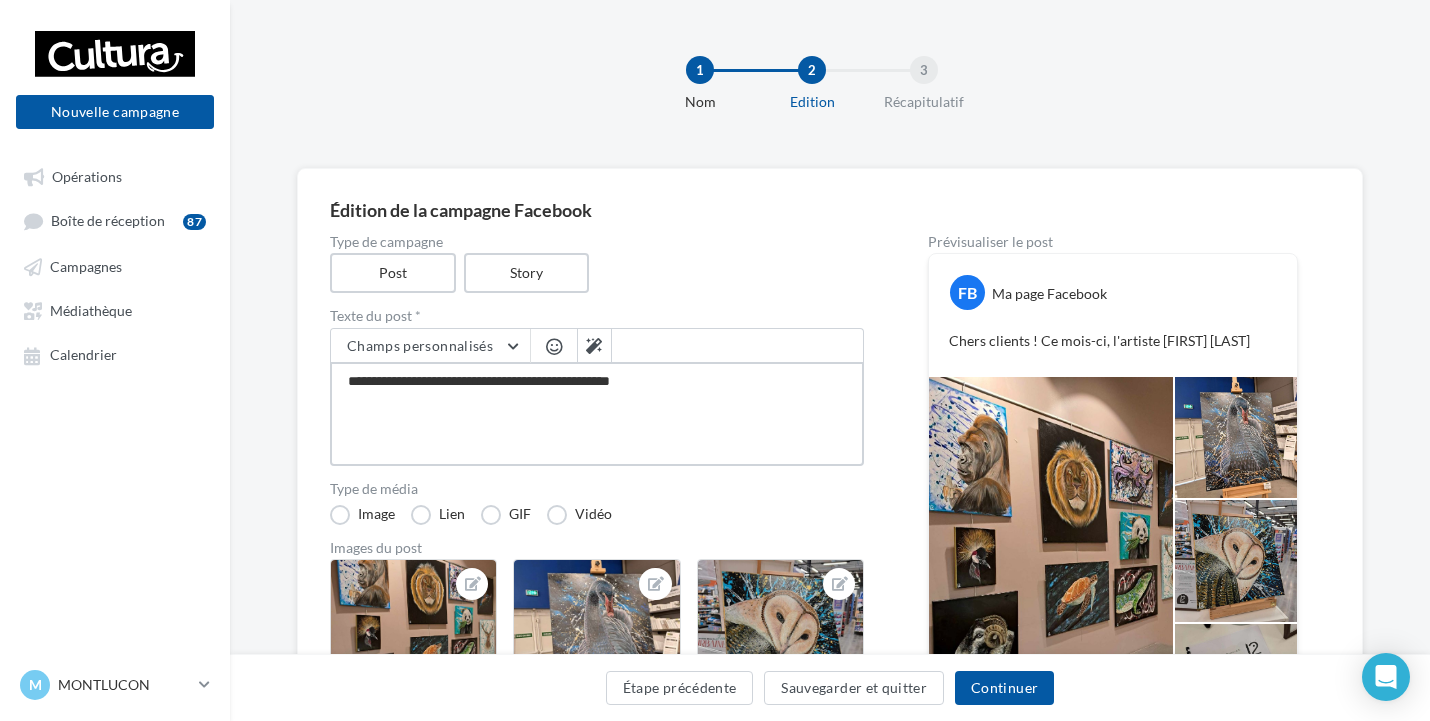 type on "**********" 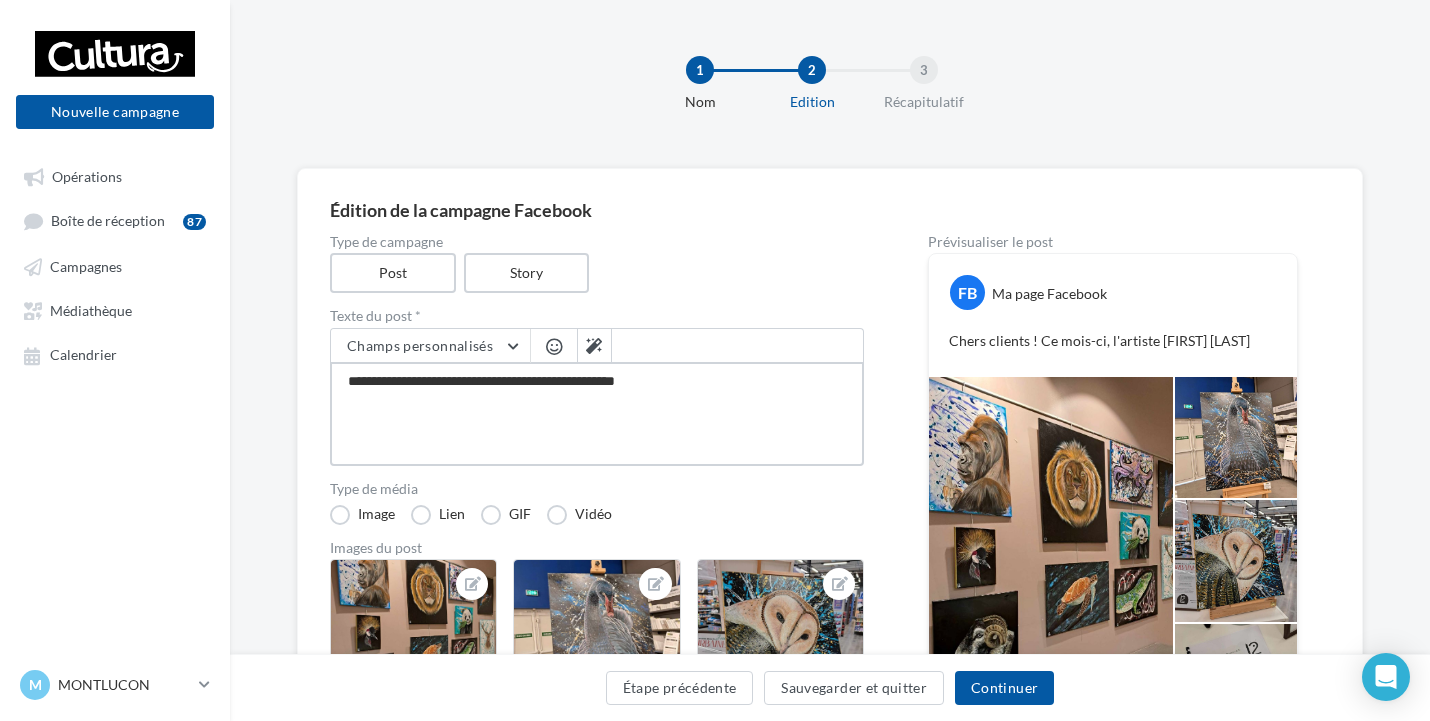type on "**********" 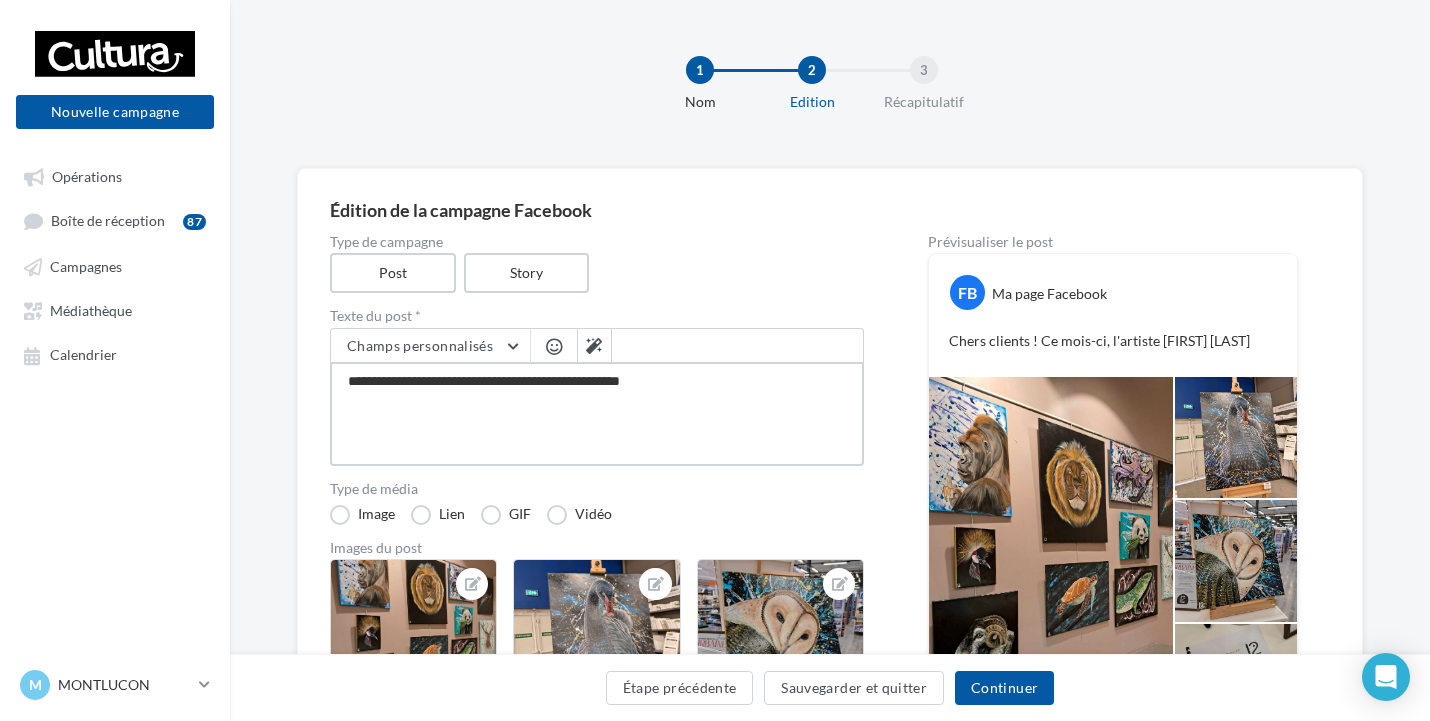 type on "**********" 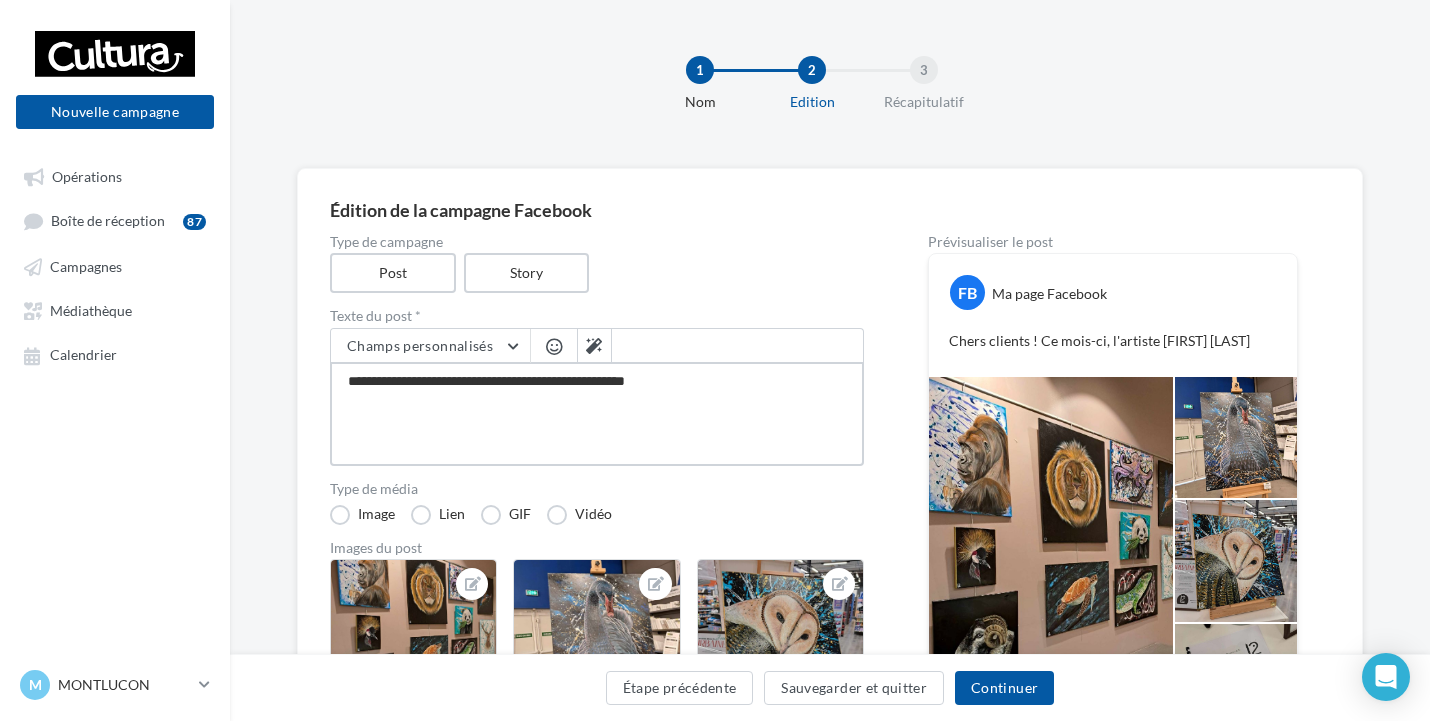 type on "**********" 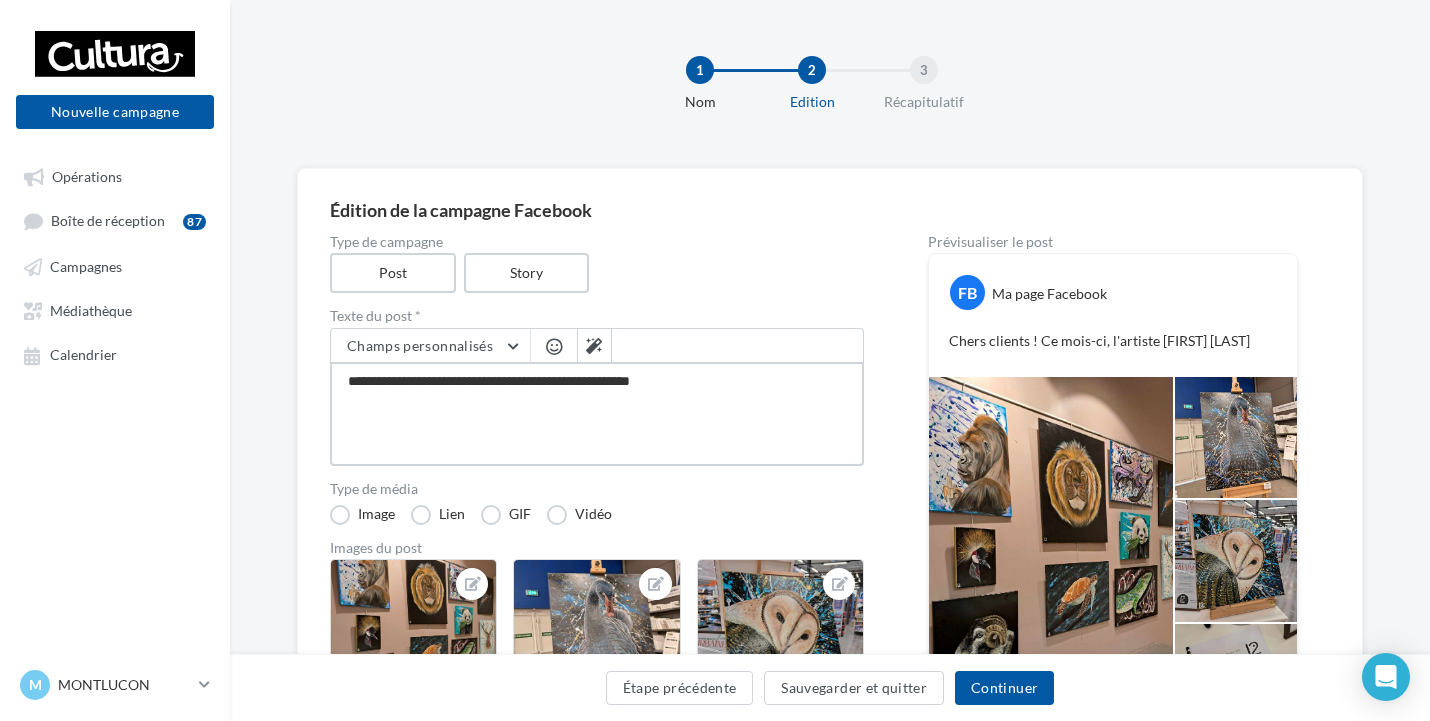 type on "**********" 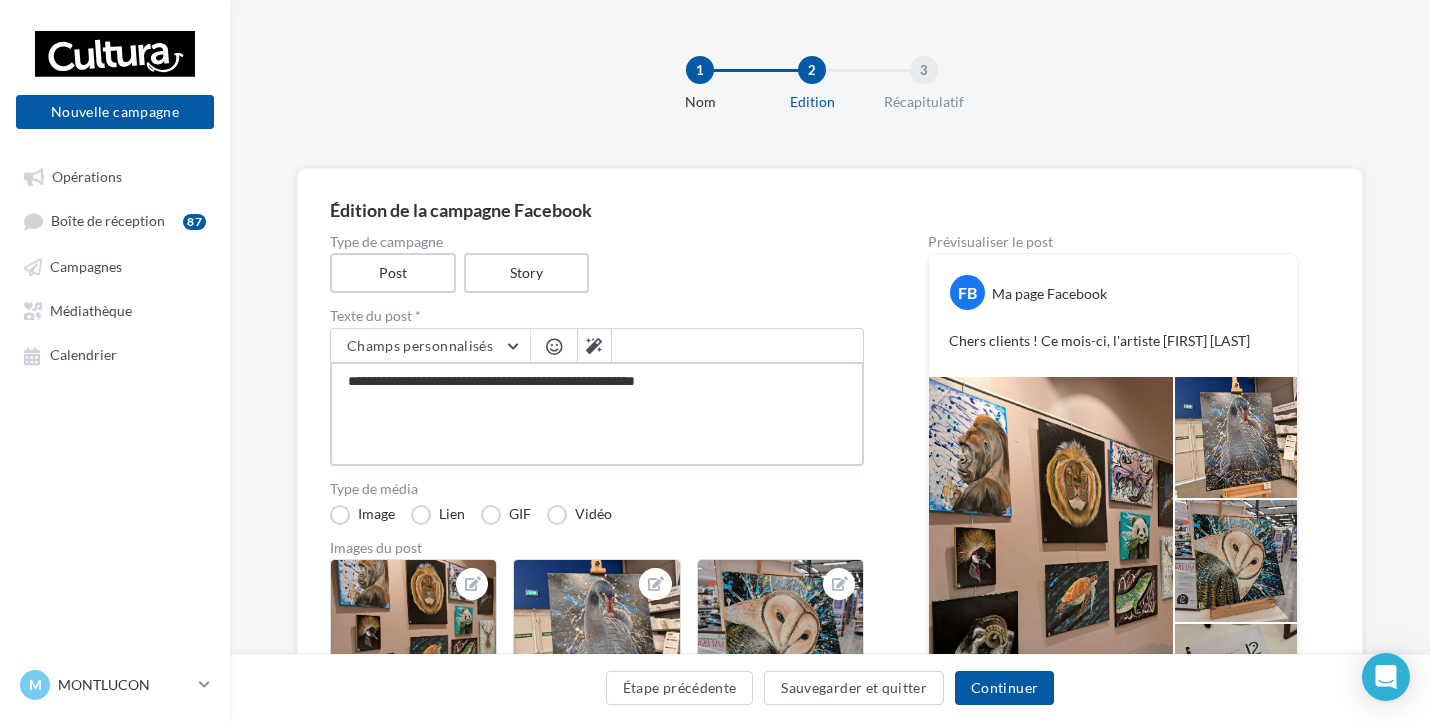 type on "**********" 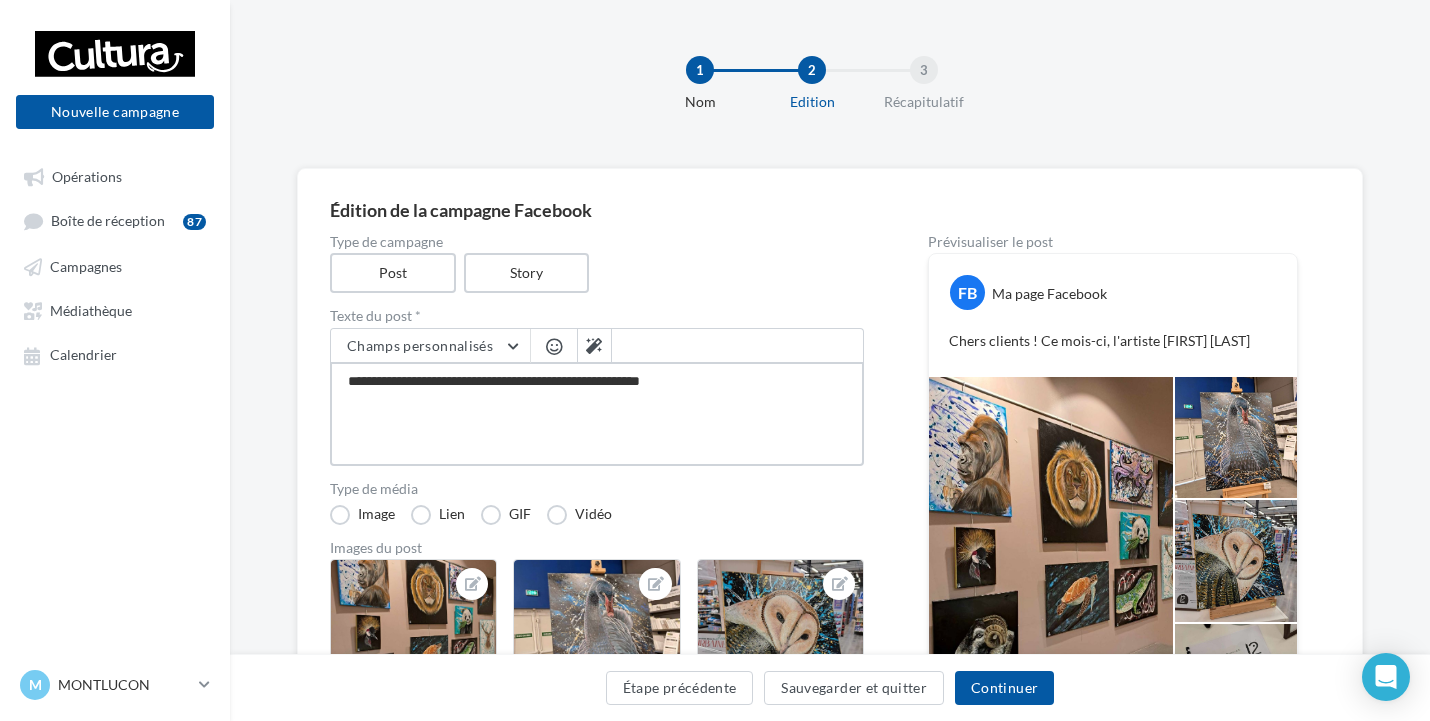 type on "**********" 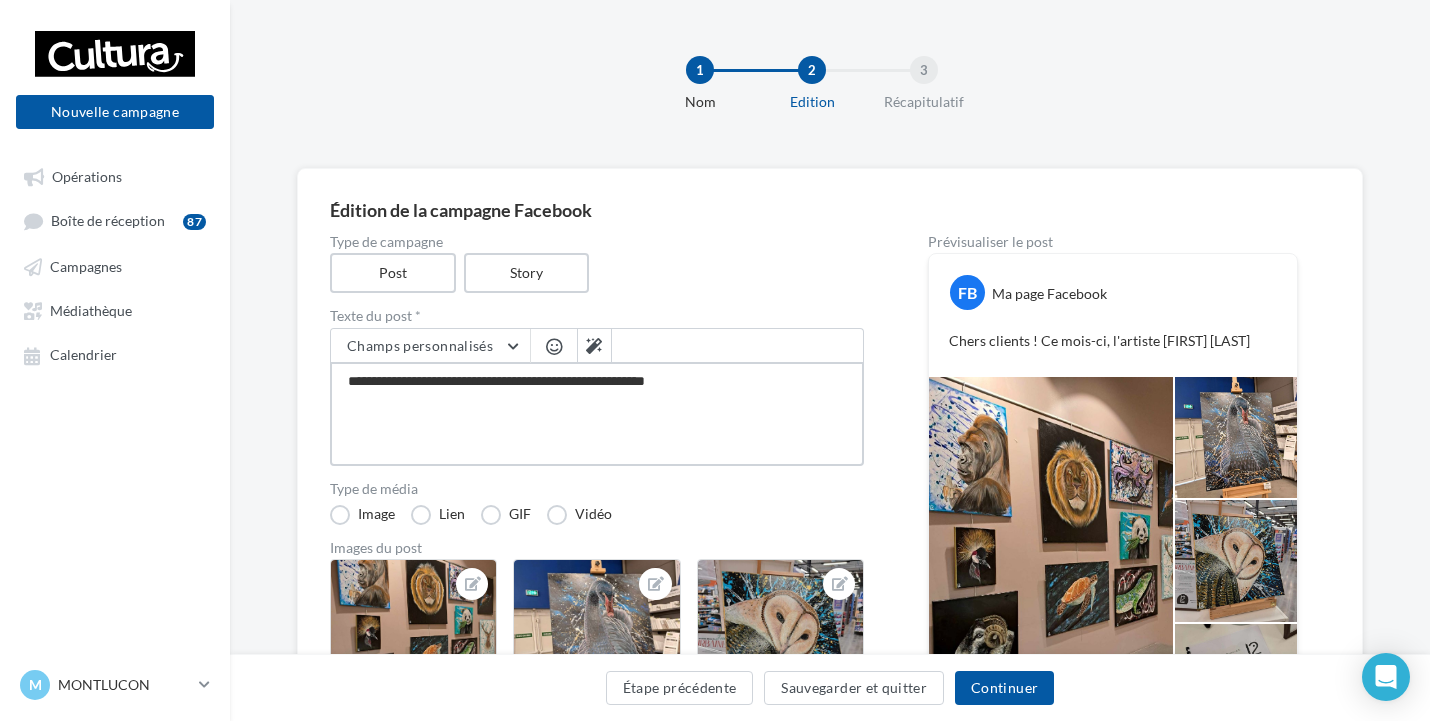 type on "**********" 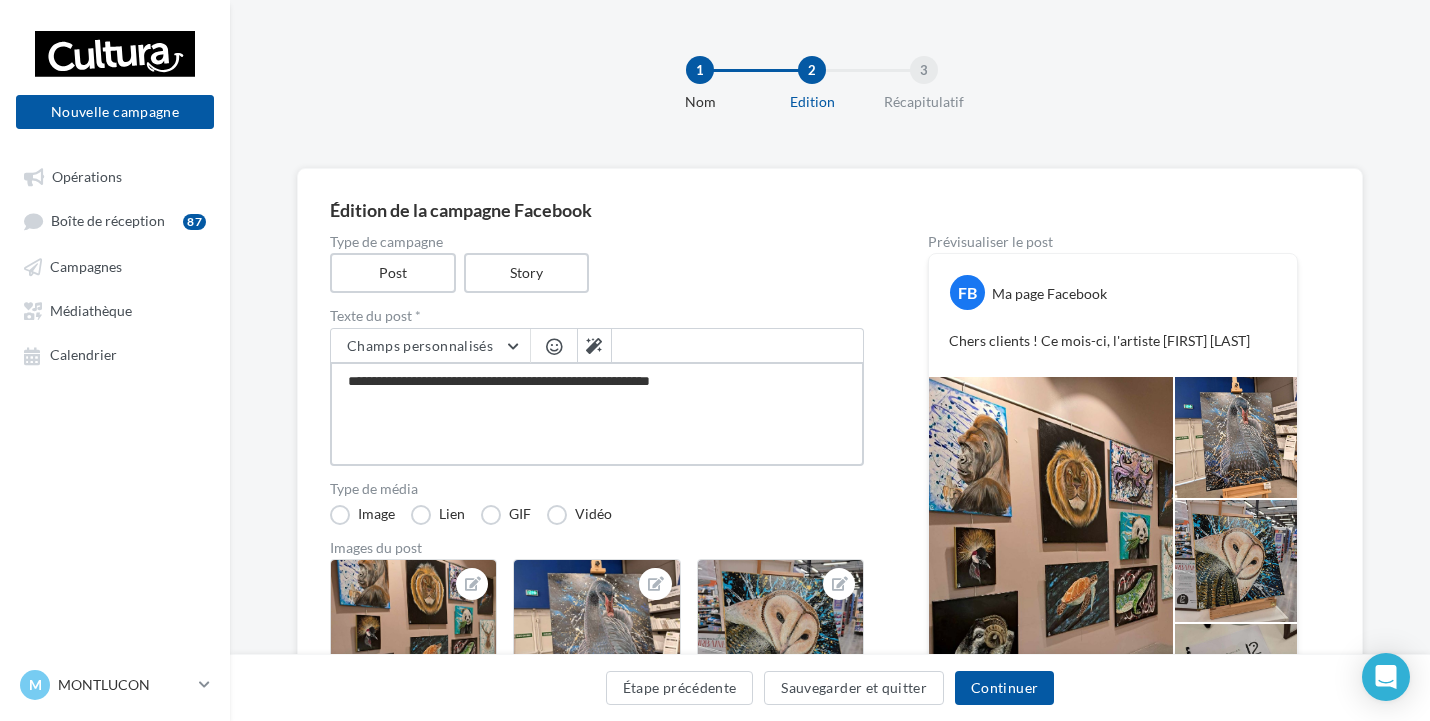 type on "**********" 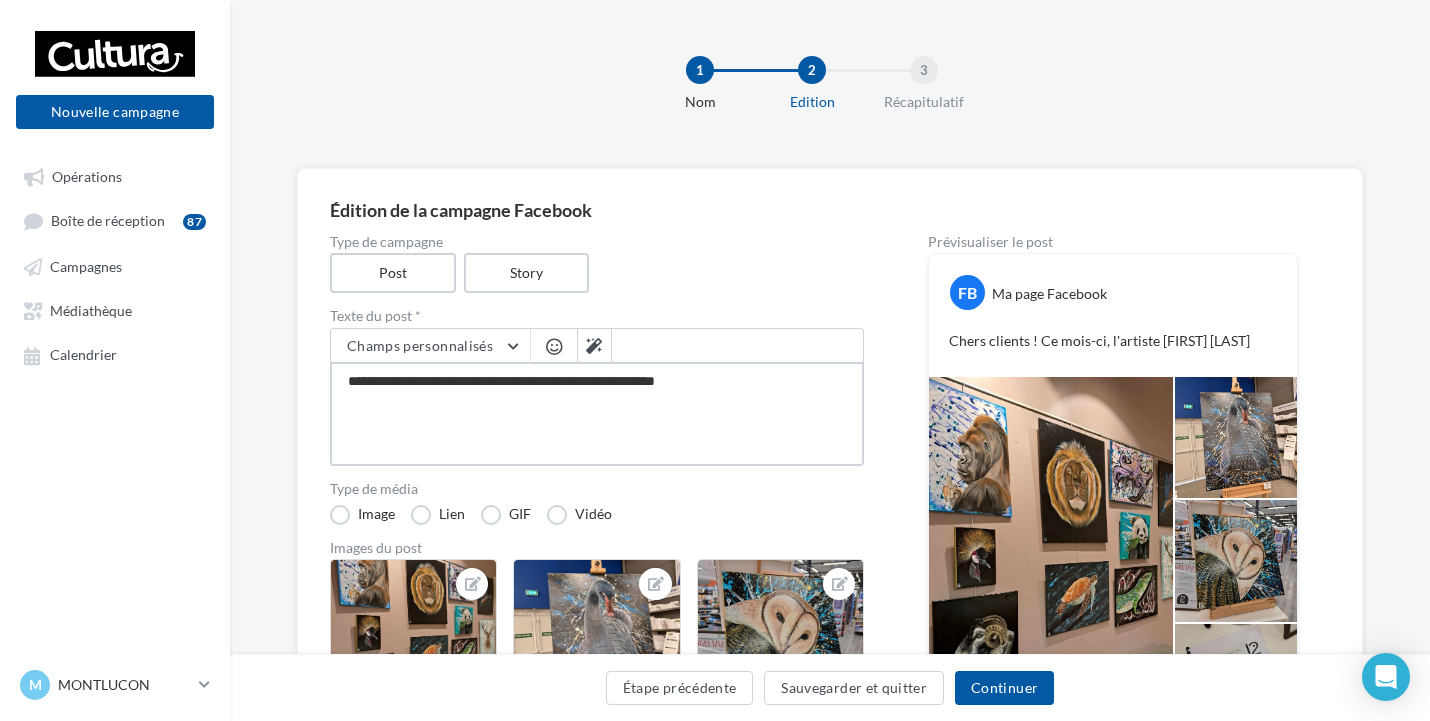 type on "**********" 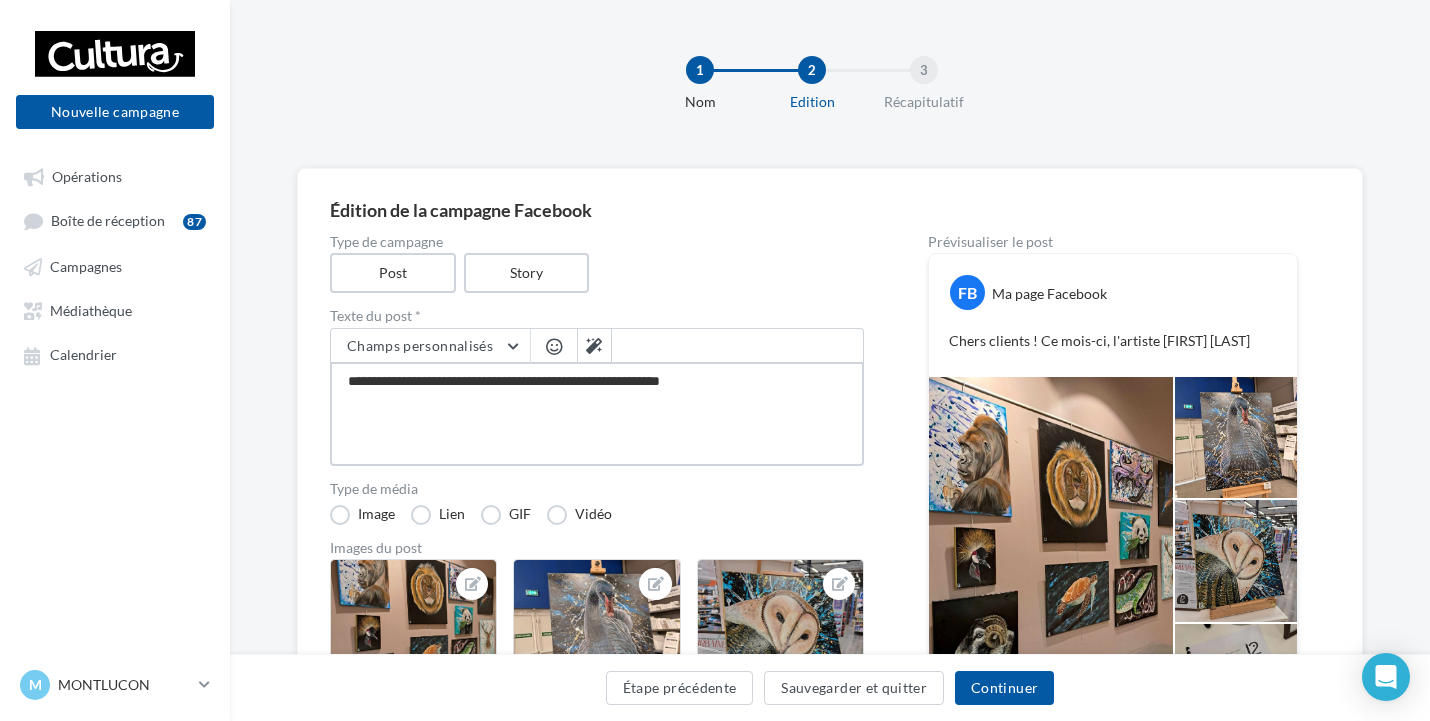 type on "**********" 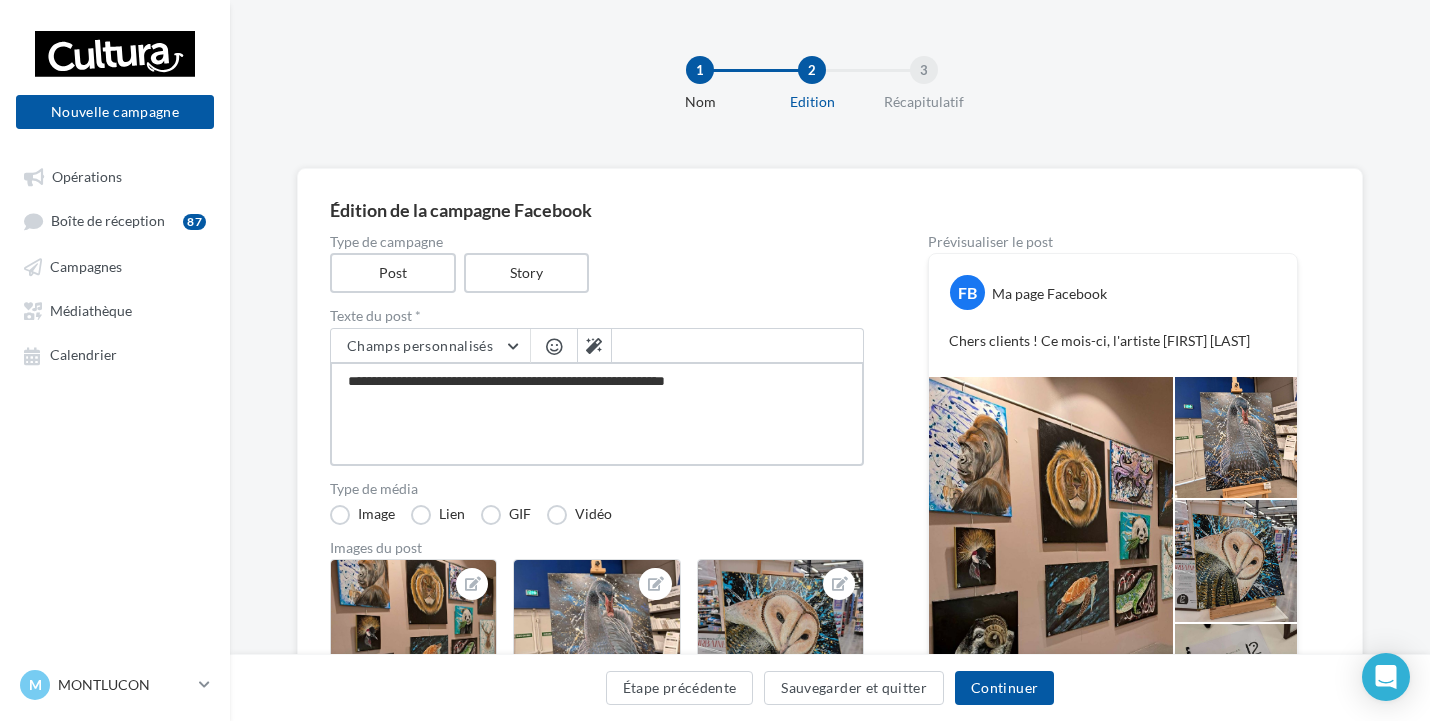 type on "**********" 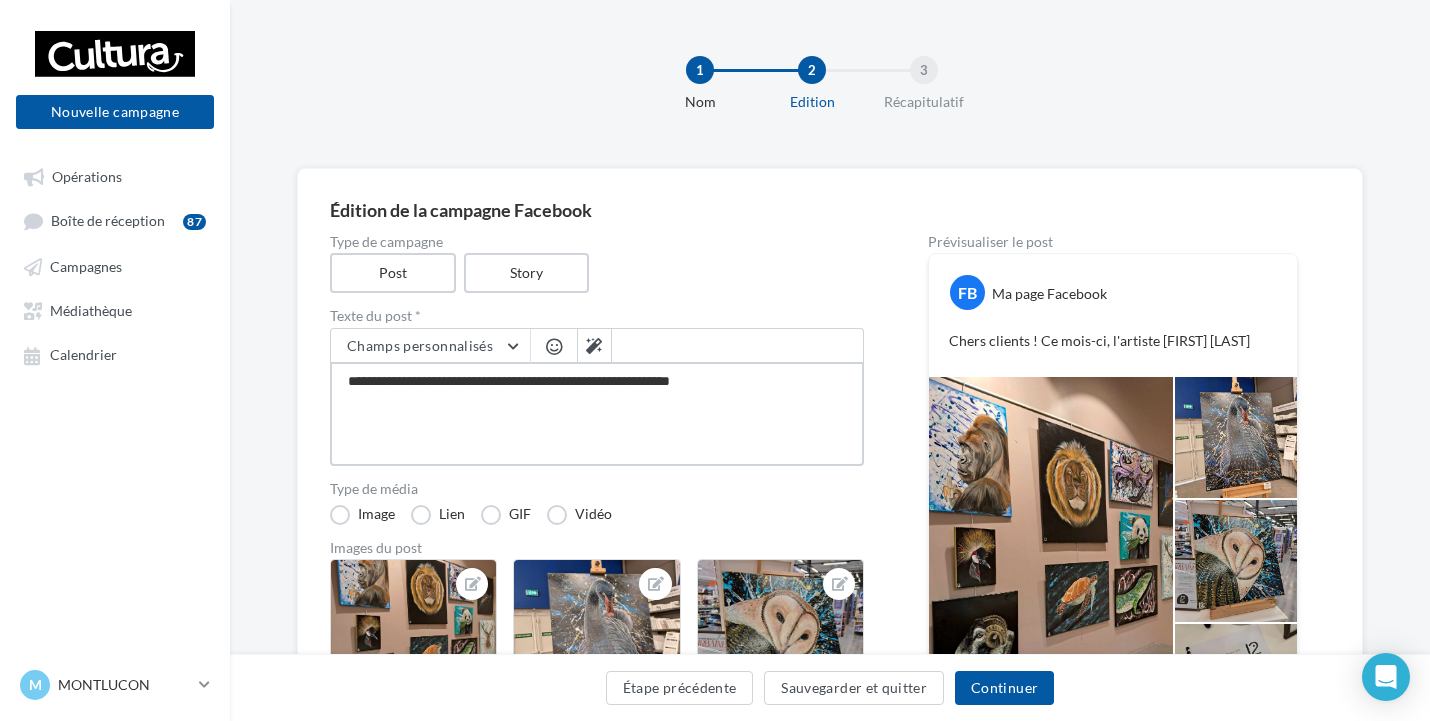 type on "**********" 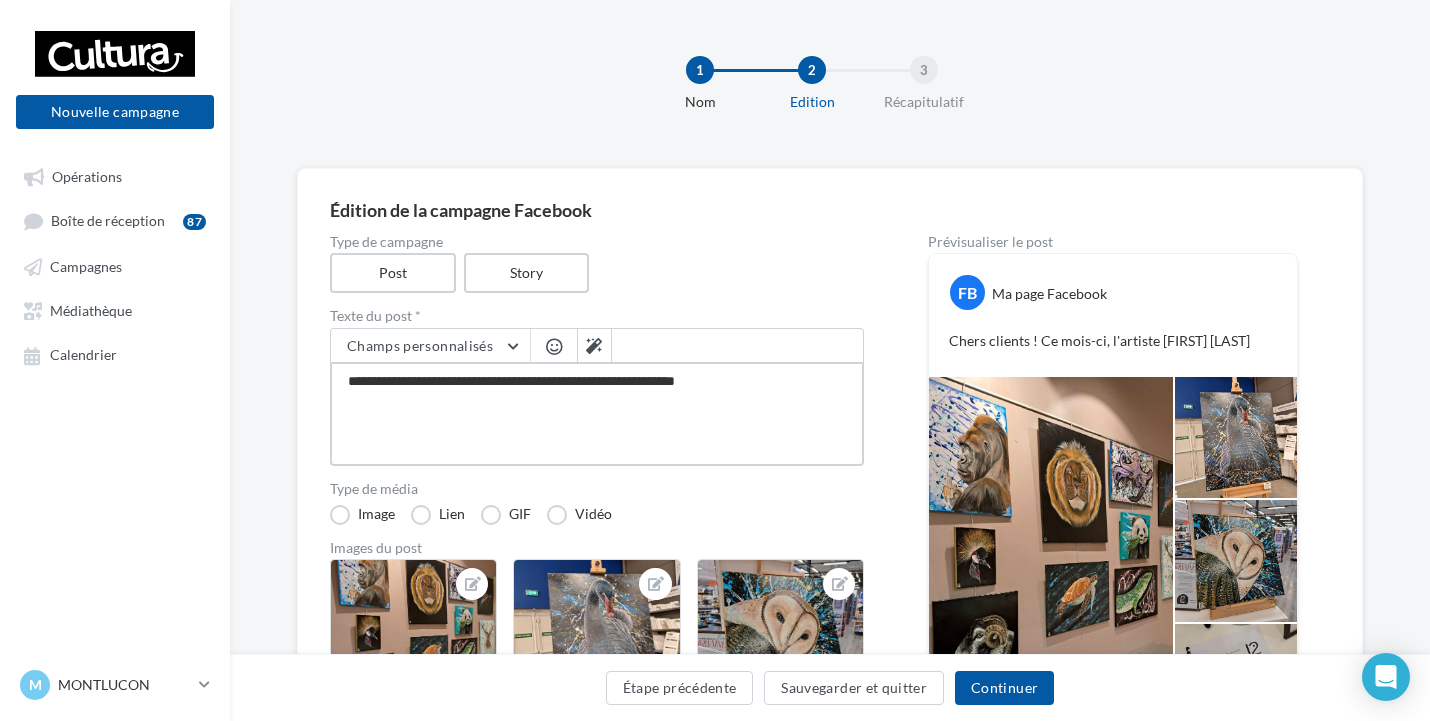 type on "**********" 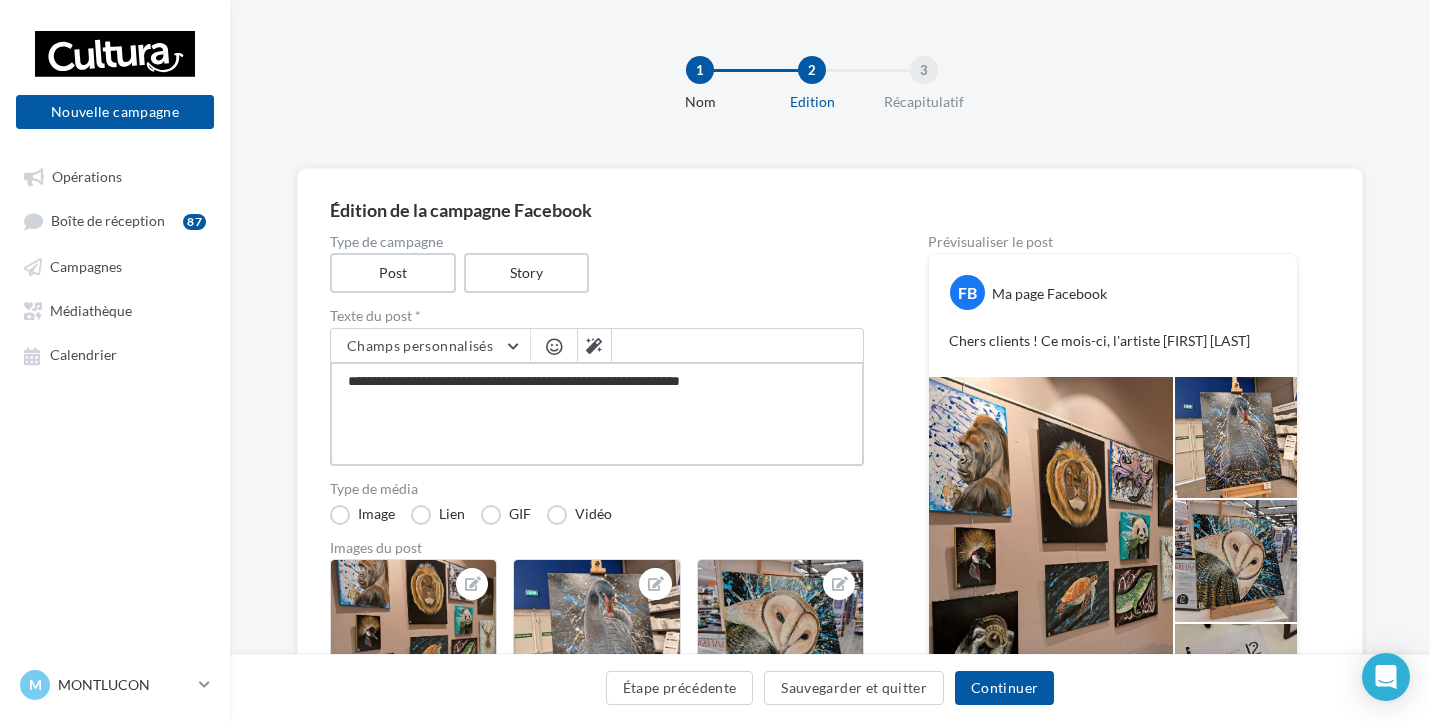 type on "**********" 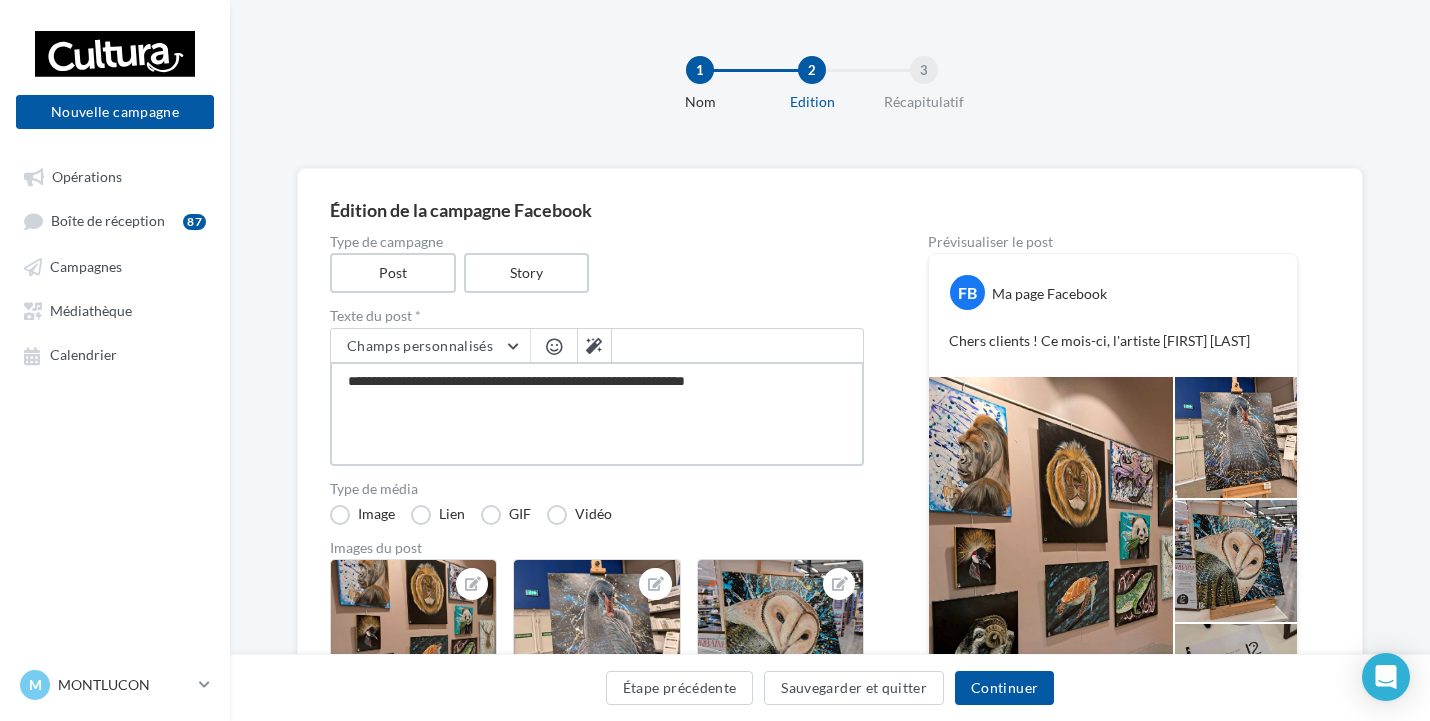 type on "**********" 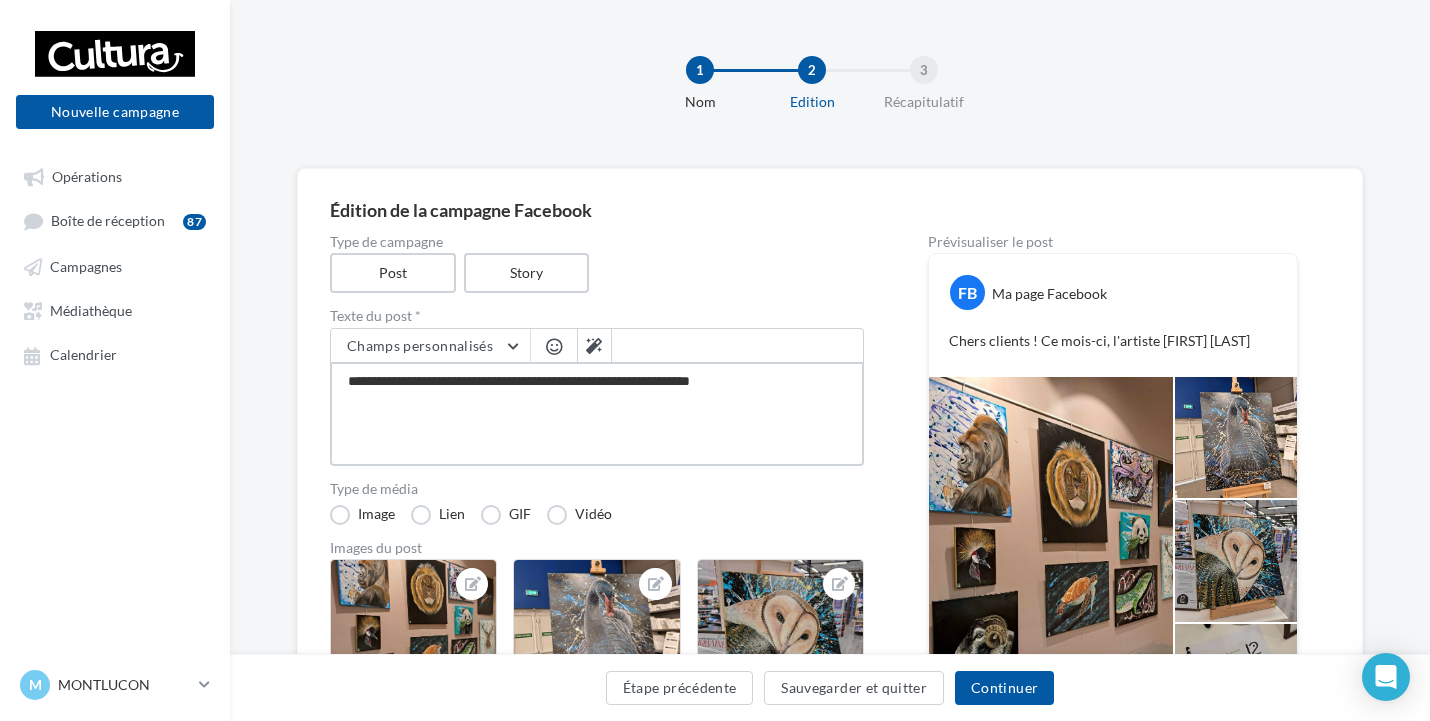 type on "**********" 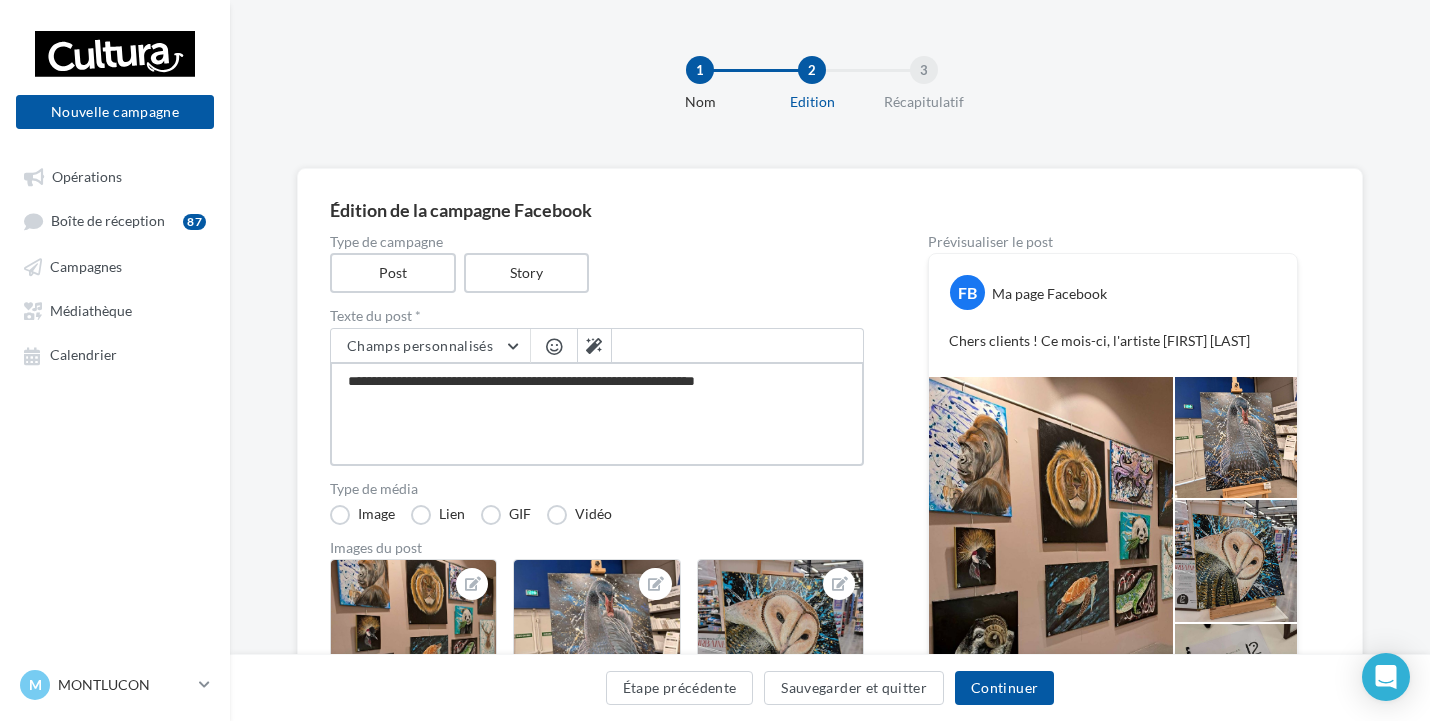 type on "**********" 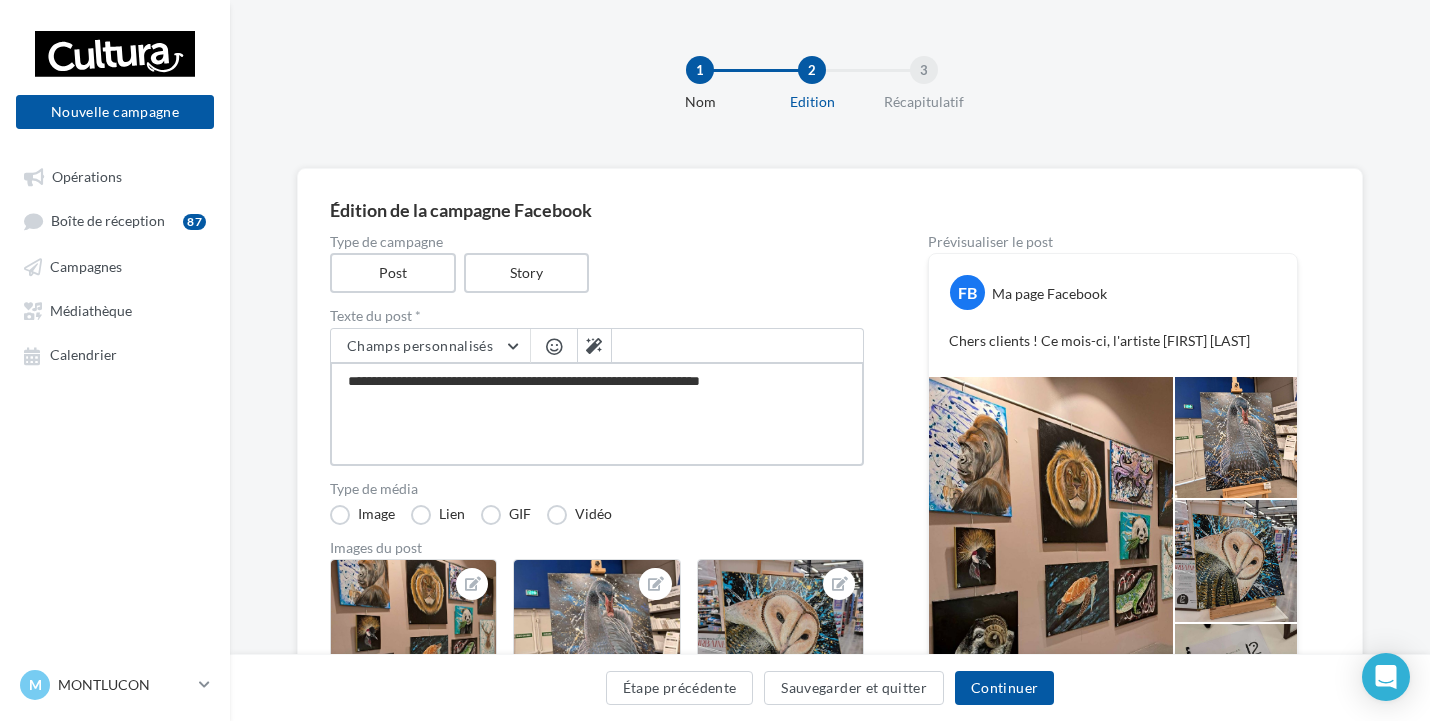 type on "**********" 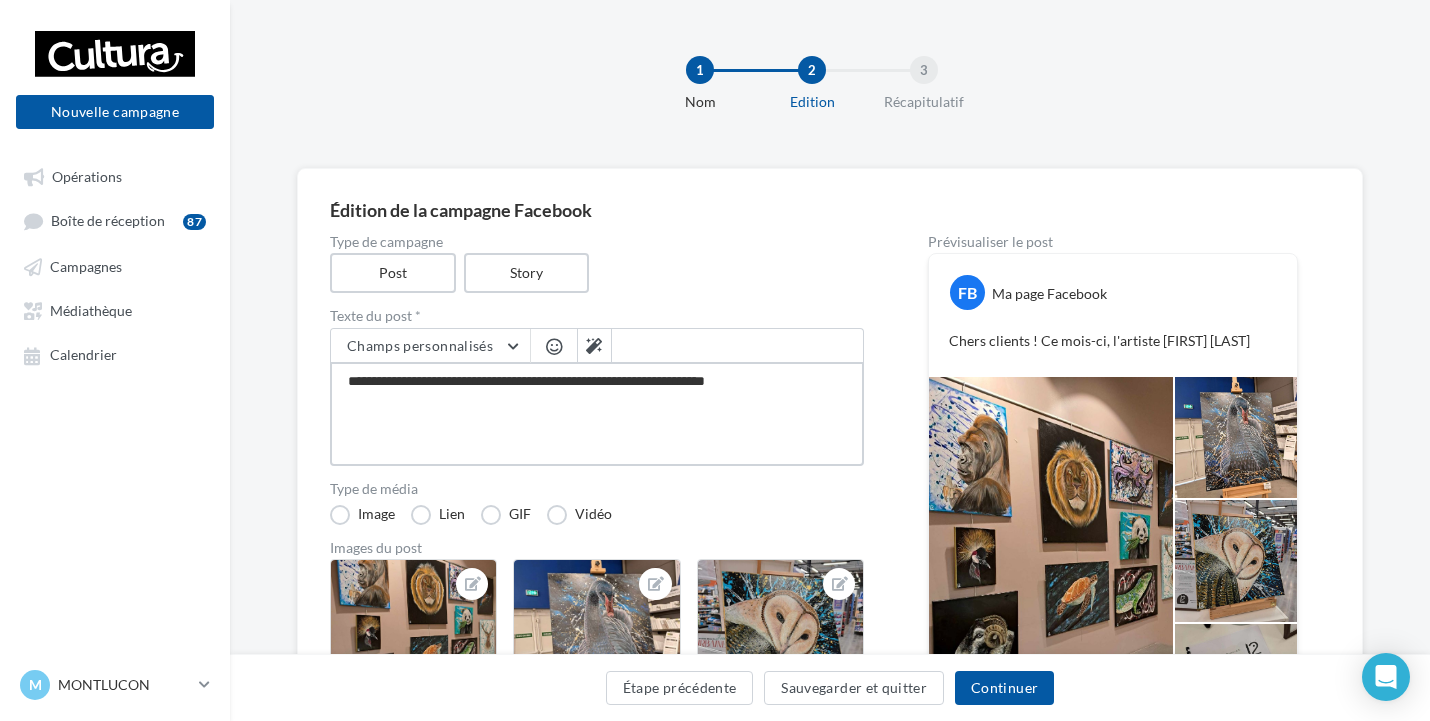 type on "**********" 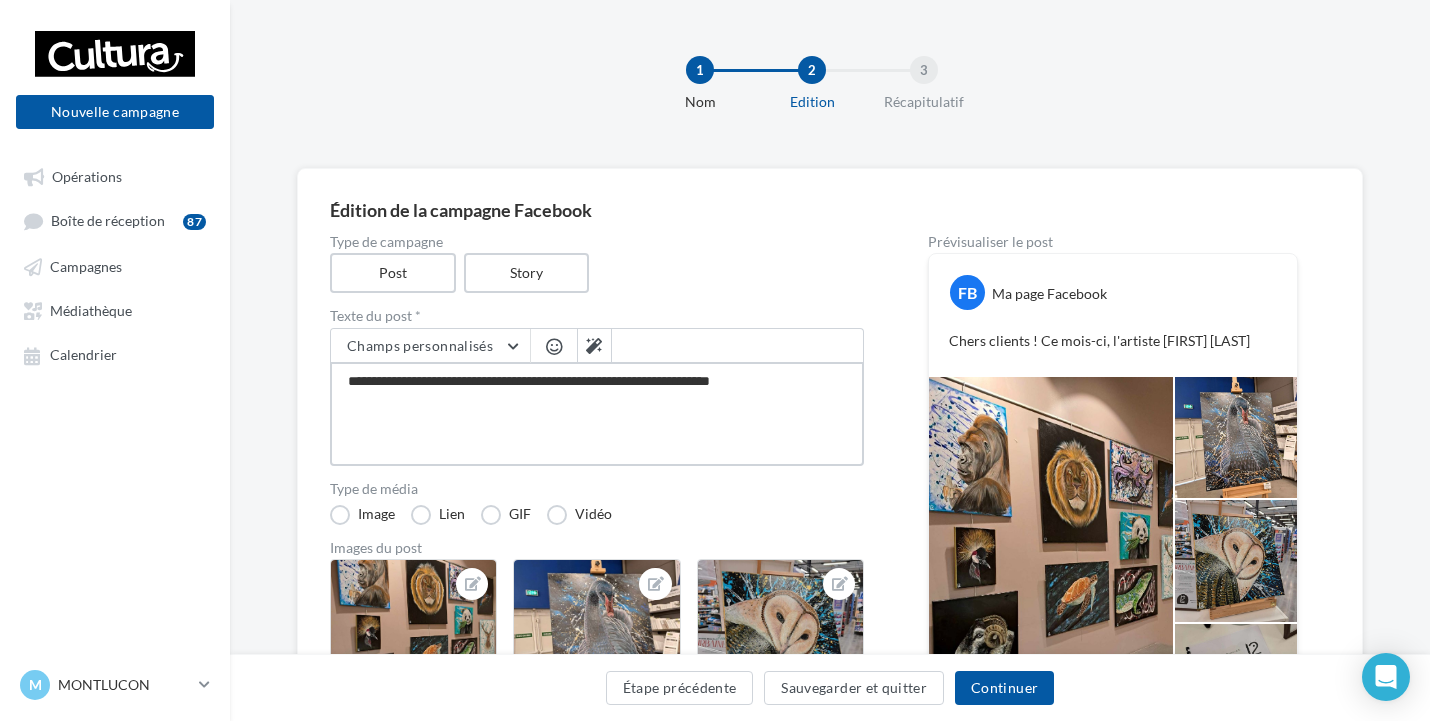 type on "**********" 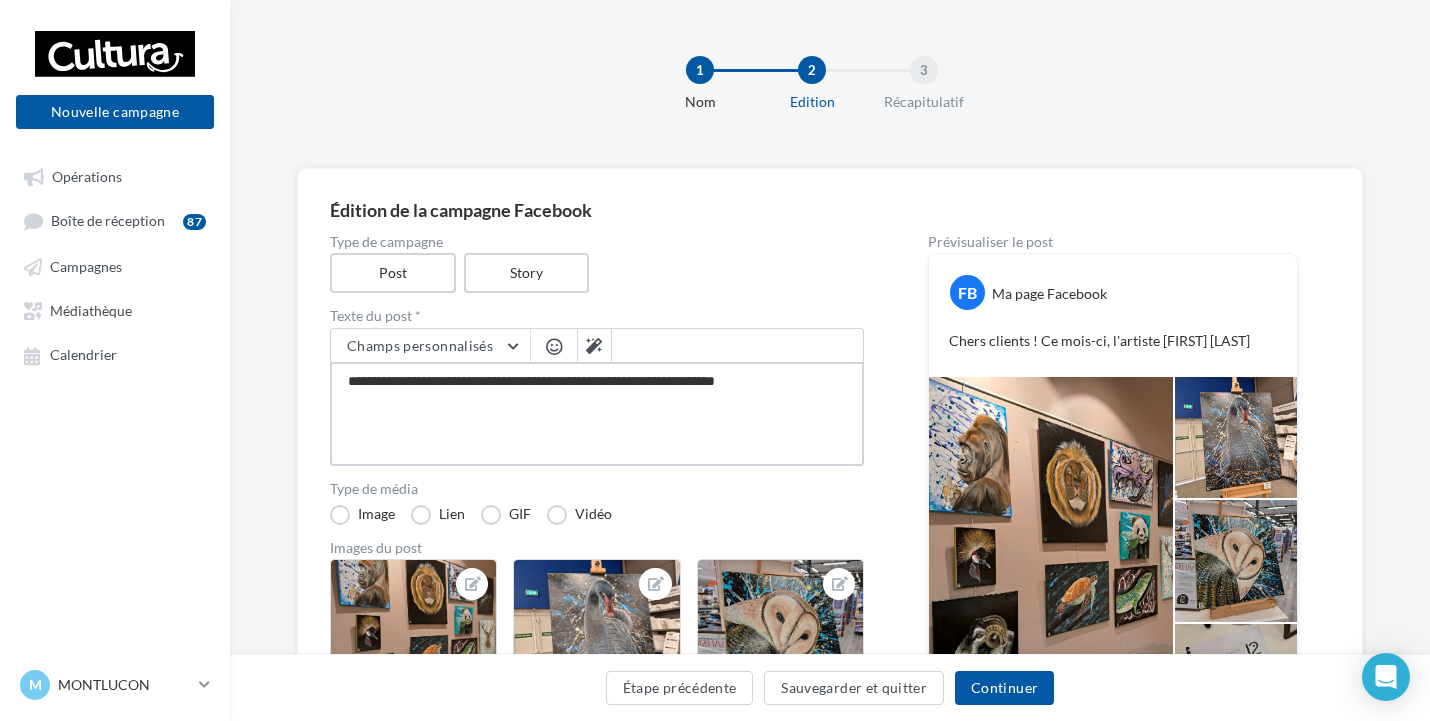 type on "**********" 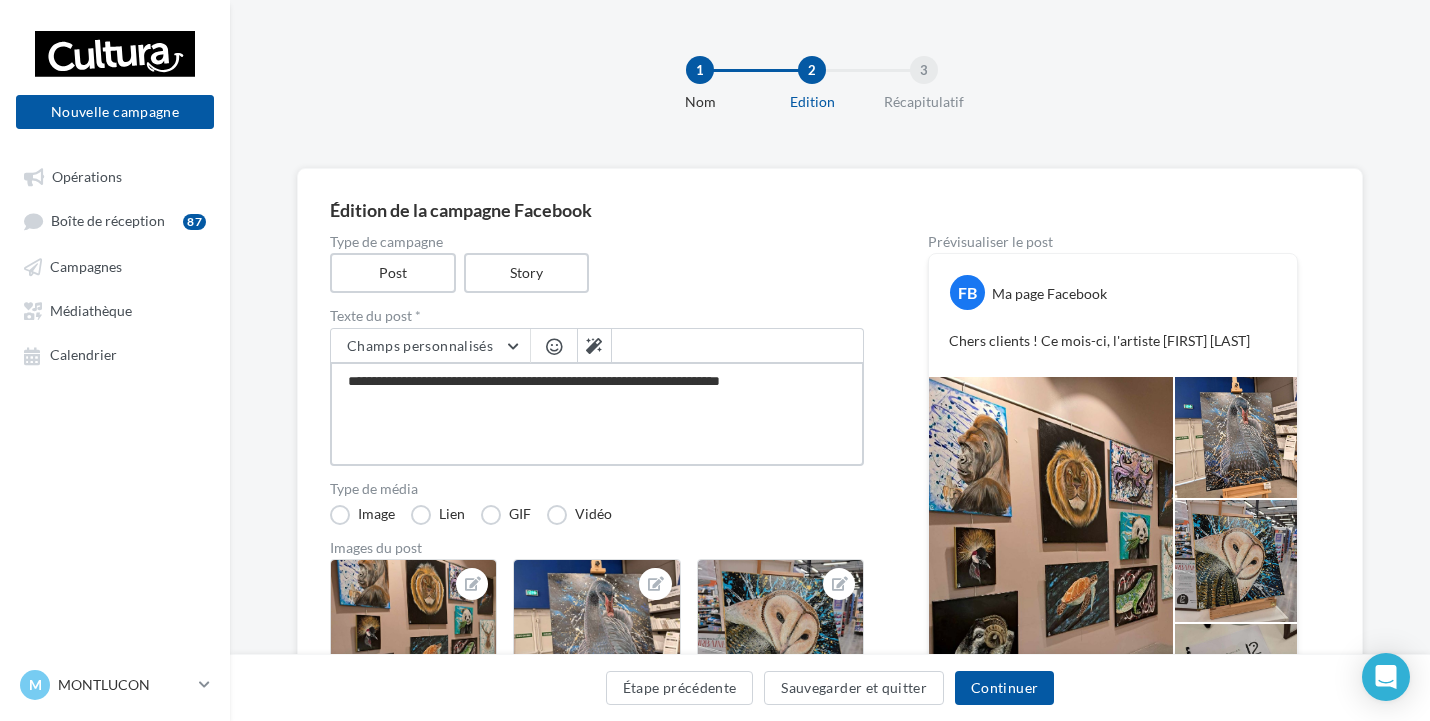 type on "**********" 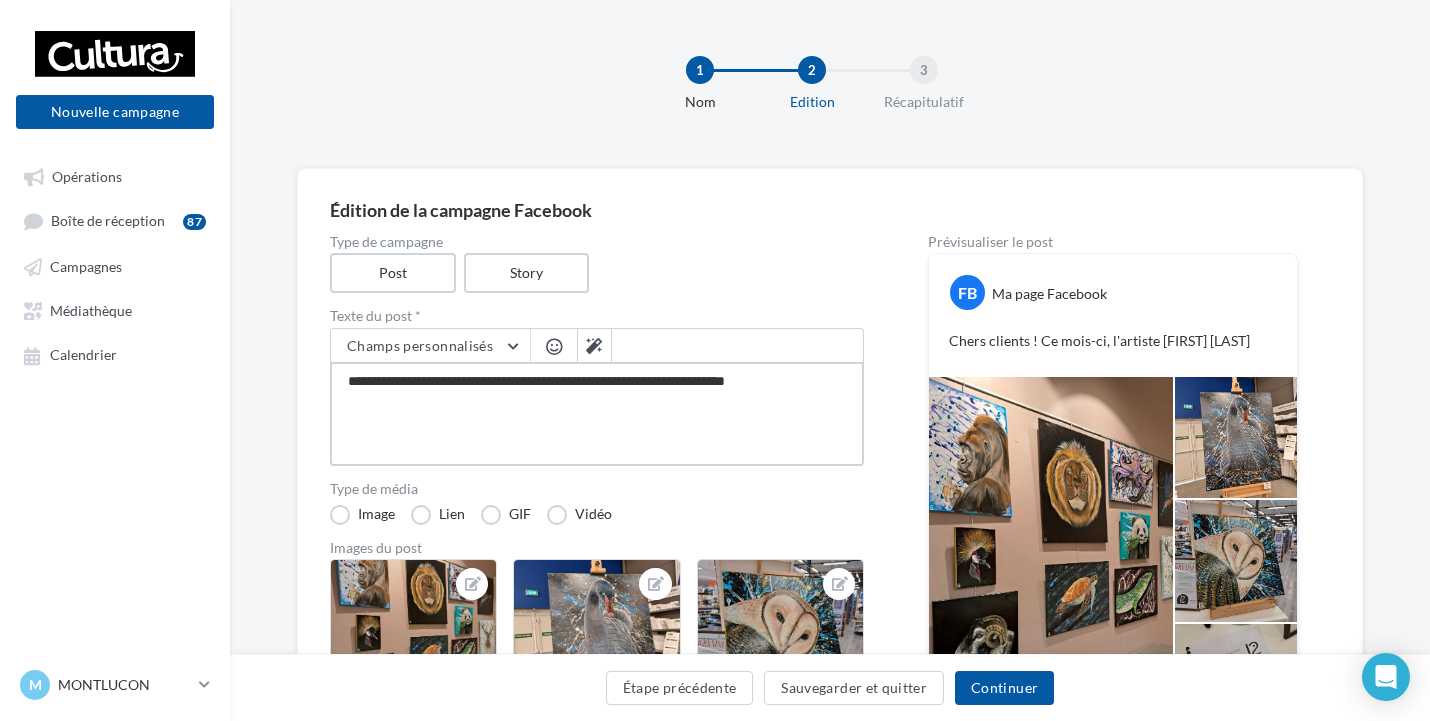 type on "**********" 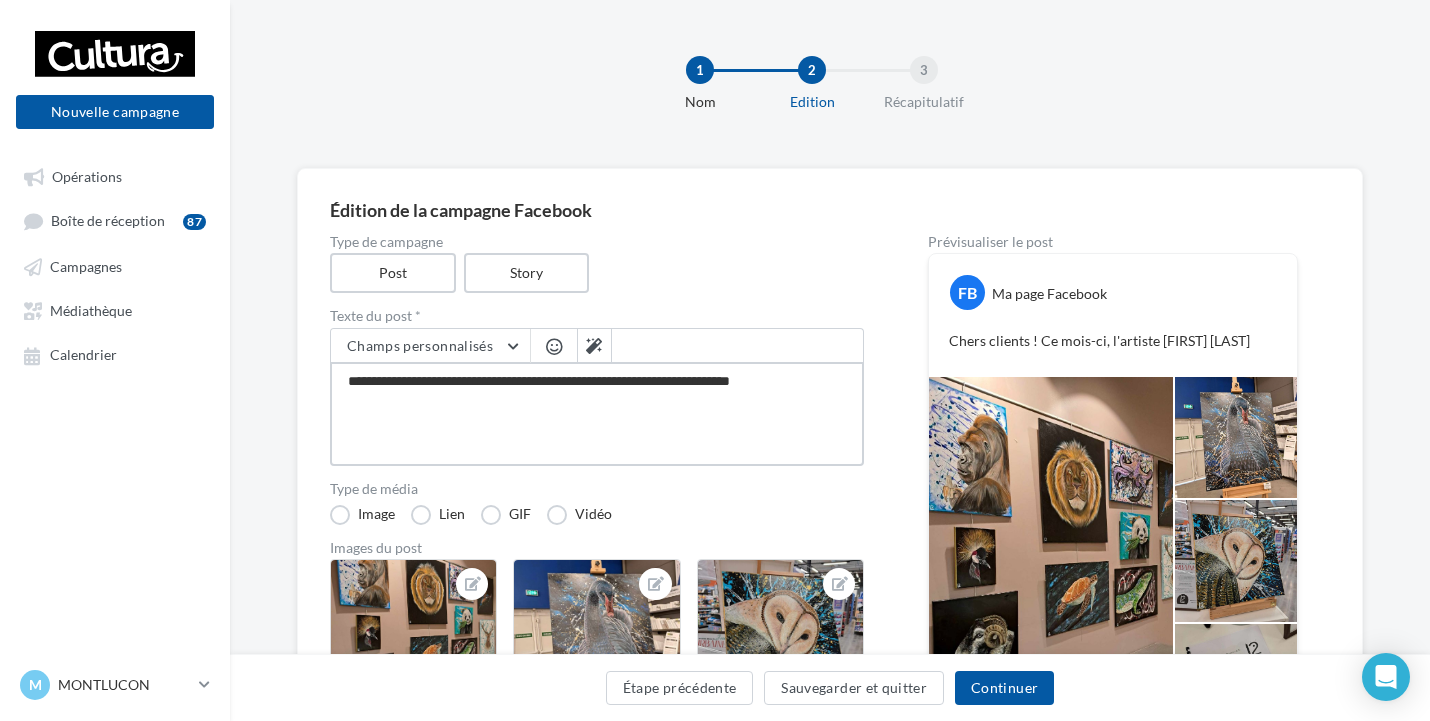 type on "**********" 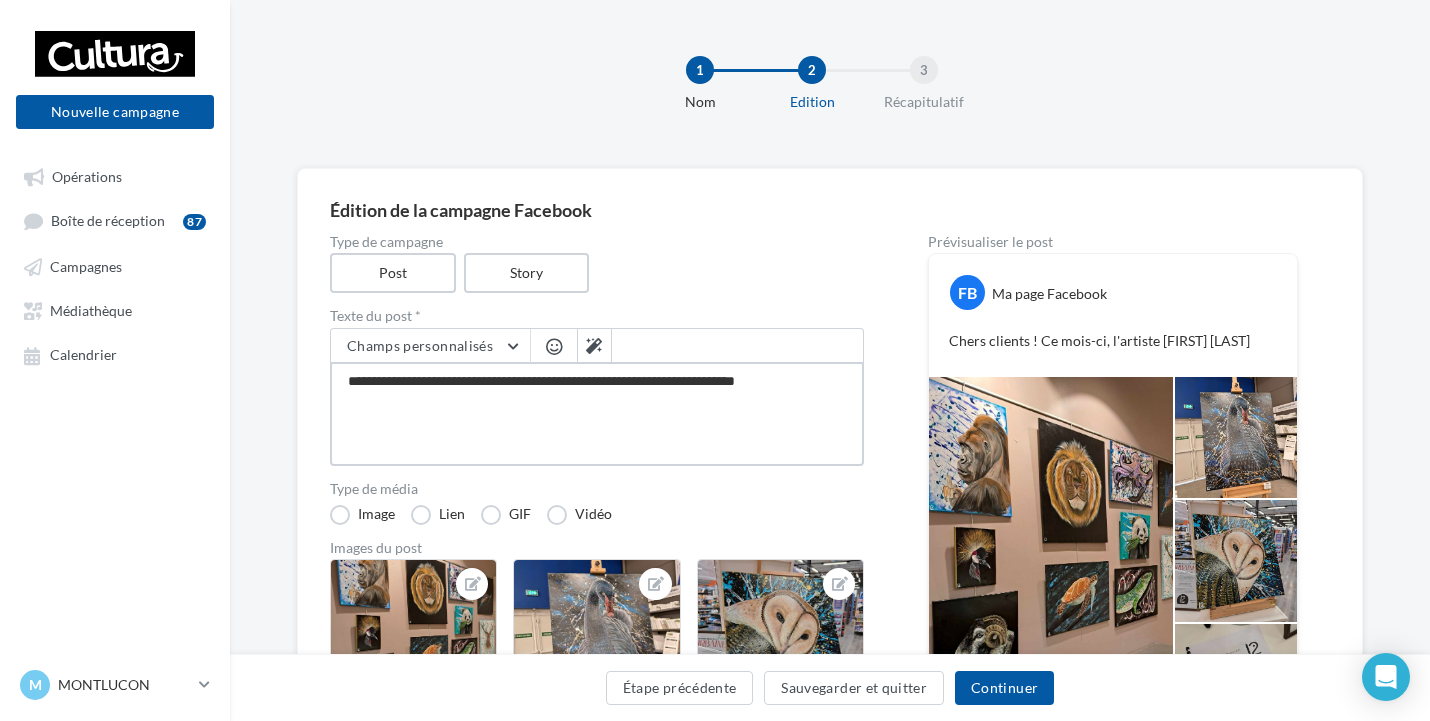 type on "**********" 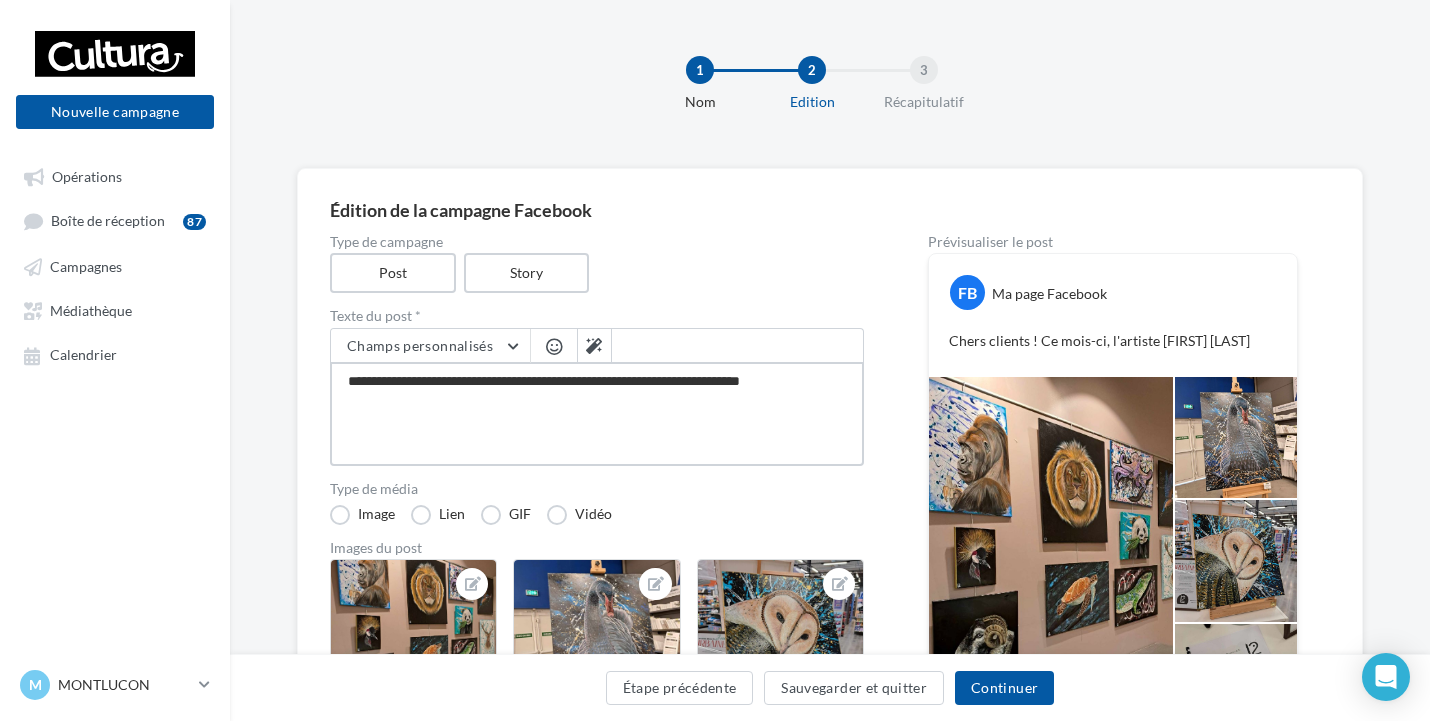 type on "**********" 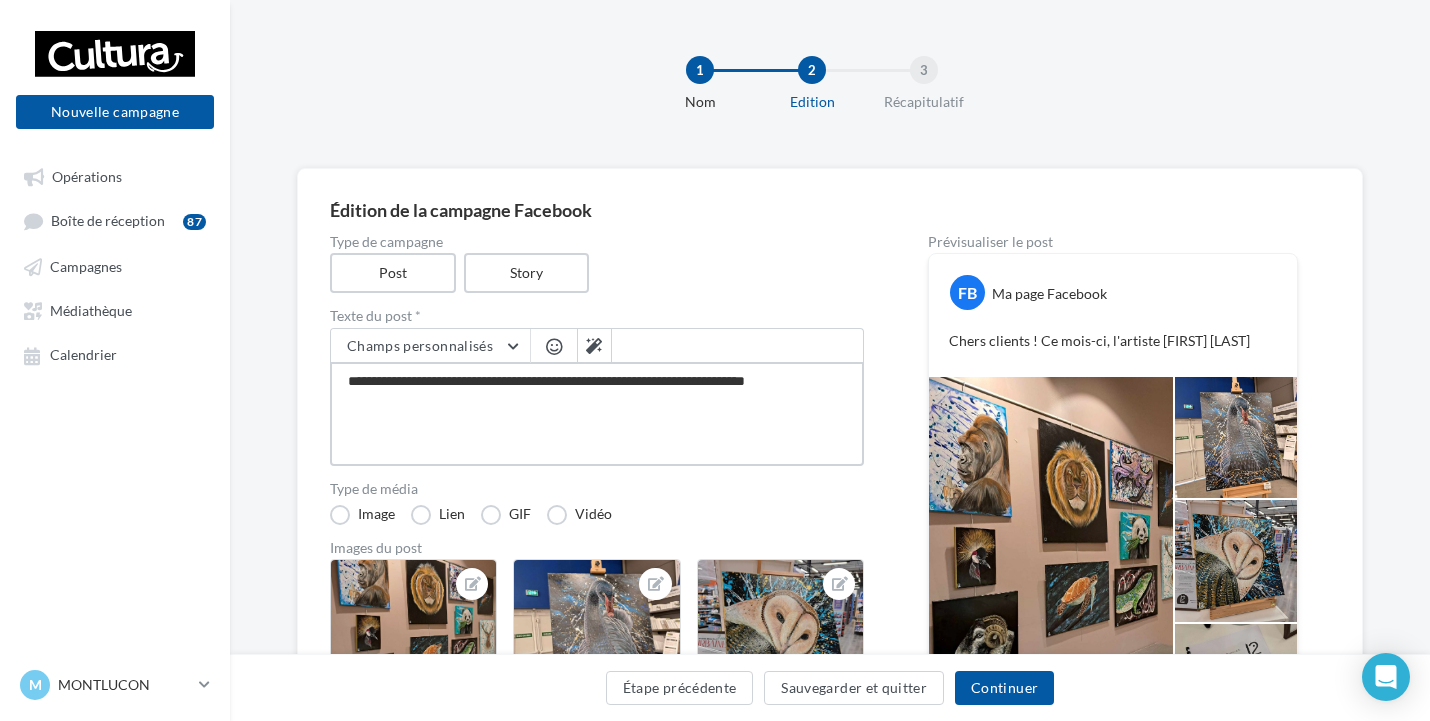 type on "**********" 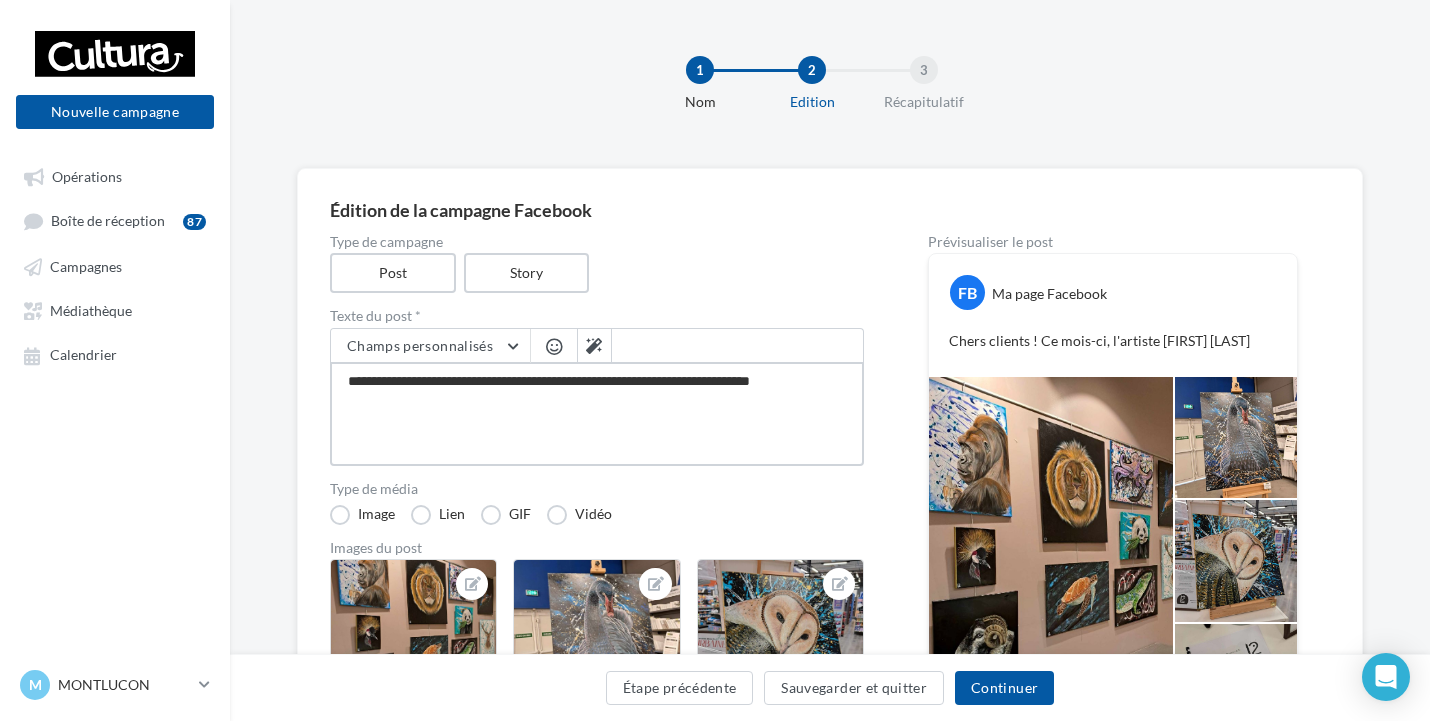 type on "**********" 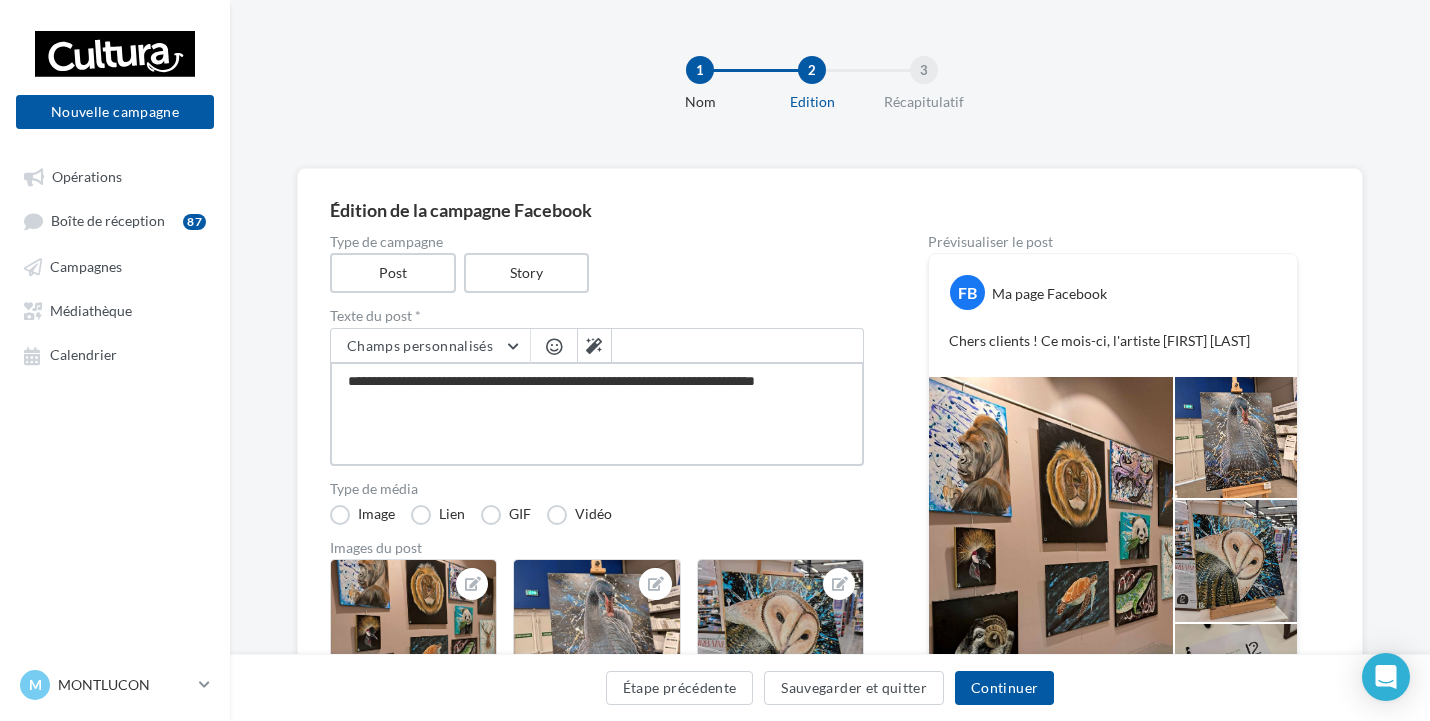 type on "**********" 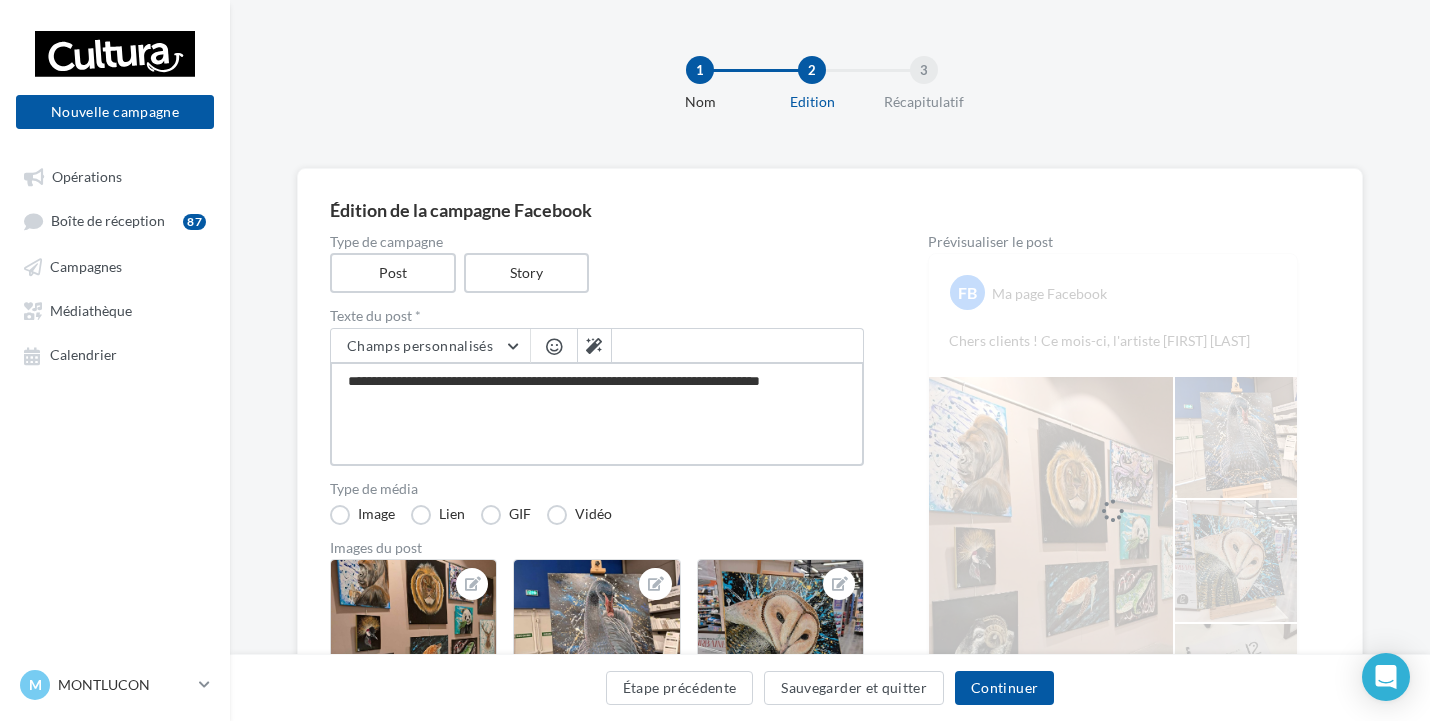 type on "**********" 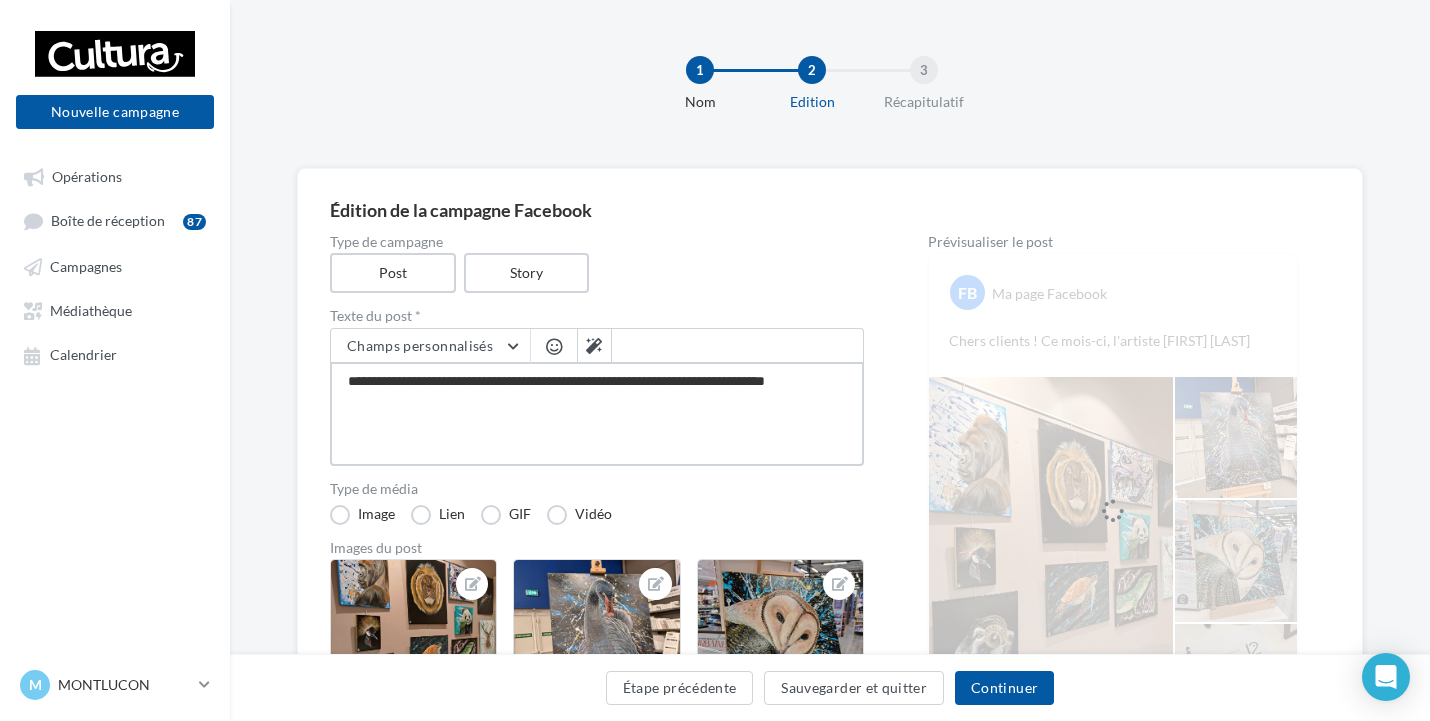type on "**********" 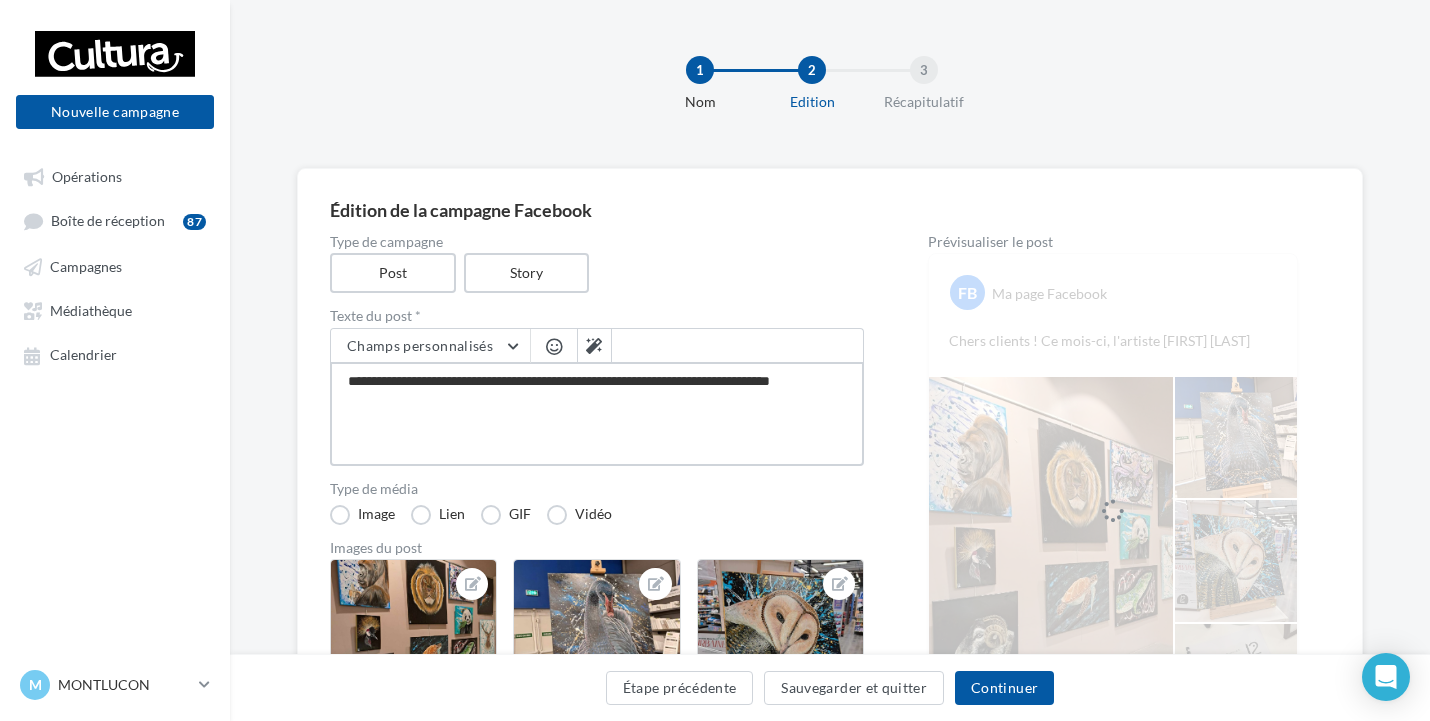 type on "**********" 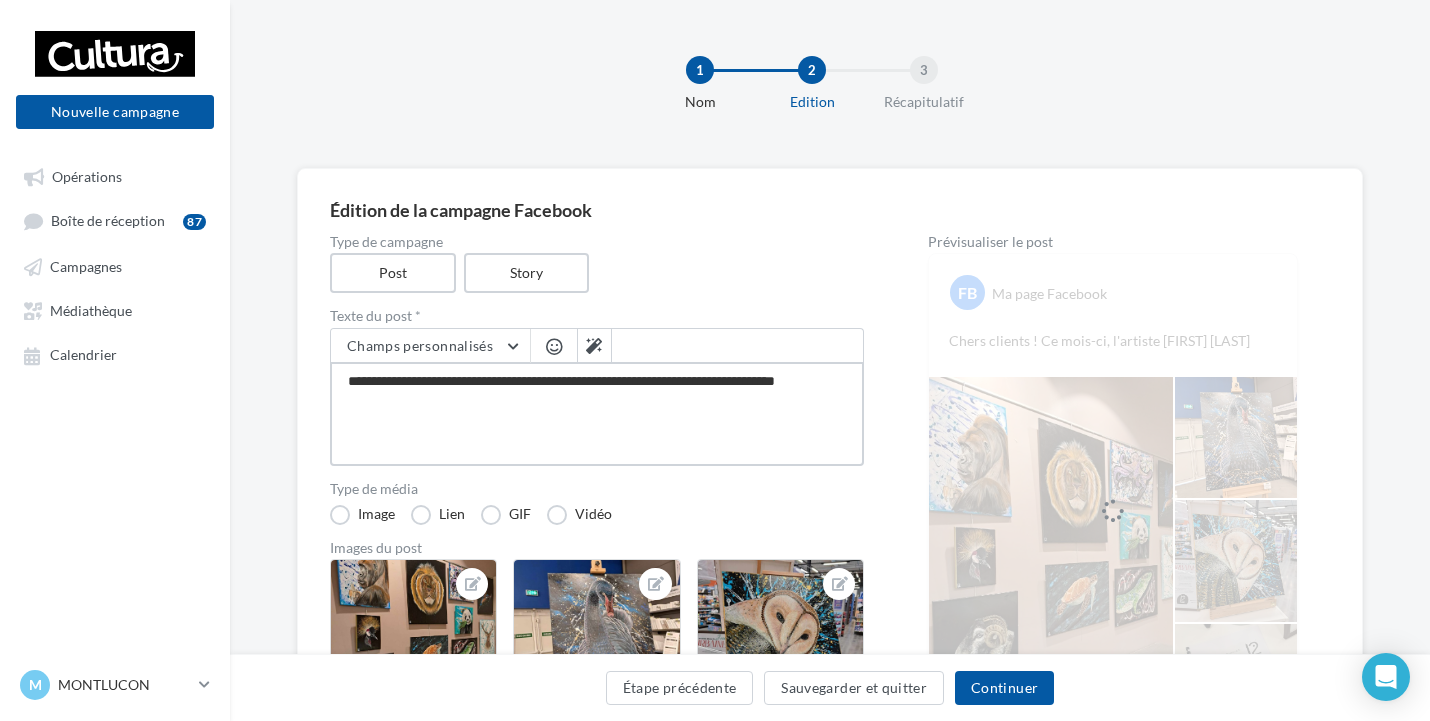 type on "**********" 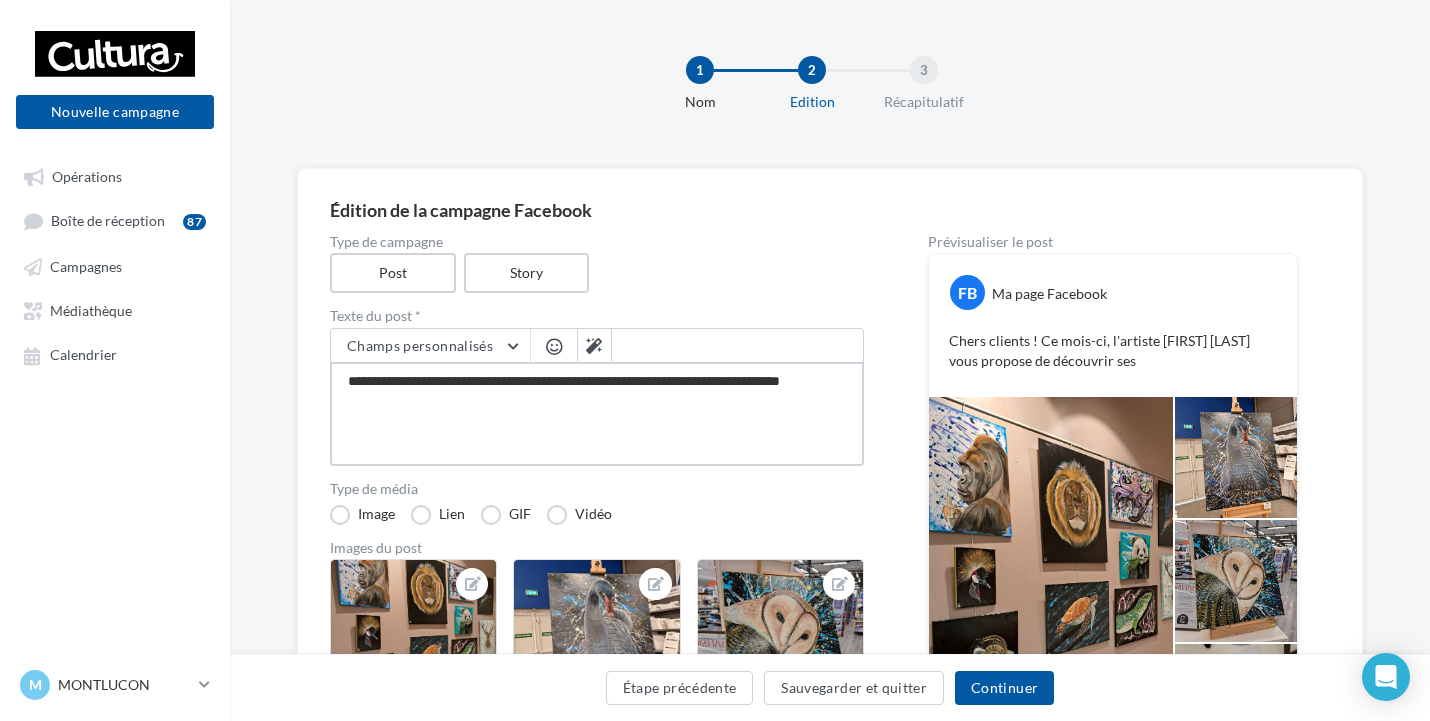 type on "**********" 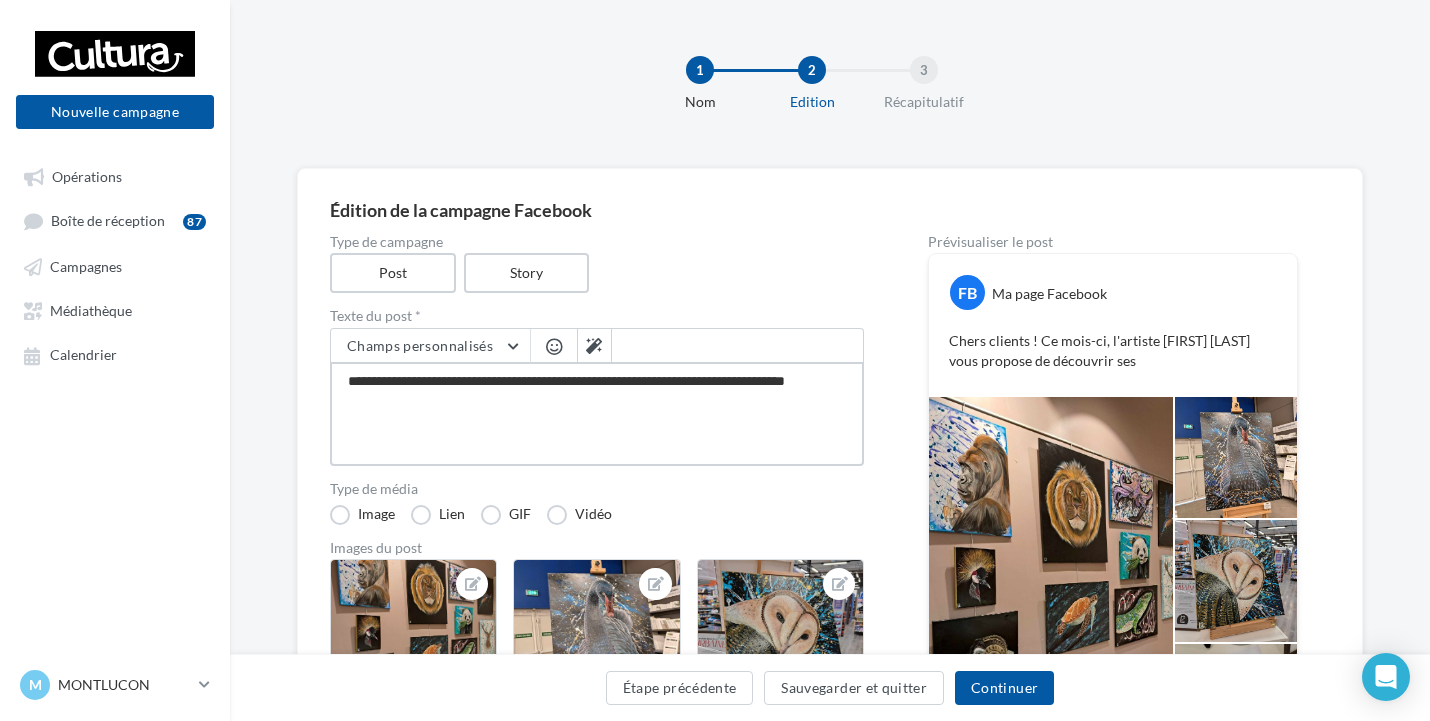 type on "**********" 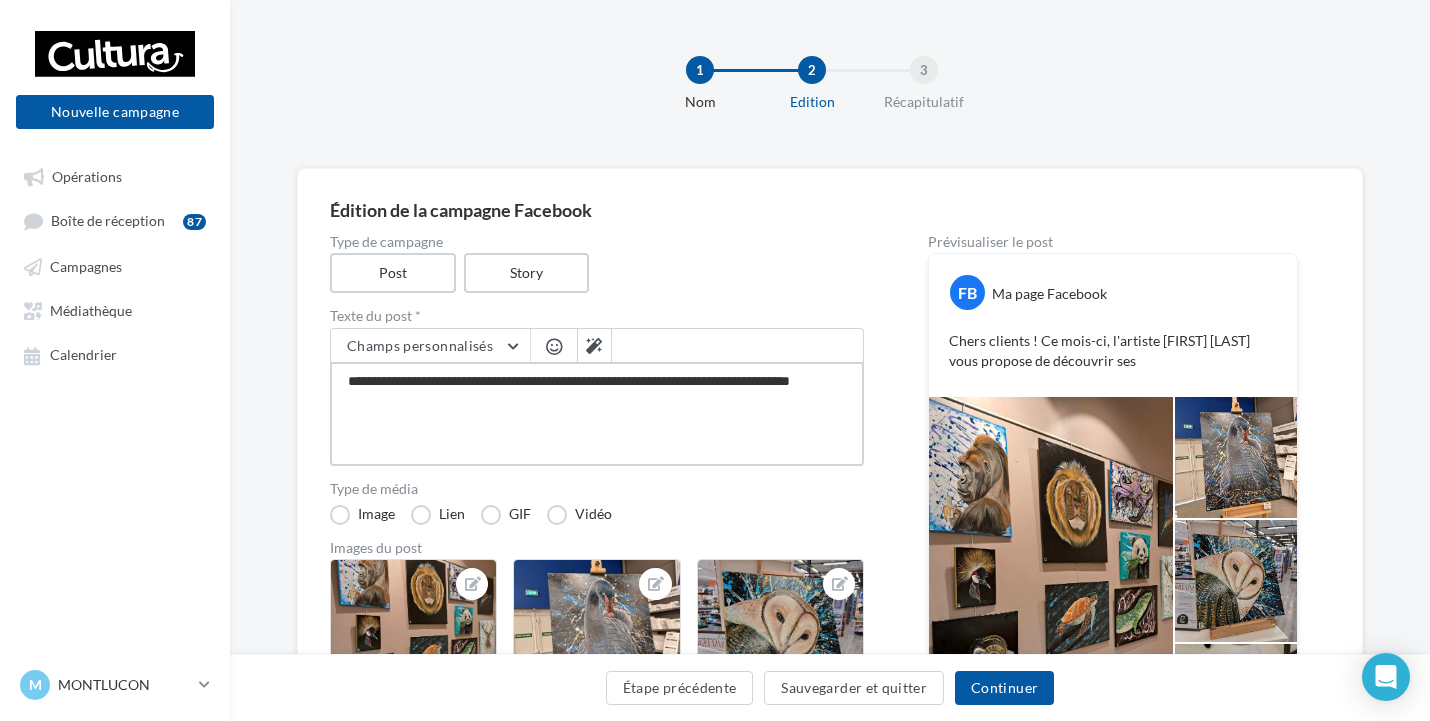 type on "**********" 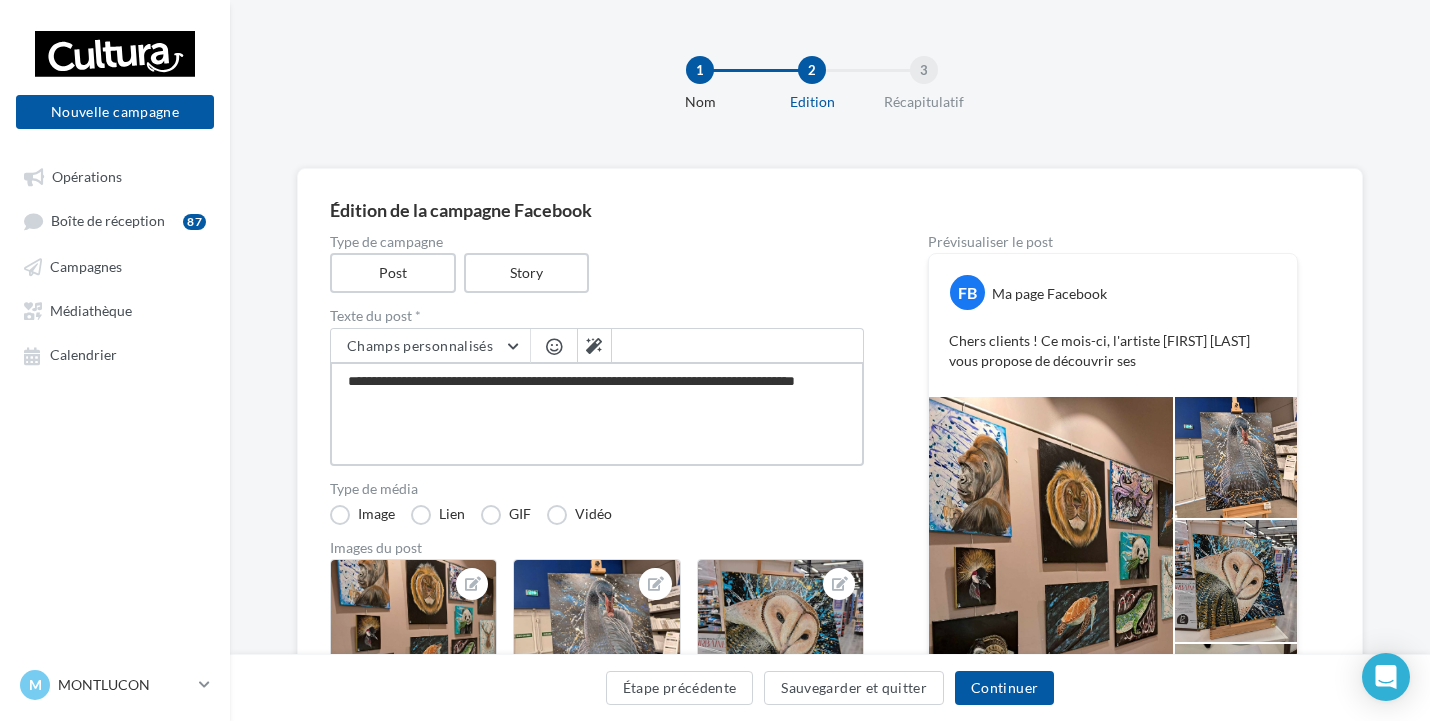 type on "**********" 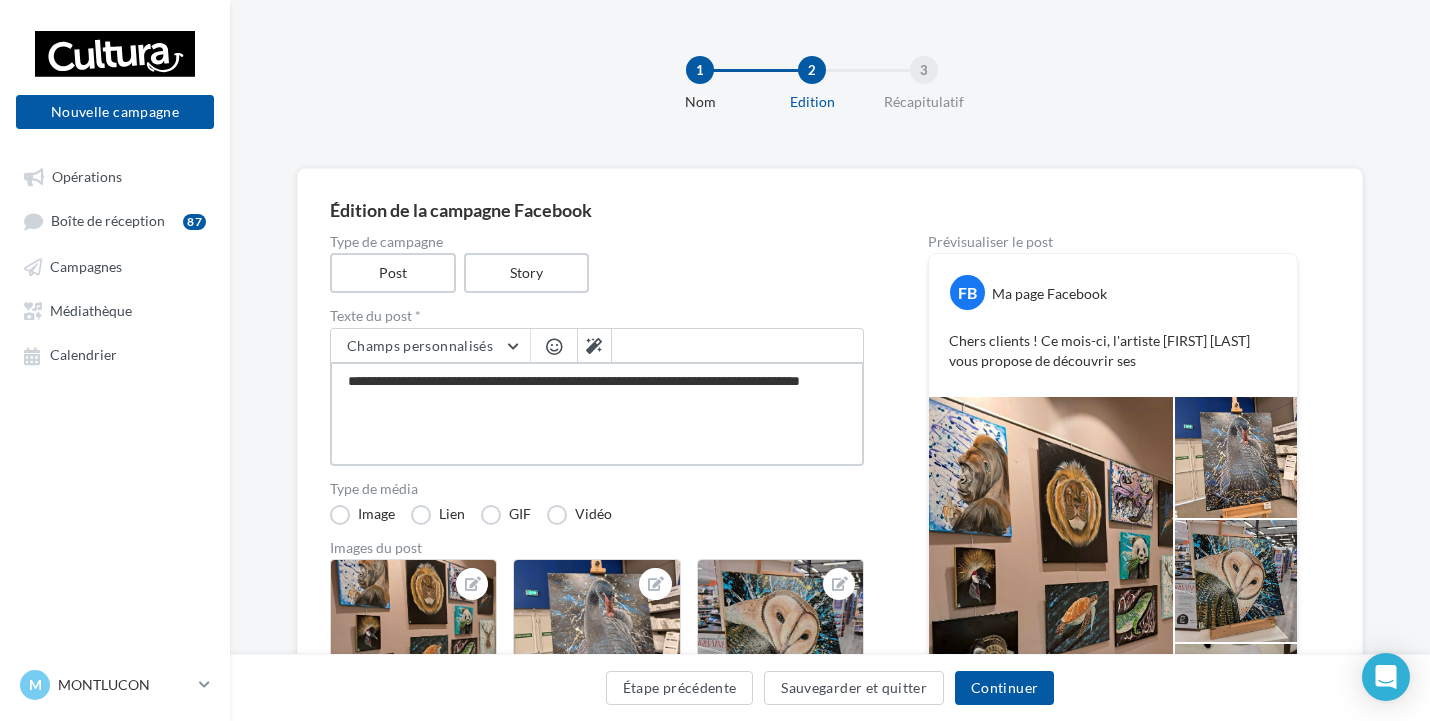 type on "**********" 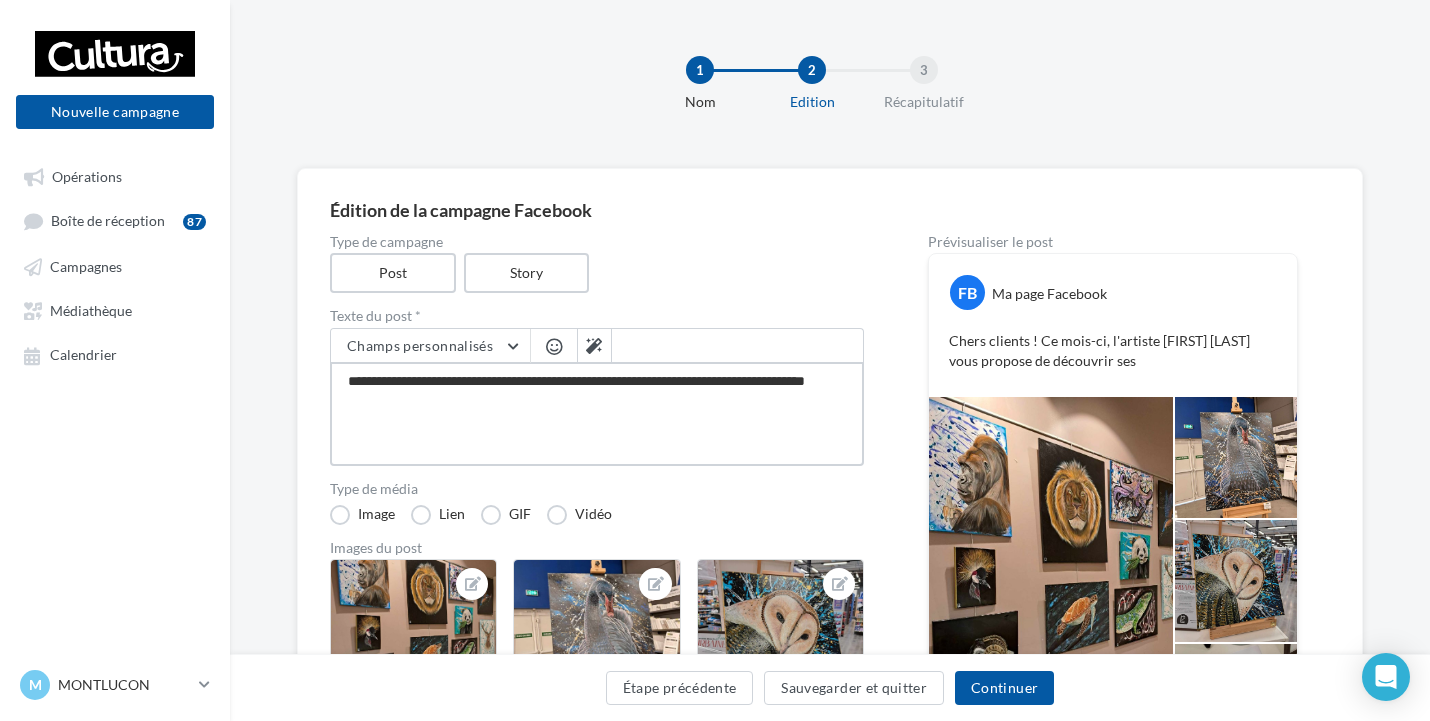 type on "**********" 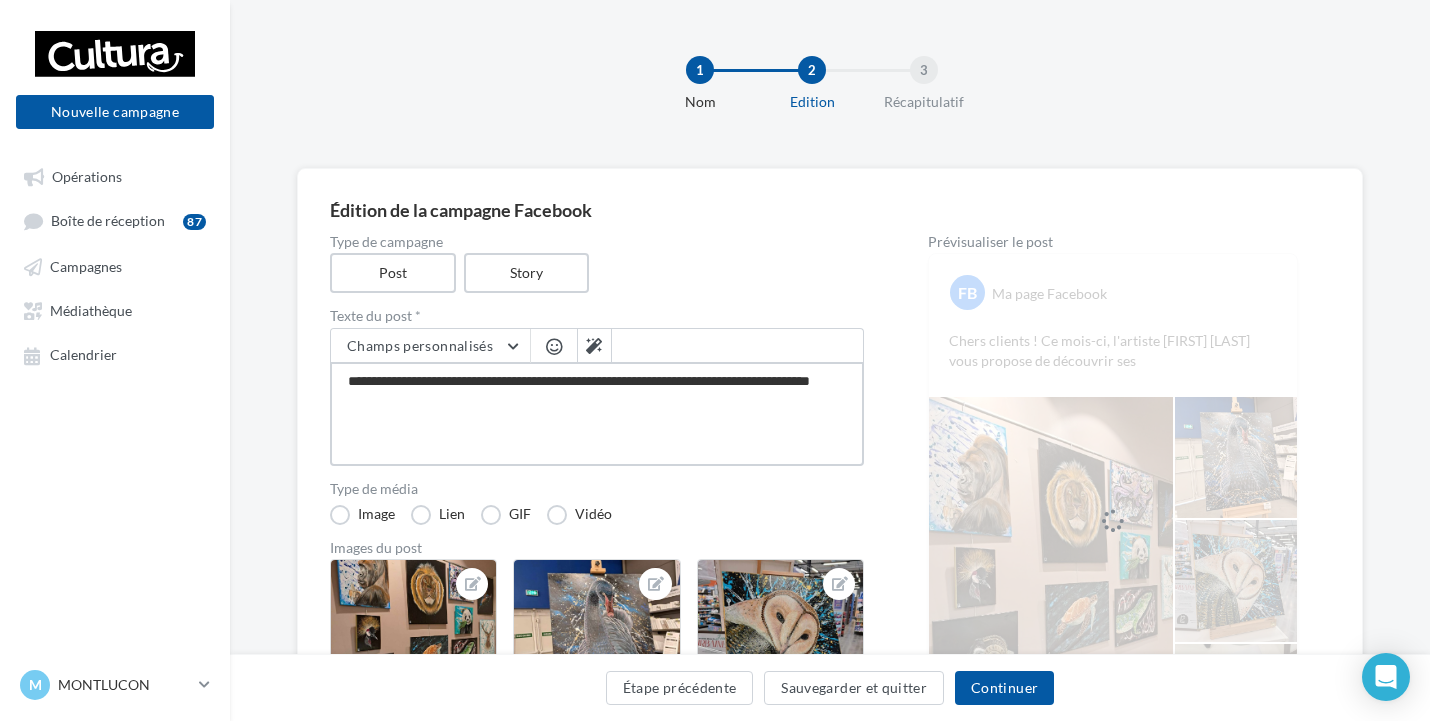 type on "**********" 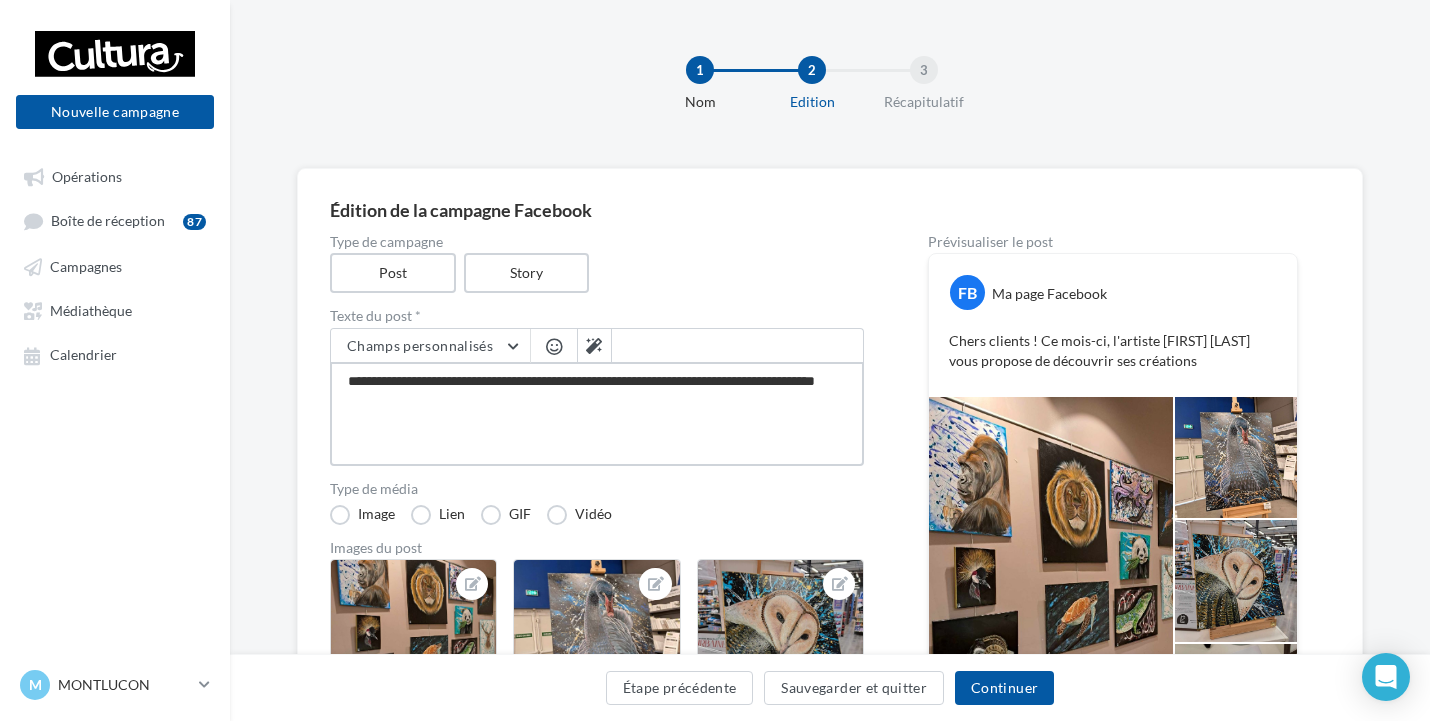 type on "**********" 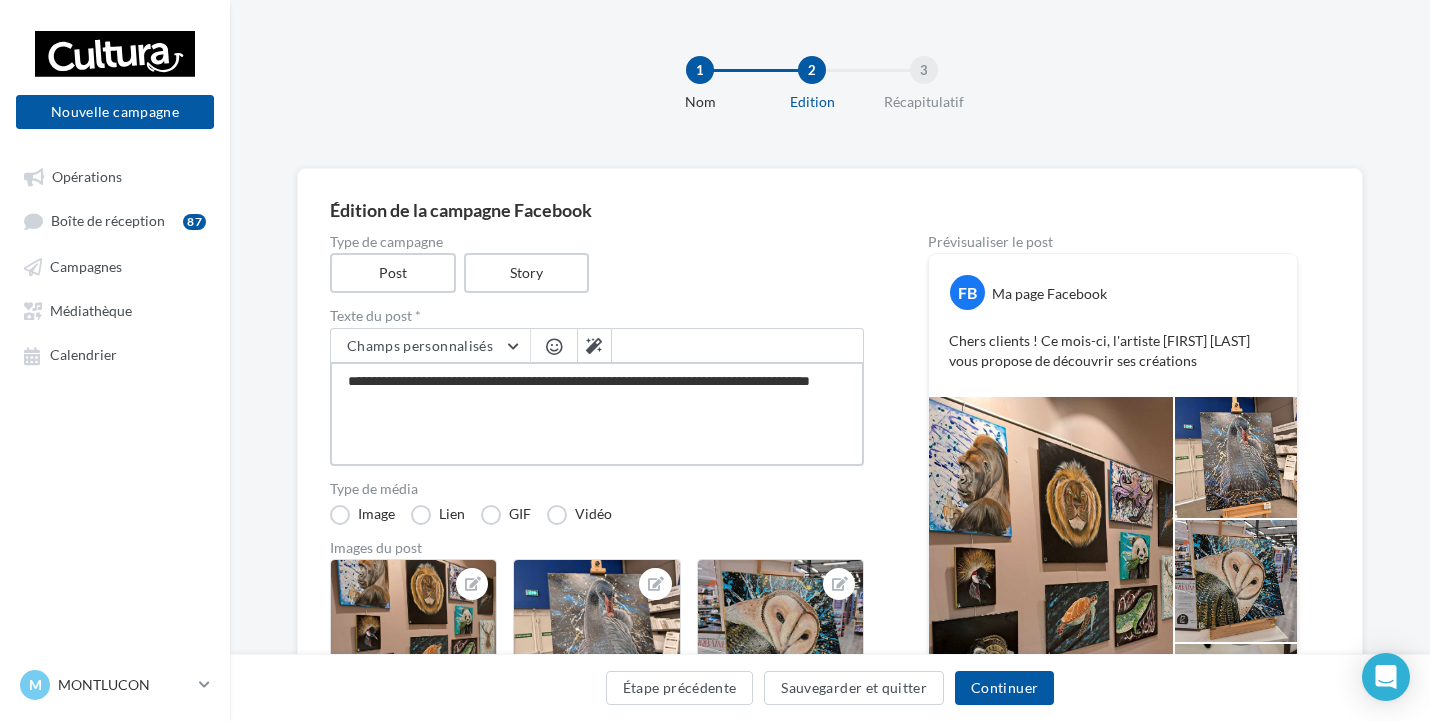 type on "**********" 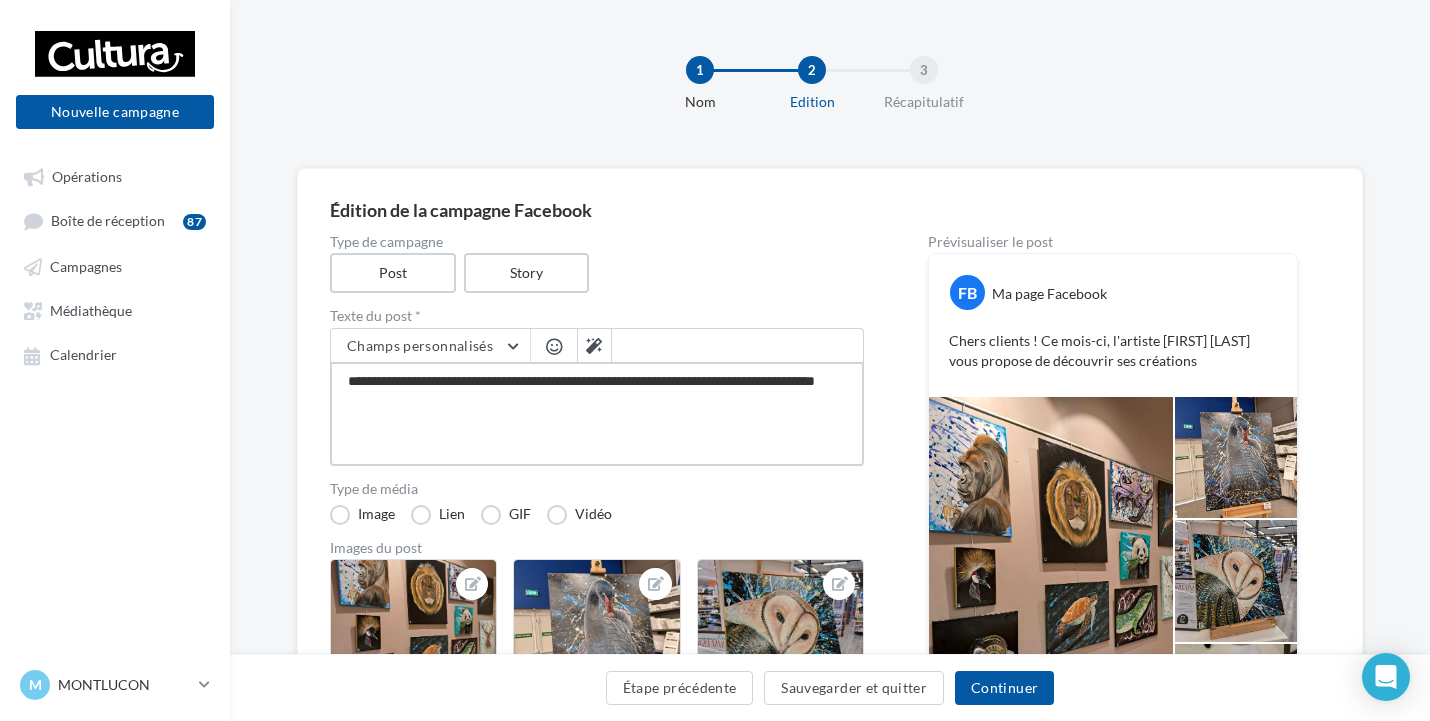 type on "**********" 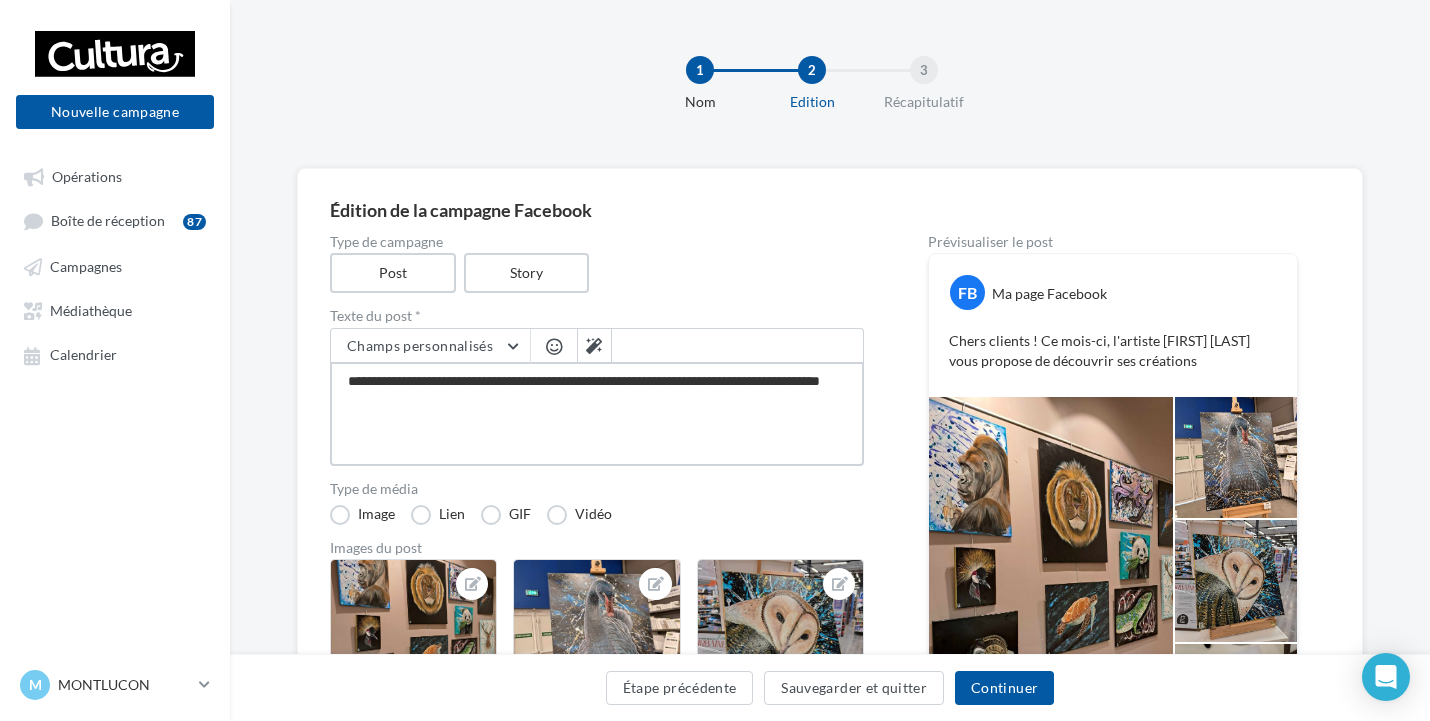 type on "**********" 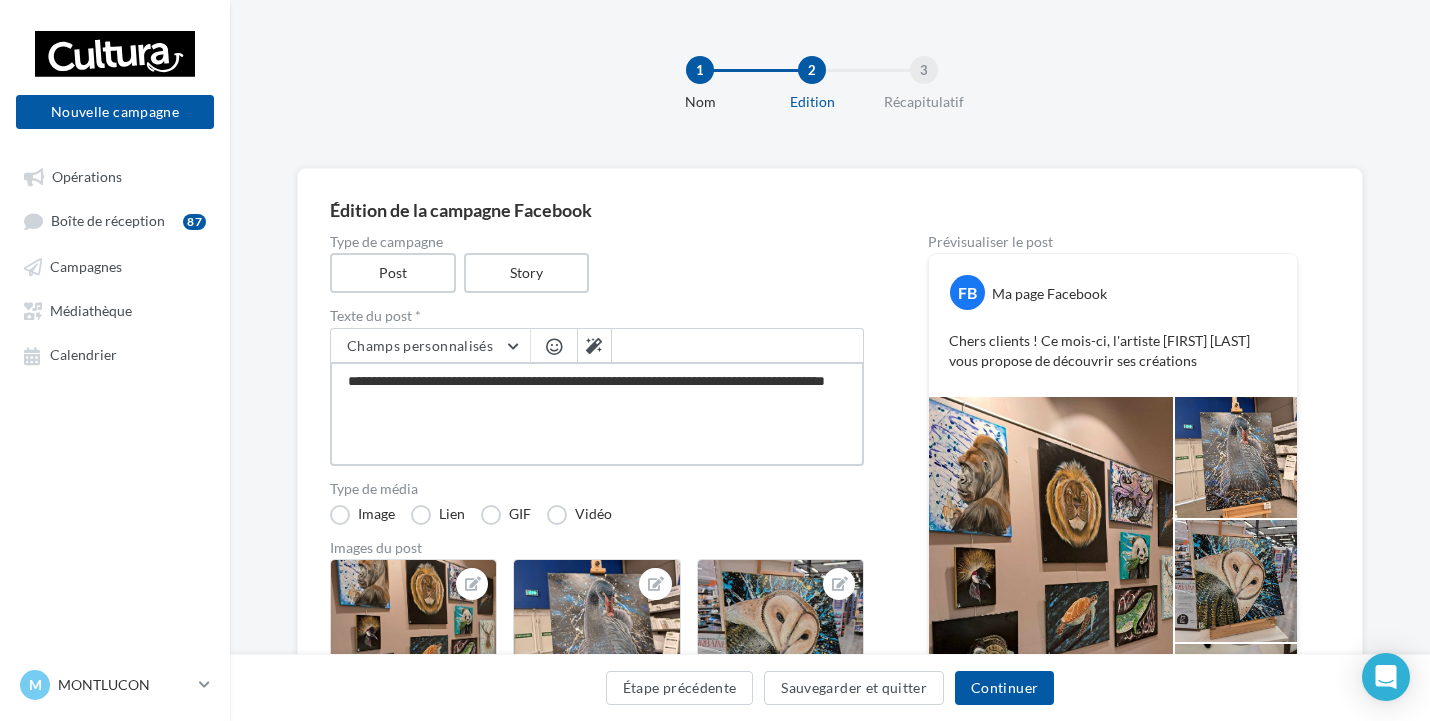 type on "**********" 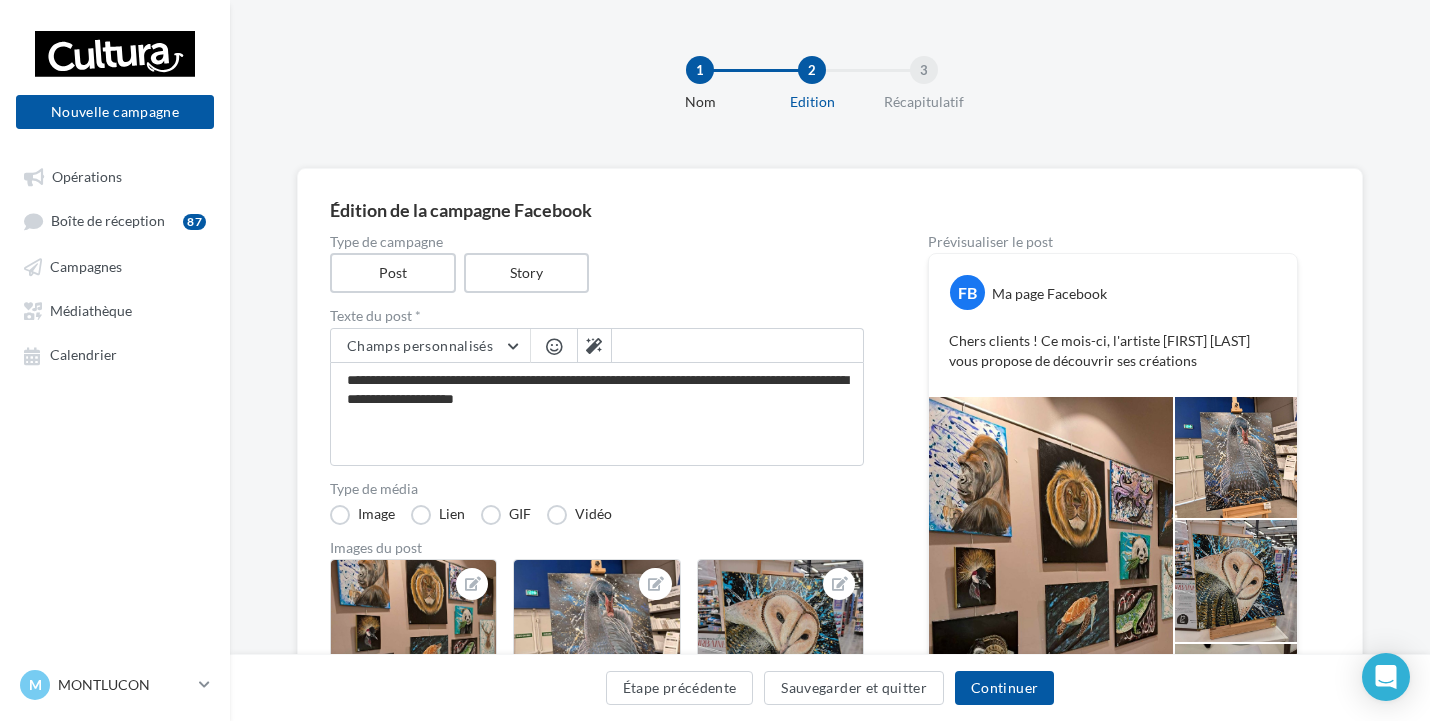 click at bounding box center (554, 346) 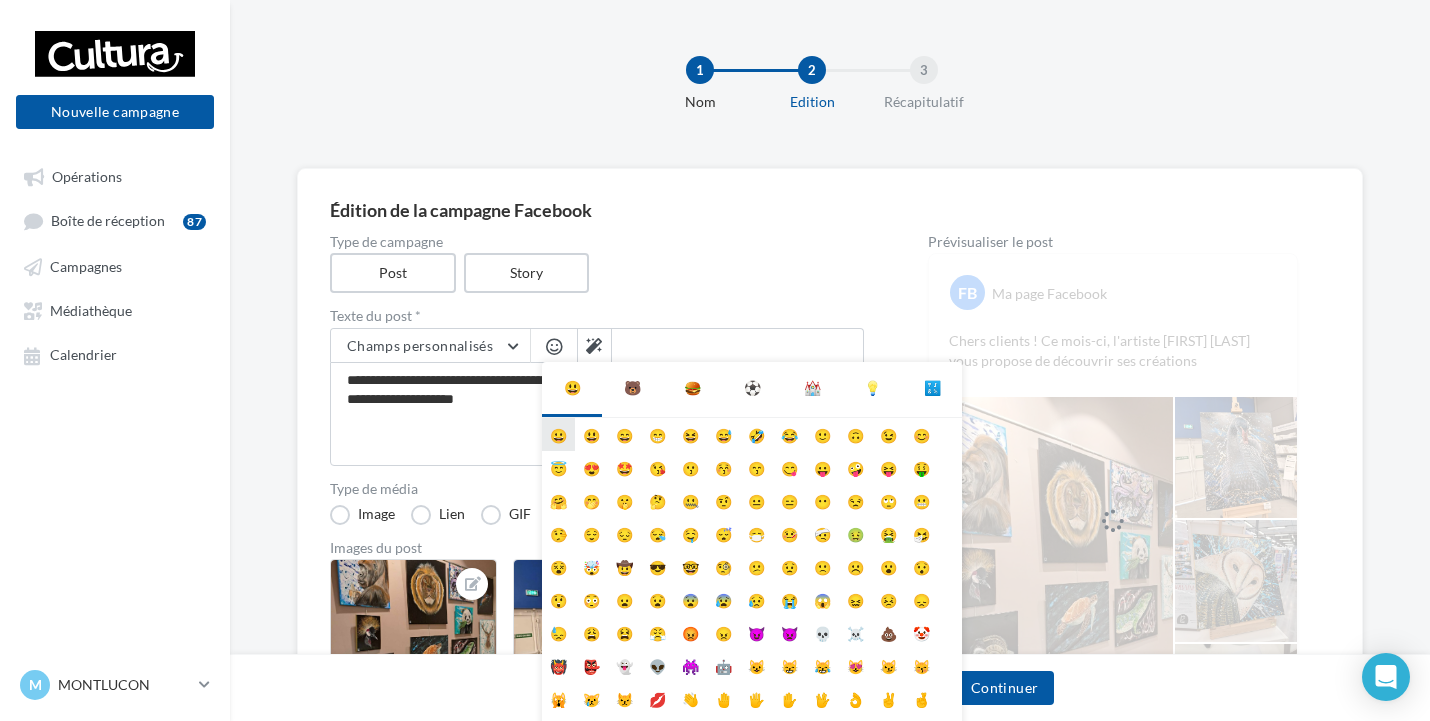 click on "😀" at bounding box center (558, 434) 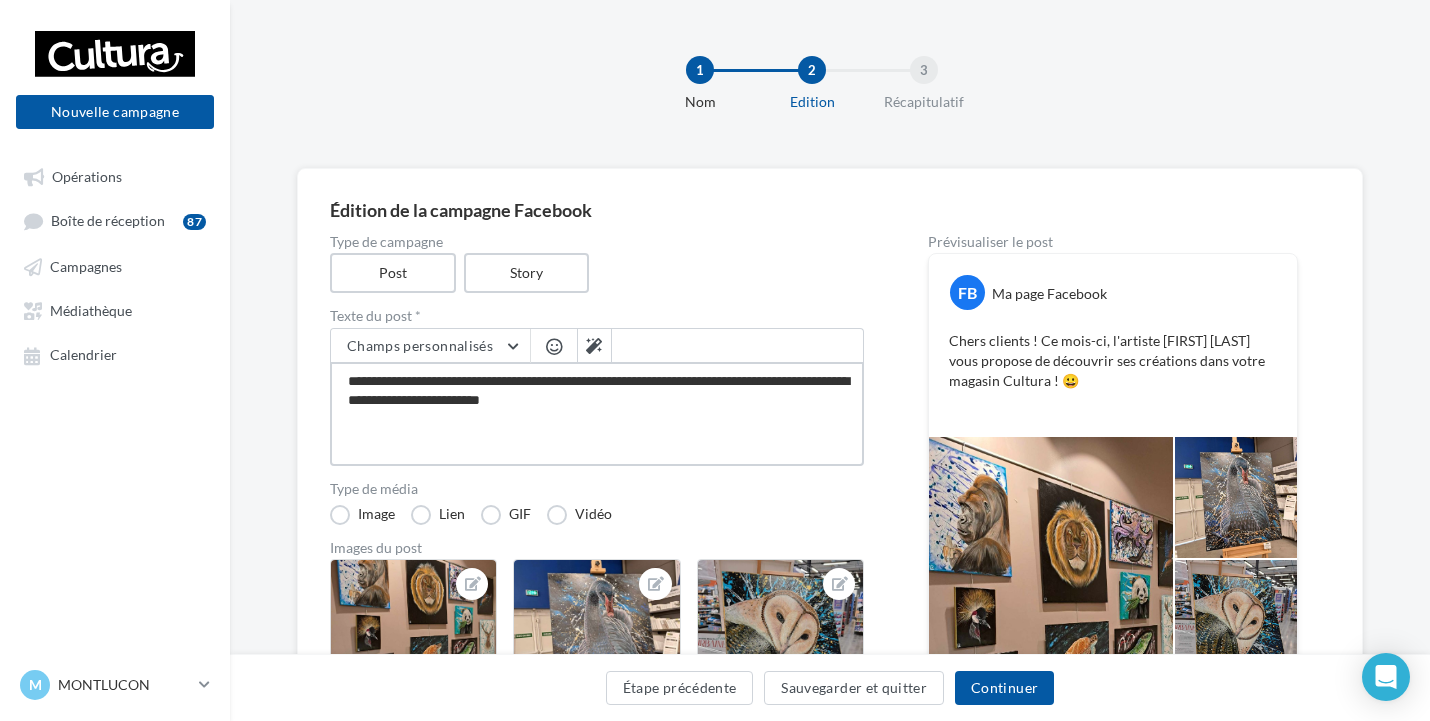 paste on "**********" 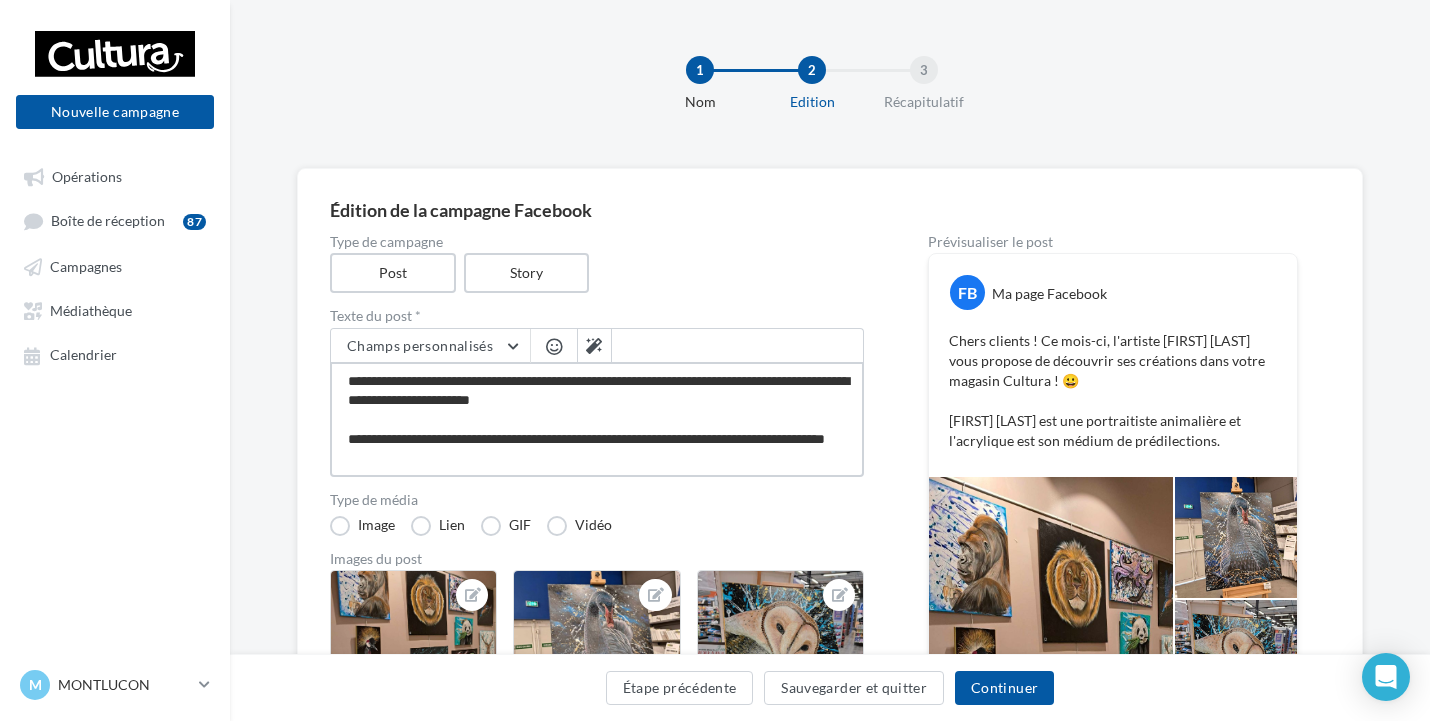 paste on "**********" 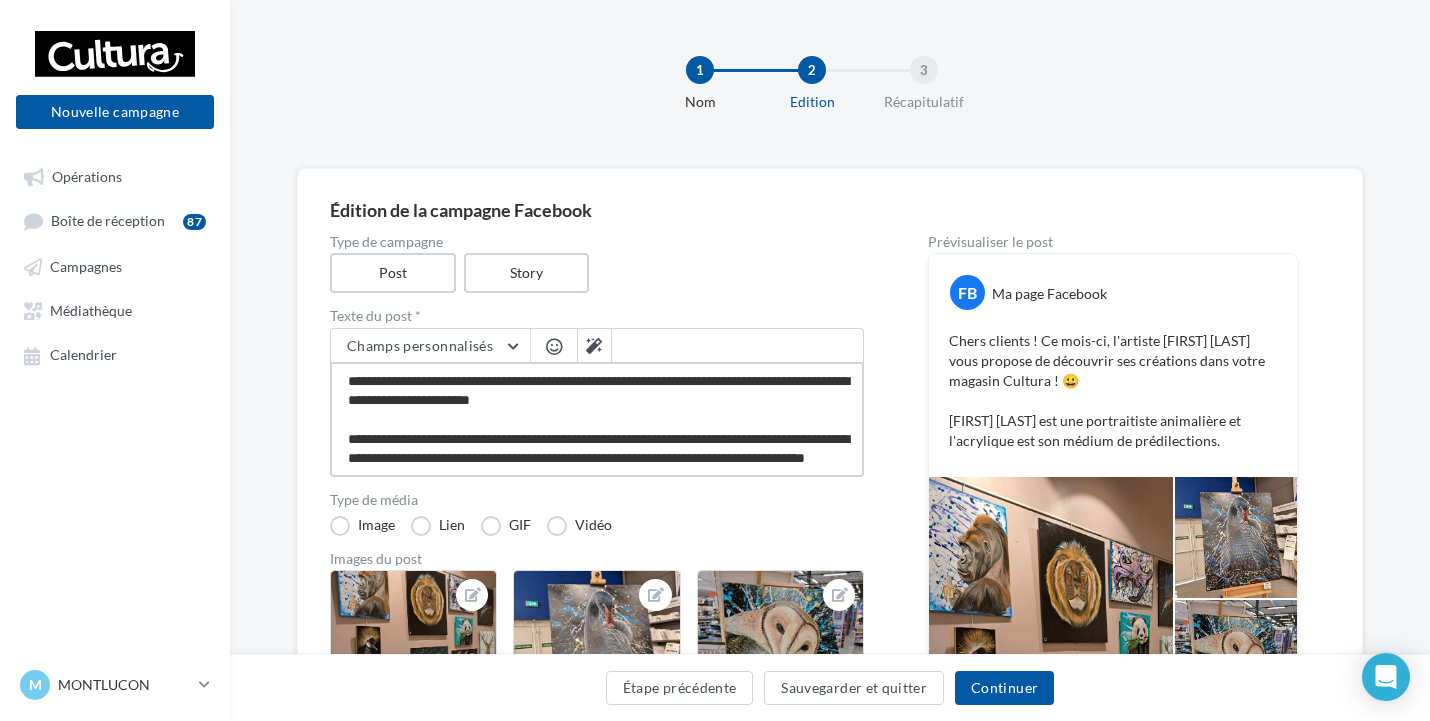 scroll, scrollTop: 12, scrollLeft: 0, axis: vertical 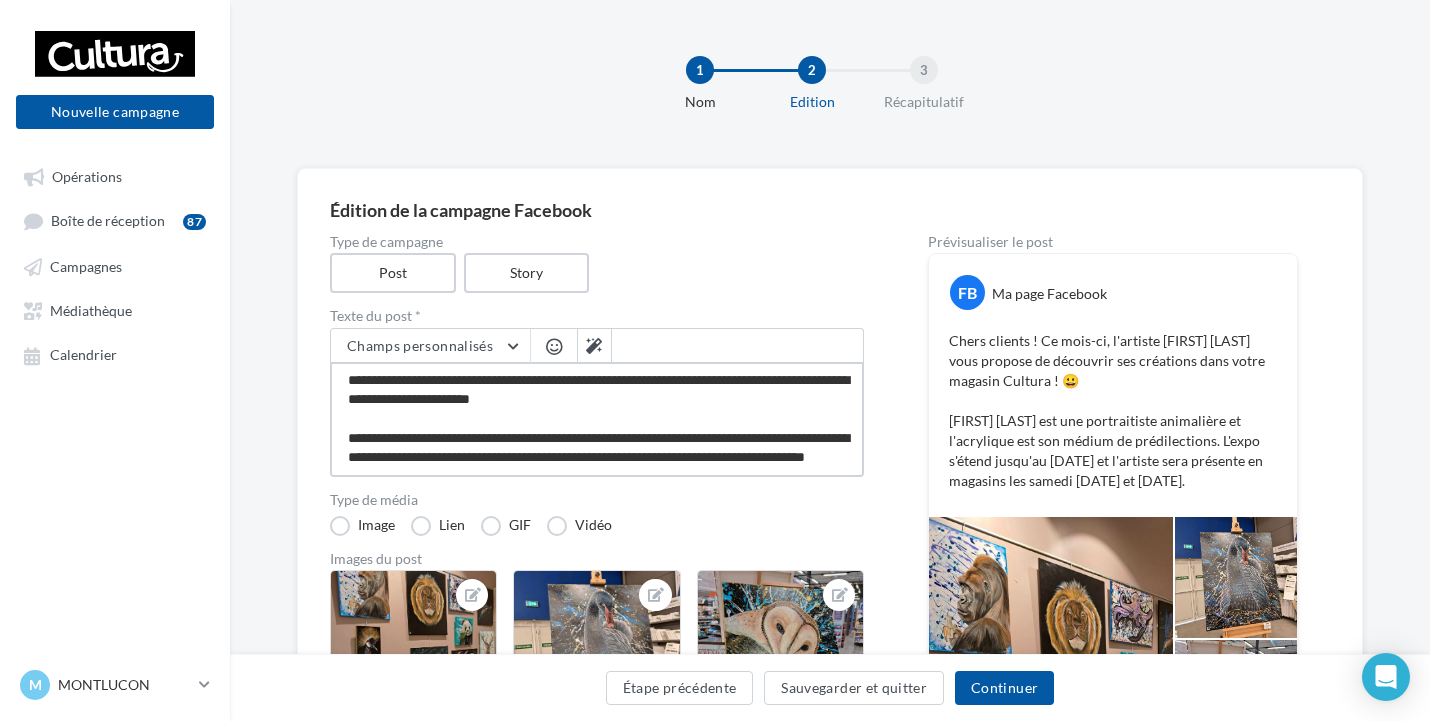 drag, startPoint x: 470, startPoint y: 447, endPoint x: 436, endPoint y: 446, distance: 34.0147 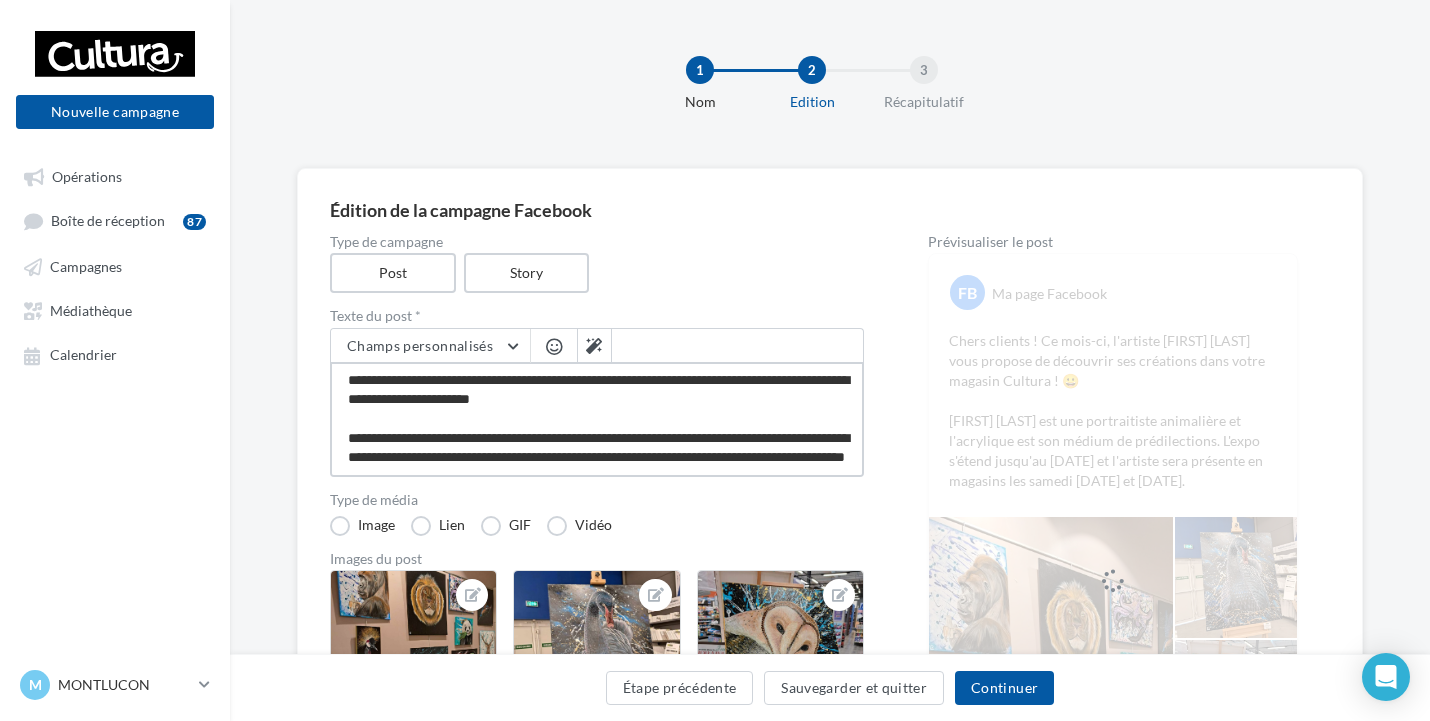 scroll, scrollTop: 21, scrollLeft: 0, axis: vertical 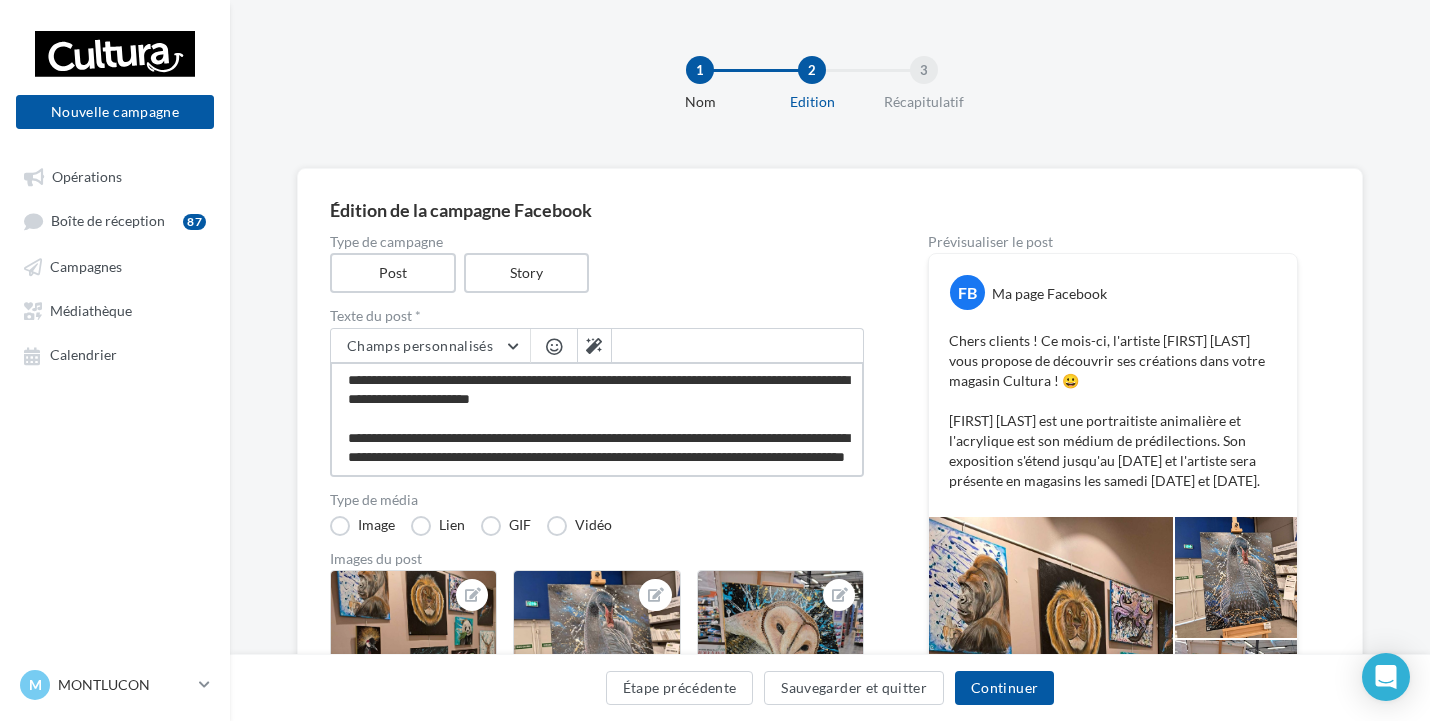 click on "**********" at bounding box center (597, 419) 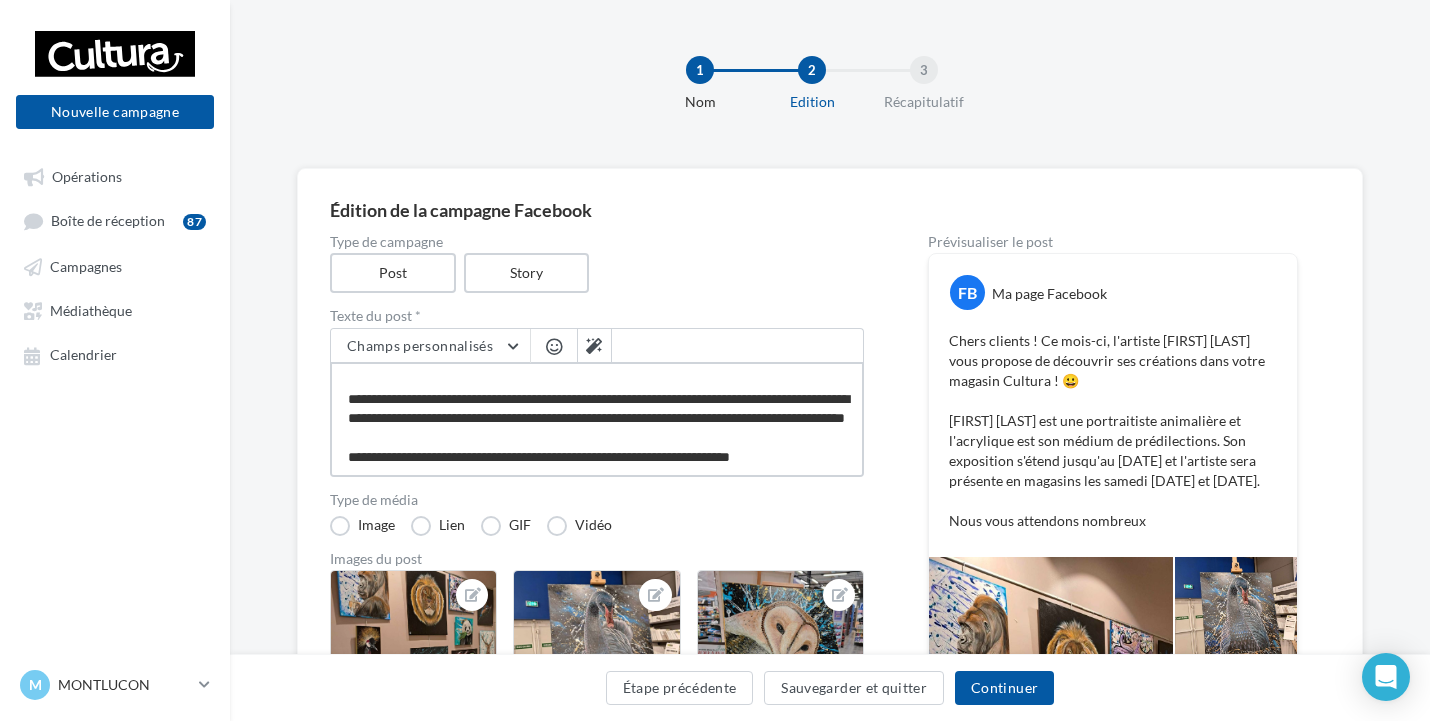 scroll, scrollTop: 69, scrollLeft: 0, axis: vertical 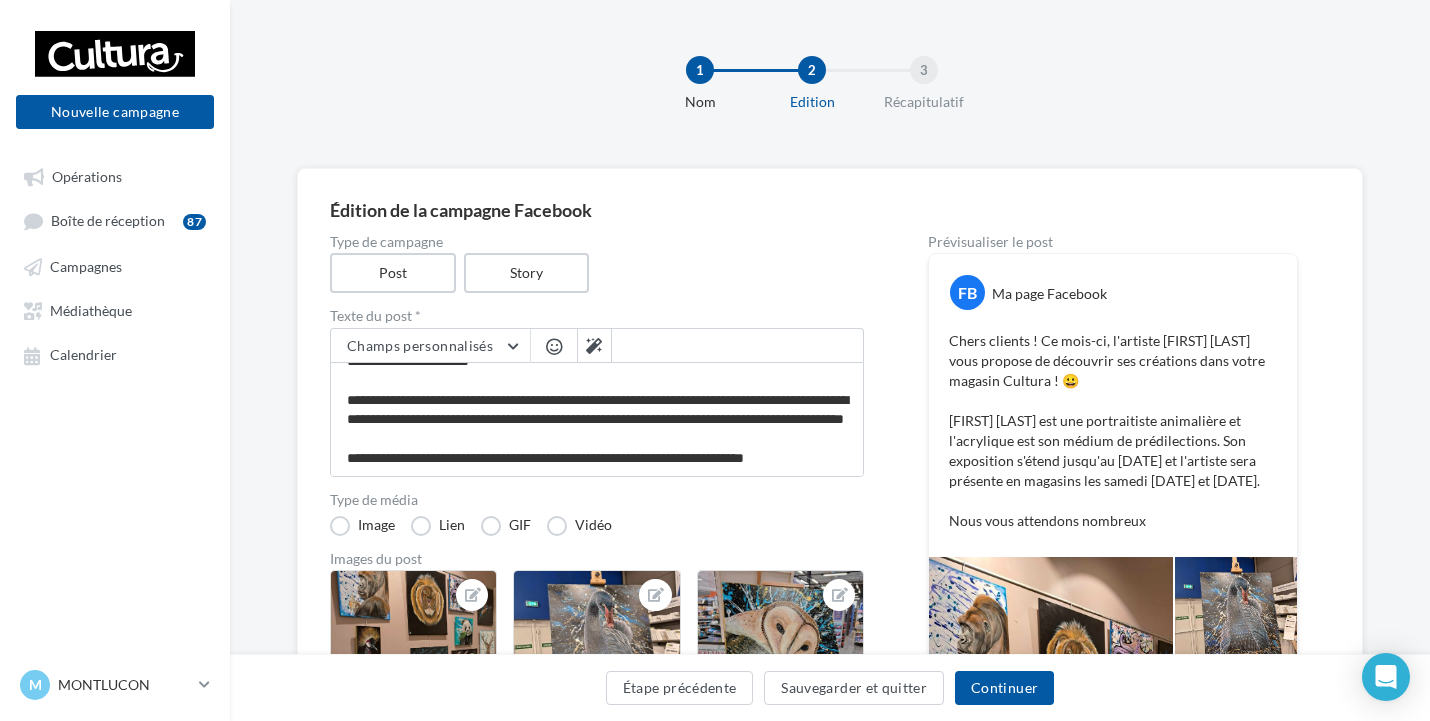 click at bounding box center (554, 346) 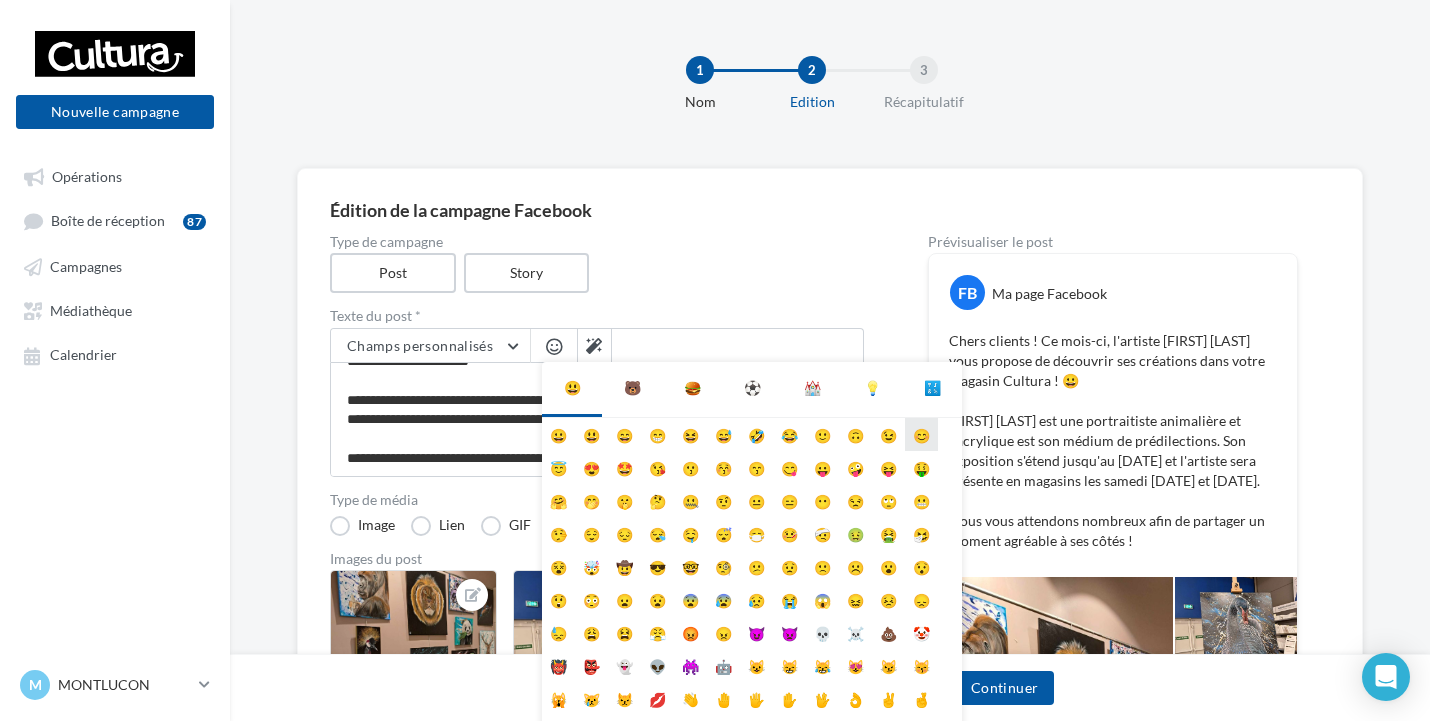 click on "😊" at bounding box center [921, 434] 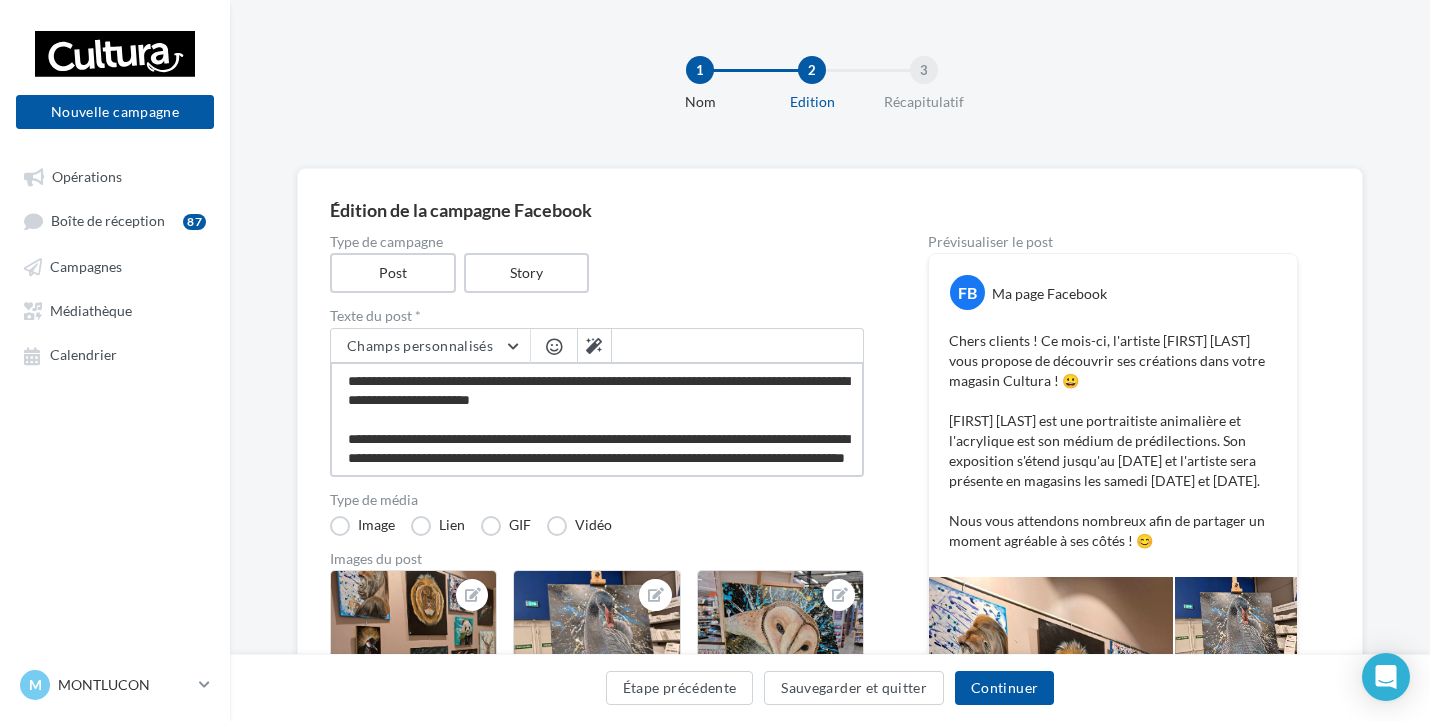 scroll, scrollTop: 78, scrollLeft: 0, axis: vertical 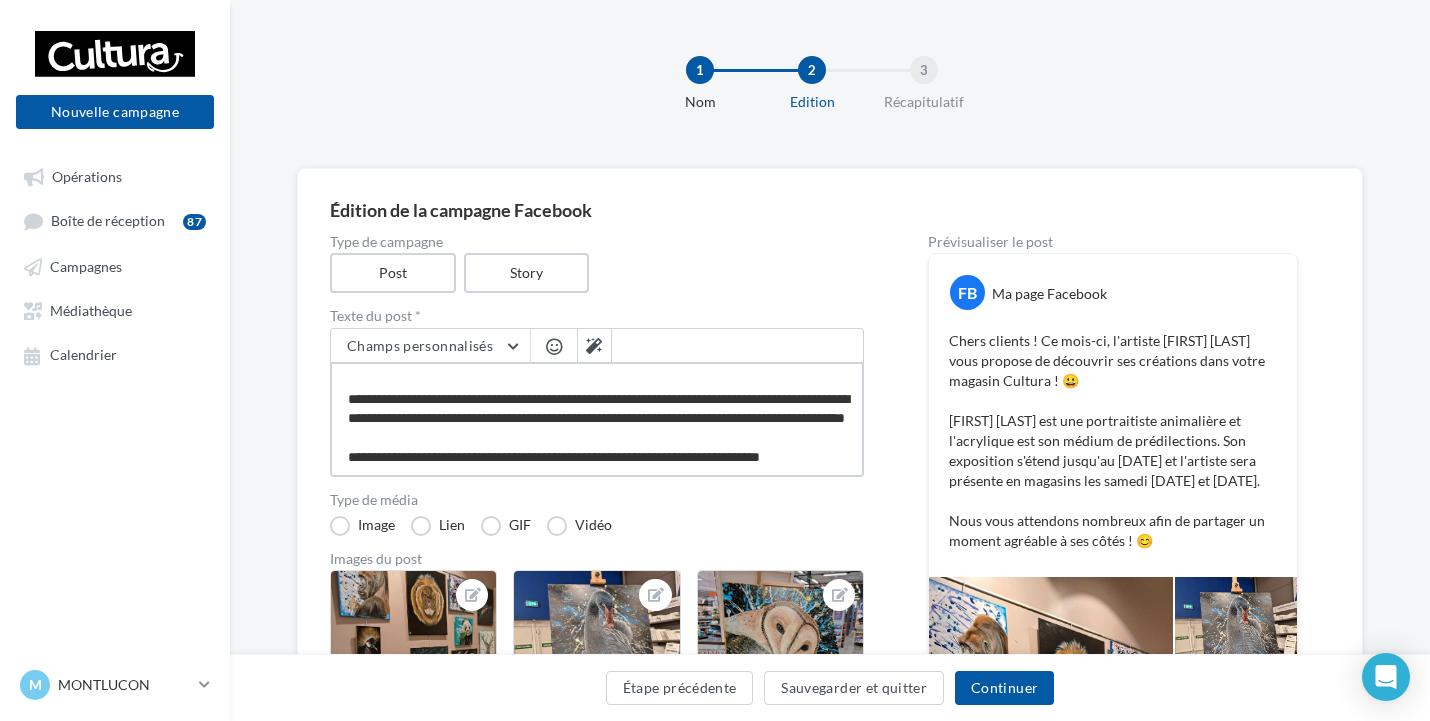 click on "**********" at bounding box center [597, 419] 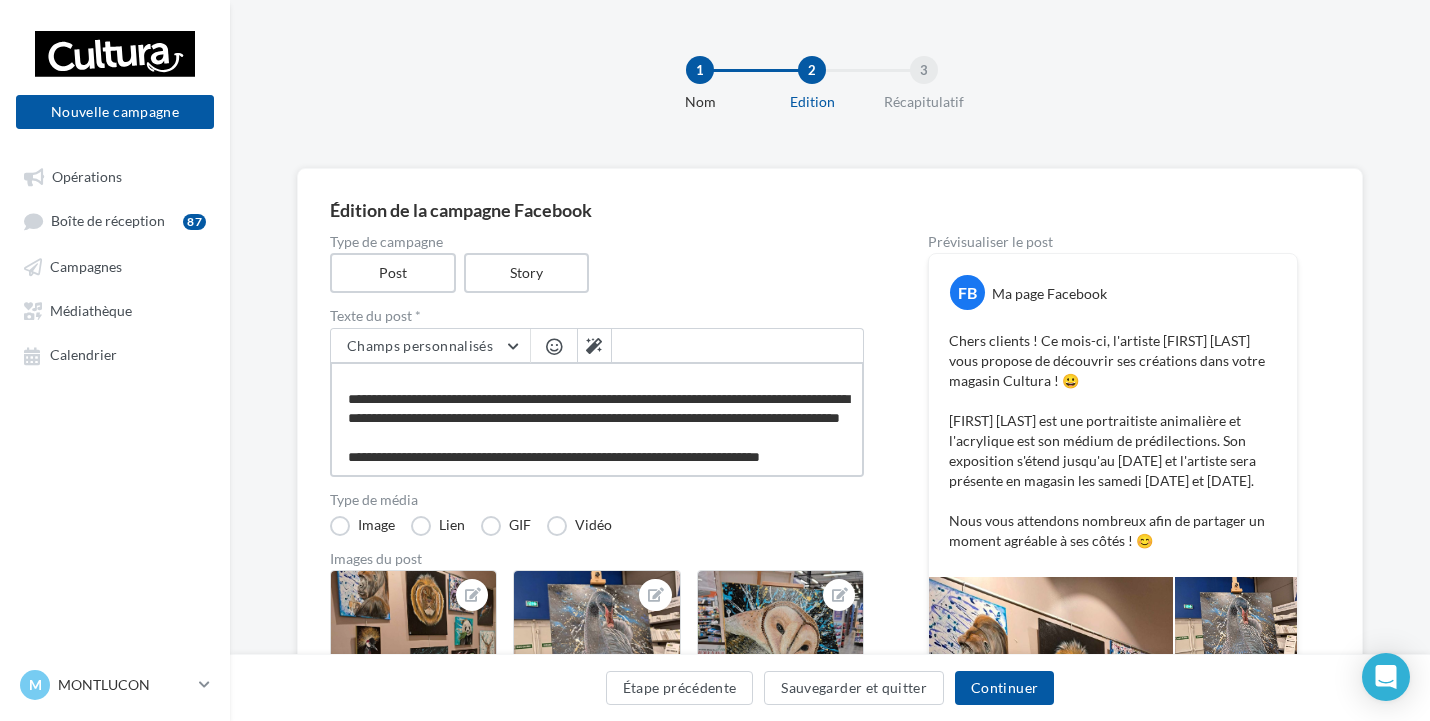 scroll, scrollTop: 78, scrollLeft: 0, axis: vertical 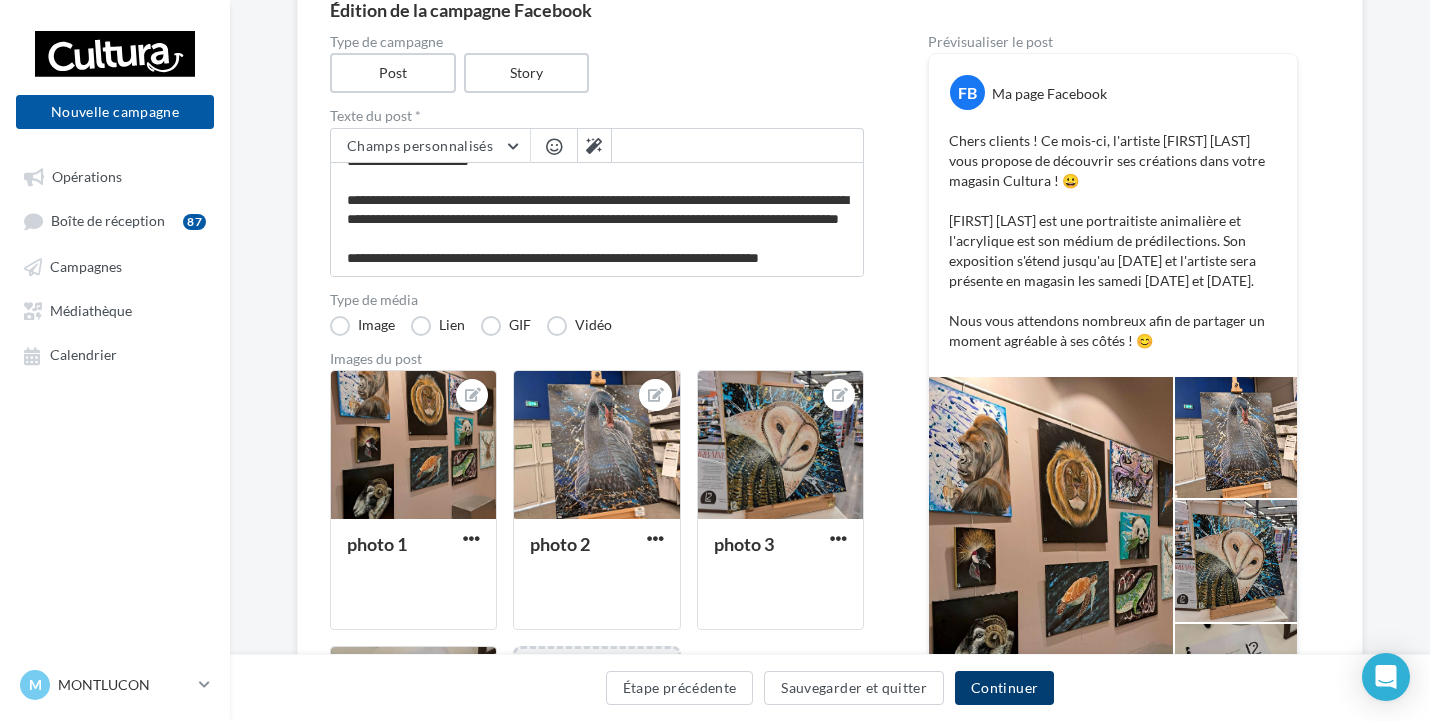 click on "Continuer" at bounding box center [1004, 688] 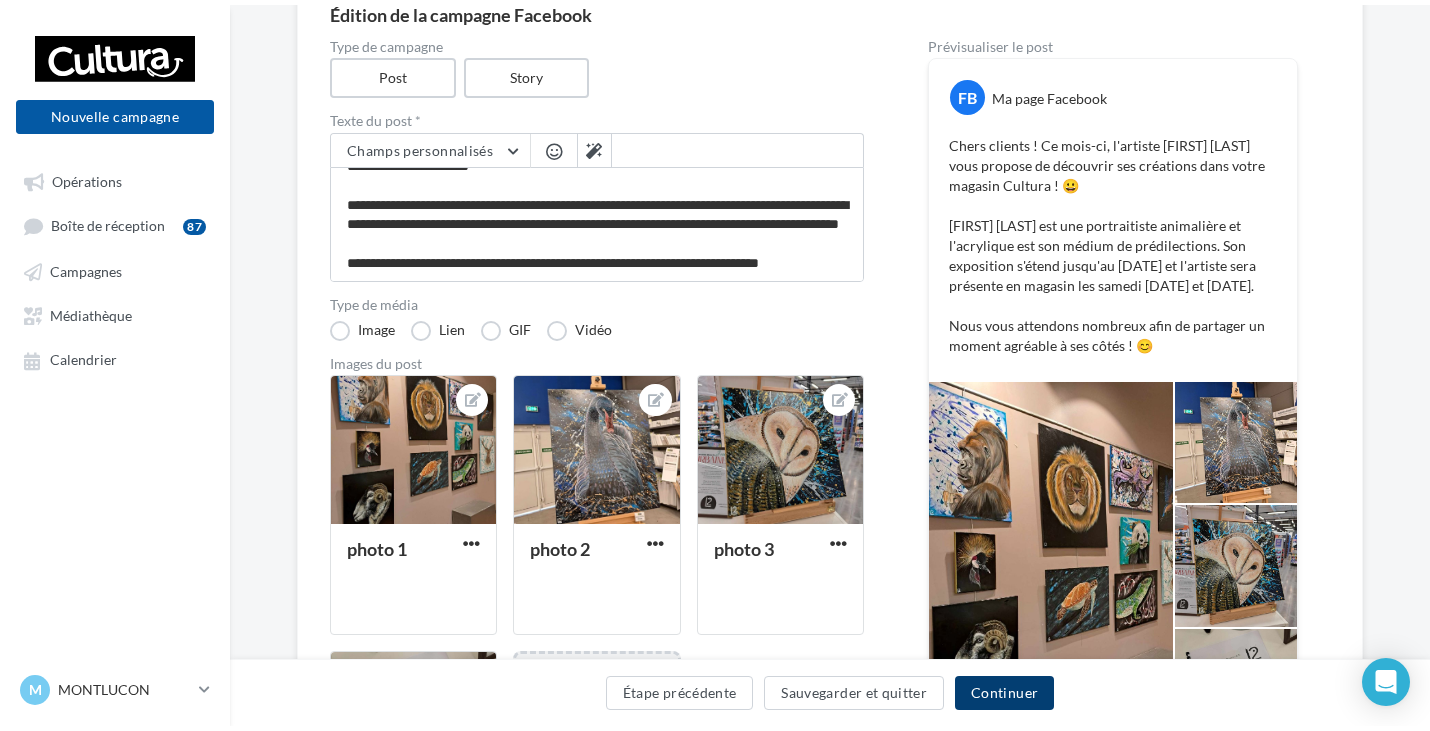 scroll, scrollTop: 0, scrollLeft: 0, axis: both 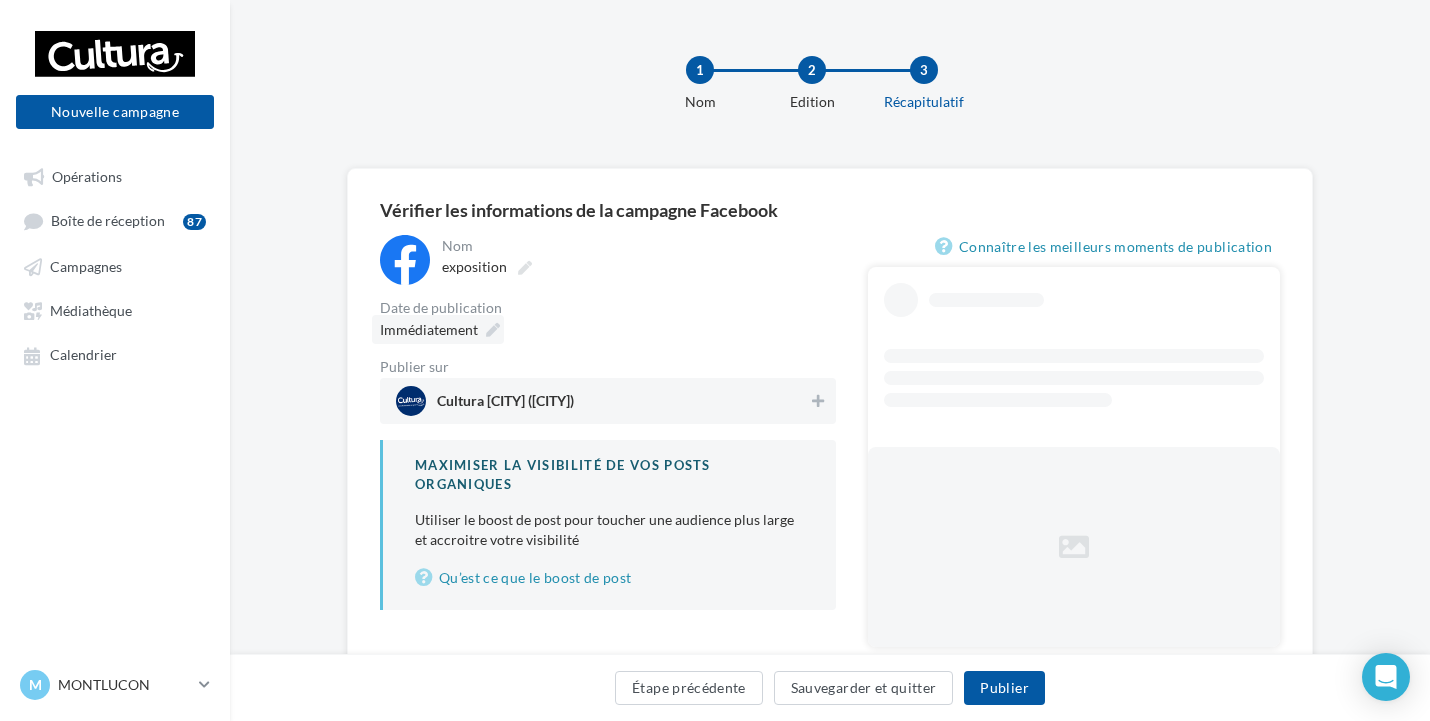 click on "Immédiatement" at bounding box center (429, 329) 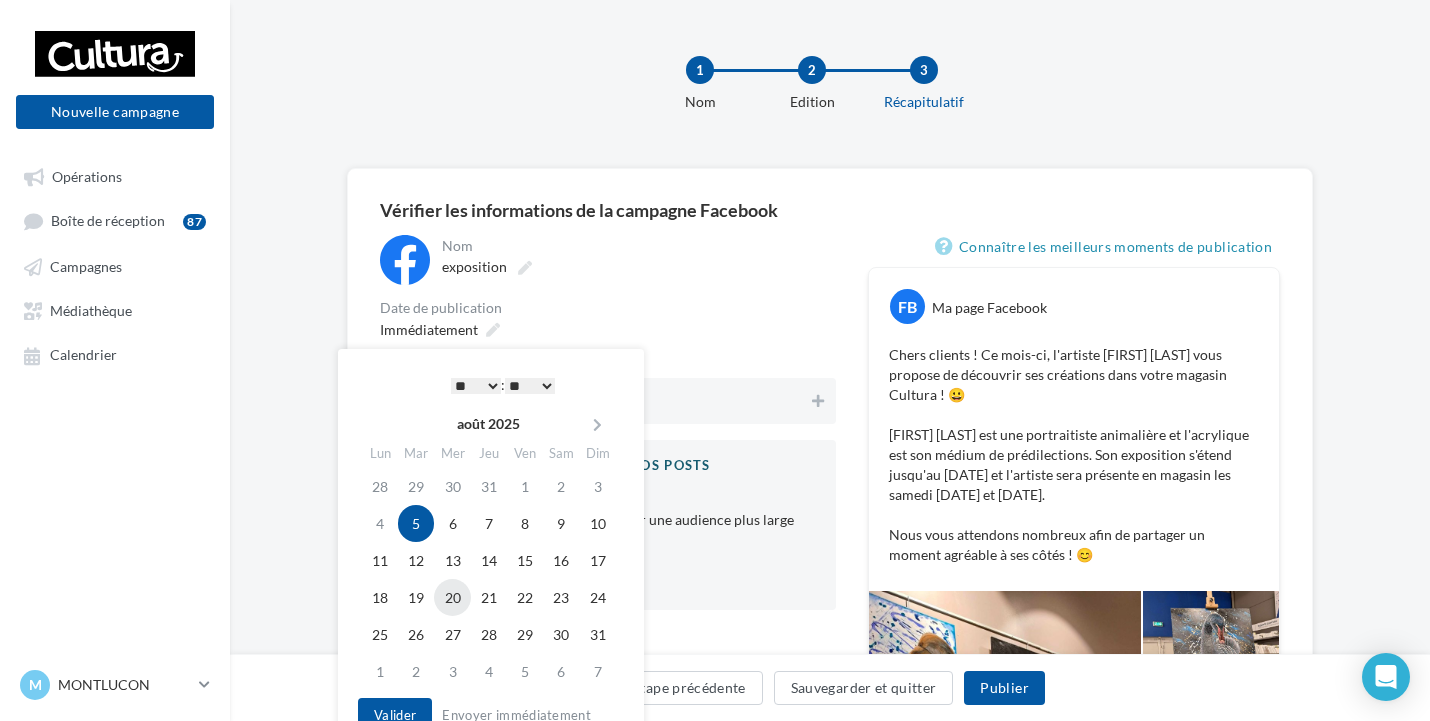 click on "20" at bounding box center [452, 597] 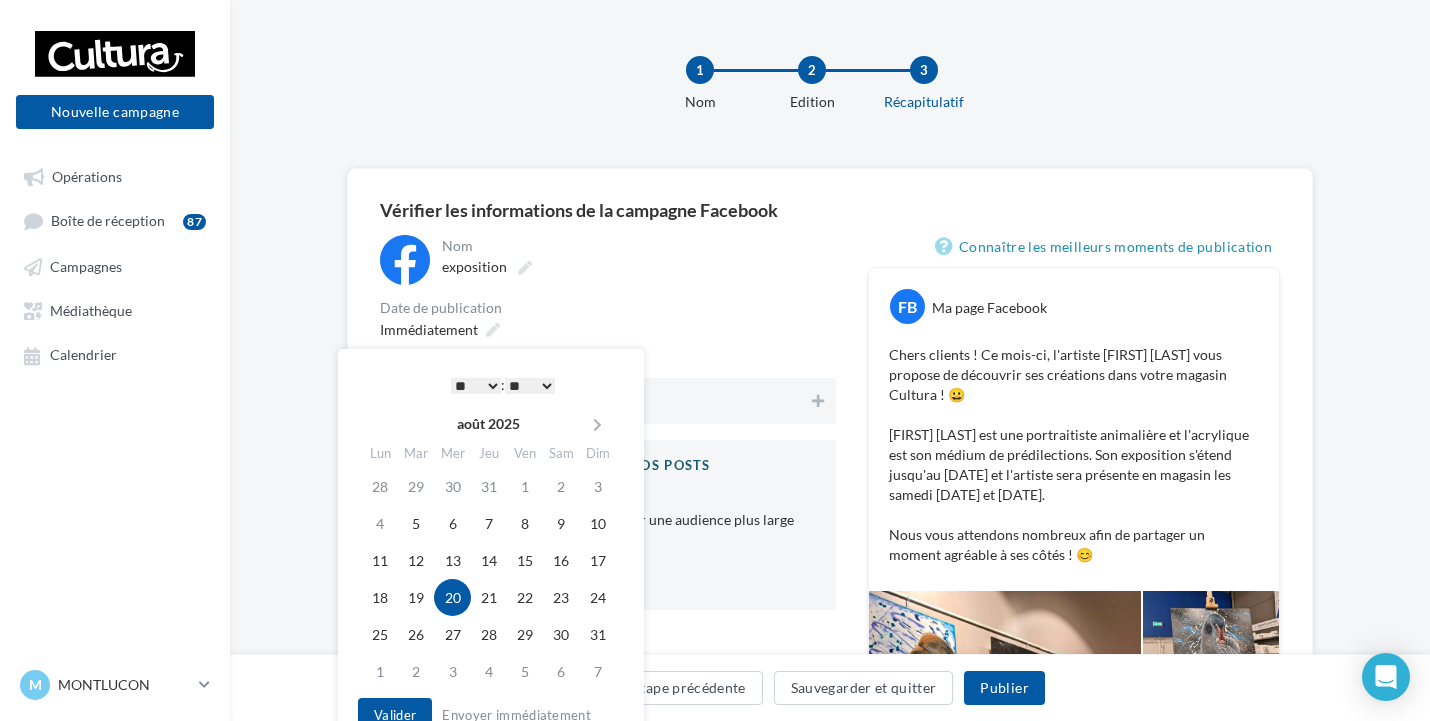 click on "* * * * * * * * * * ** ** ** ** ** ** ** ** ** ** ** ** ** **" at bounding box center [476, 386] 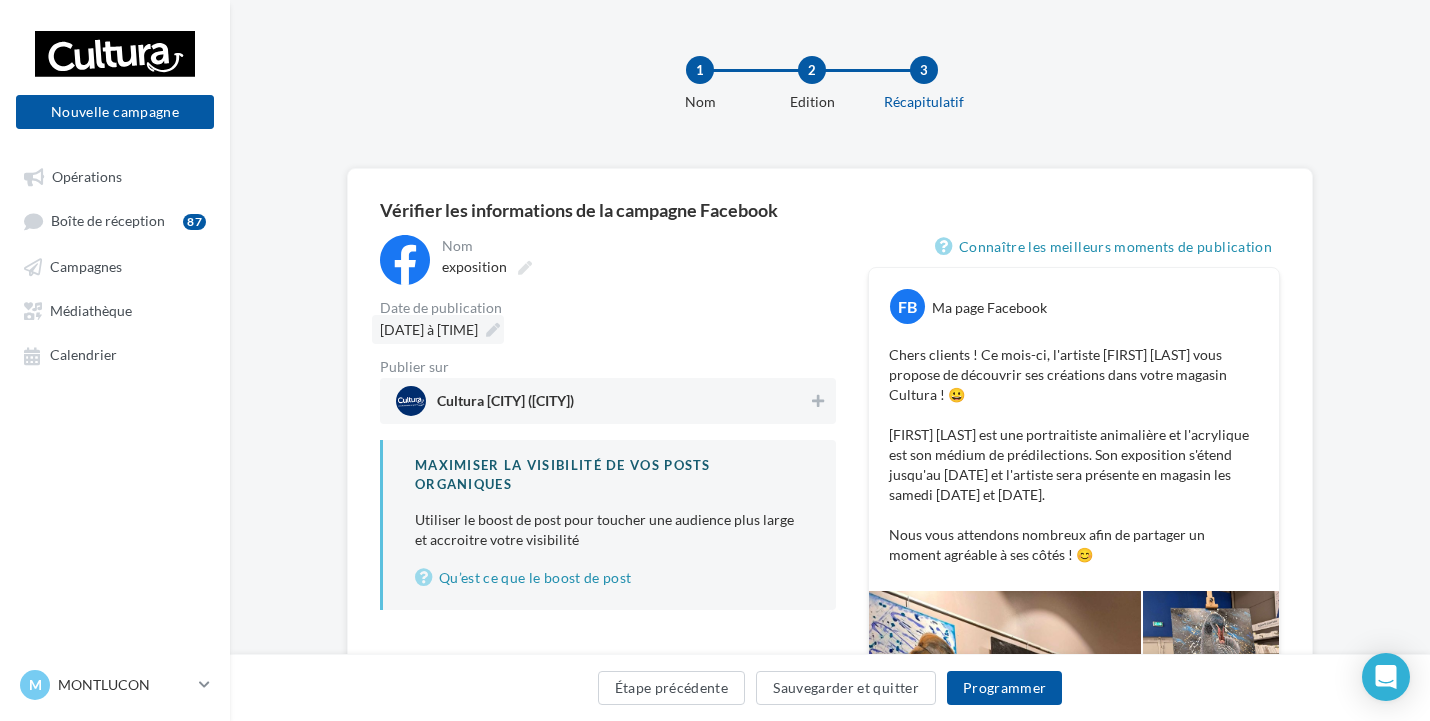 click on "[DATE] à [TIME]" at bounding box center (429, 329) 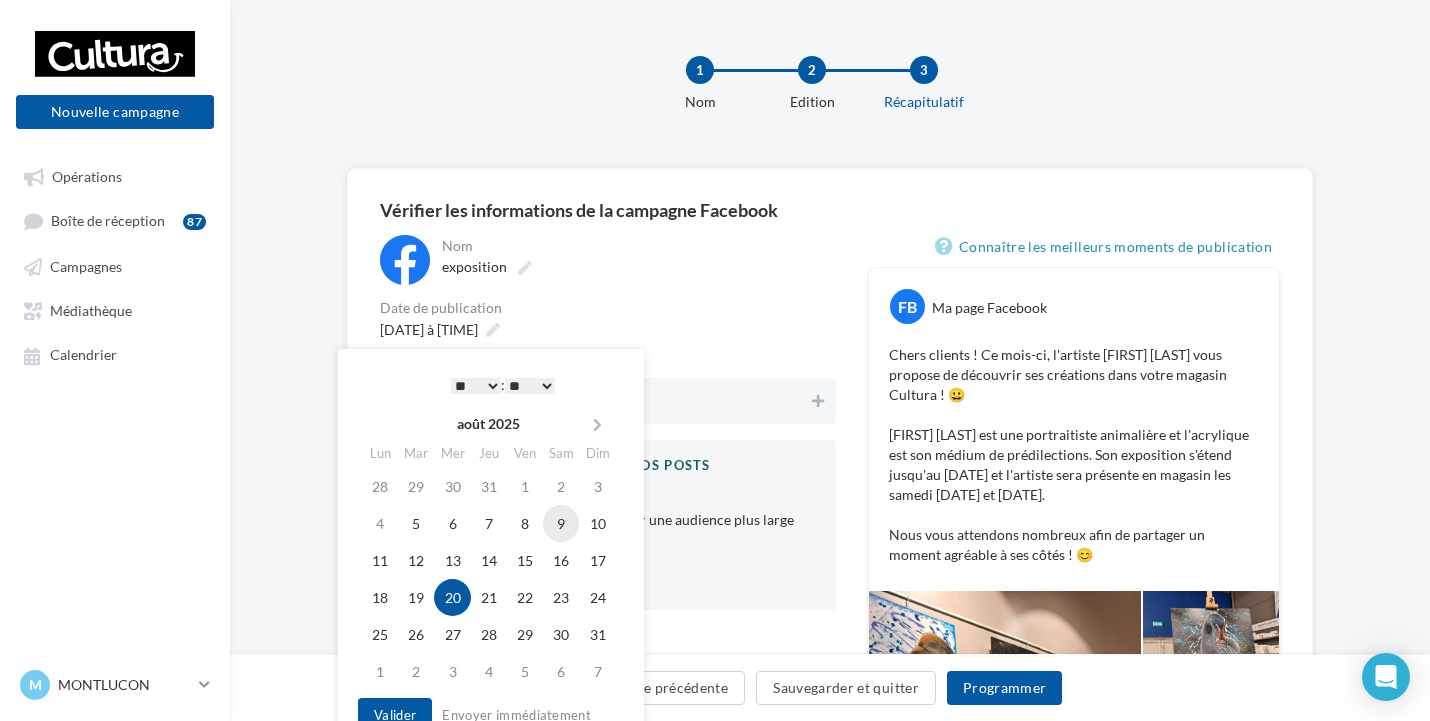 click on "9" at bounding box center (561, 523) 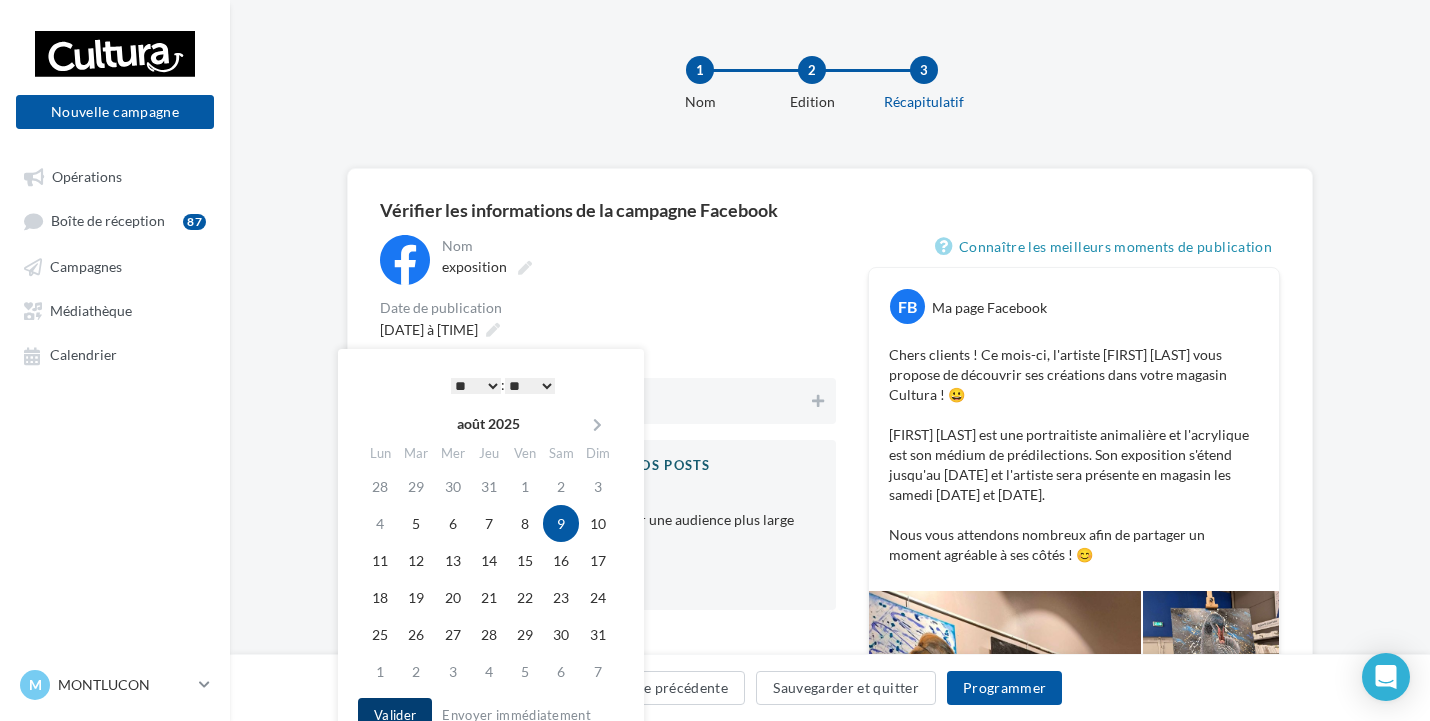 click on "Valider" at bounding box center (395, 715) 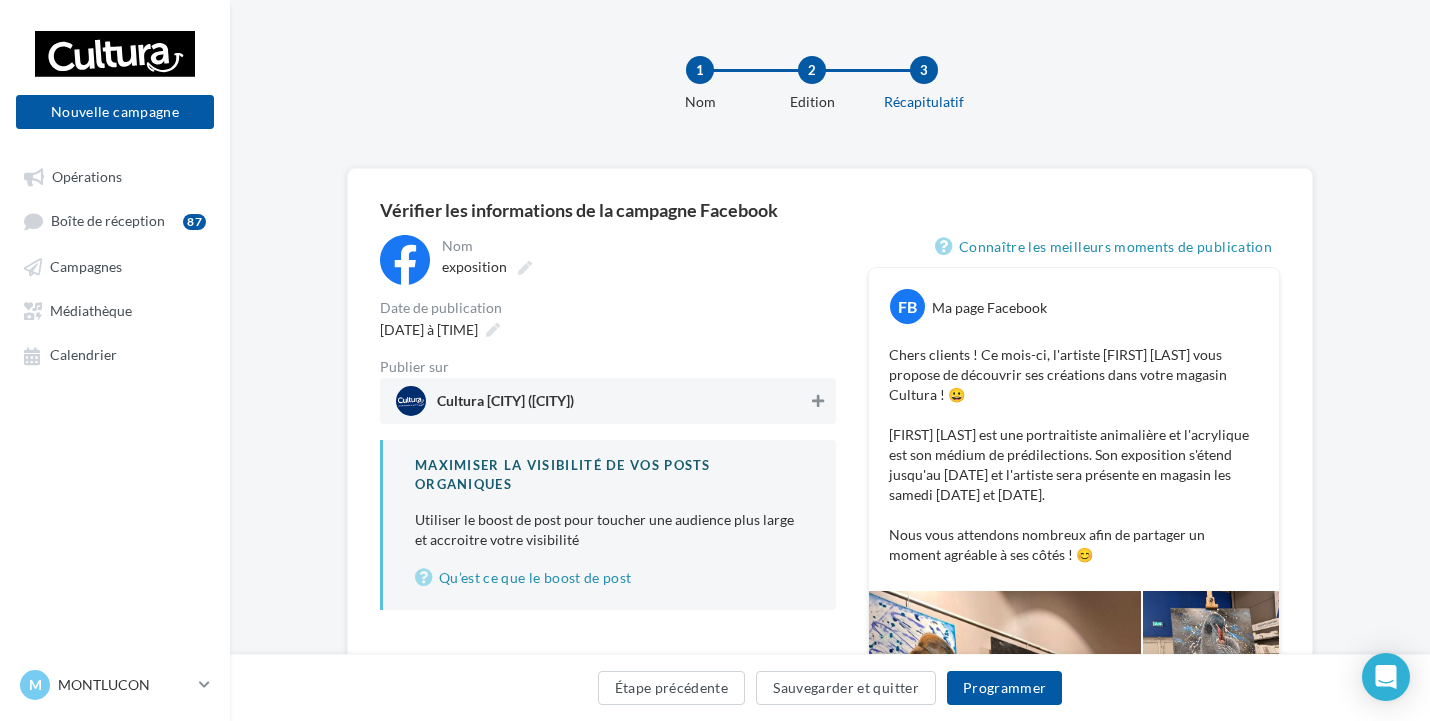 click at bounding box center [818, 401] 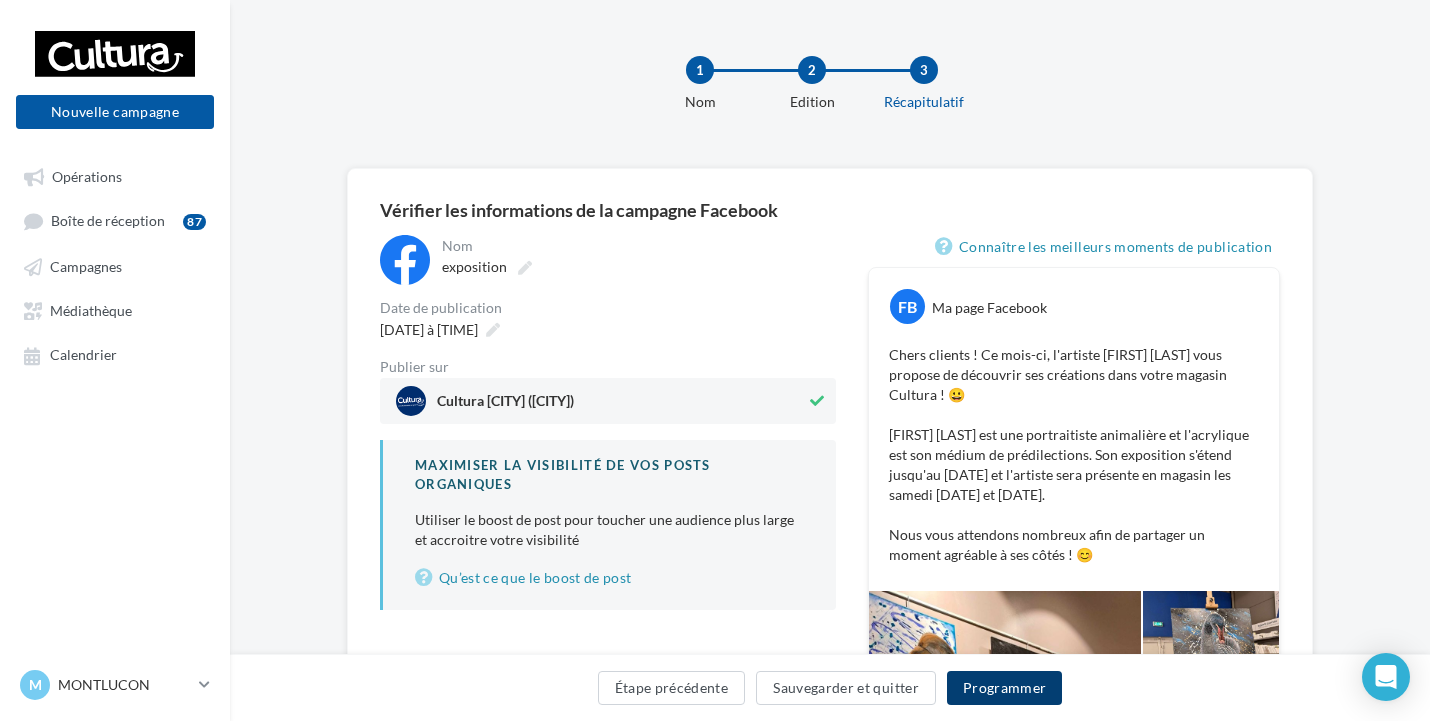 click on "Programmer" at bounding box center (1005, 688) 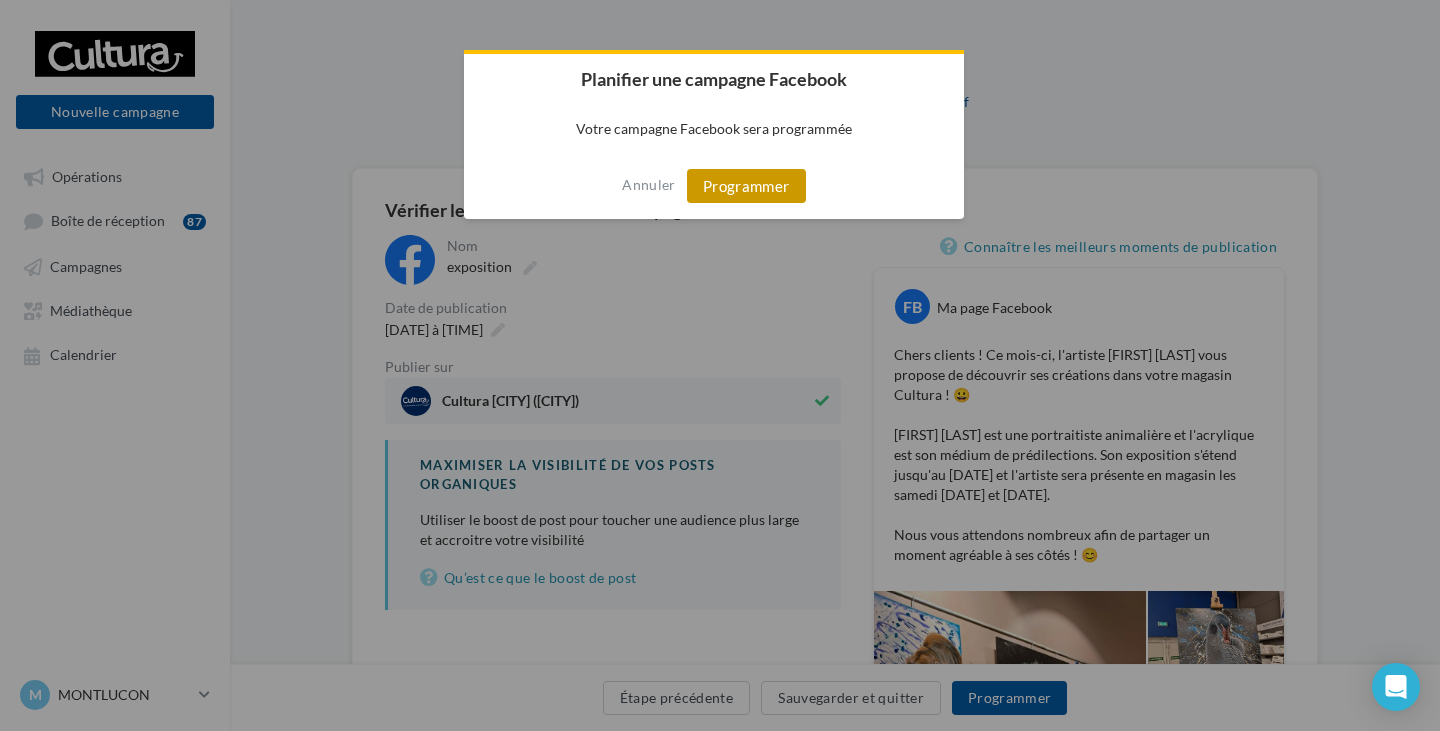 click on "Programmer" at bounding box center [746, 186] 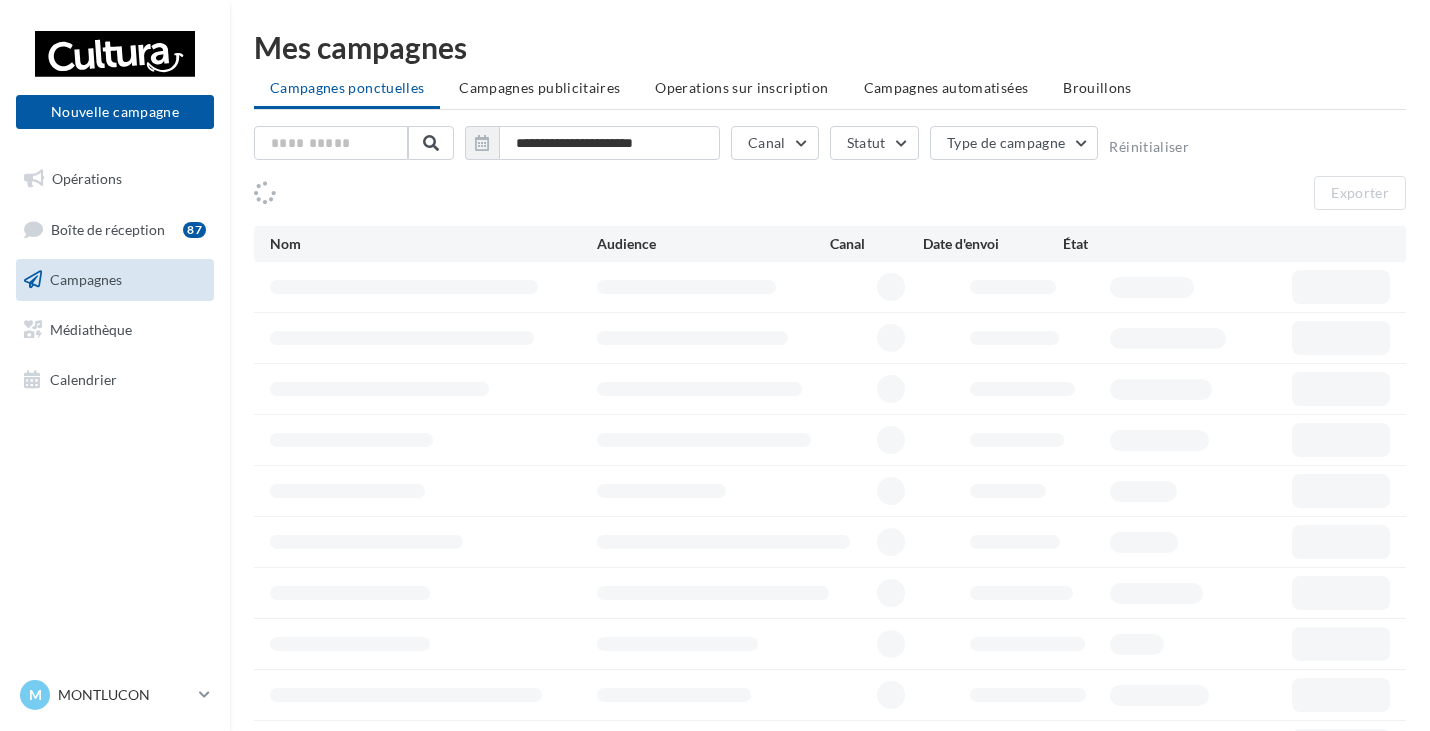 scroll, scrollTop: 0, scrollLeft: 0, axis: both 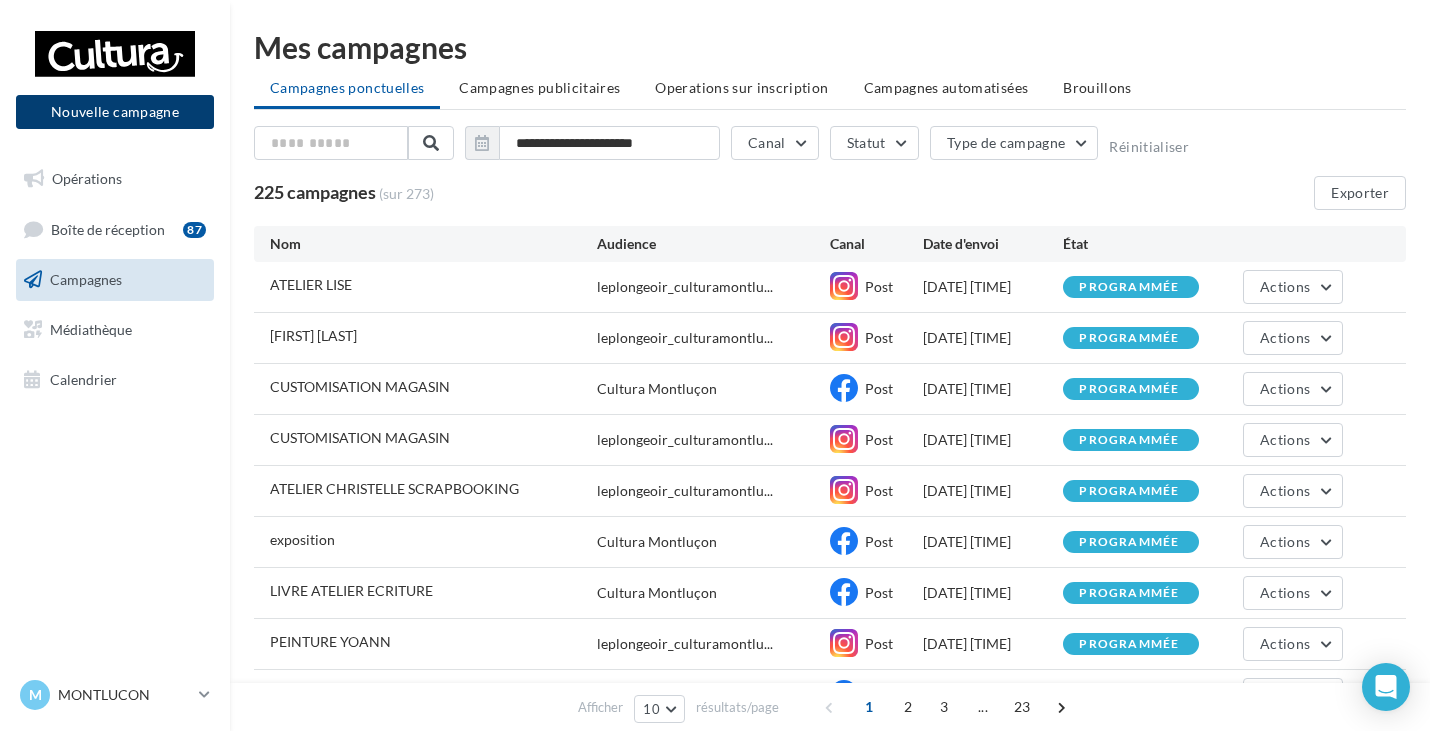 click on "Nouvelle campagne" at bounding box center (115, 112) 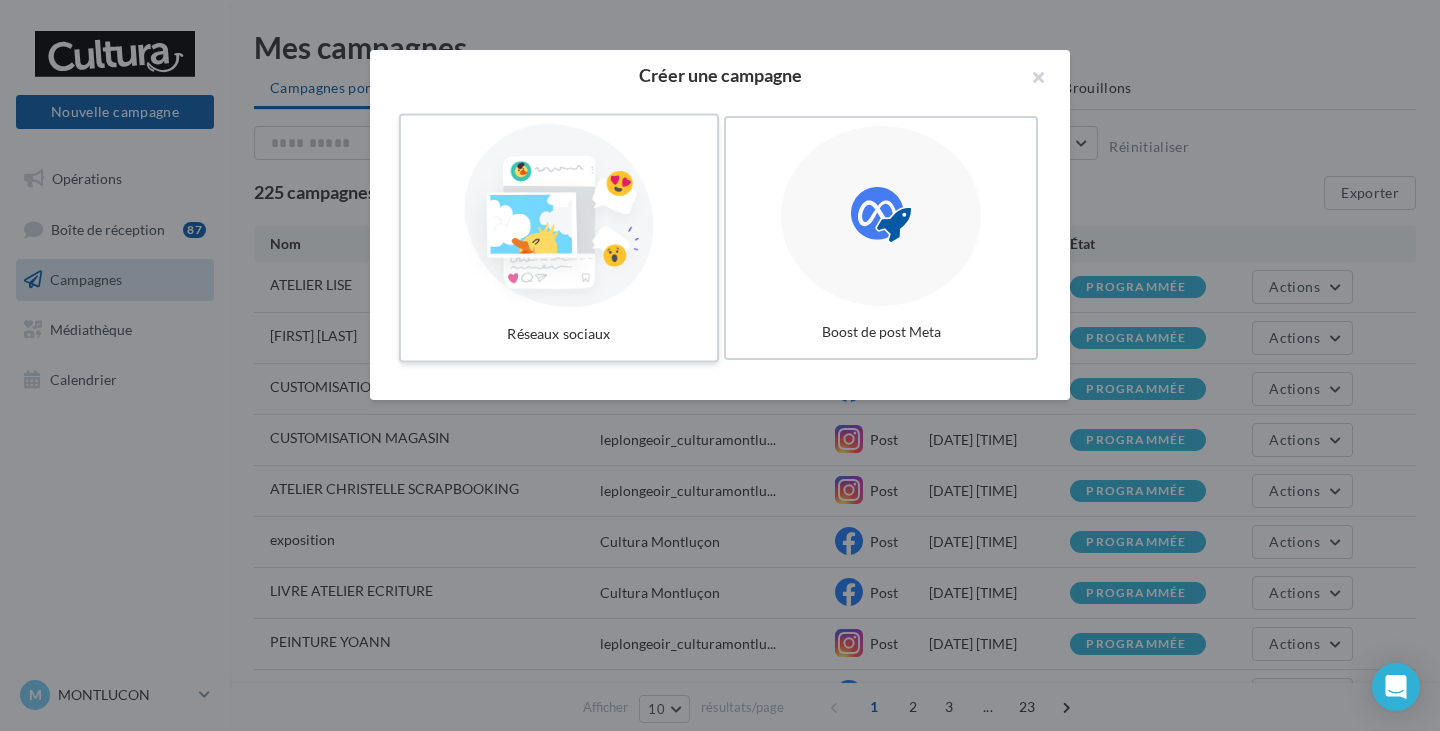 click at bounding box center [559, 216] 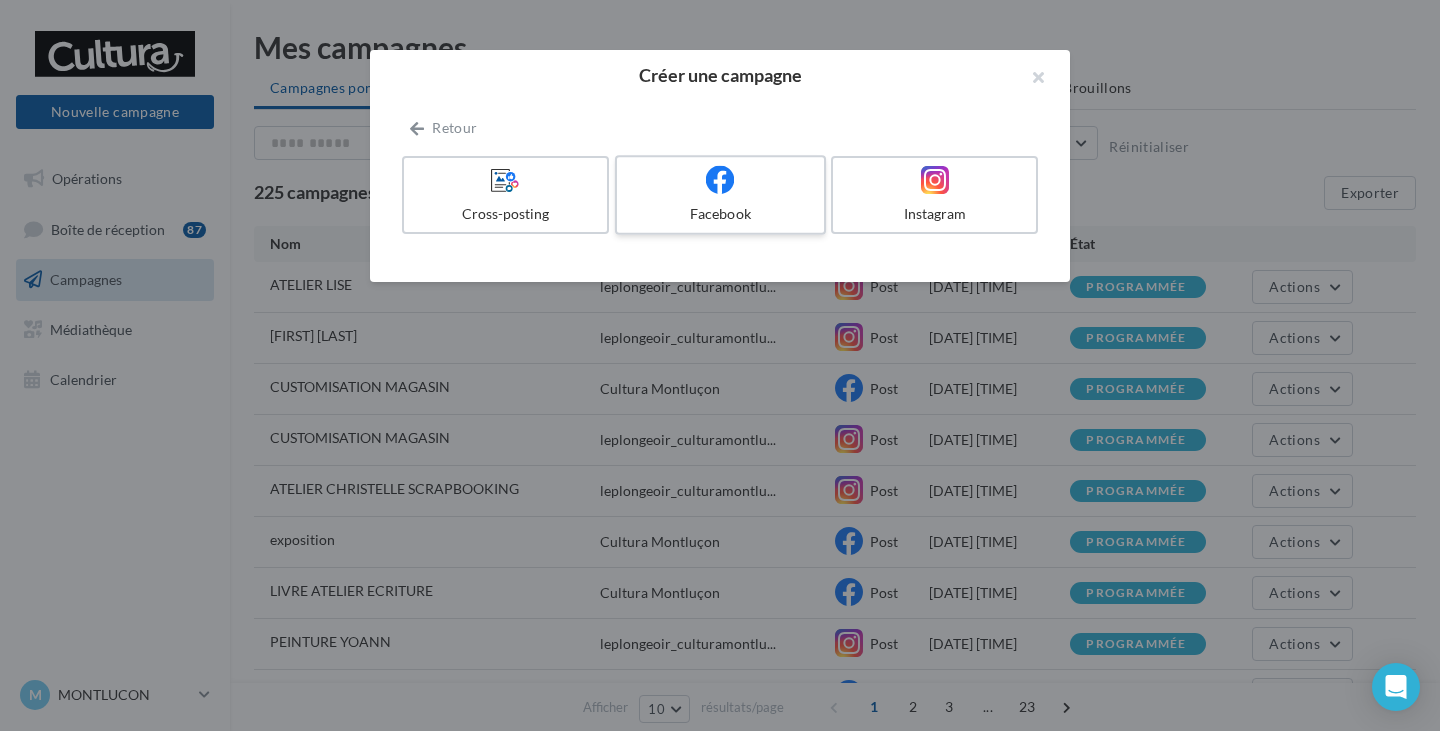 click at bounding box center [720, 180] 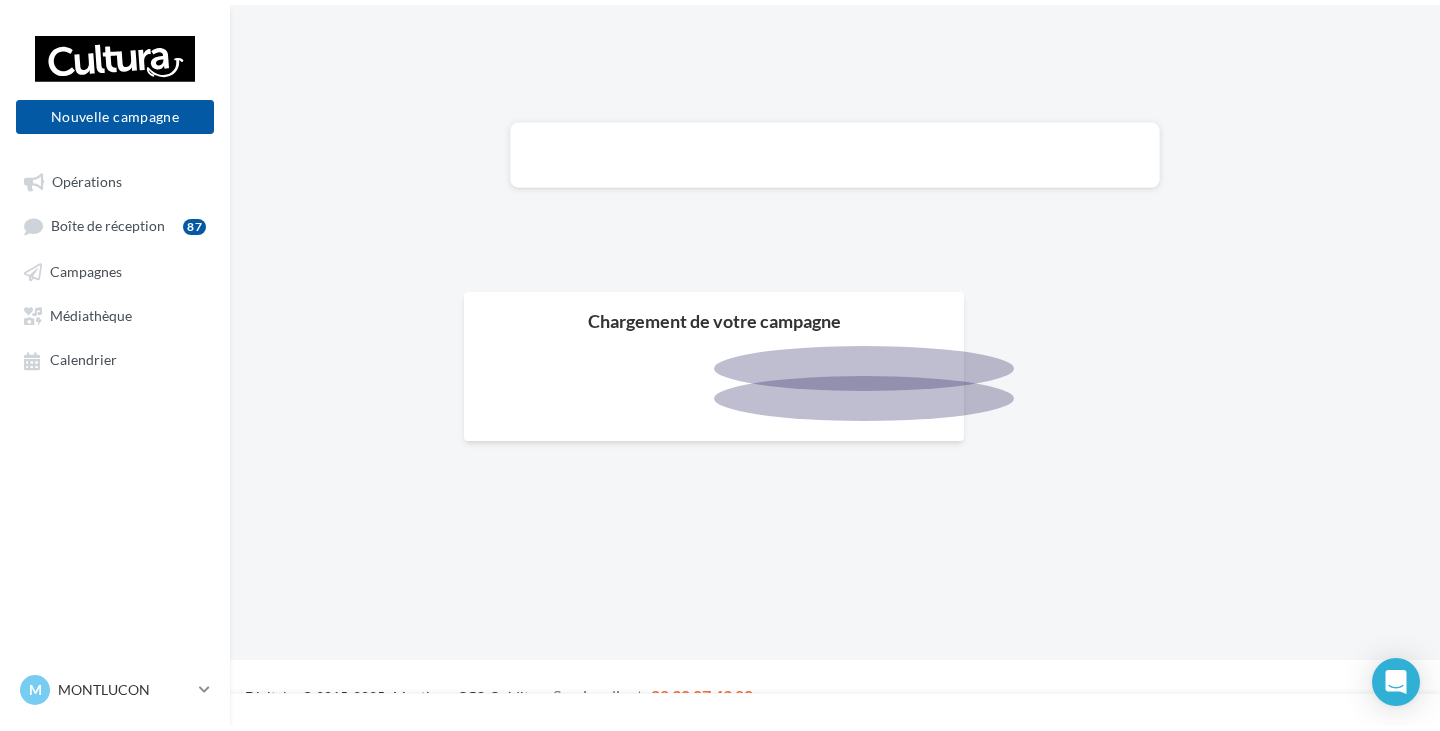 scroll, scrollTop: 0, scrollLeft: 0, axis: both 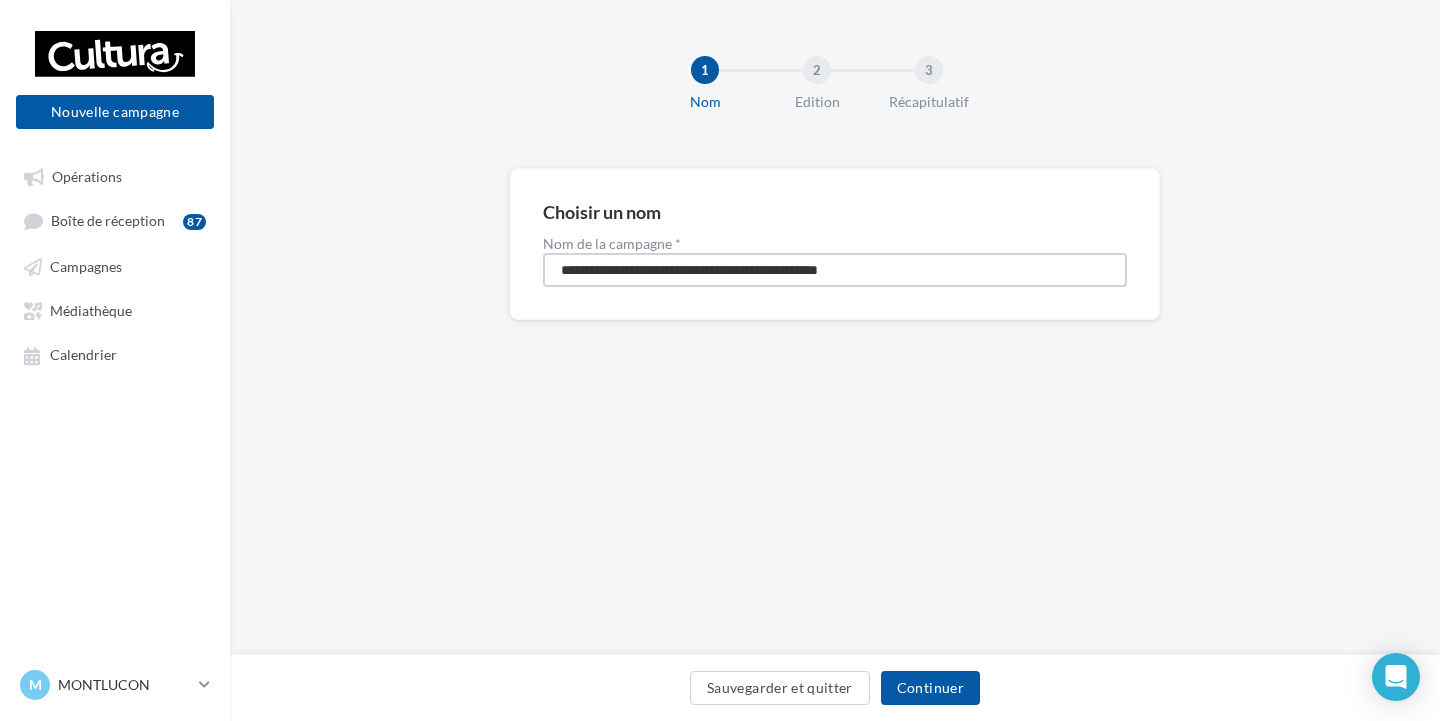 drag, startPoint x: 932, startPoint y: 263, endPoint x: 222, endPoint y: 219, distance: 711.36206 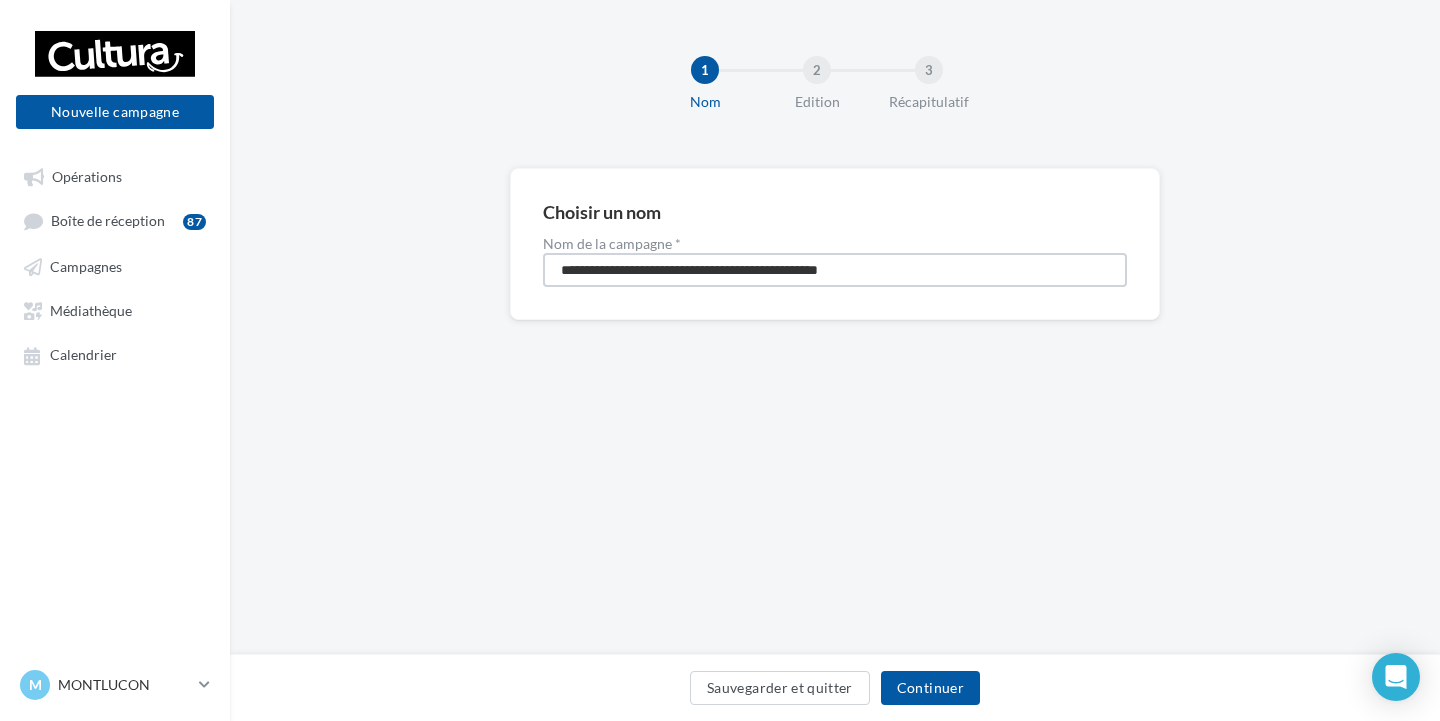 click on "**********" at bounding box center (835, 276) 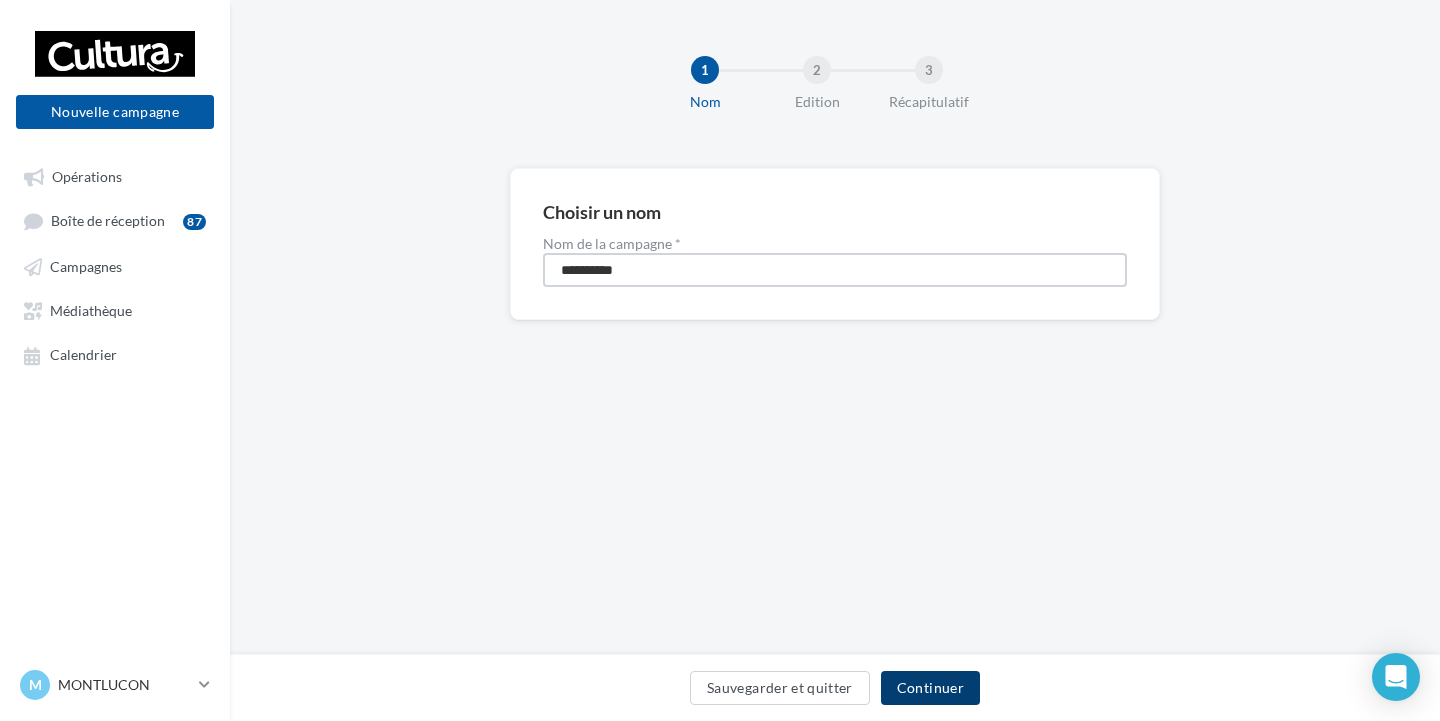 type on "**********" 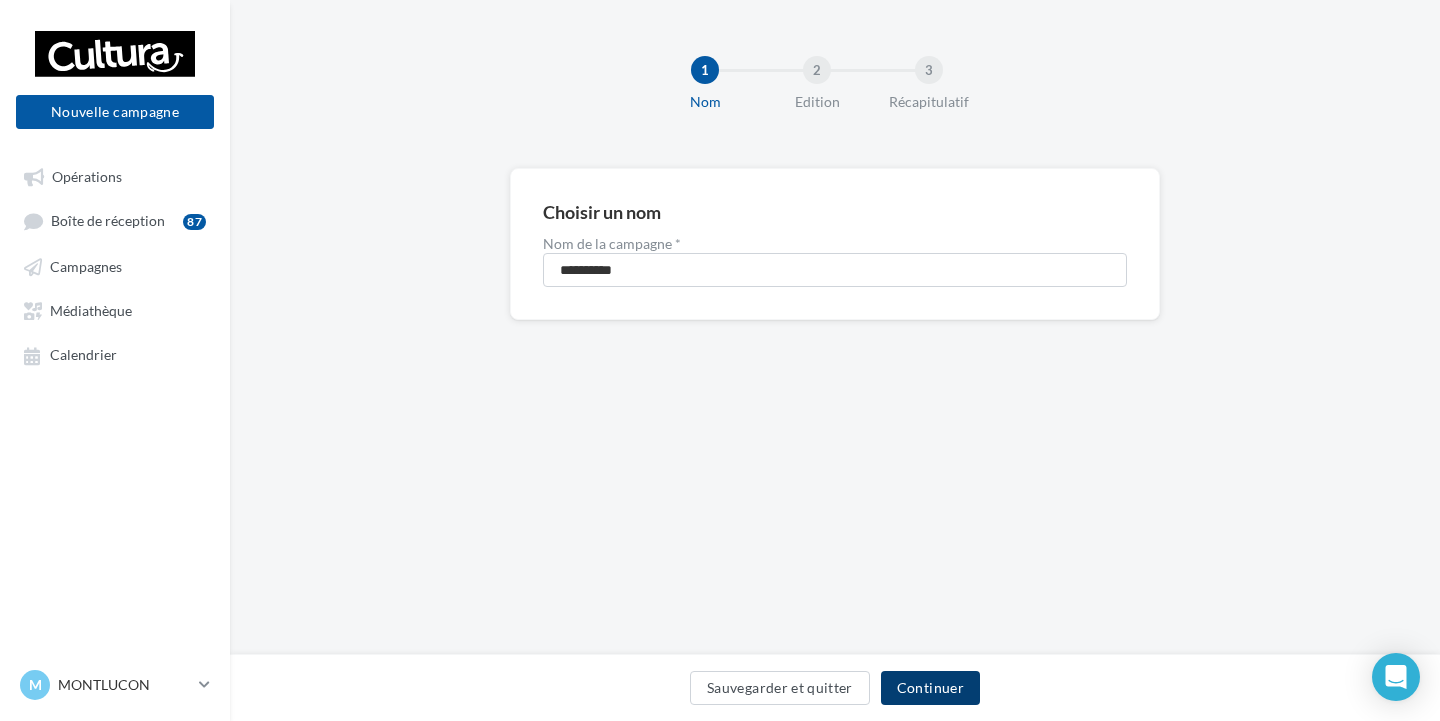 click on "Continuer" at bounding box center (930, 688) 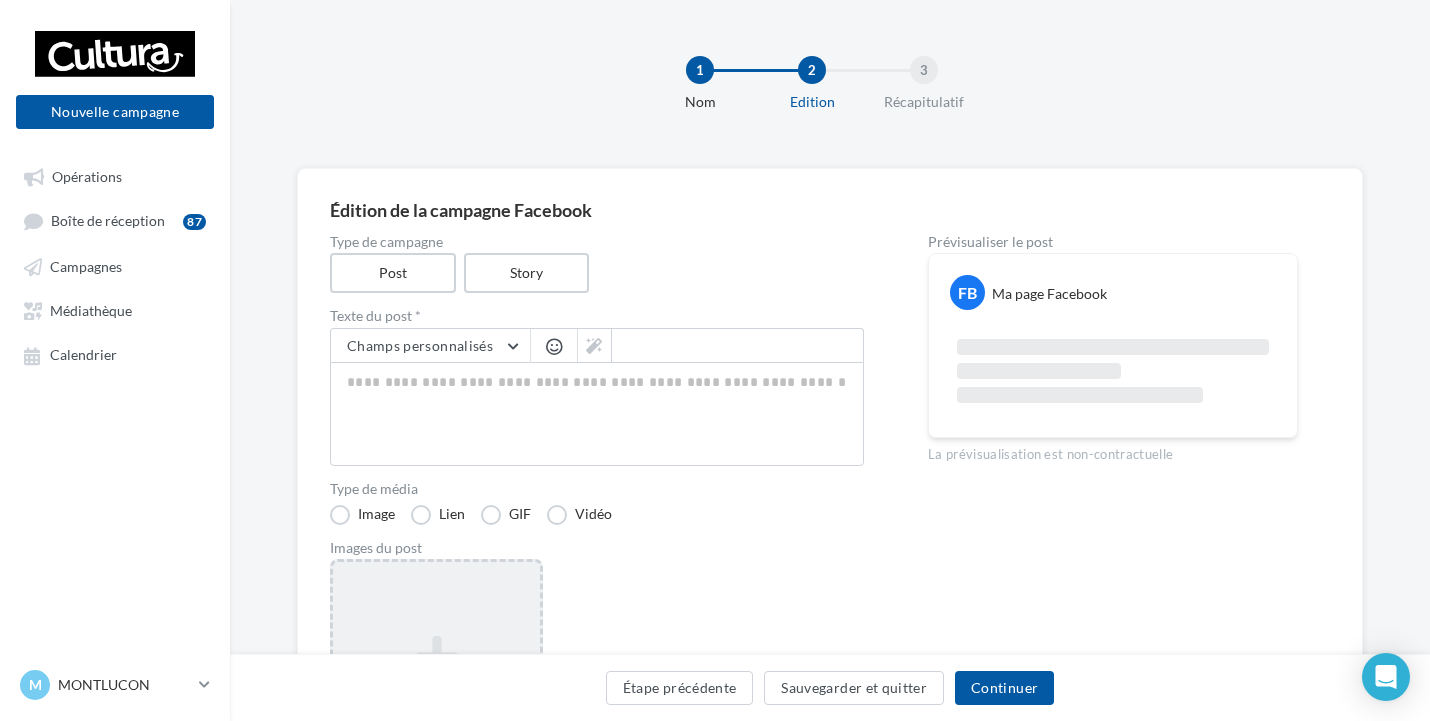 click on "Ajouter une image     Format: png, jpg" at bounding box center (436, 689) 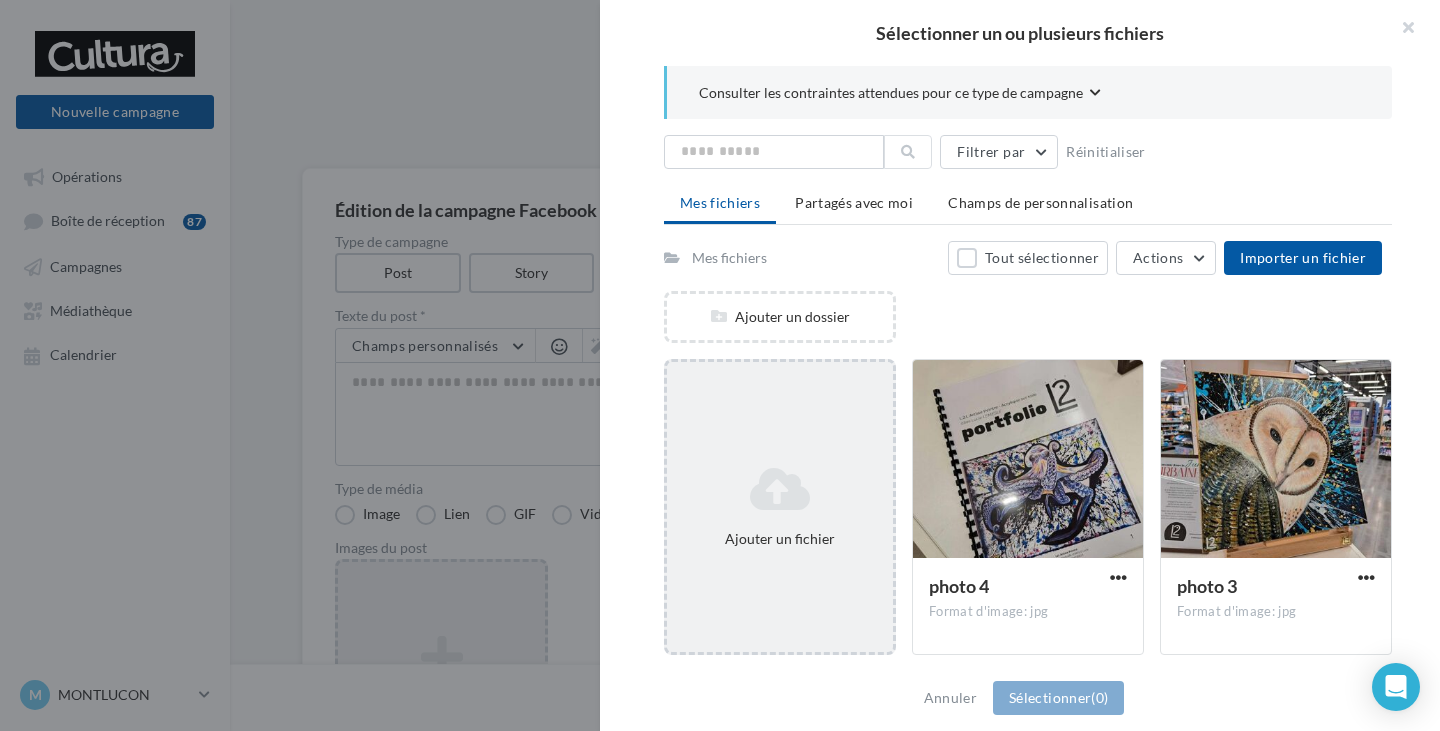 click on "Ajouter un fichier" at bounding box center (780, 507) 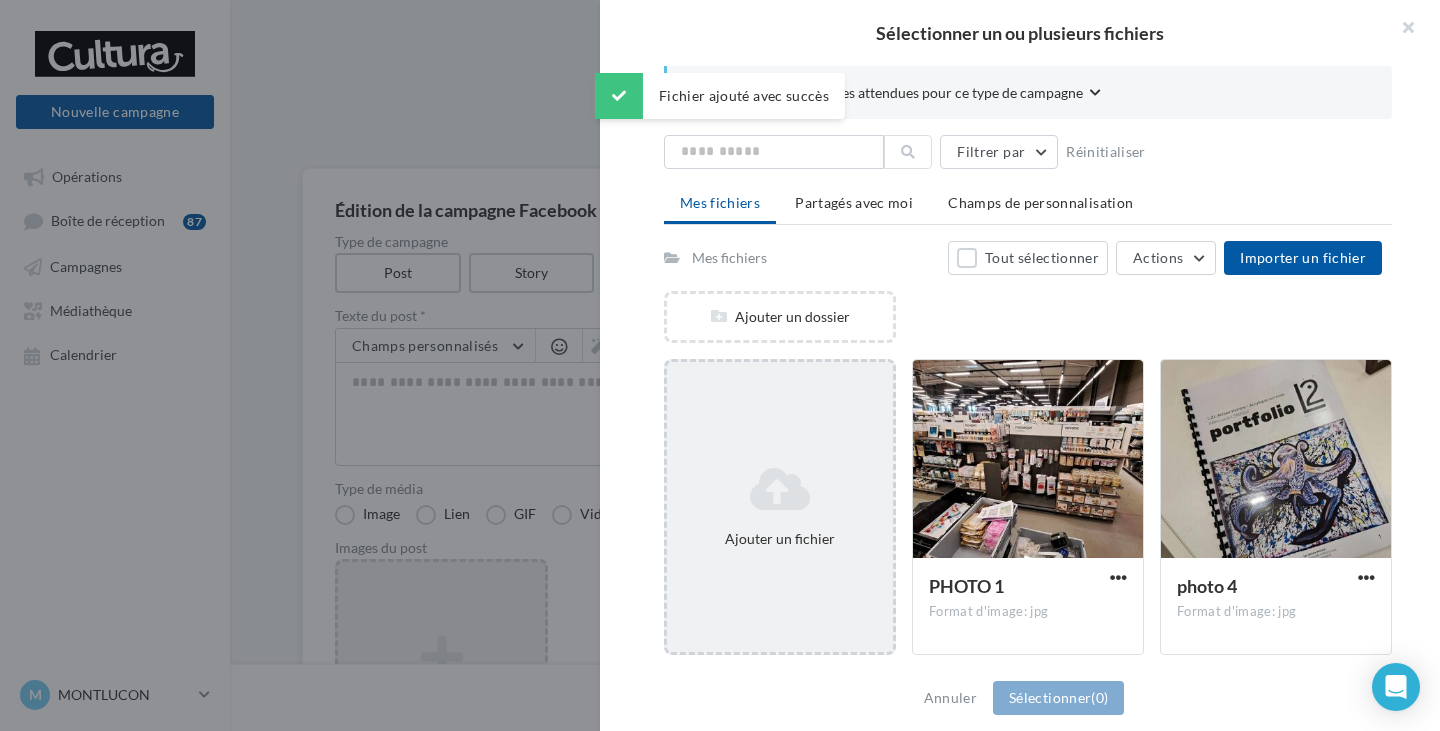 click at bounding box center [780, 489] 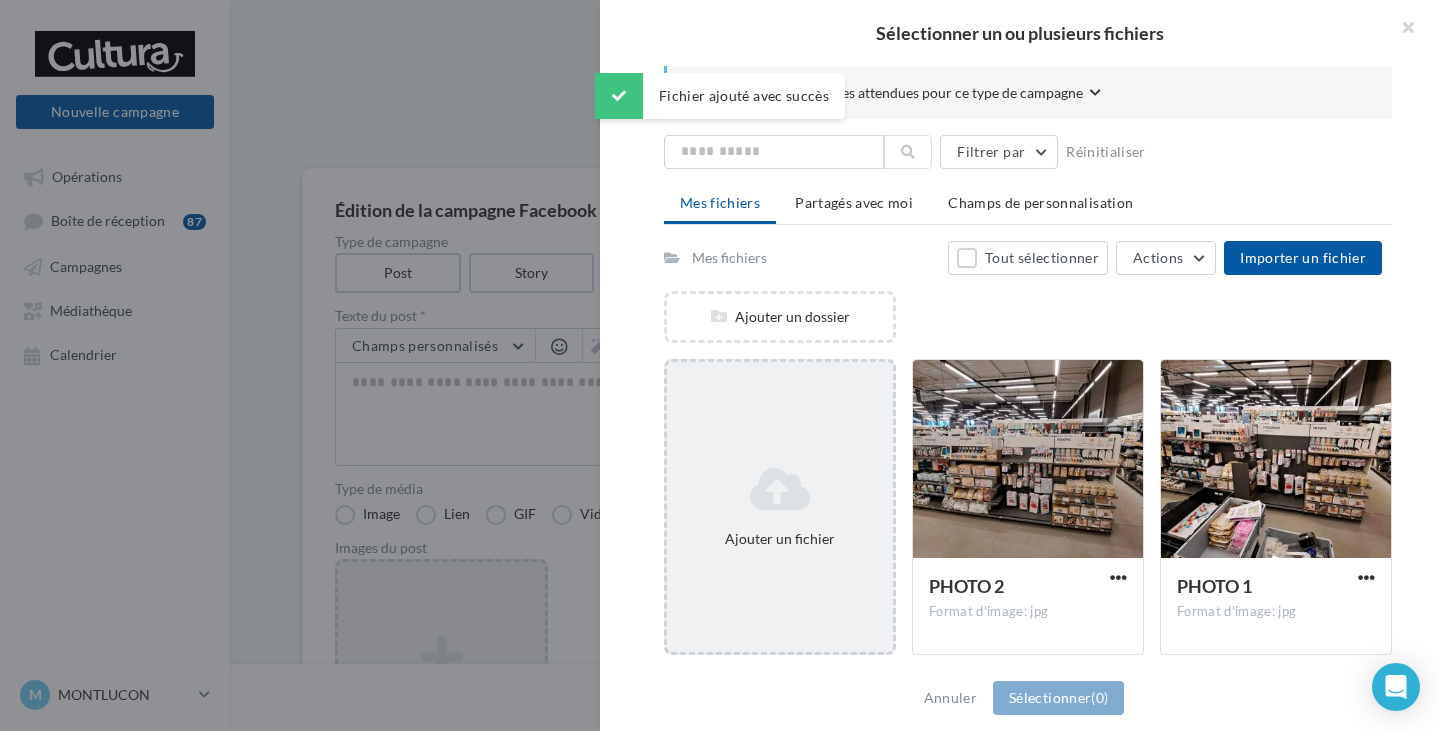 click on "Ajouter un fichier" at bounding box center (780, 507) 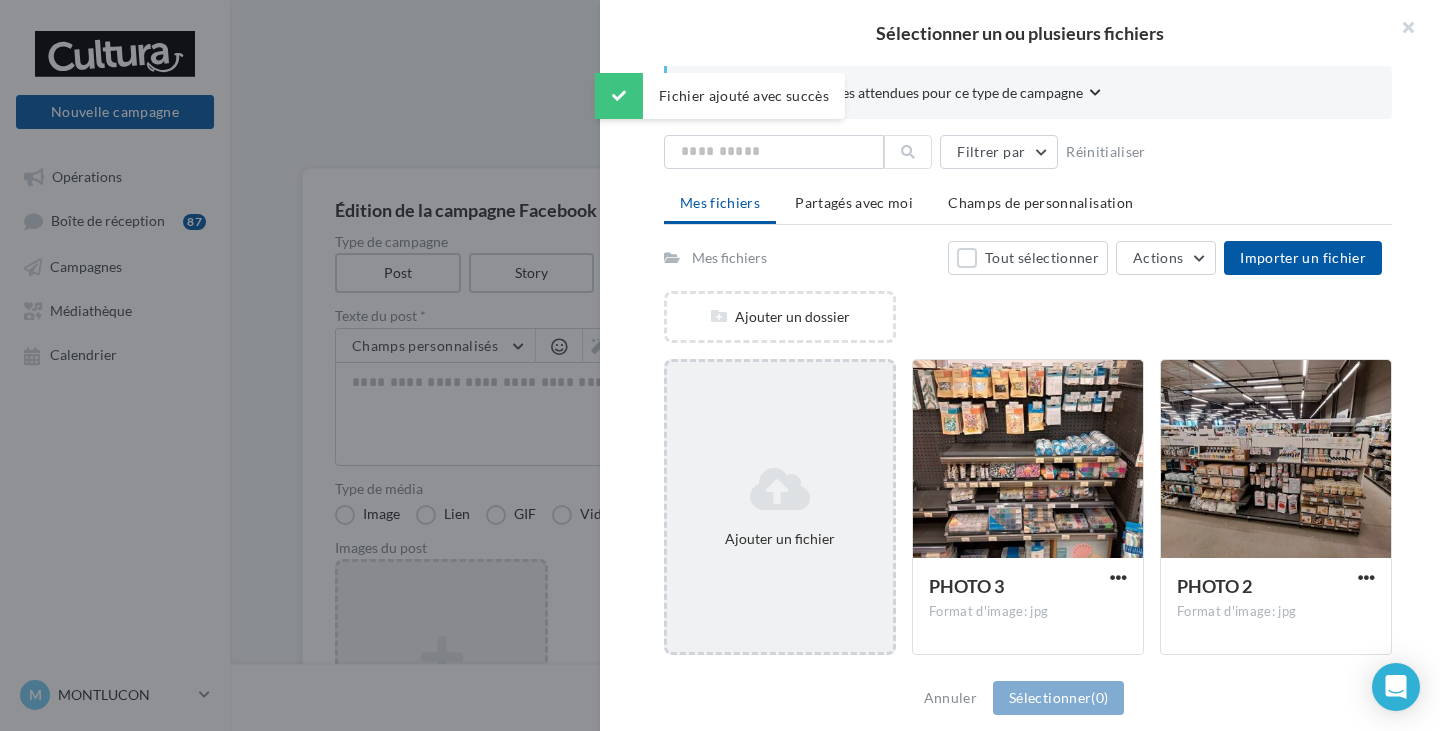 click on "Ajouter un fichier" at bounding box center [780, 507] 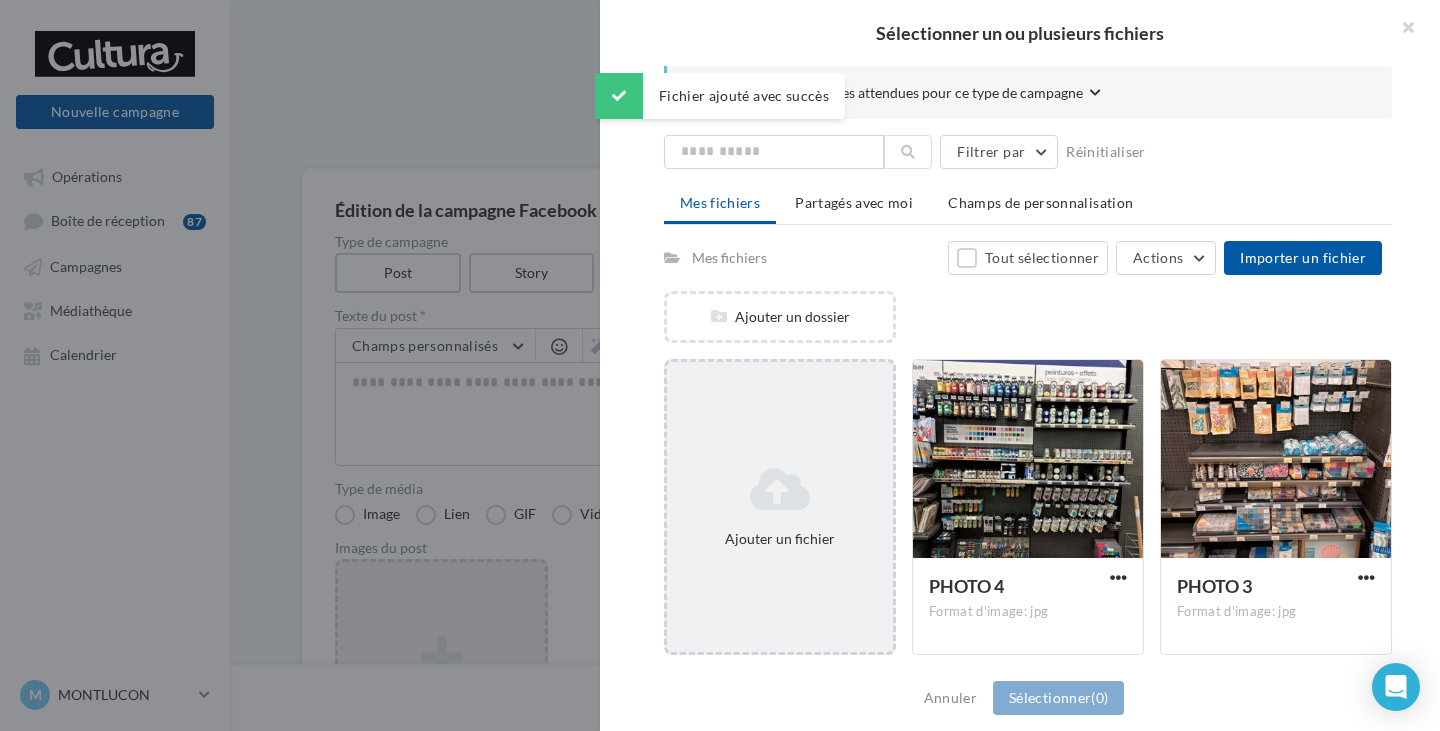 click at bounding box center (780, 489) 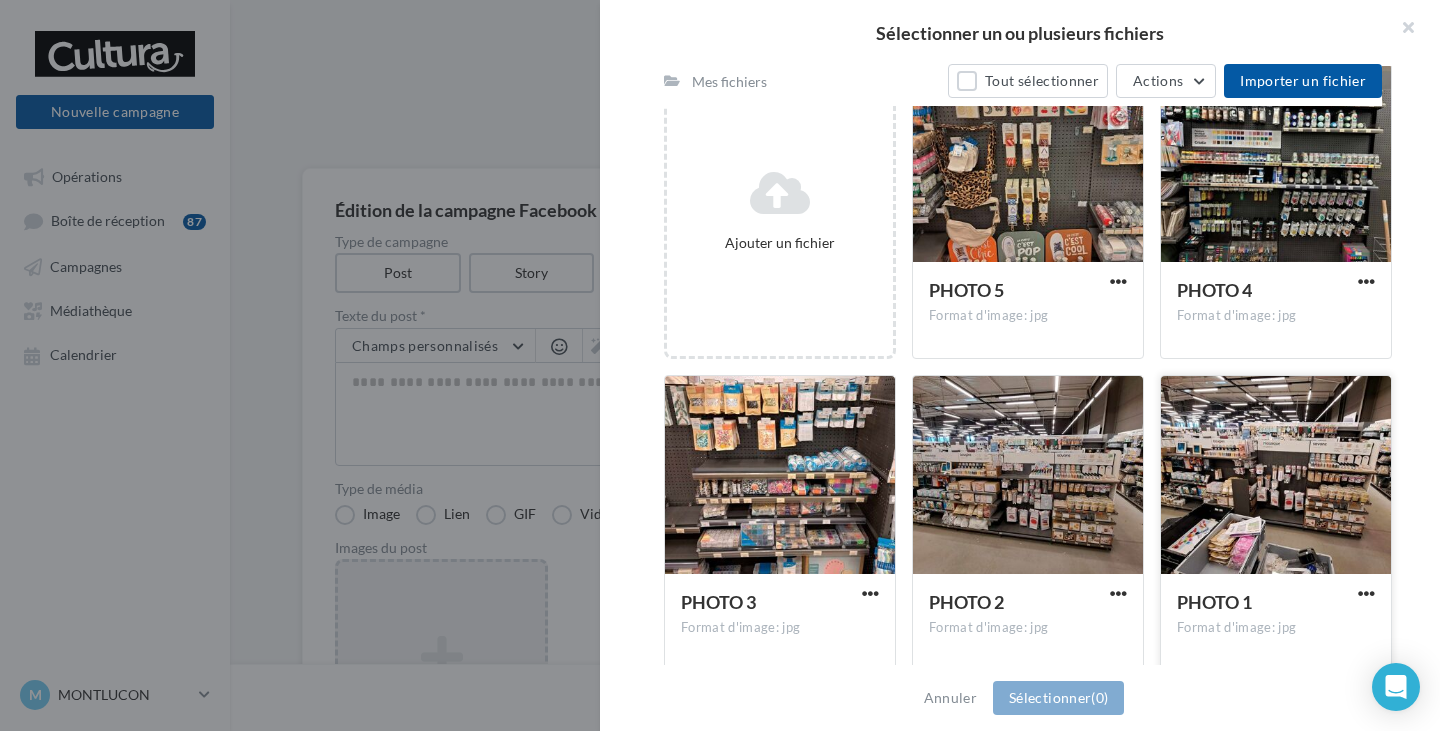 scroll, scrollTop: 400, scrollLeft: 0, axis: vertical 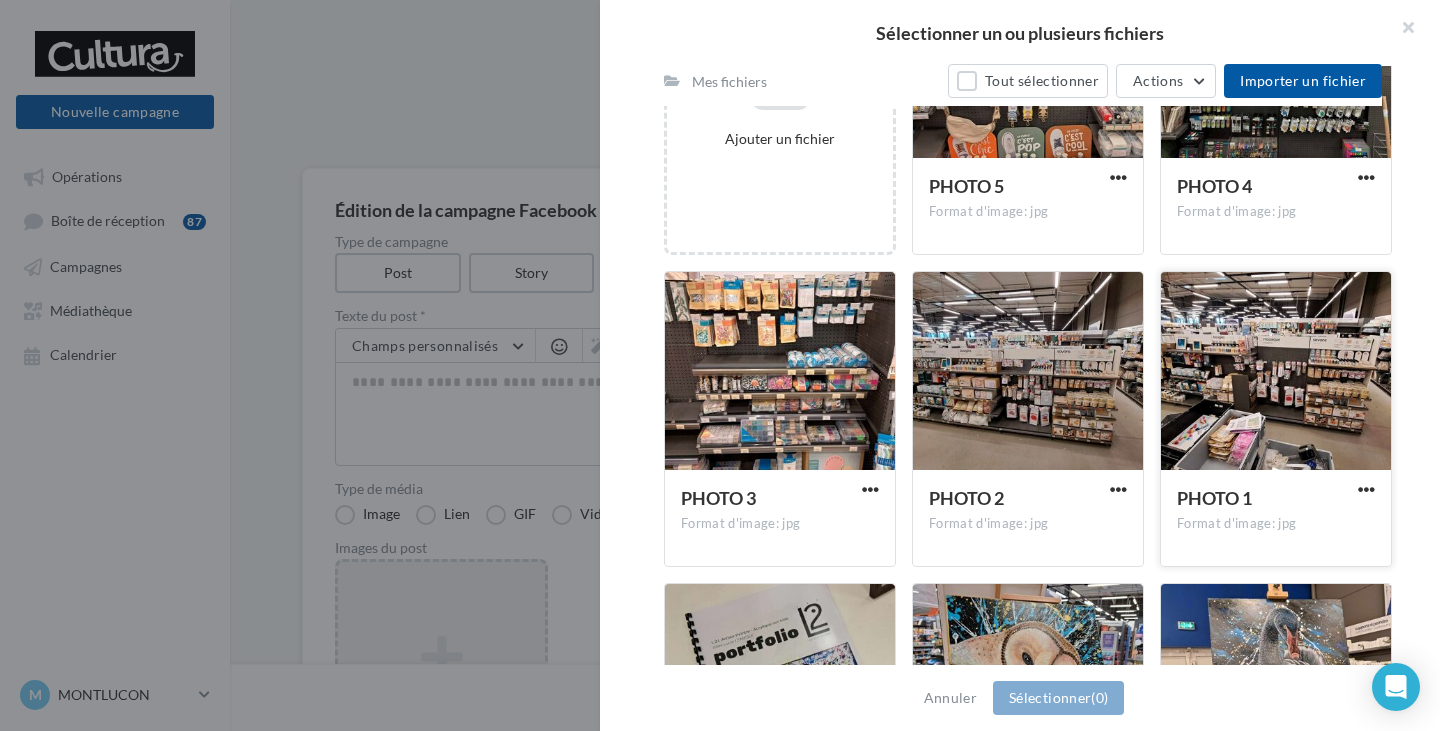 click at bounding box center [1276, 372] 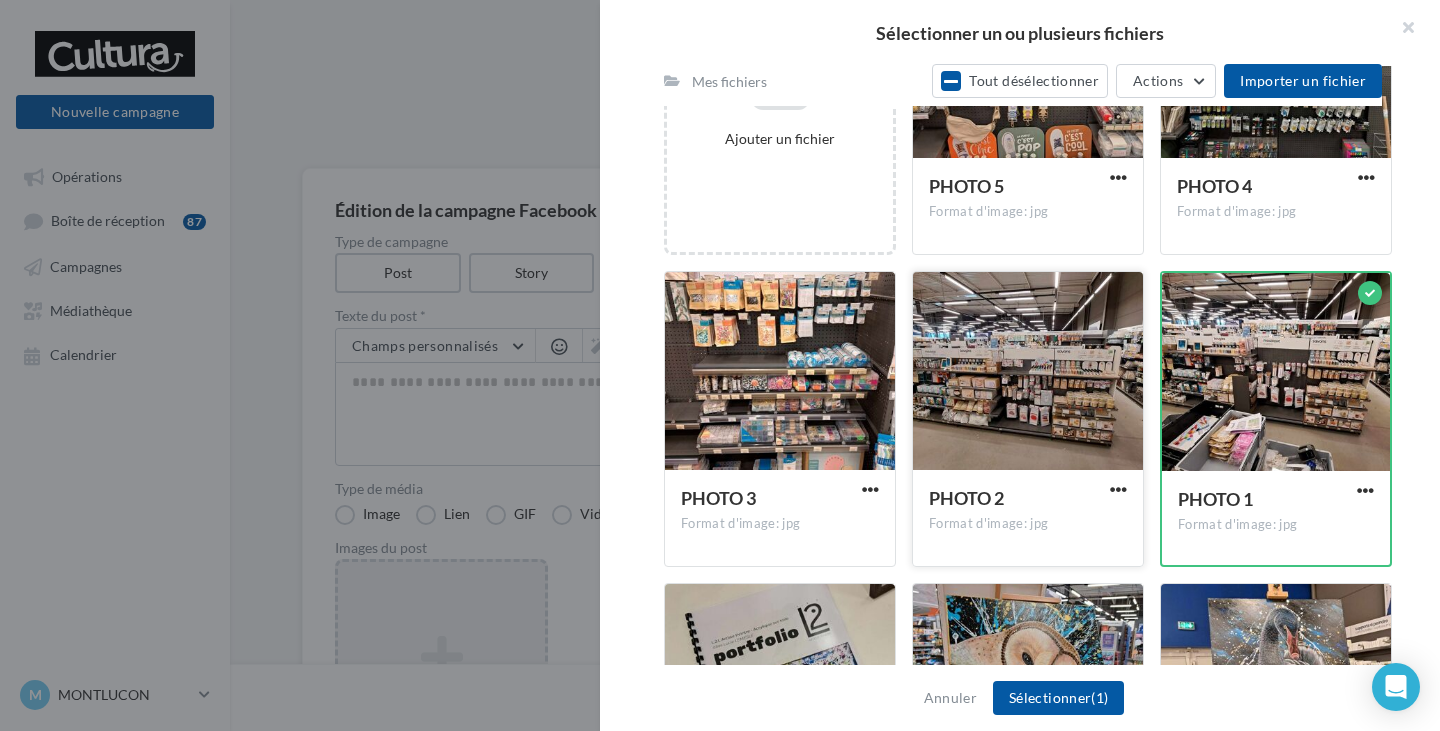 drag, startPoint x: 1081, startPoint y: 420, endPoint x: 946, endPoint y: 409, distance: 135.4474 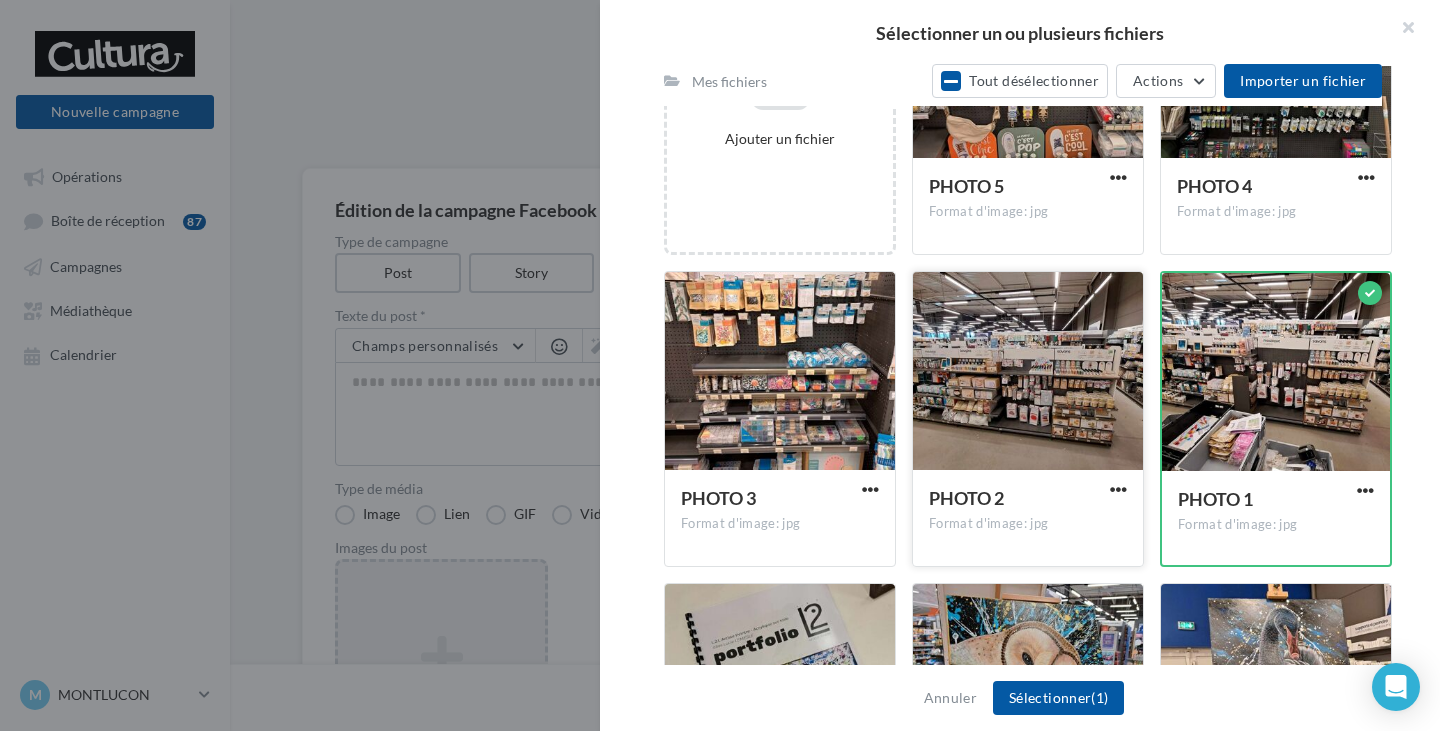 click at bounding box center [1028, 372] 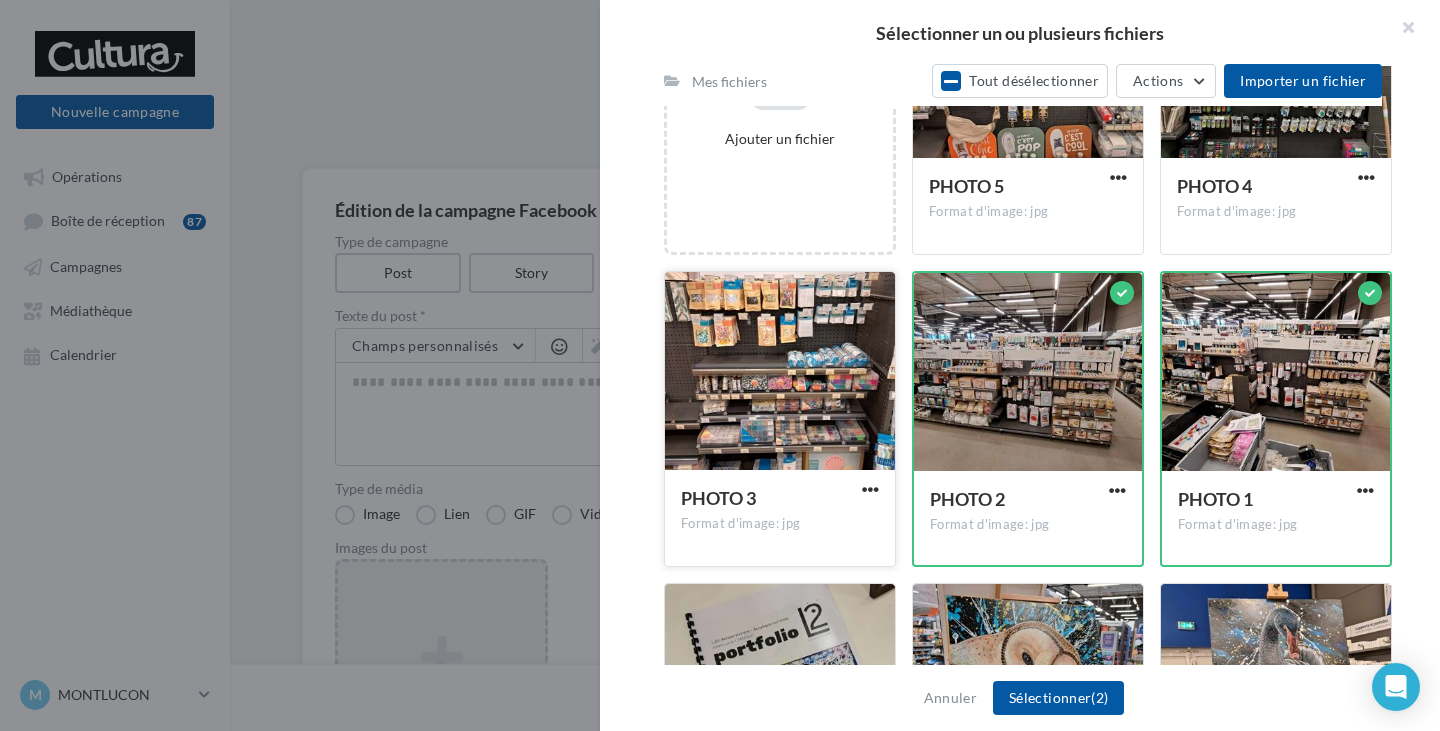 drag, startPoint x: 663, startPoint y: 391, endPoint x: 673, endPoint y: 389, distance: 10.198039 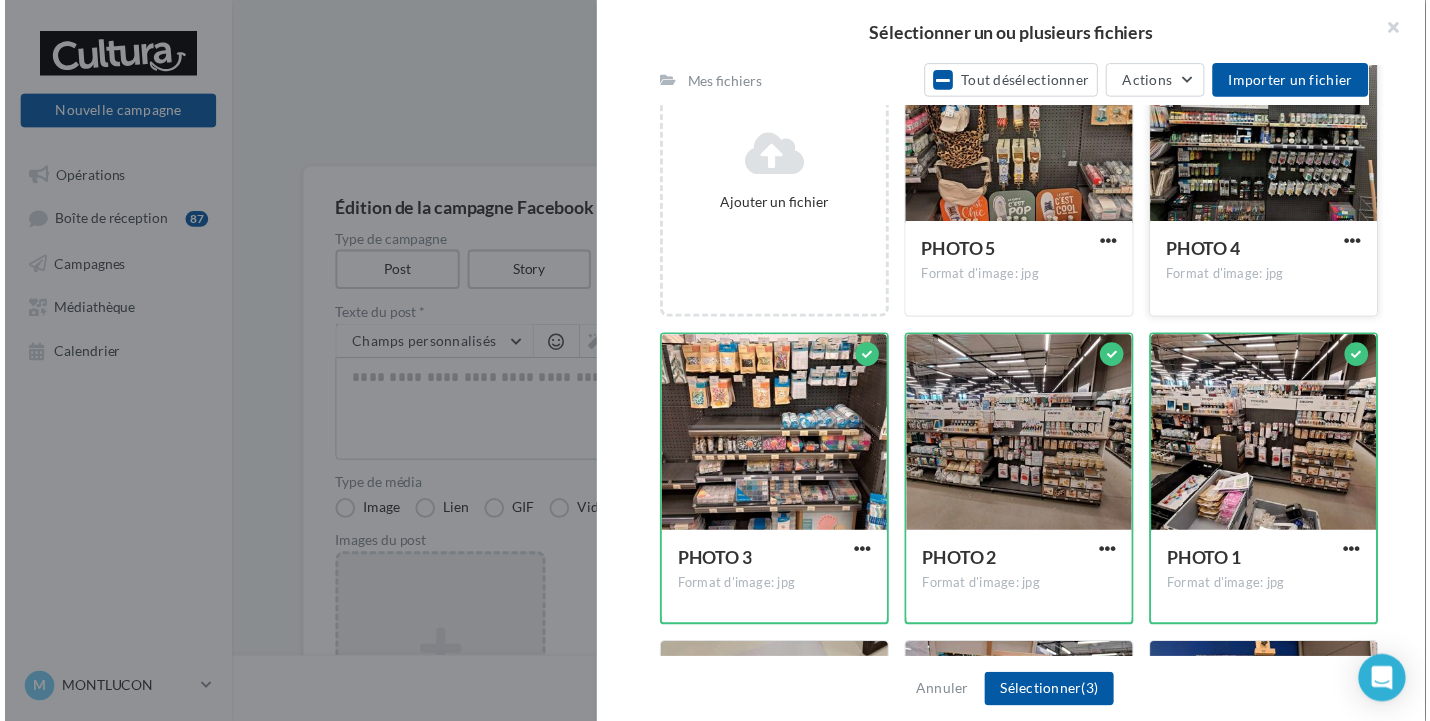 scroll, scrollTop: 300, scrollLeft: 0, axis: vertical 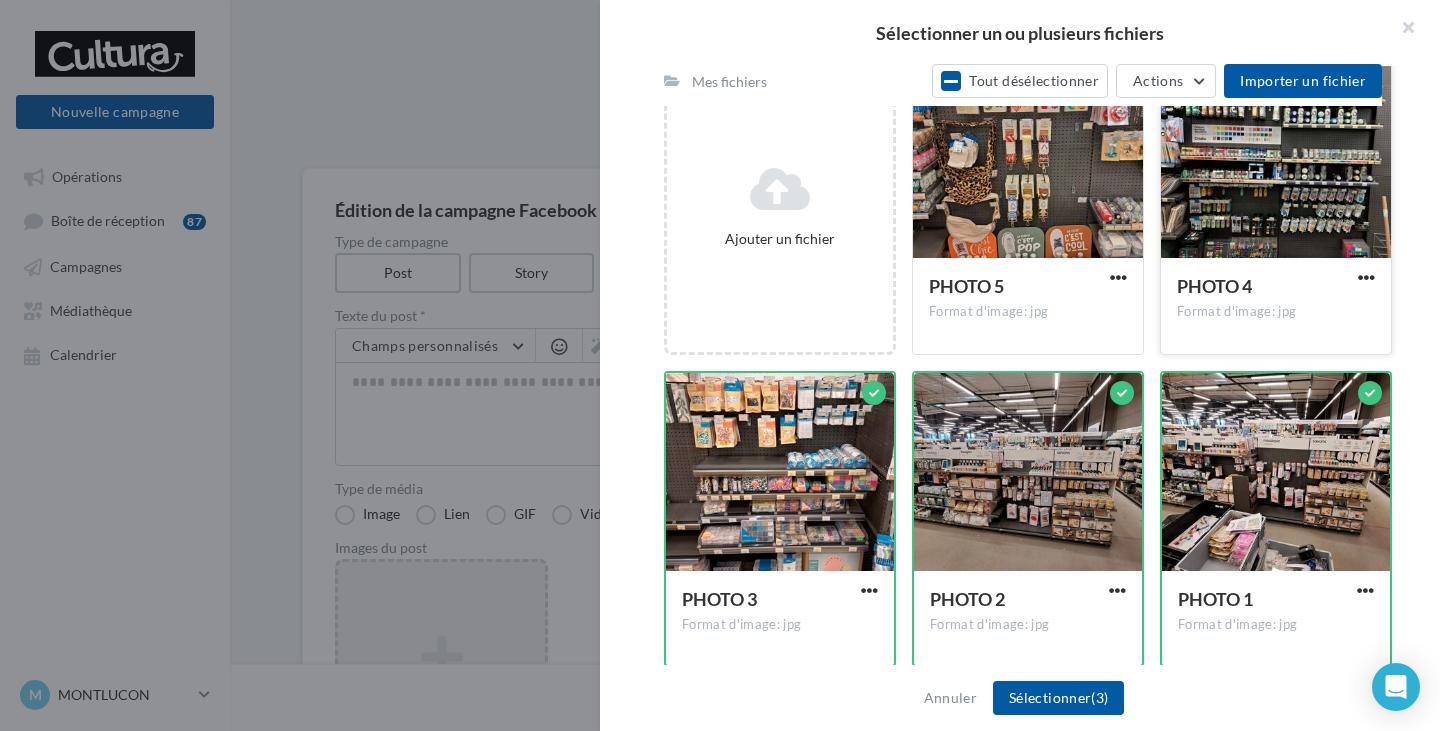 click on "PHOTO 4  Format d'image: jpg" at bounding box center (1276, 305) 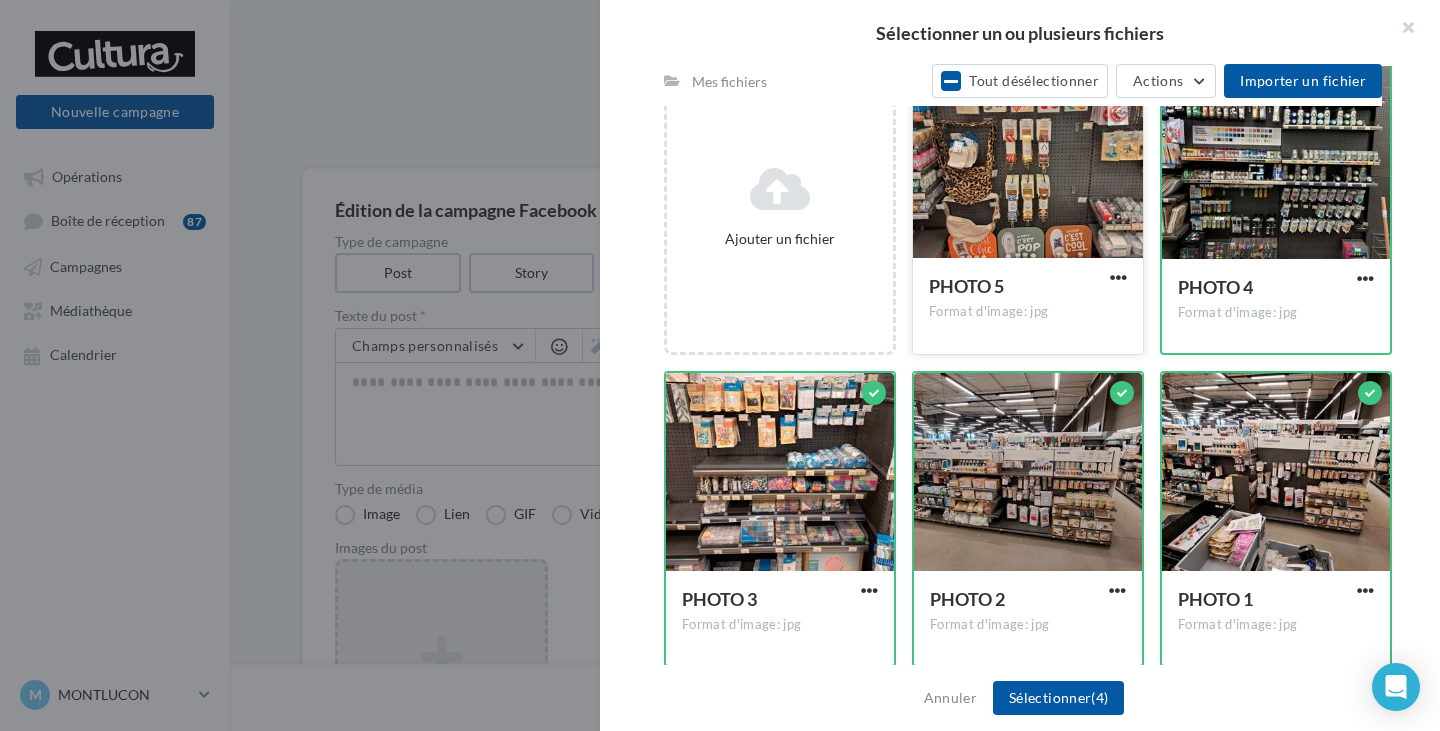 click on "PHOTO 5  Format d'image: jpg" at bounding box center [1028, 305] 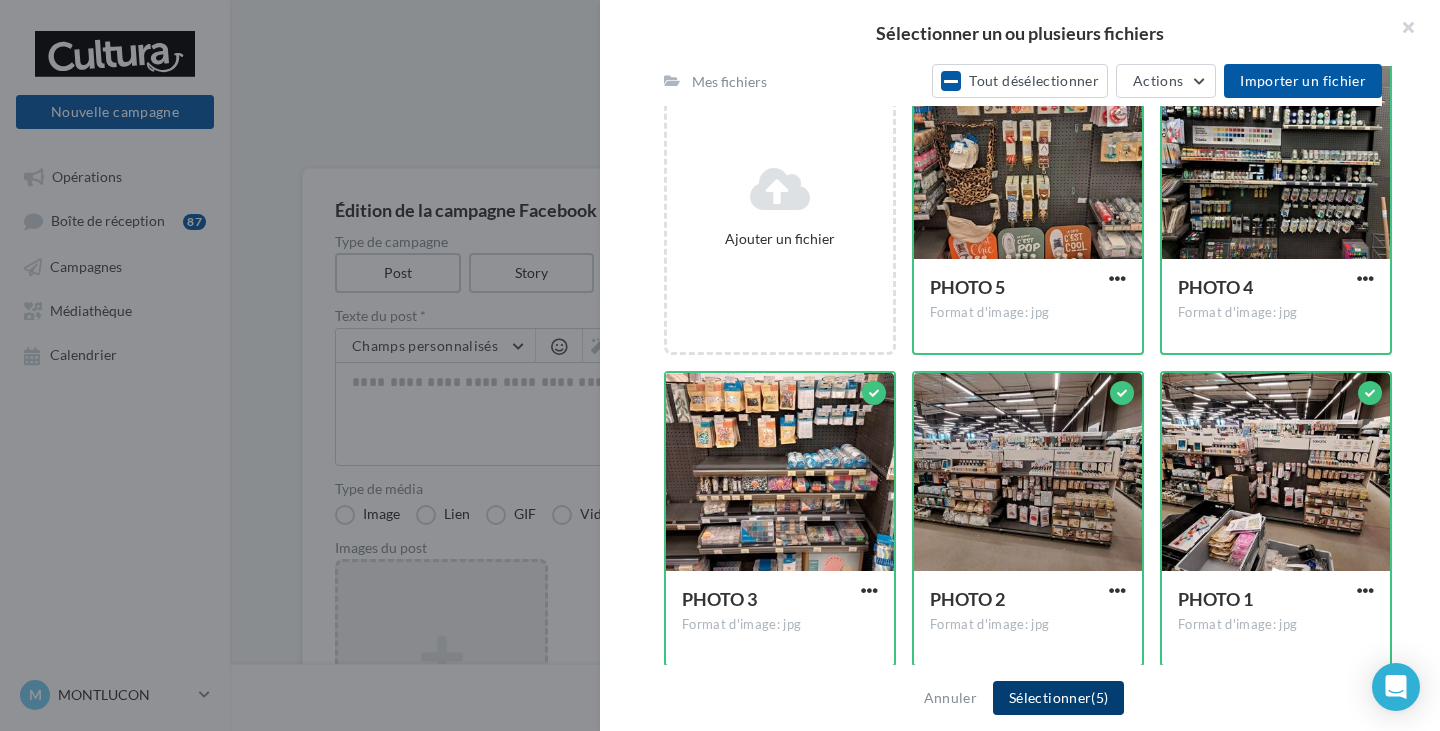 click on "Sélectionner   (5)" at bounding box center [1058, 698] 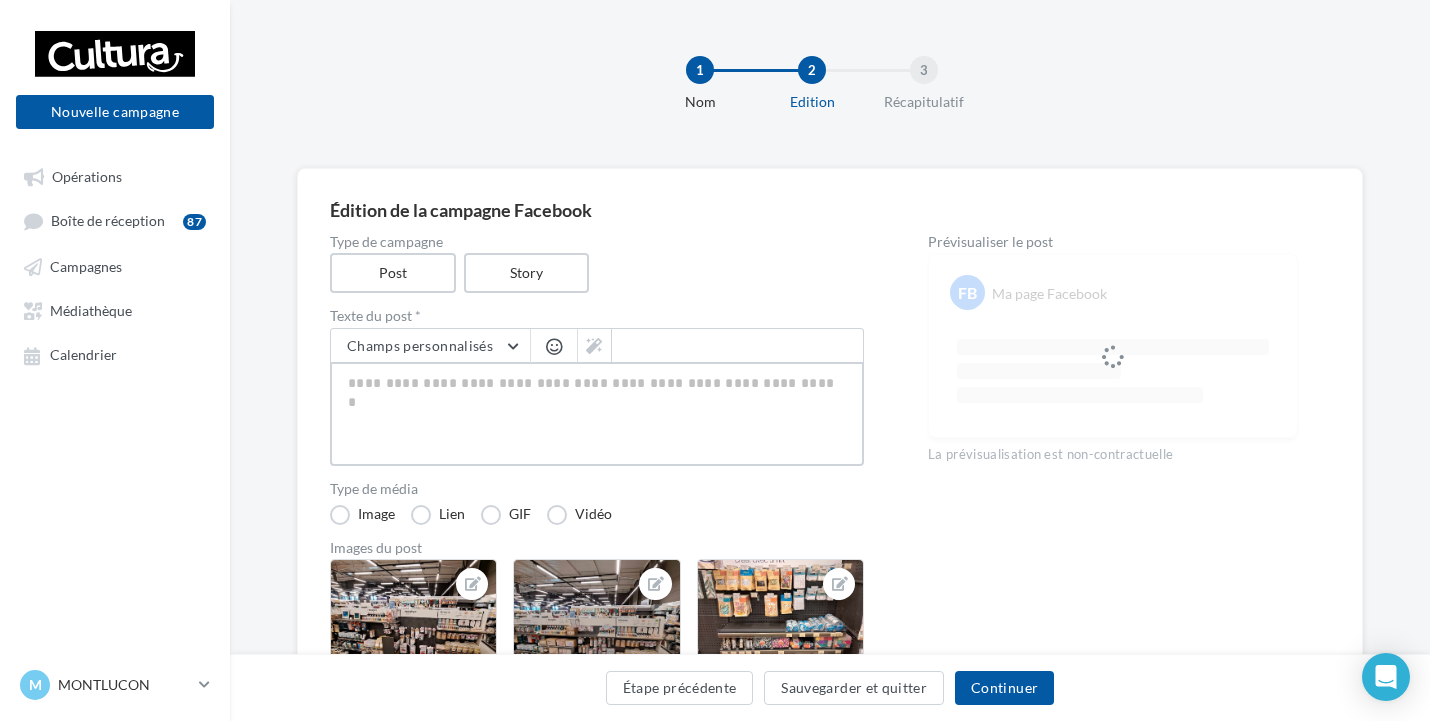 click at bounding box center [597, 414] 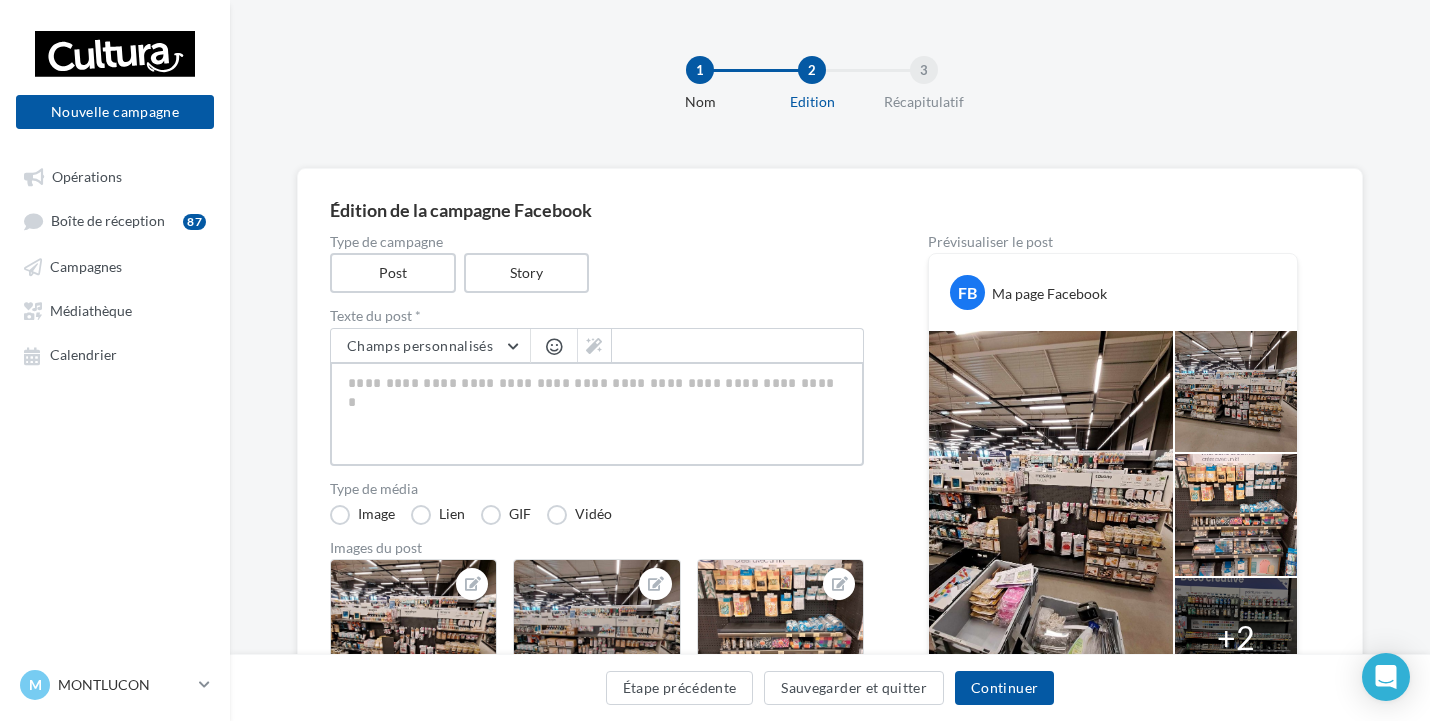 type on "*" 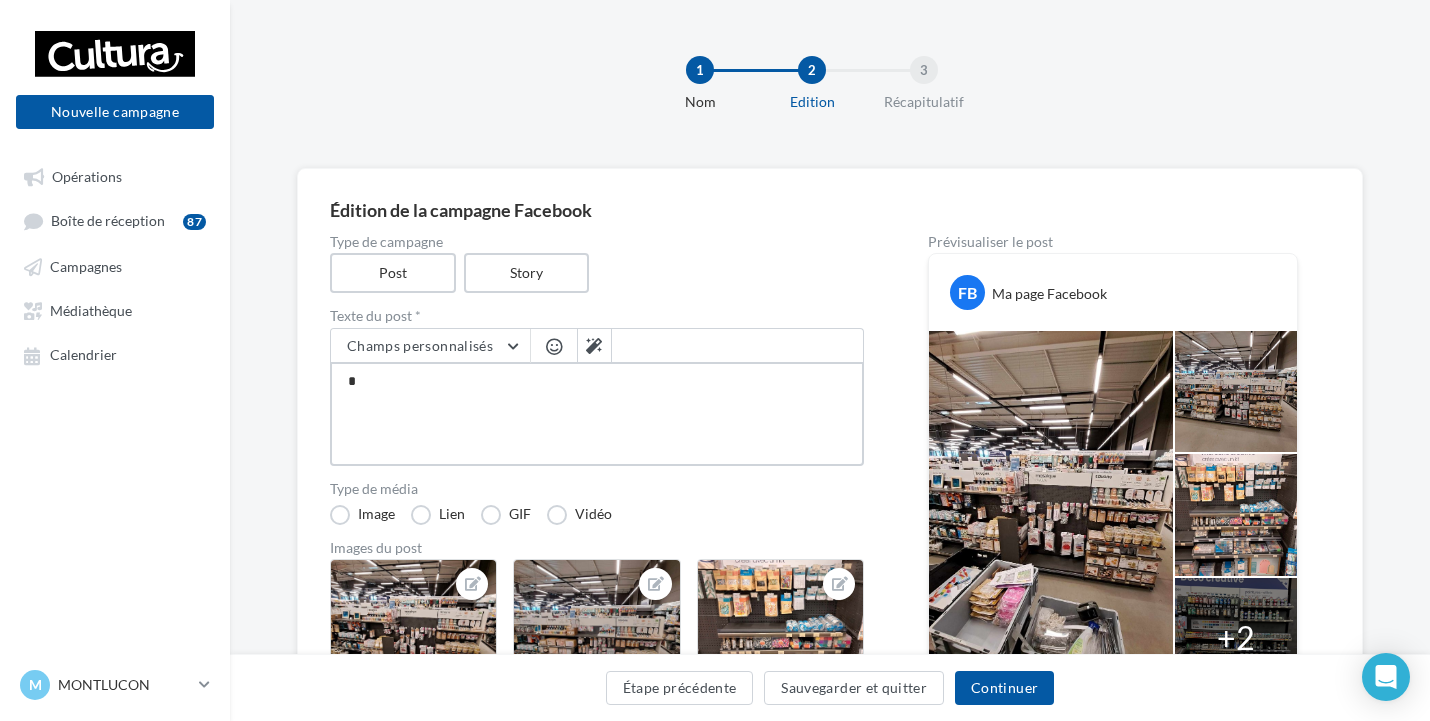type on "**" 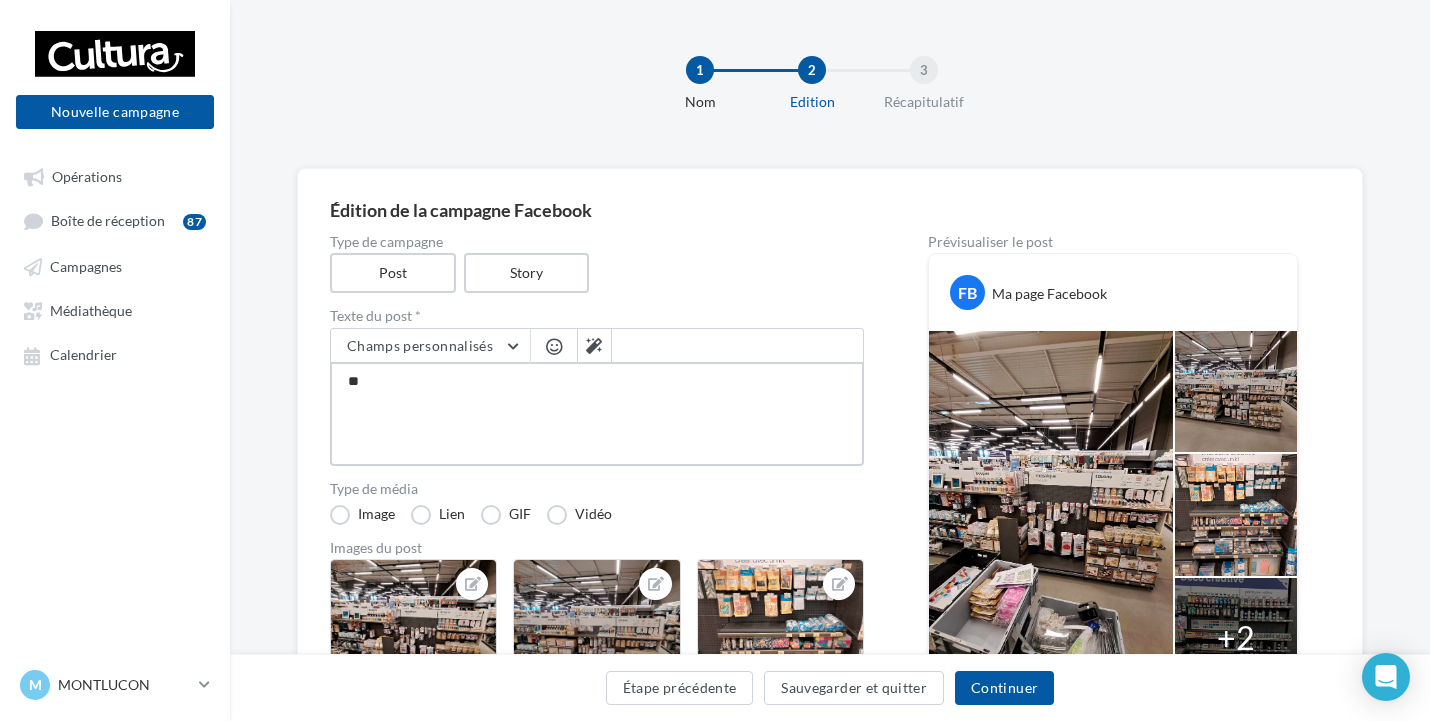 type on "***" 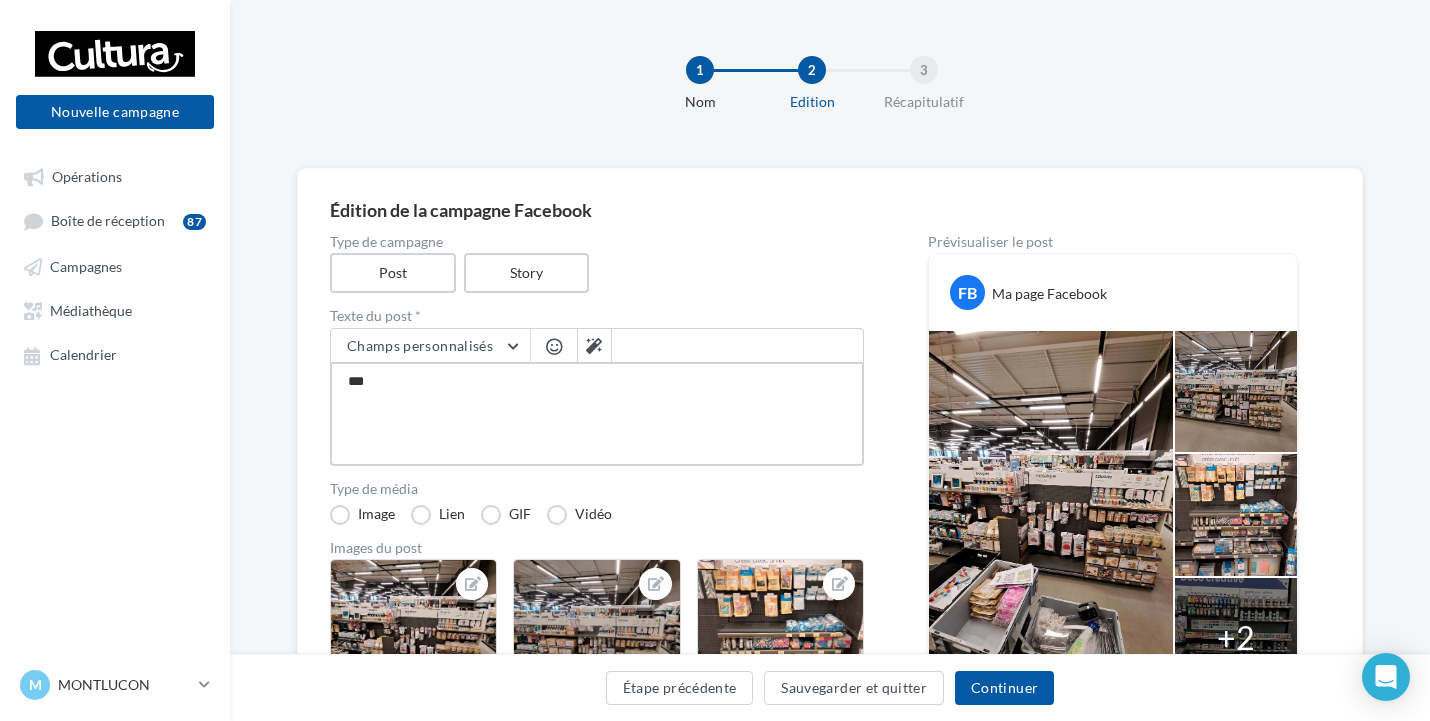 type on "****" 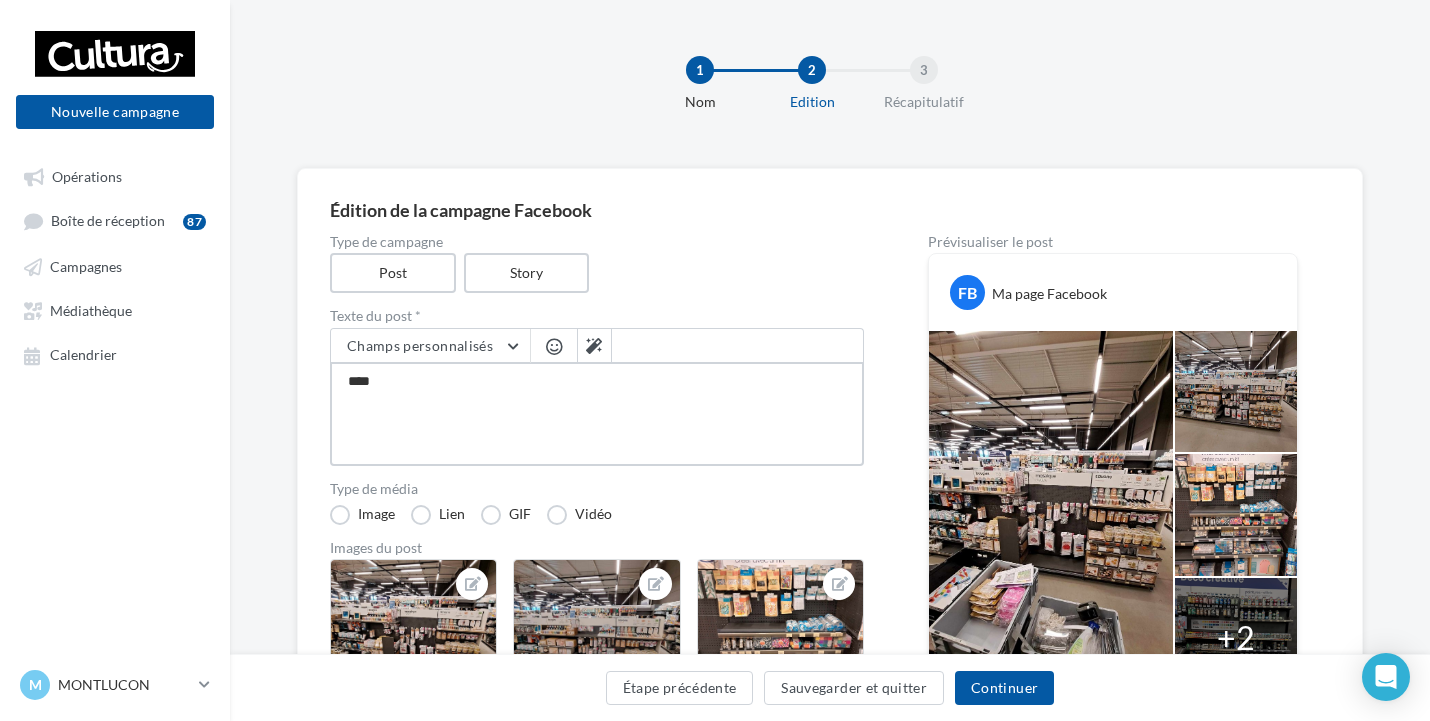 type on "*****" 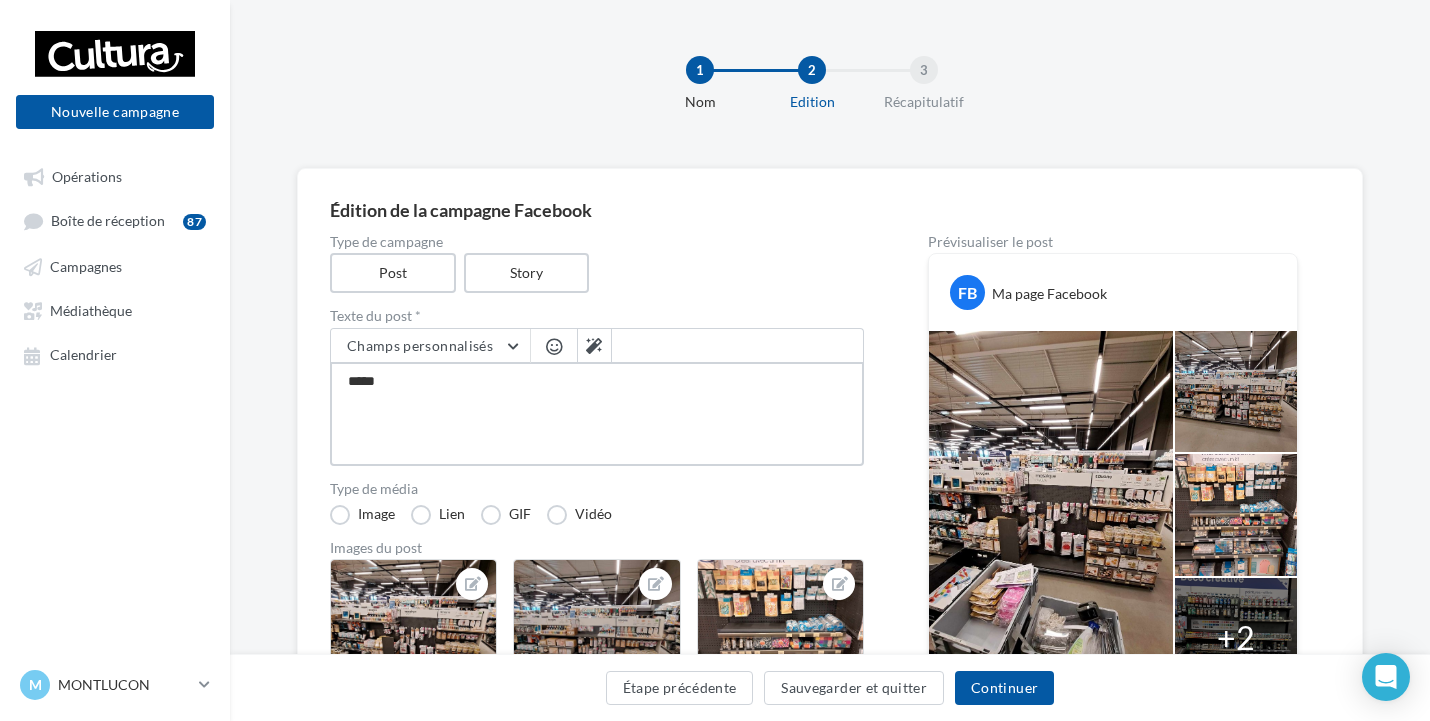 type on "****" 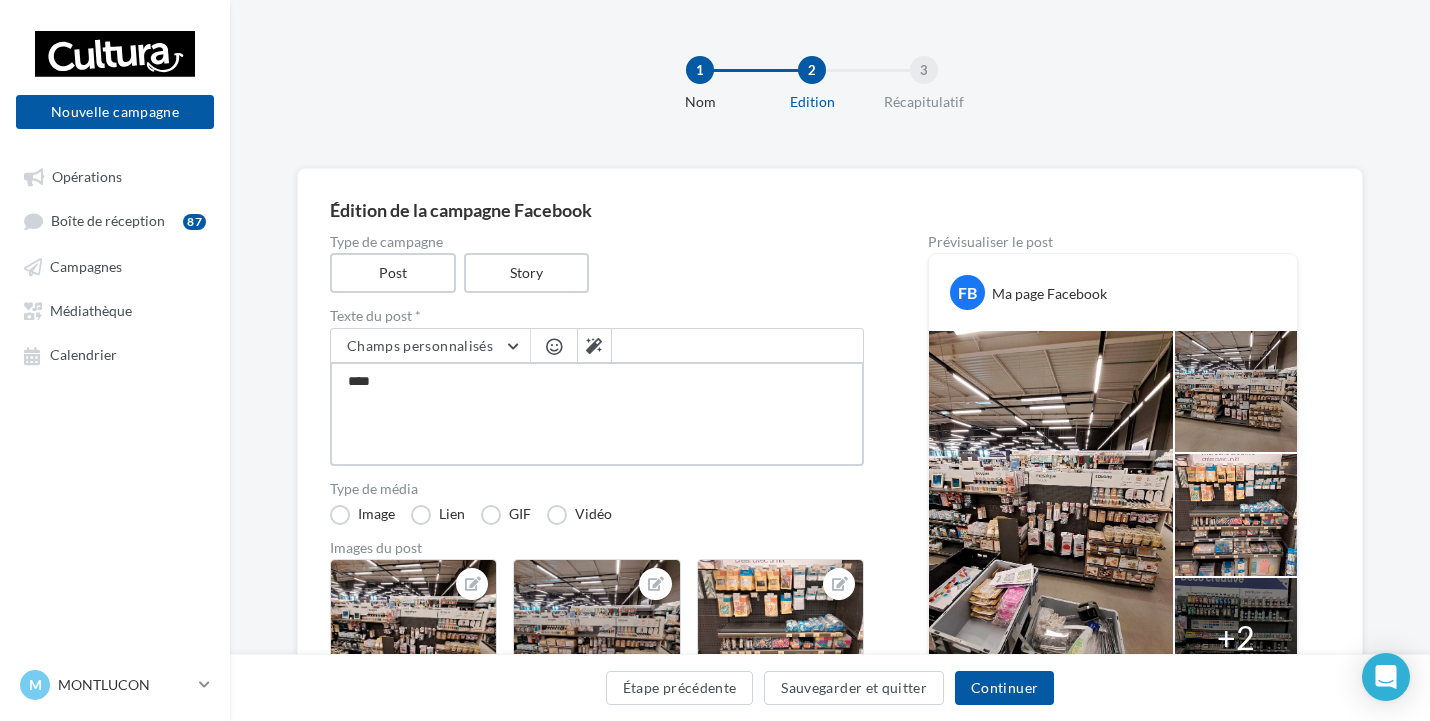 type on "***" 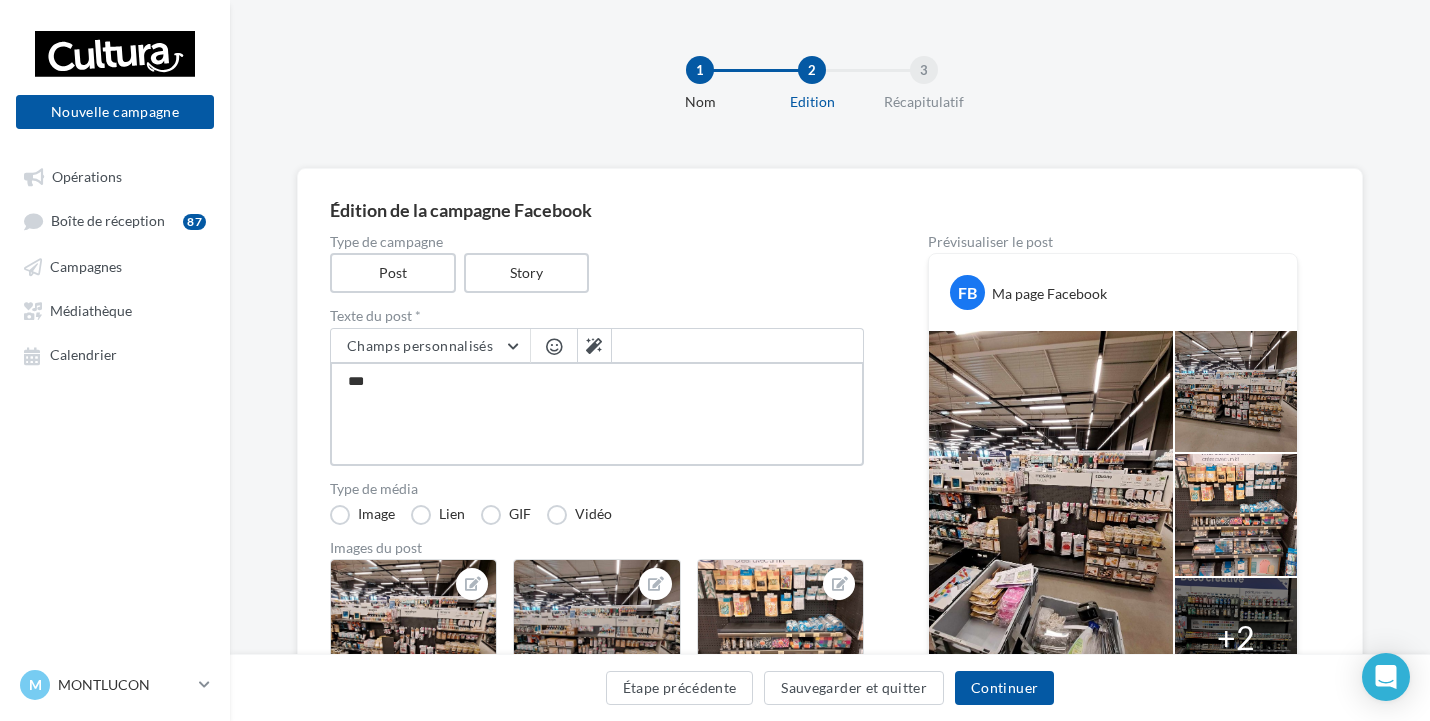 type on "**" 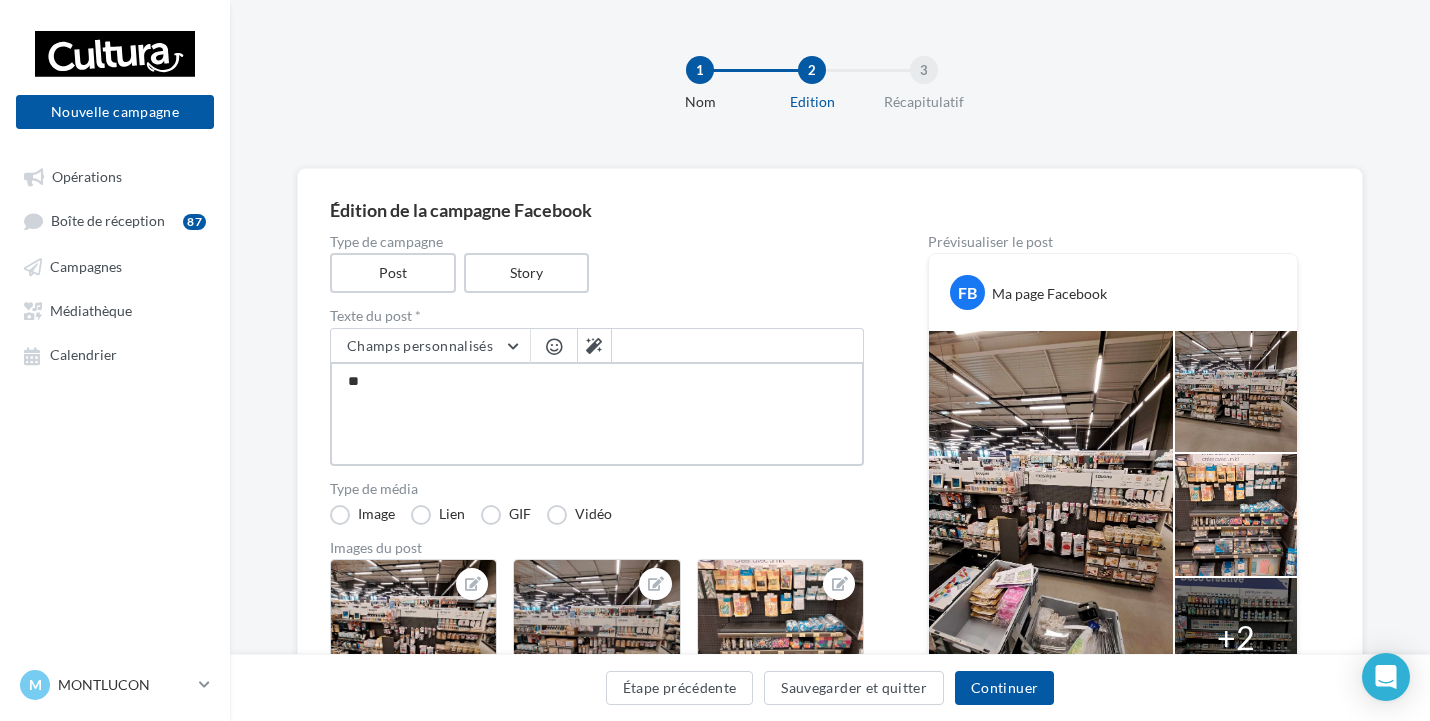 type on "*" 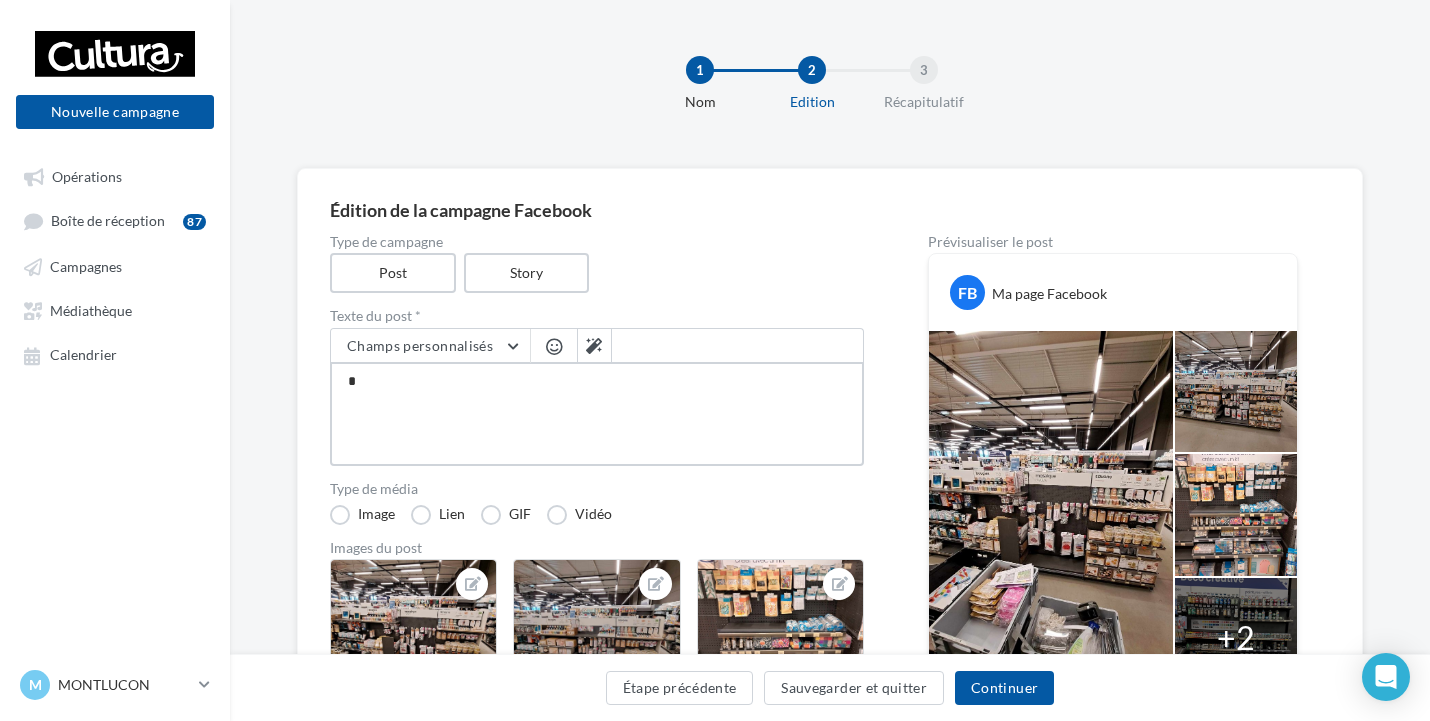 type 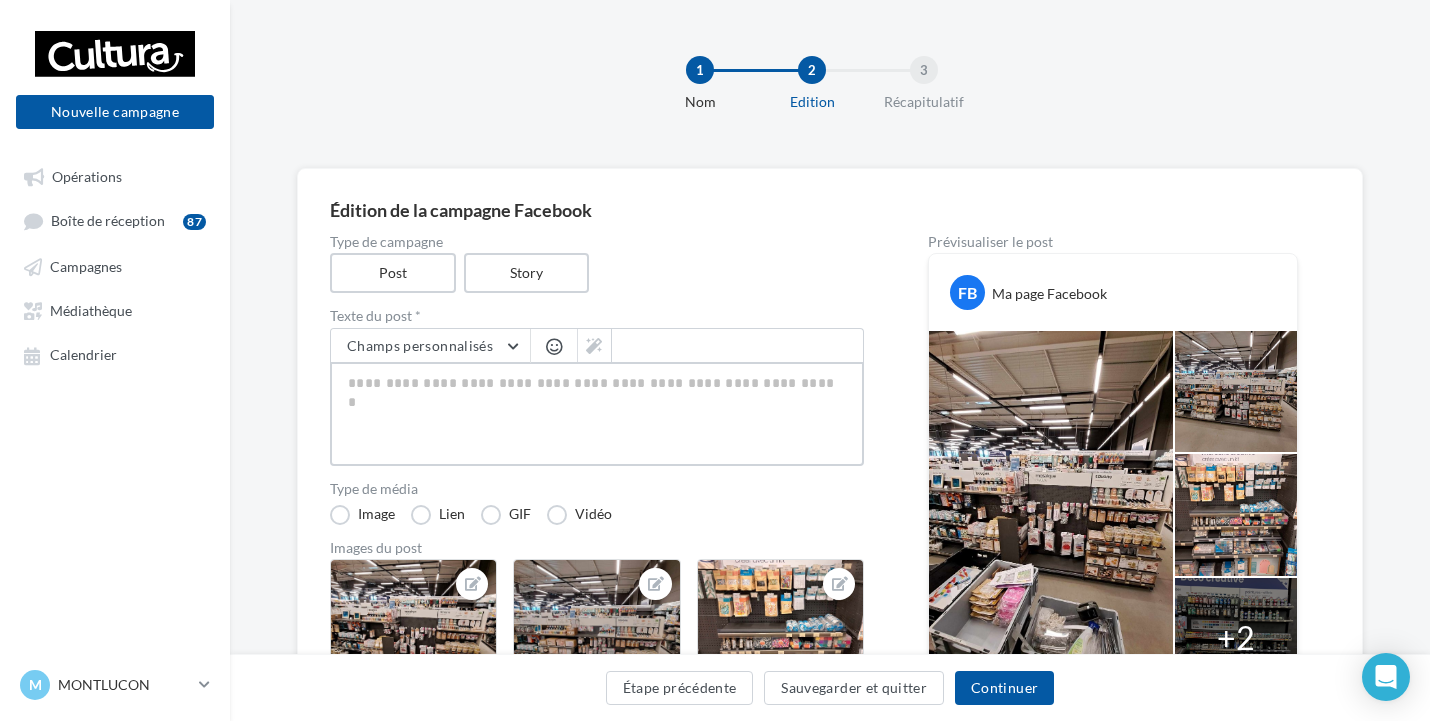 type on "*" 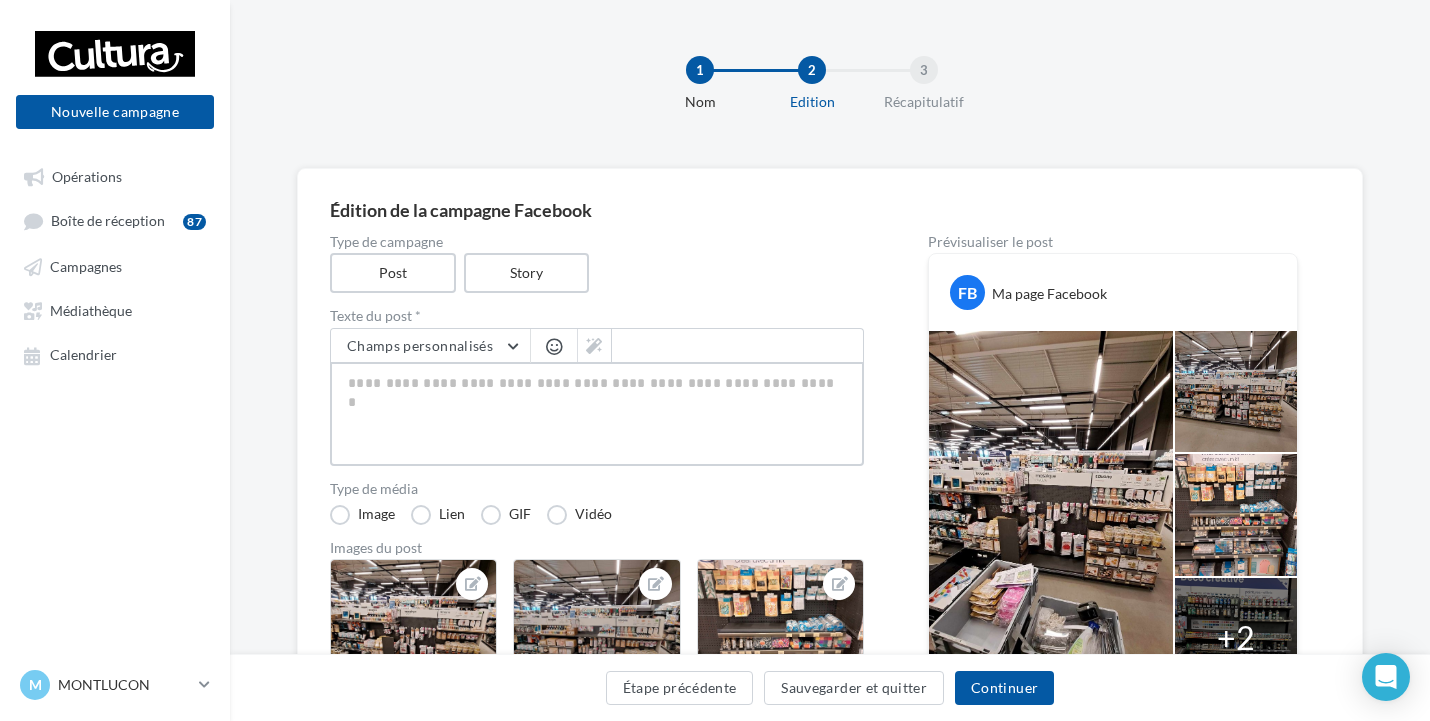 type on "*" 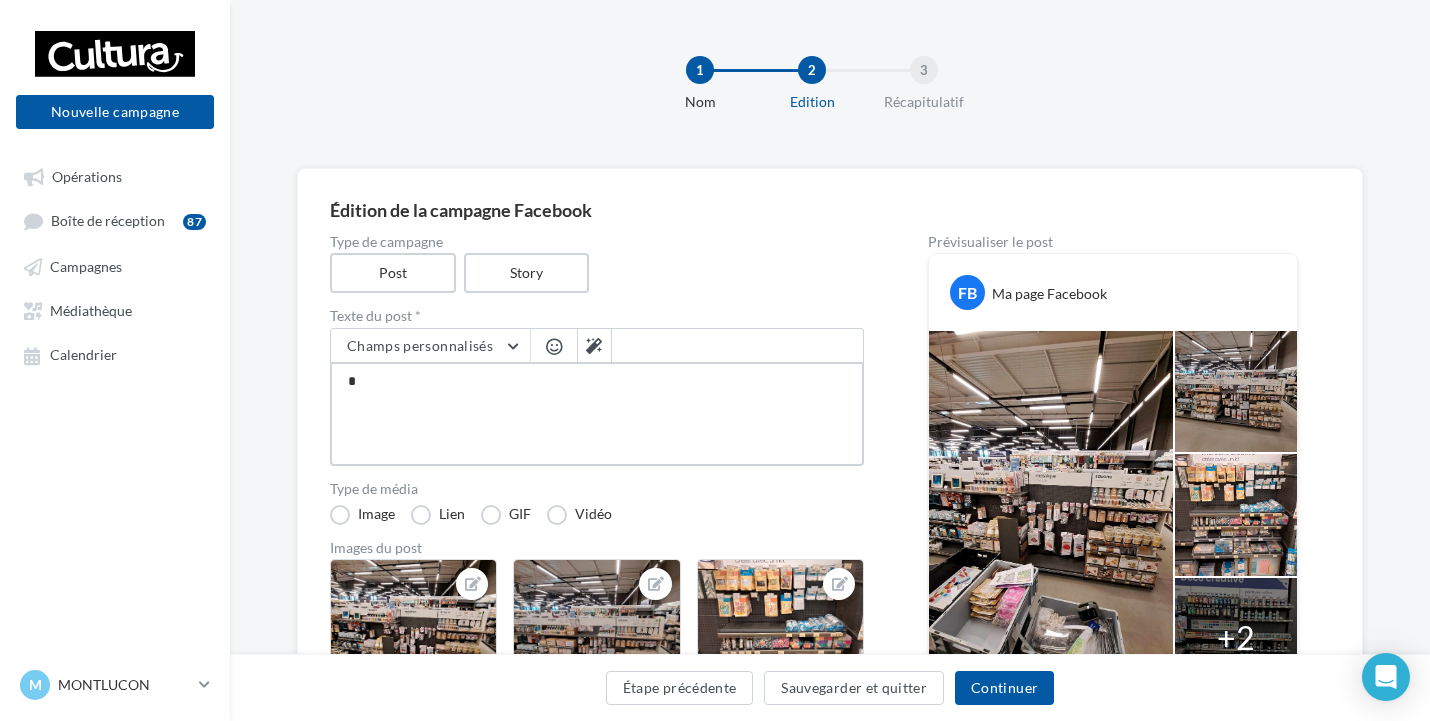 type on "**" 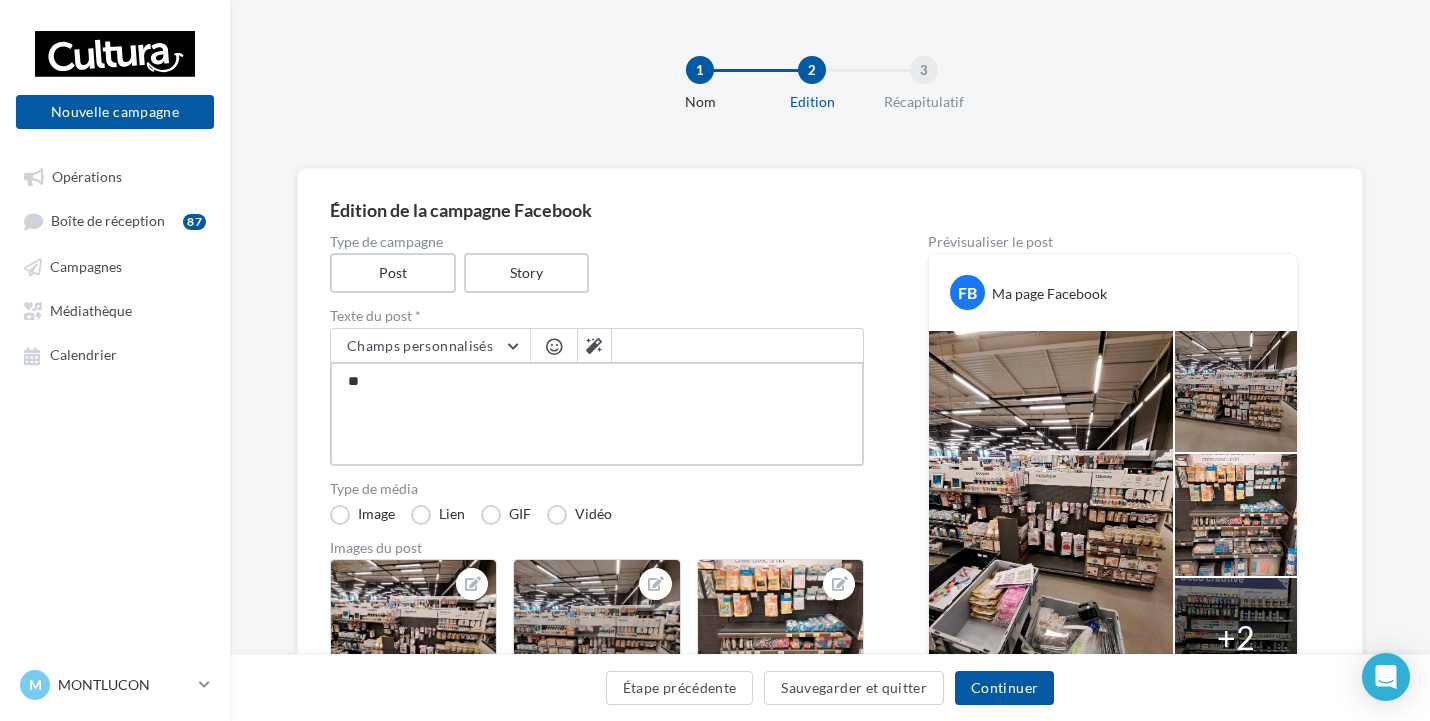 type on "***" 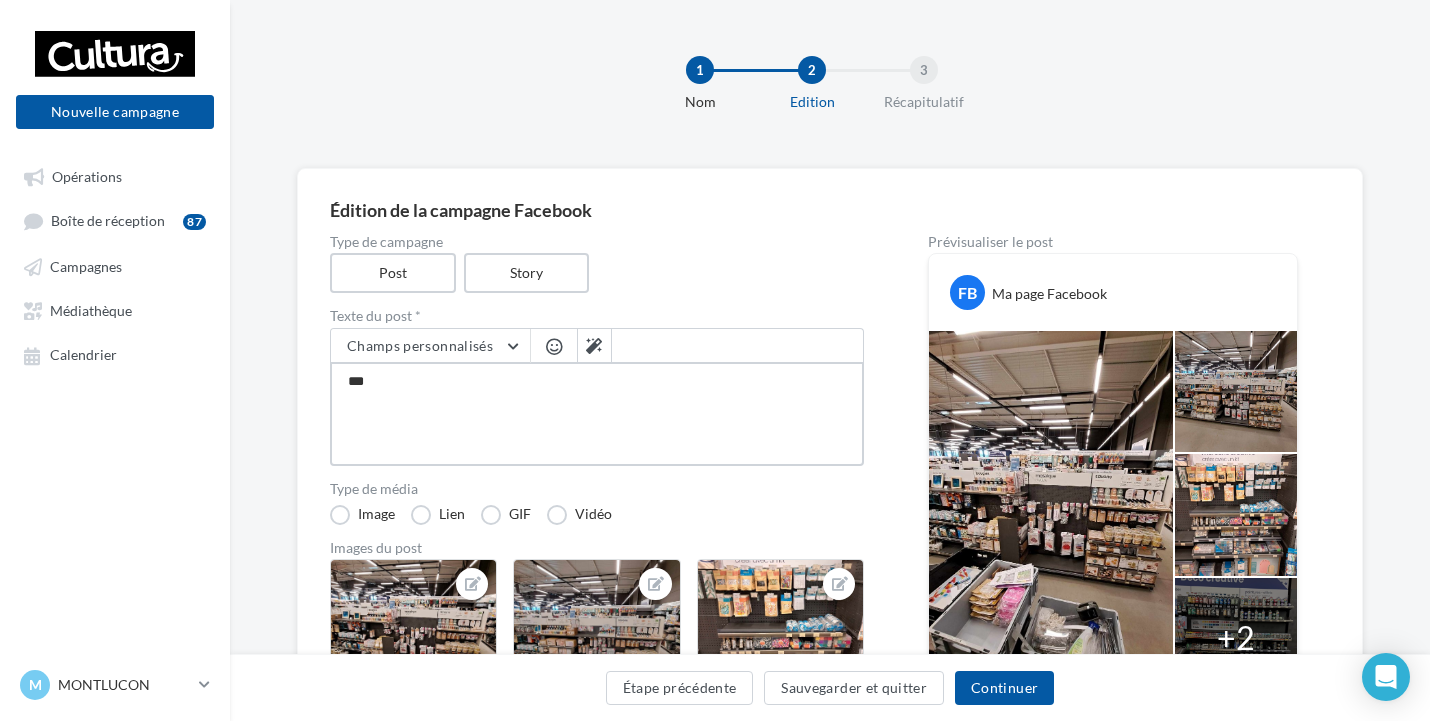 type on "****" 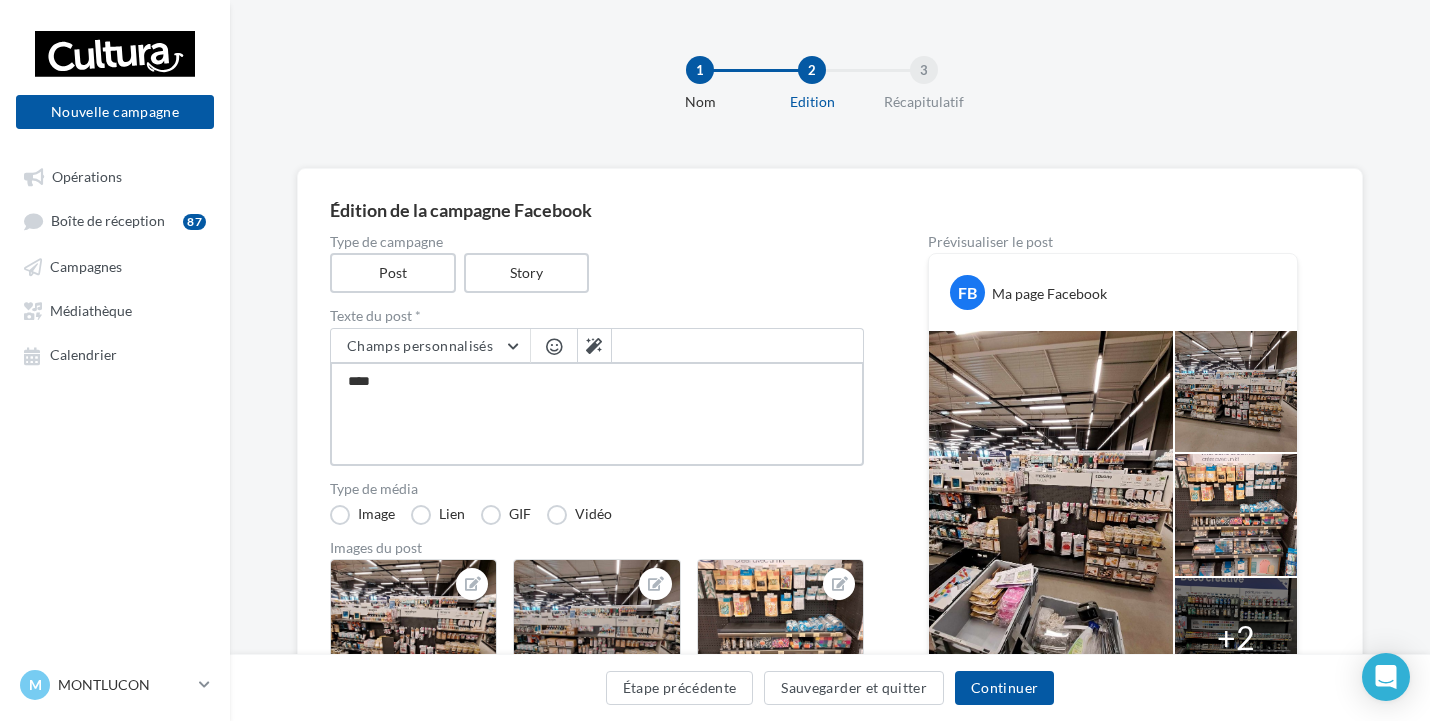 type on "*****" 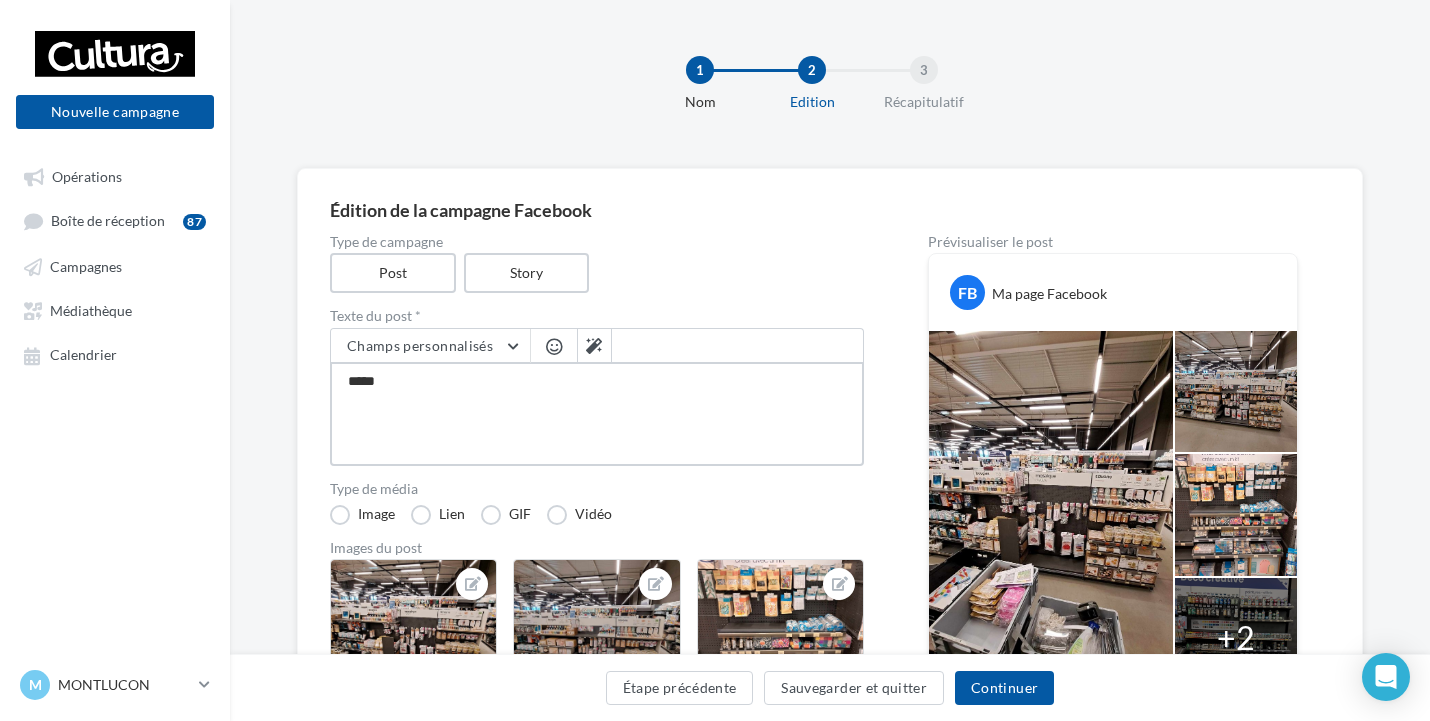 type on "*****" 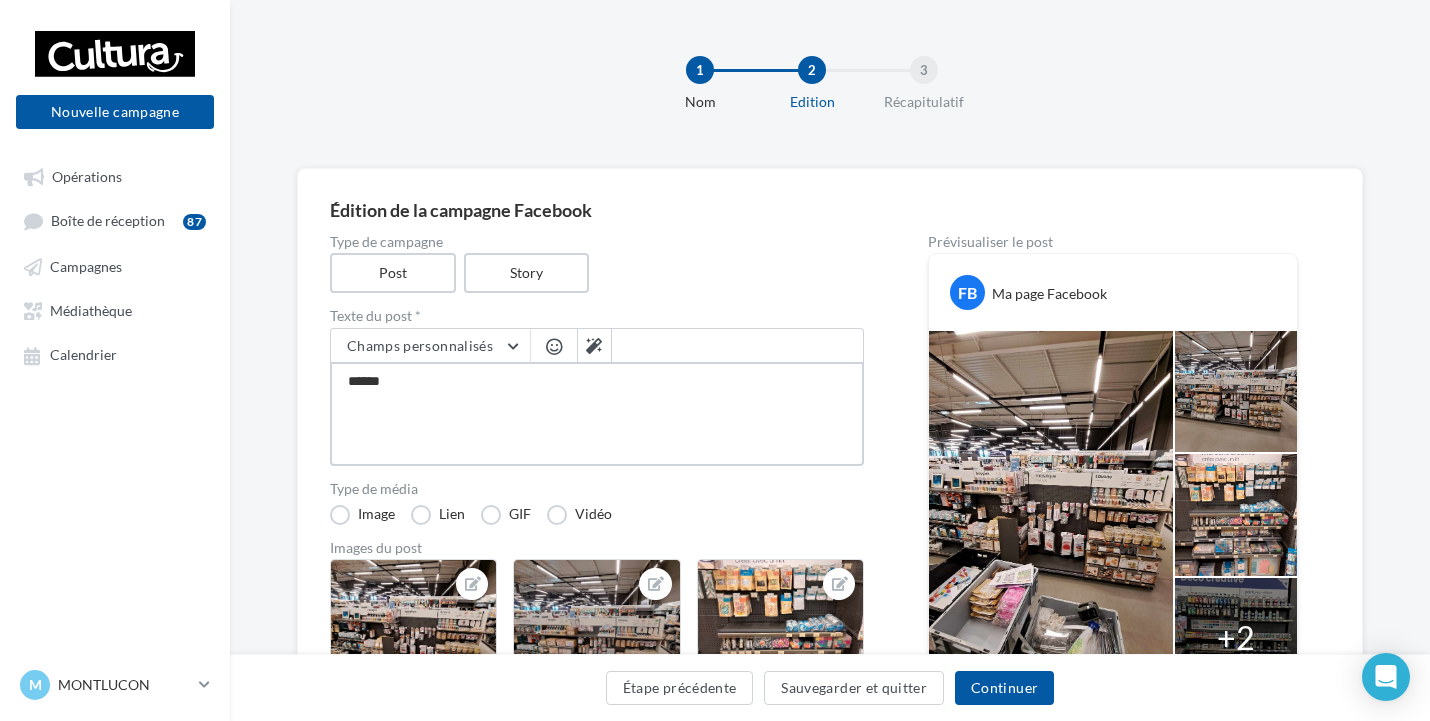 type on "*******" 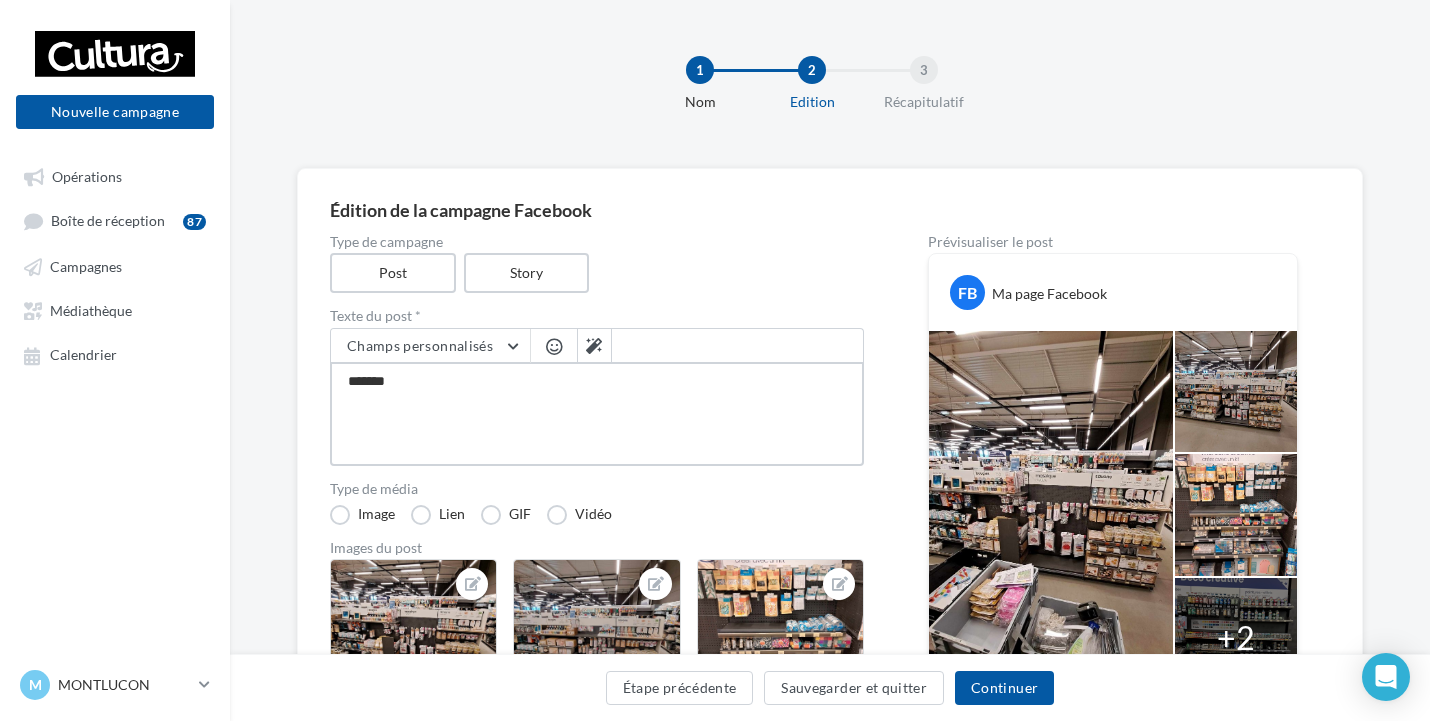 type on "********" 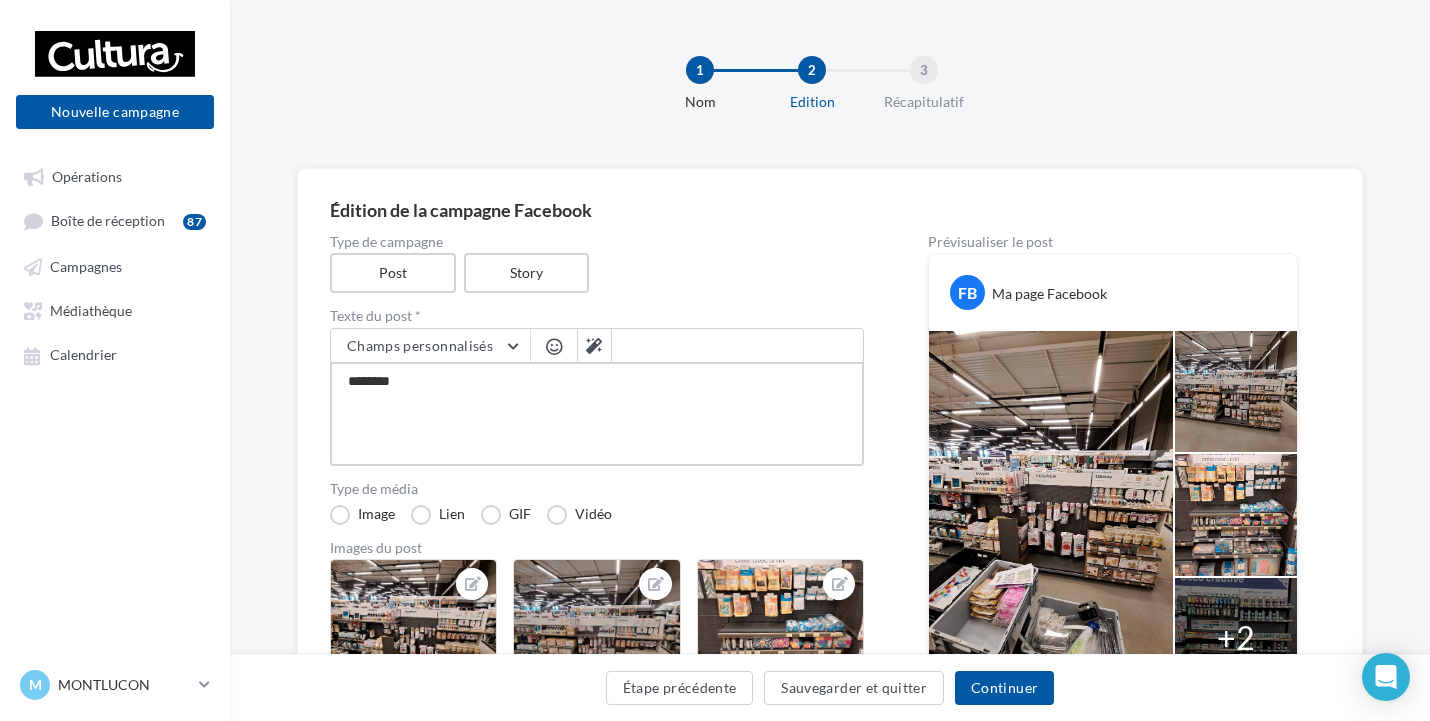 type on "*********" 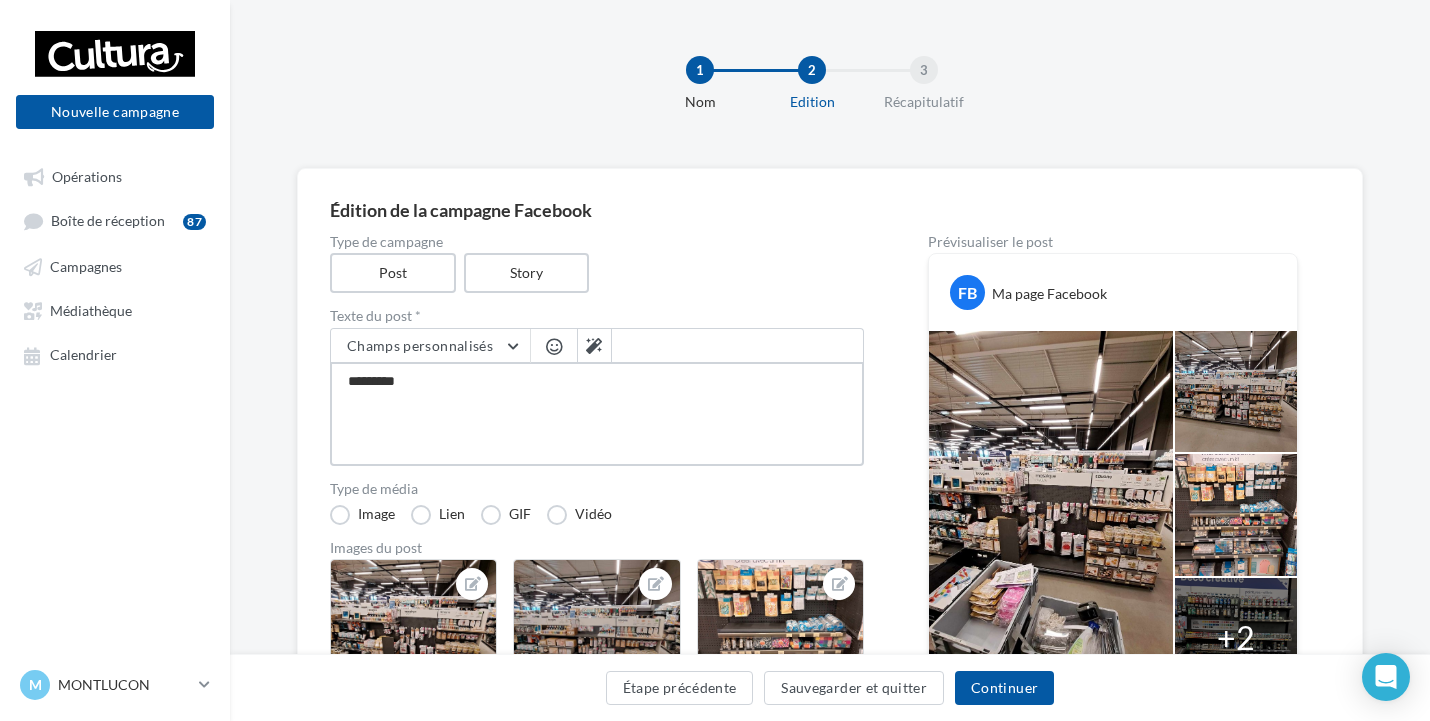 type on "**********" 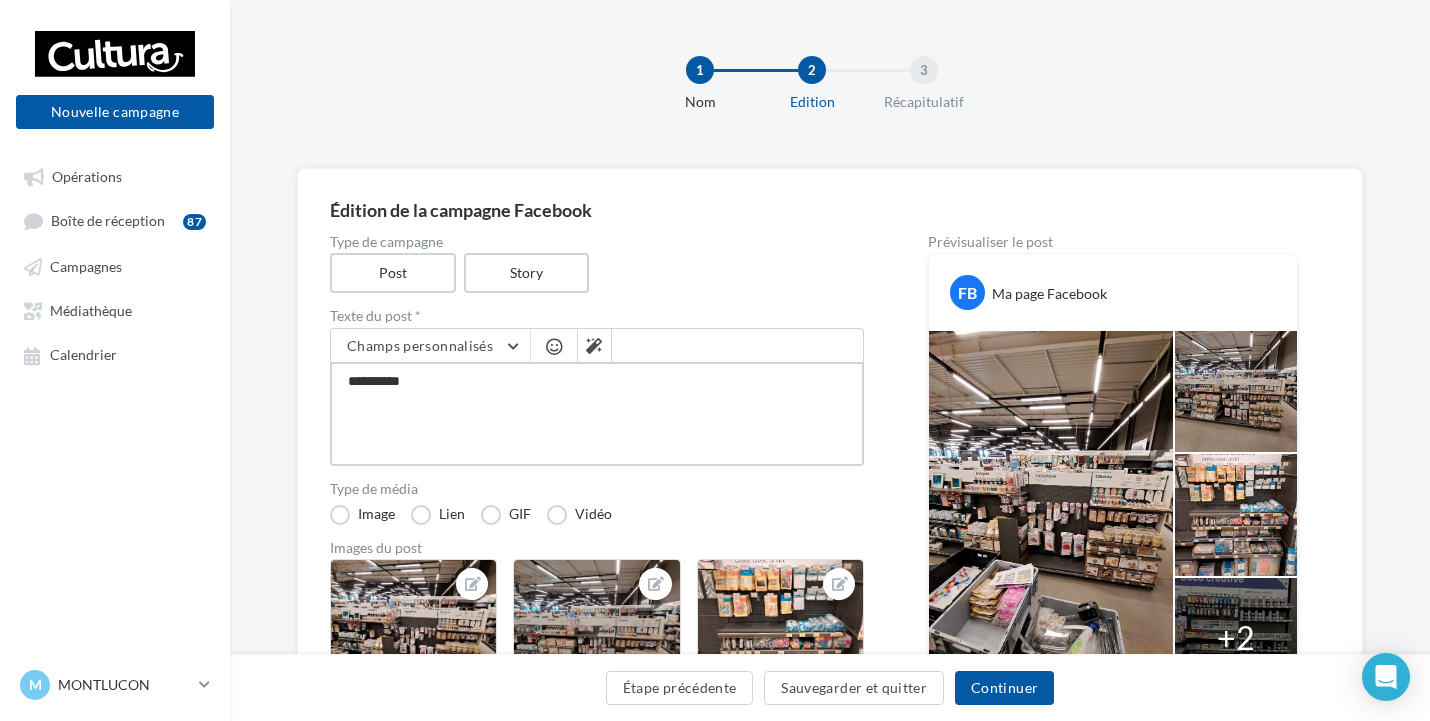 type on "**********" 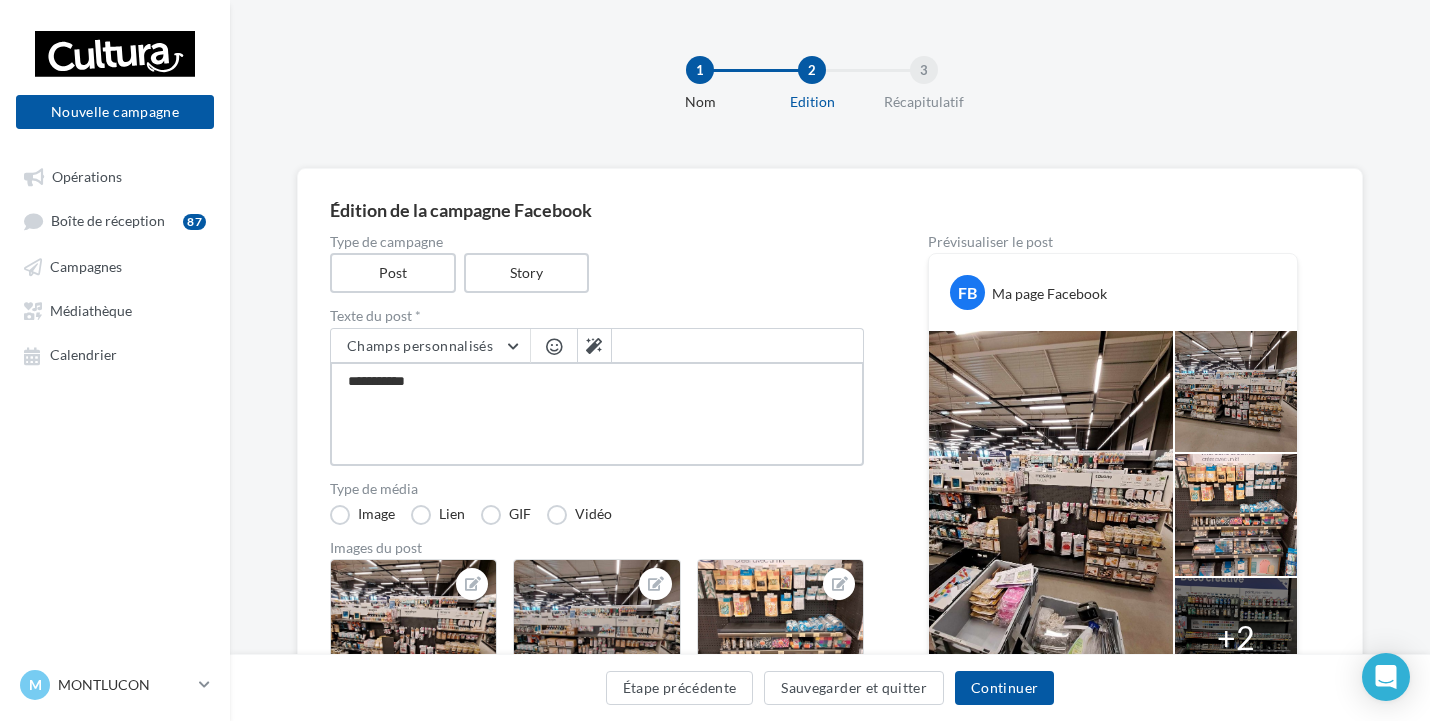 type on "**********" 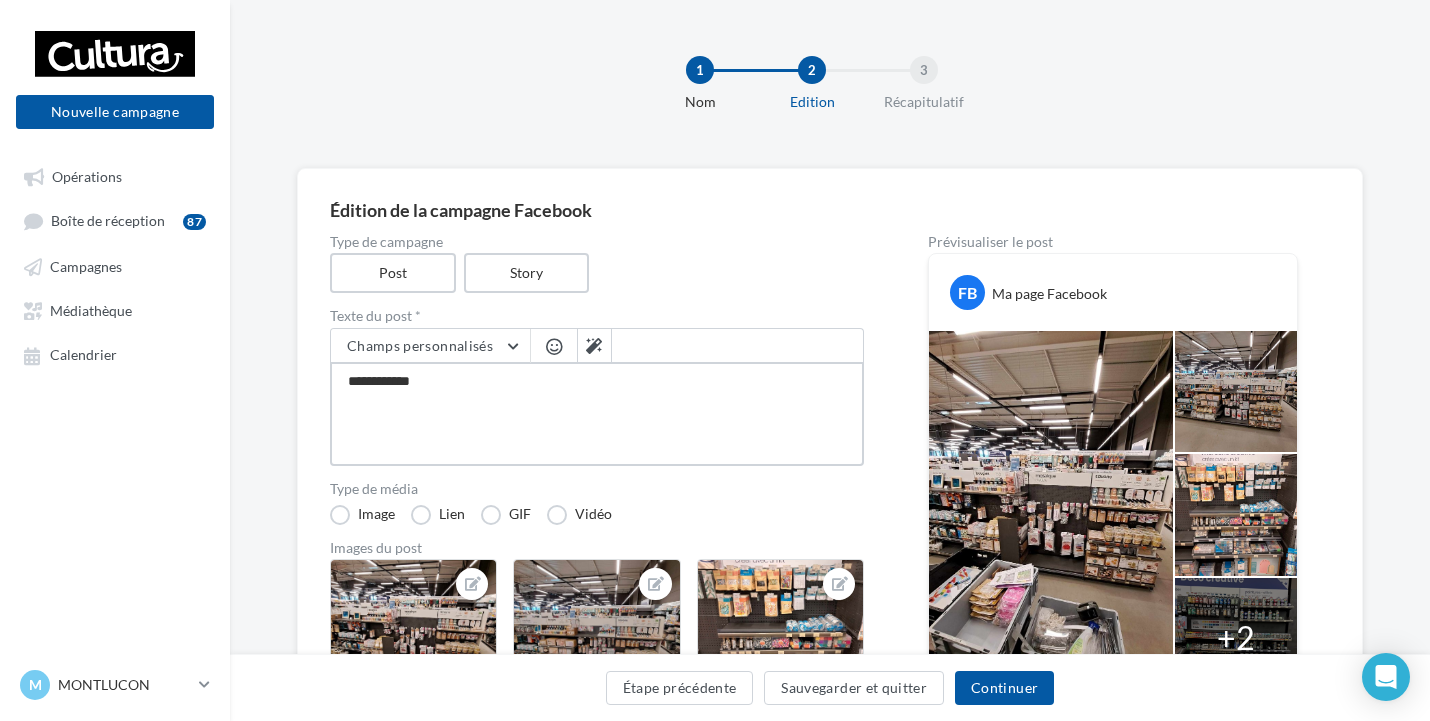 type on "**********" 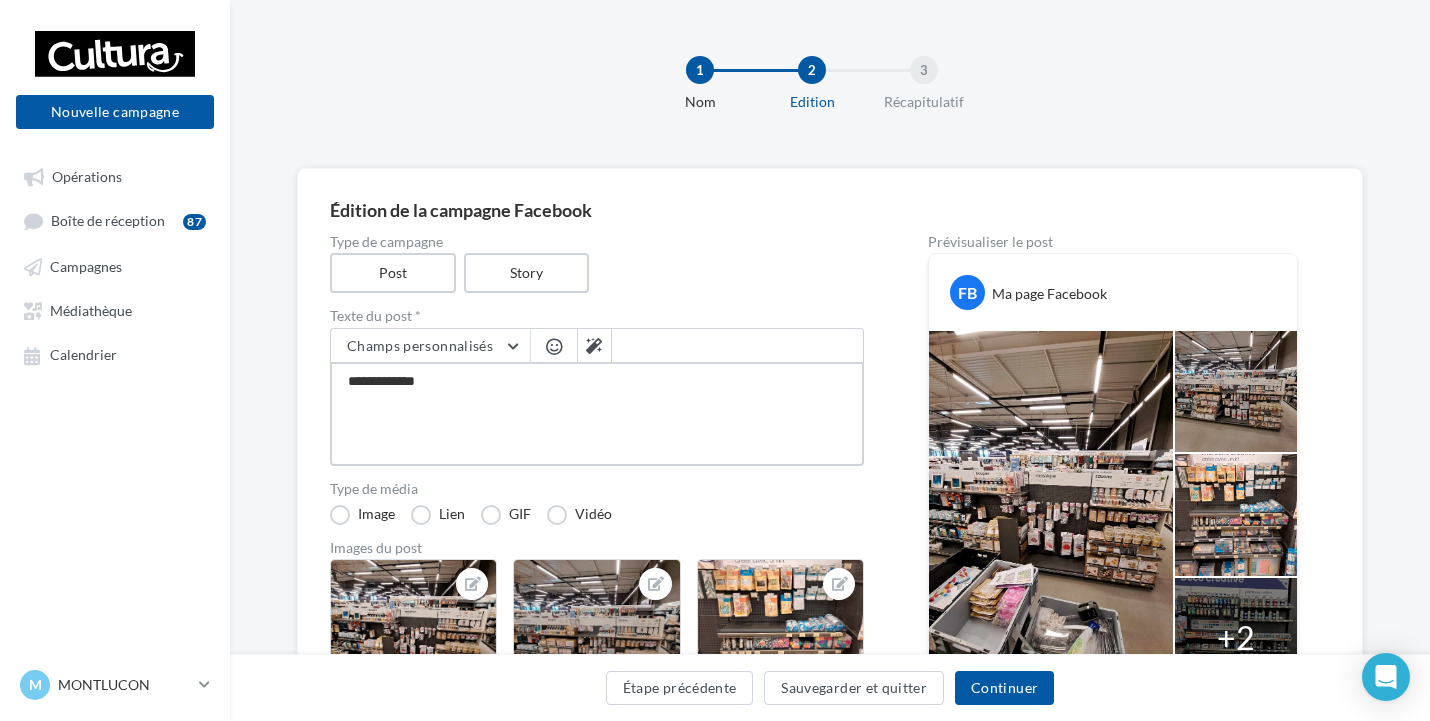 type on "**********" 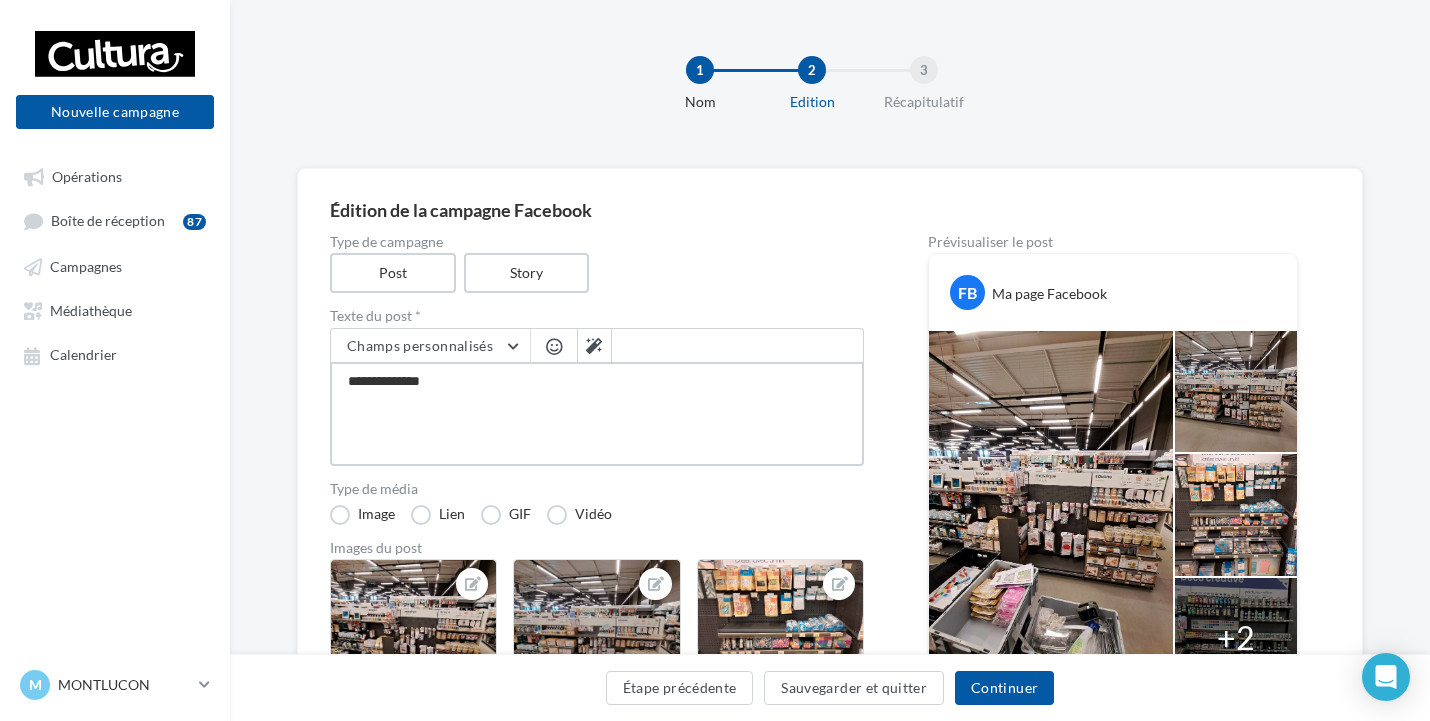 type on "**********" 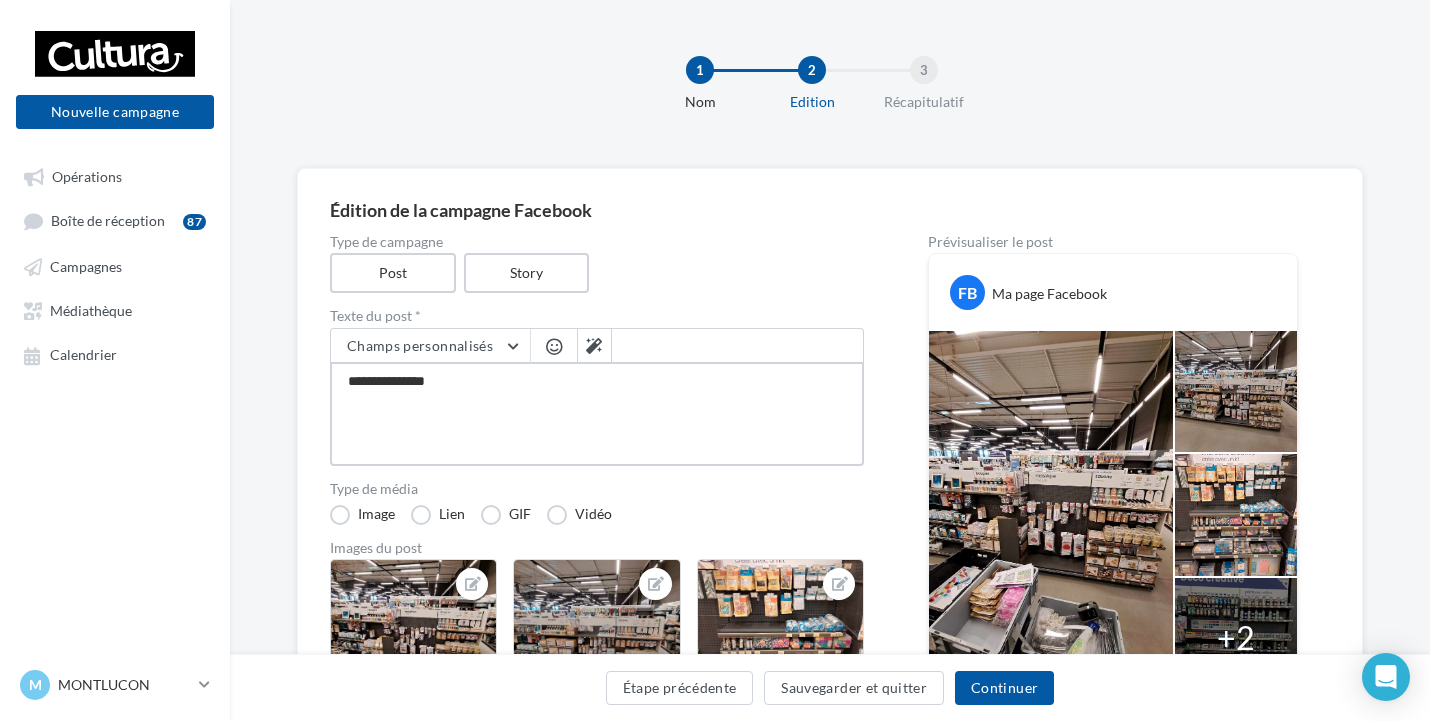 type on "**********" 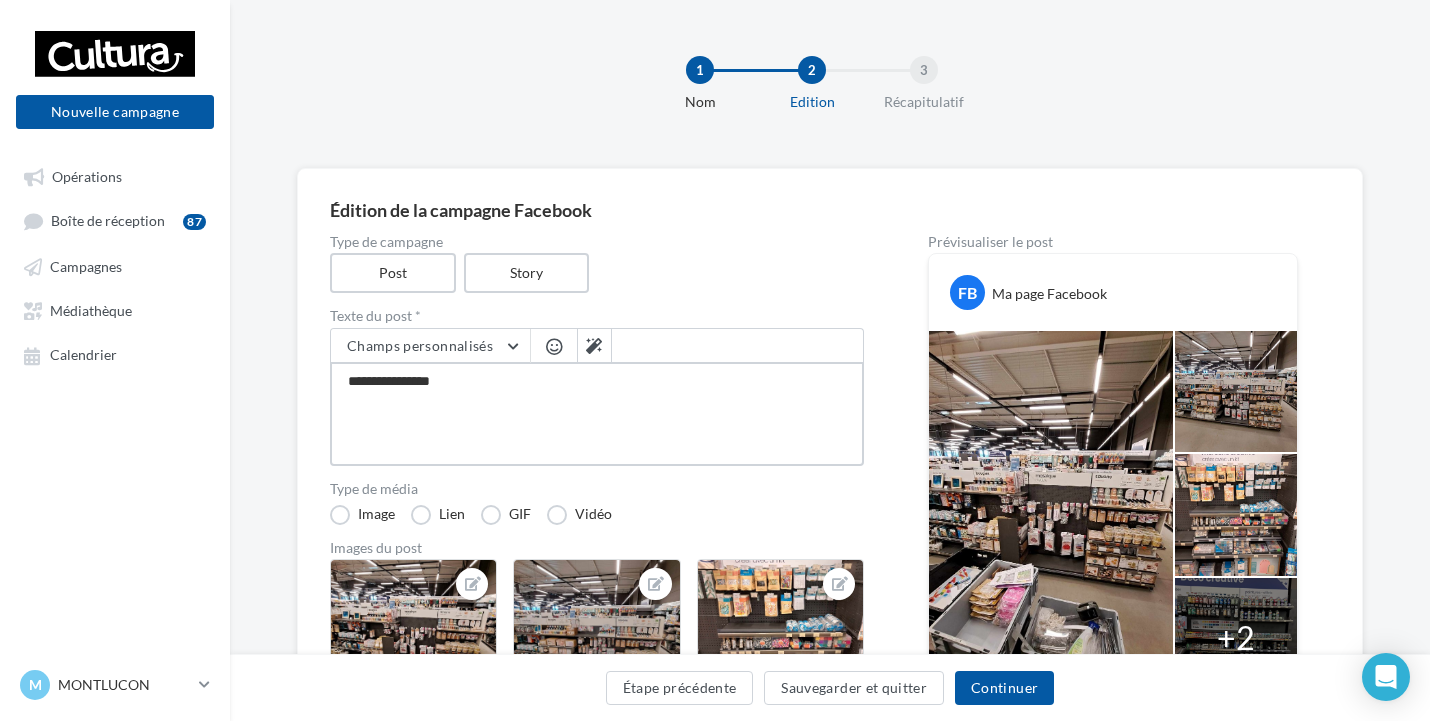 type on "**********" 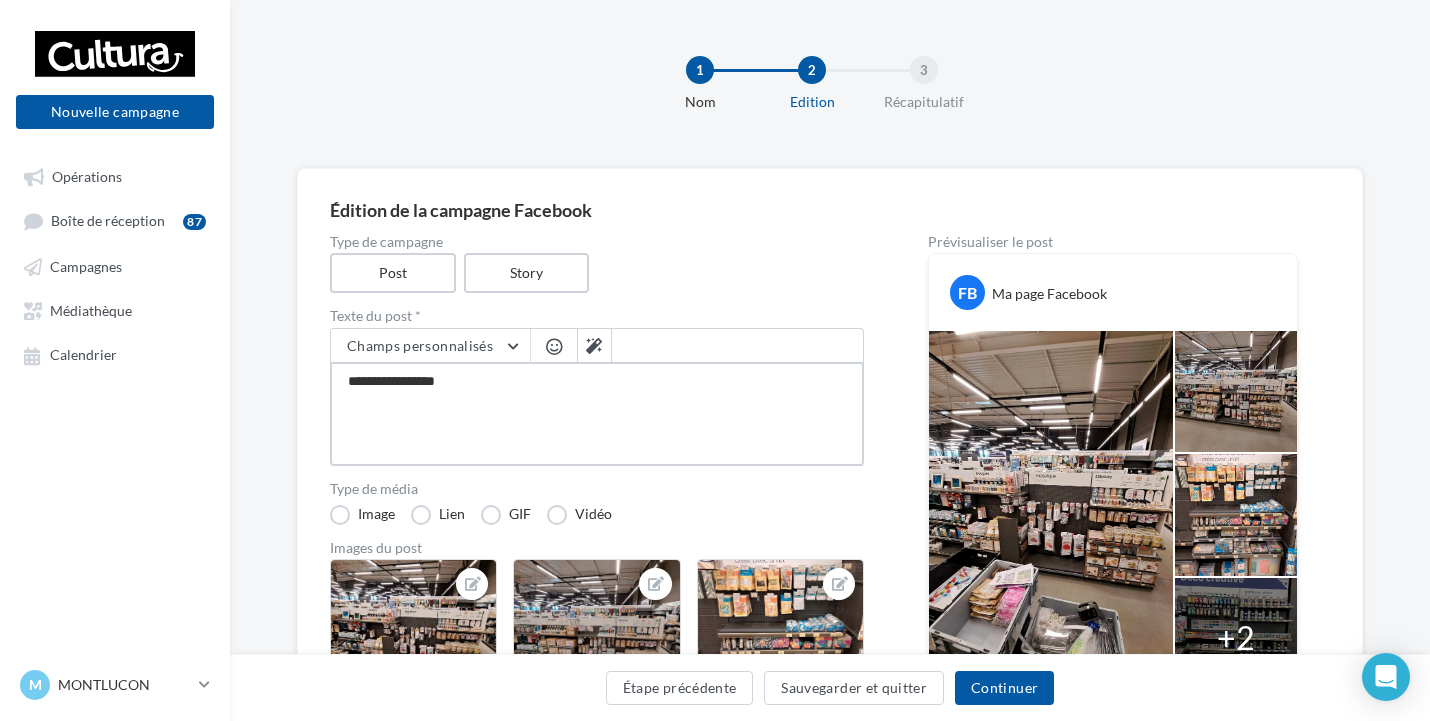 type on "**********" 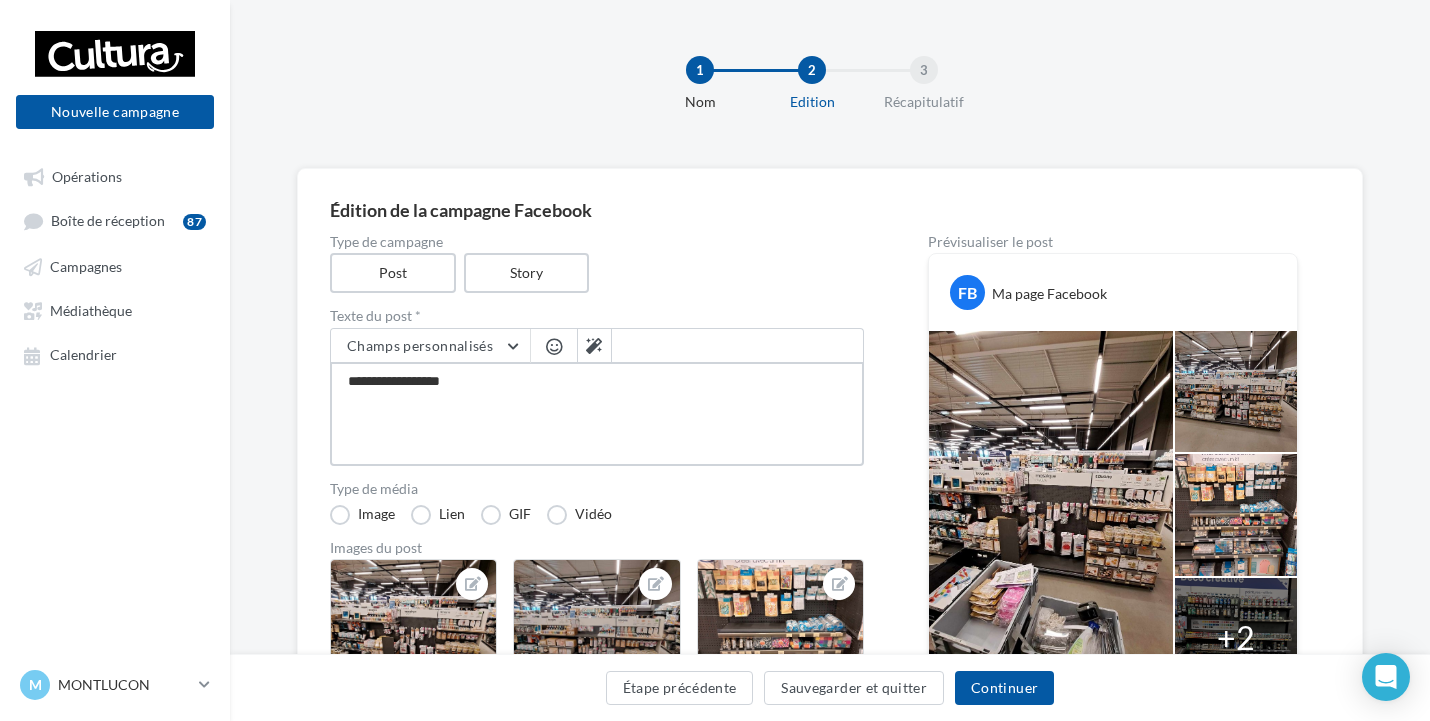 type on "**********" 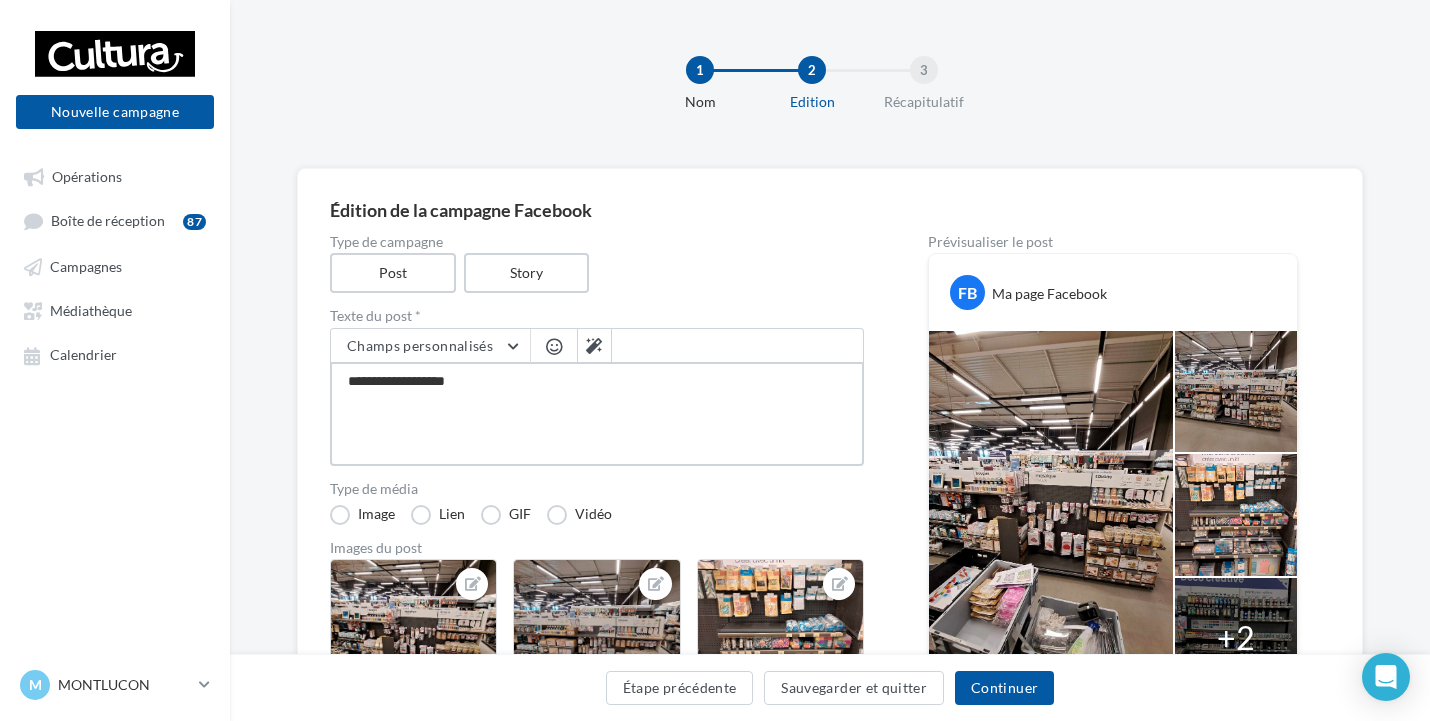 type on "**********" 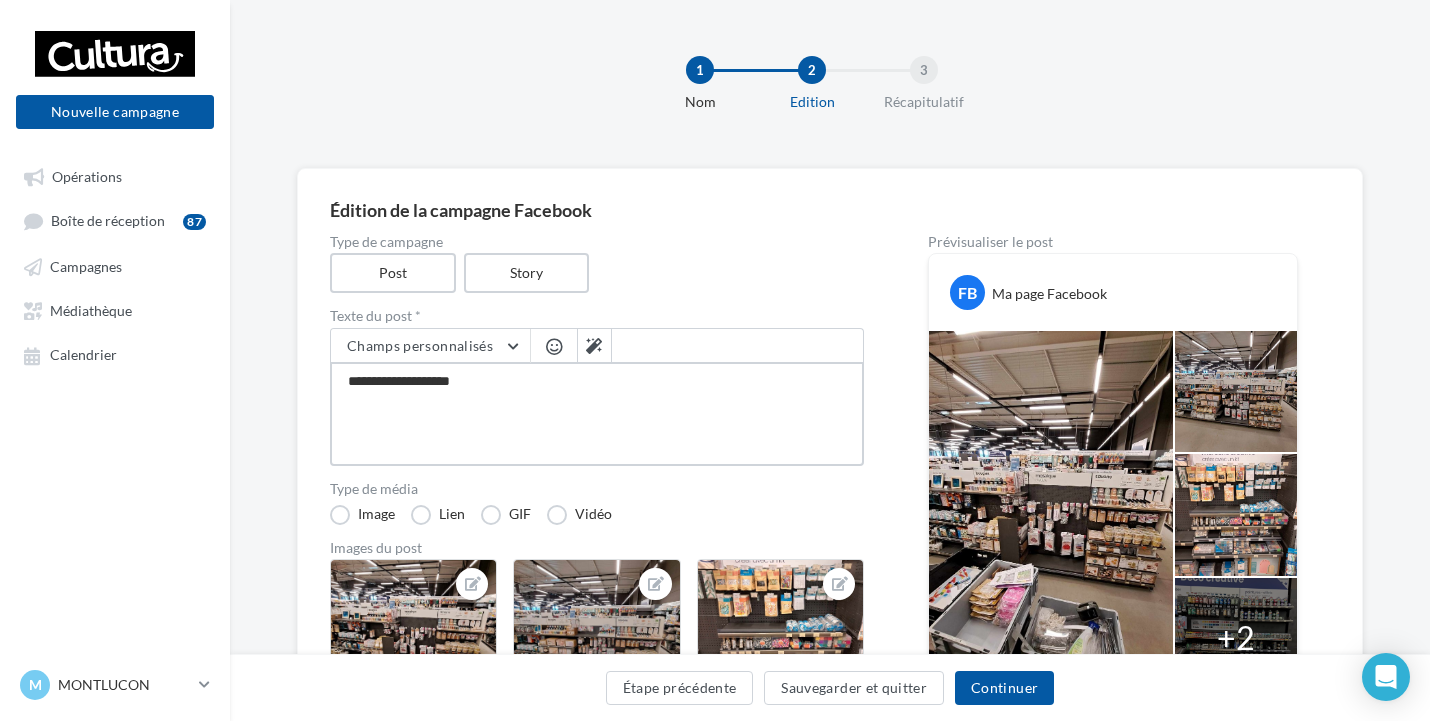 type on "**********" 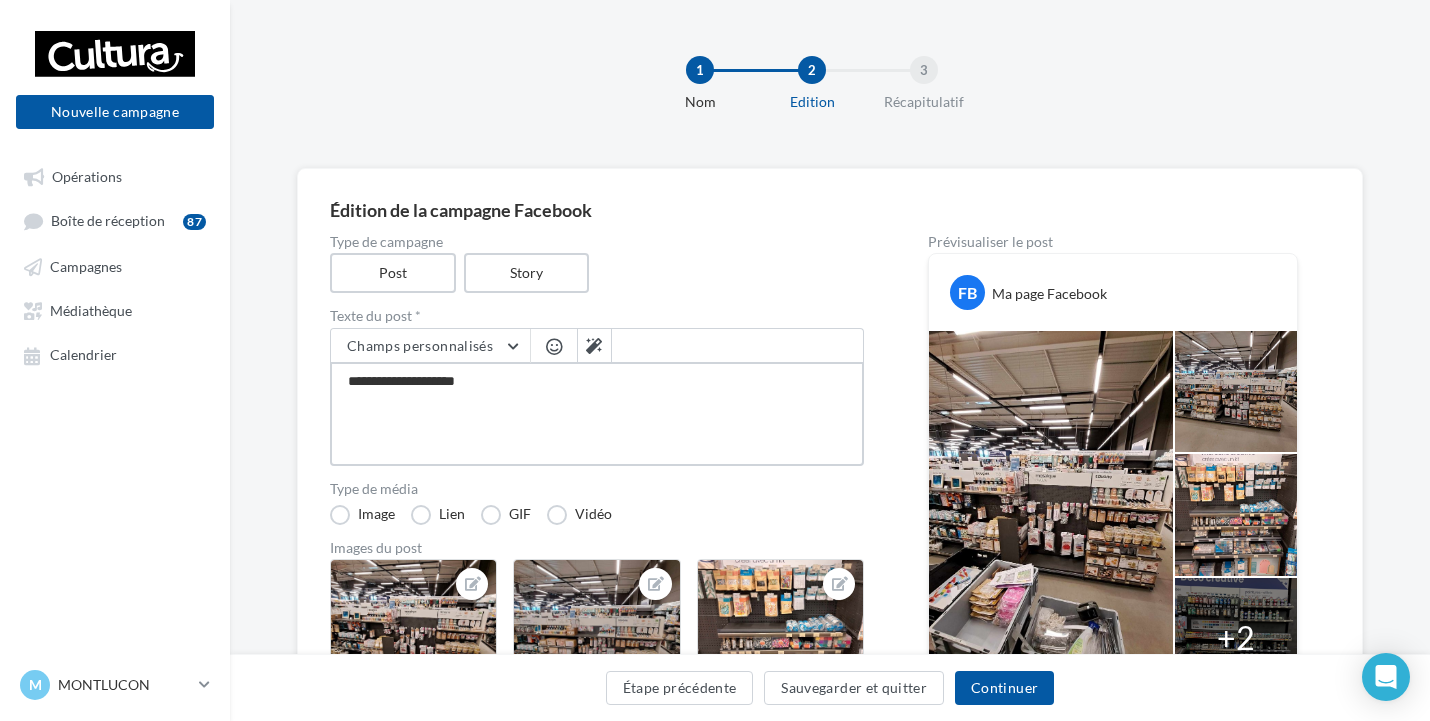 type on "**********" 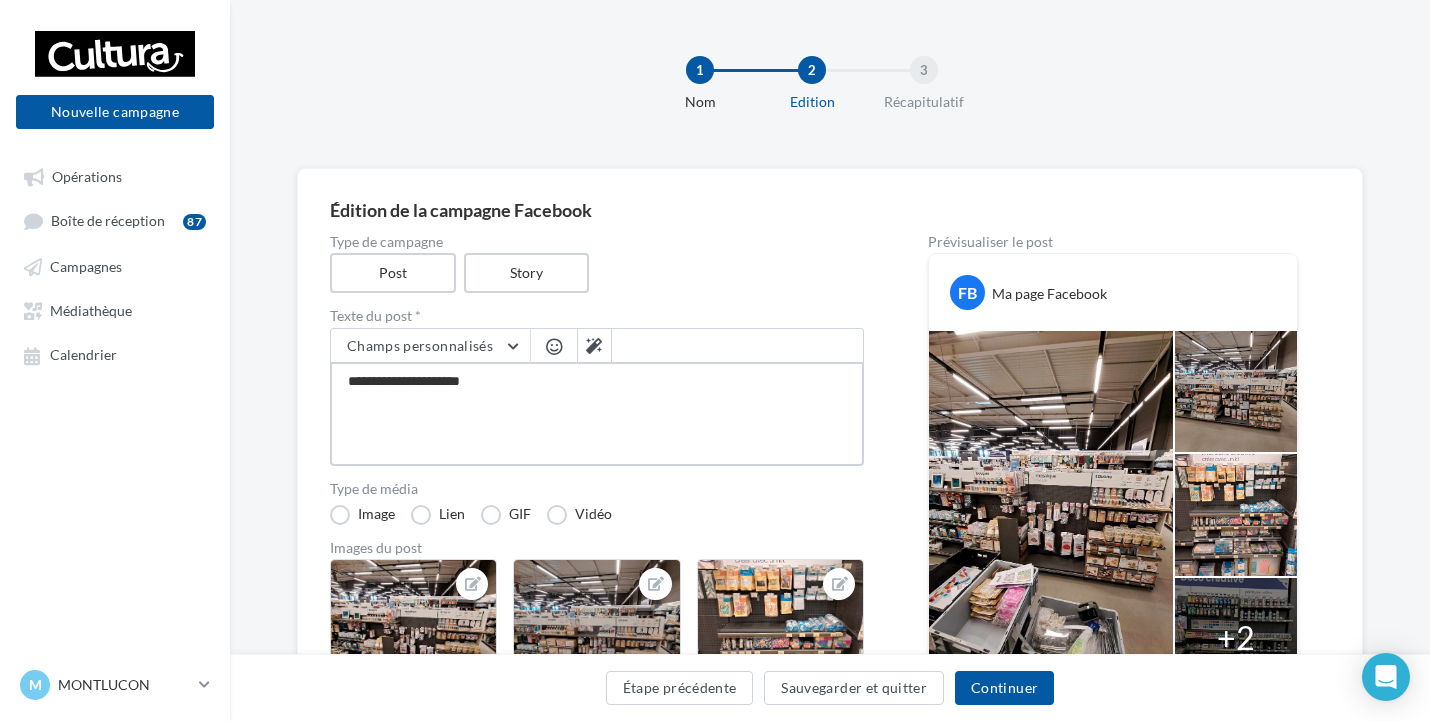 type on "**********" 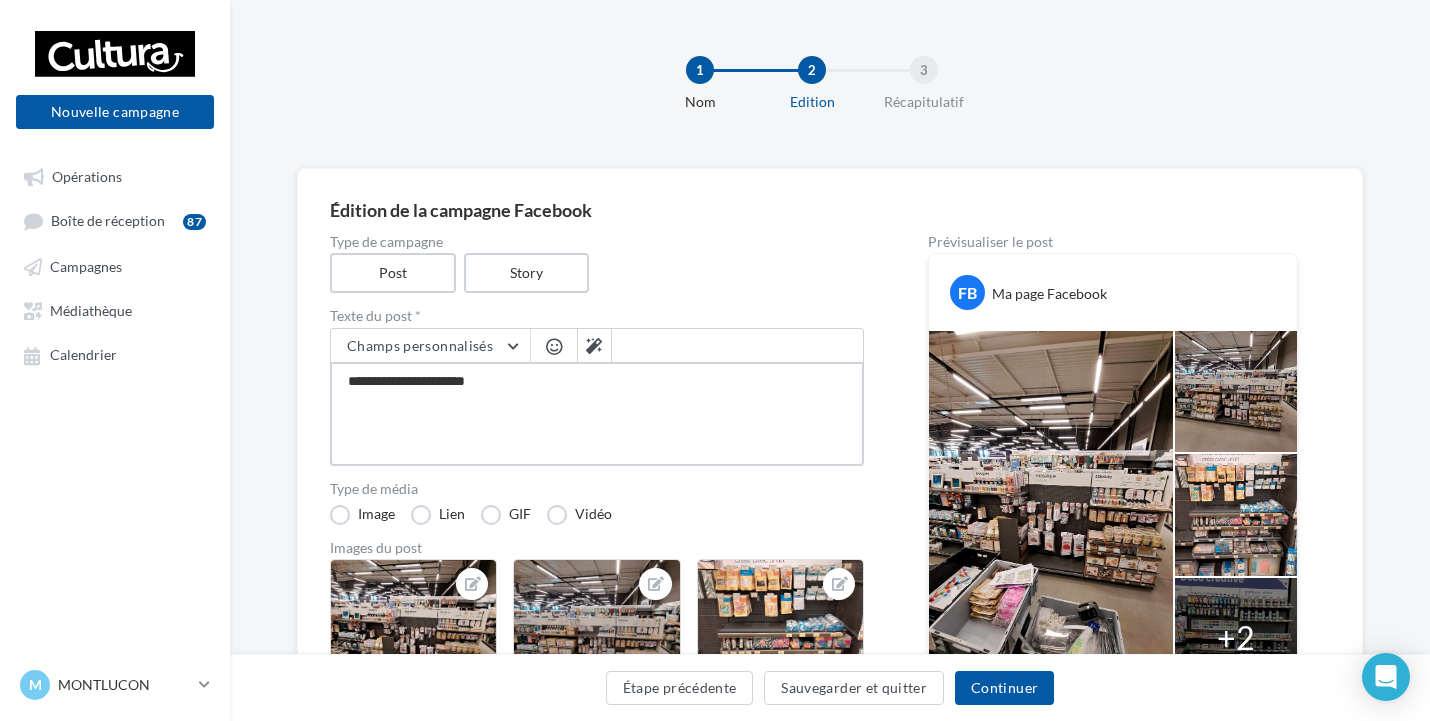 type on "**********" 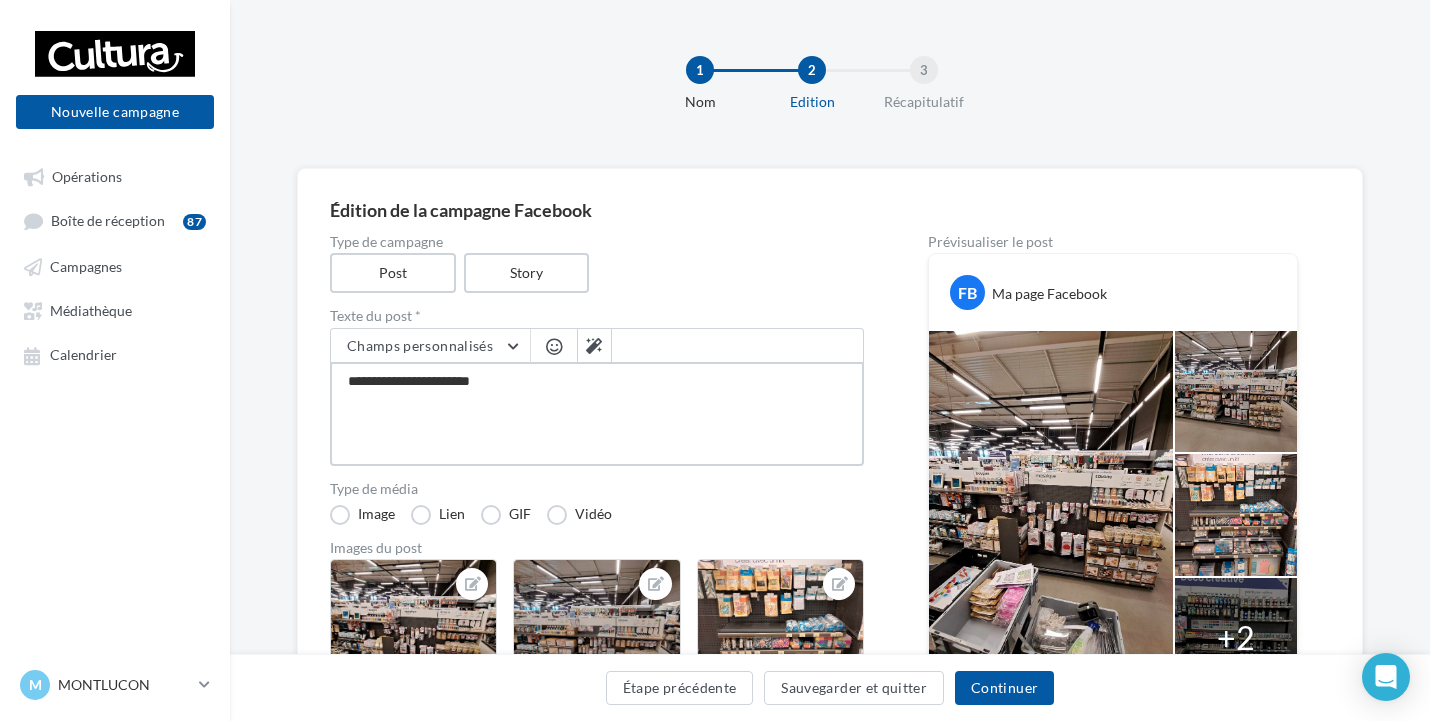 type on "**********" 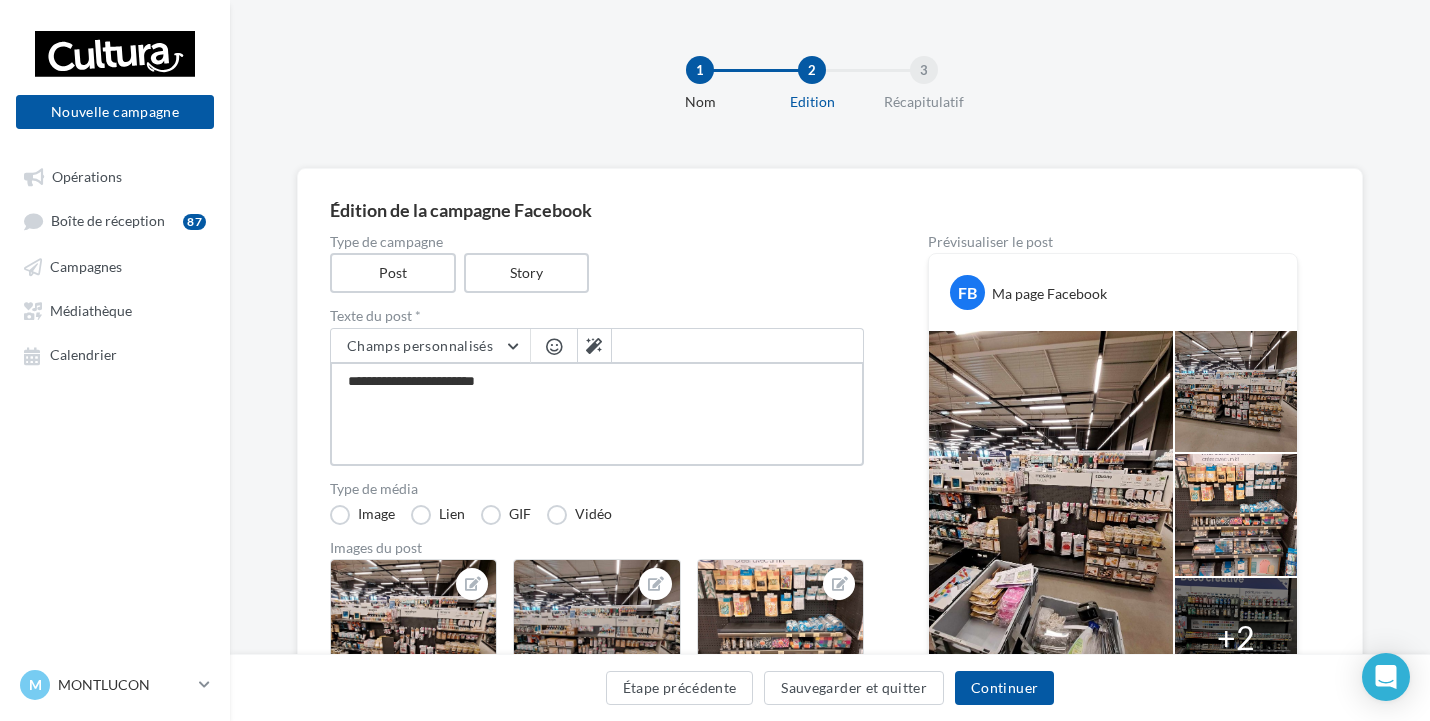 type on "**********" 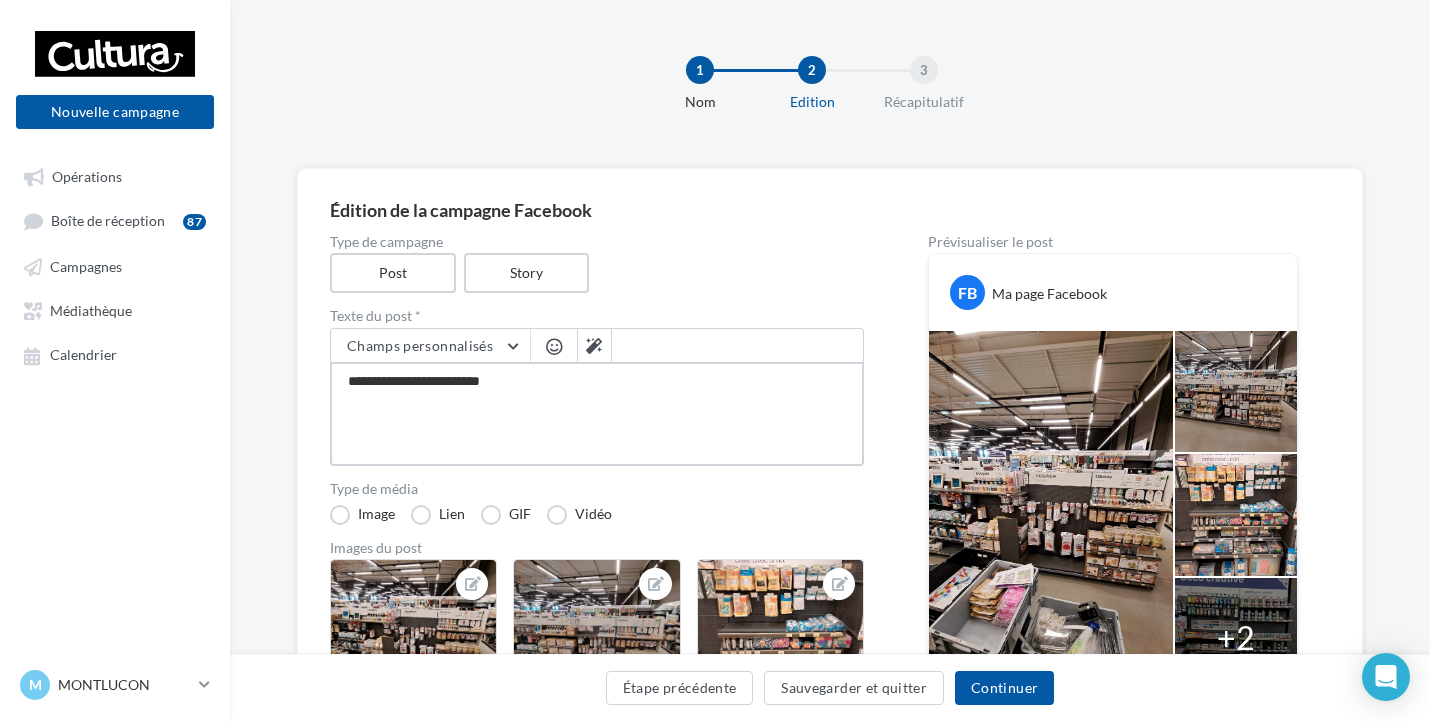 type on "**********" 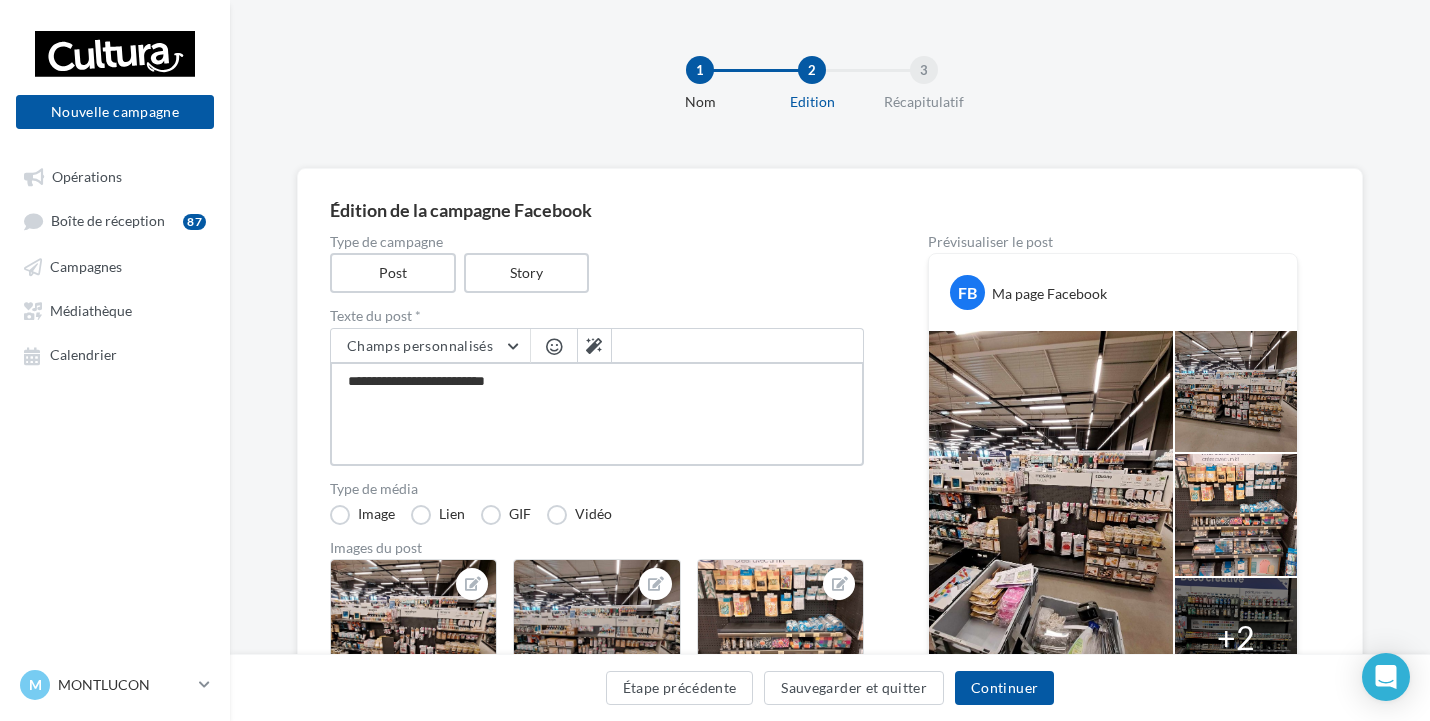 type on "**********" 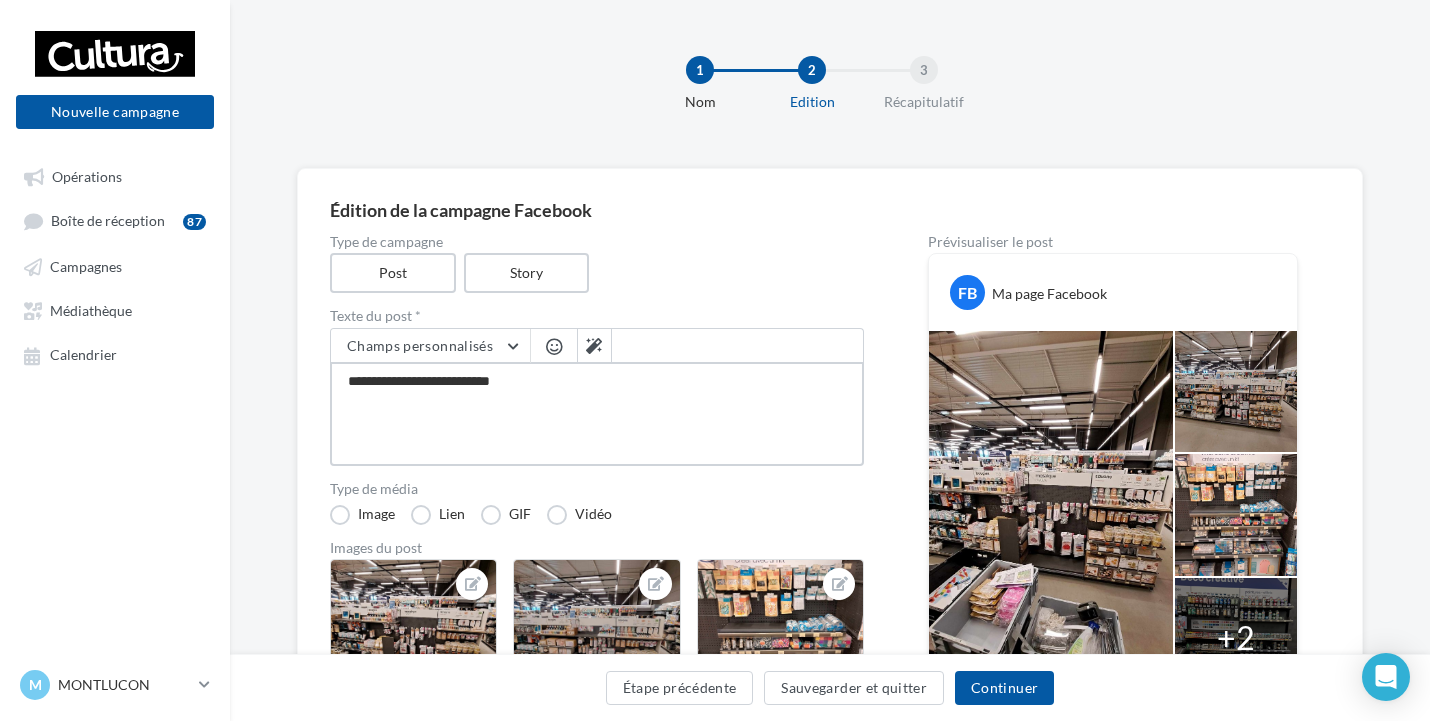 type on "**********" 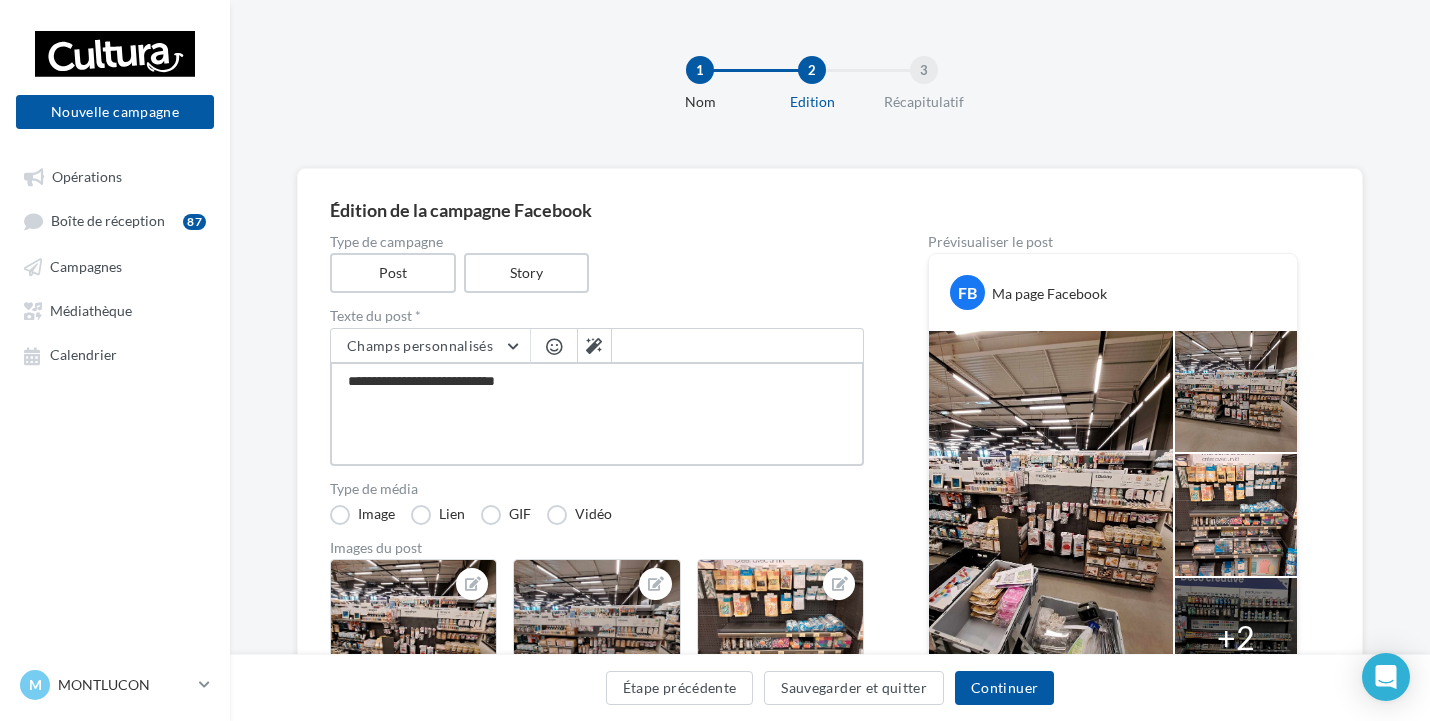 type on "**********" 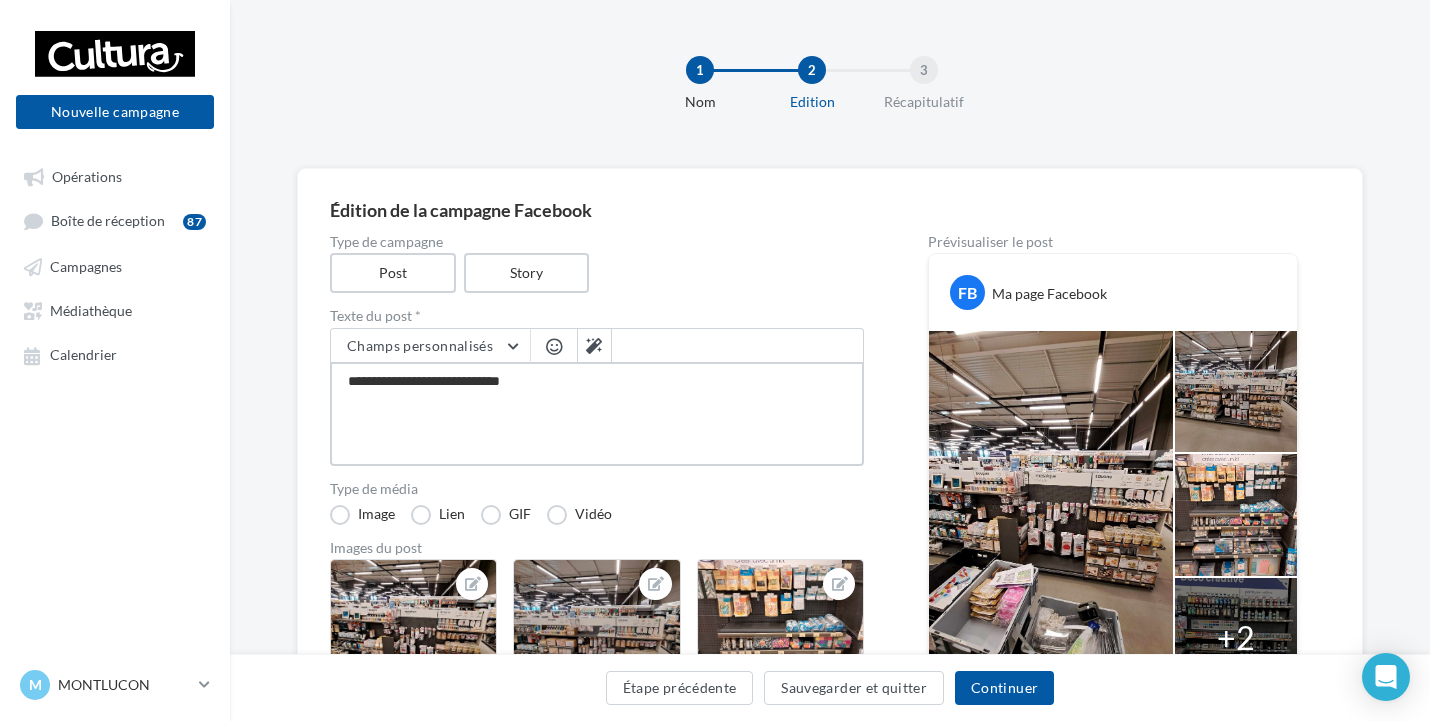 type on "**********" 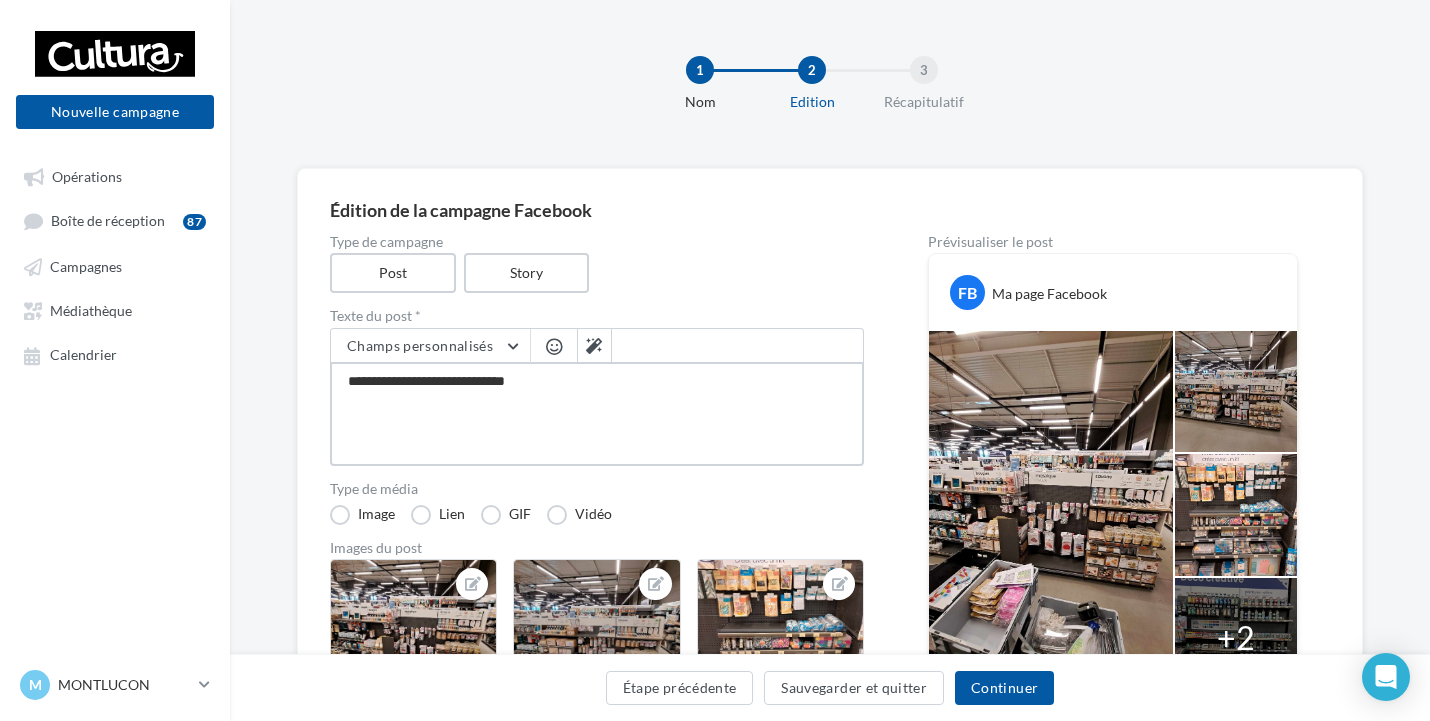 type on "**********" 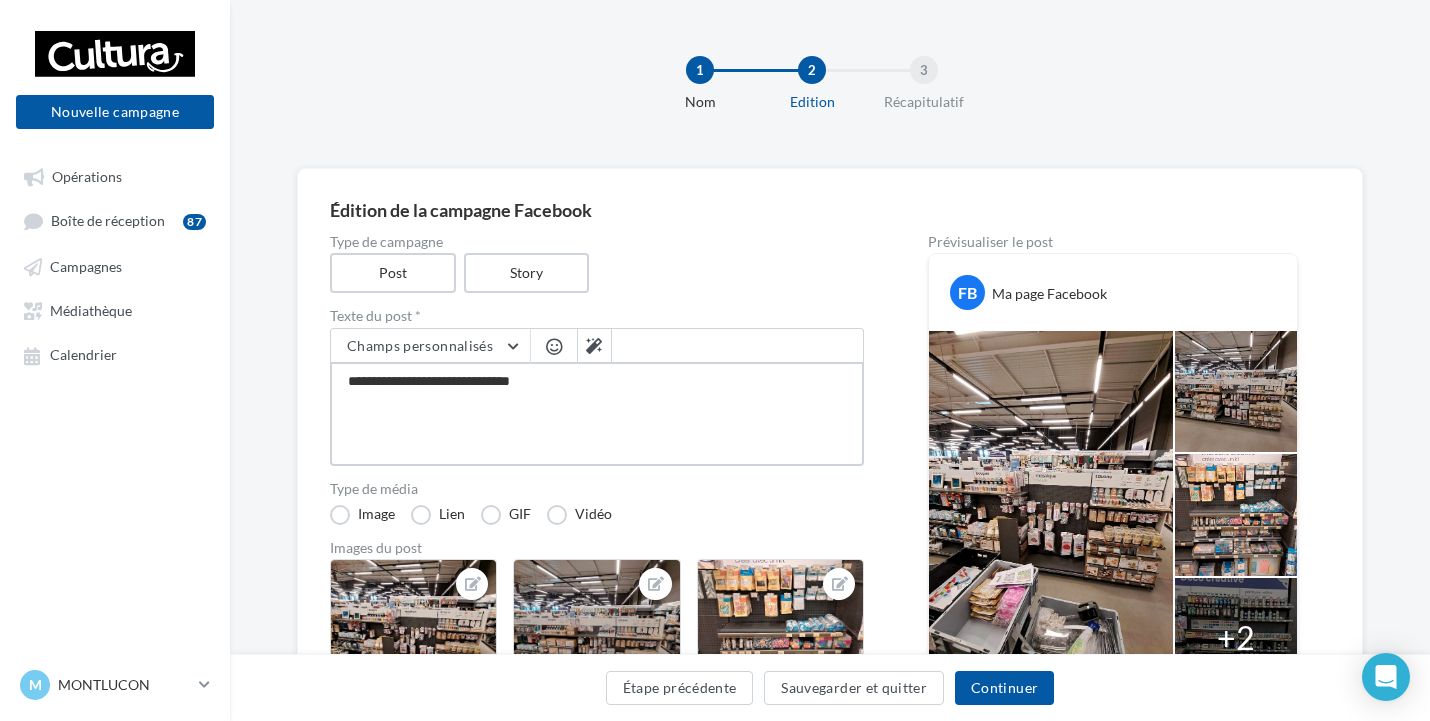 type on "**********" 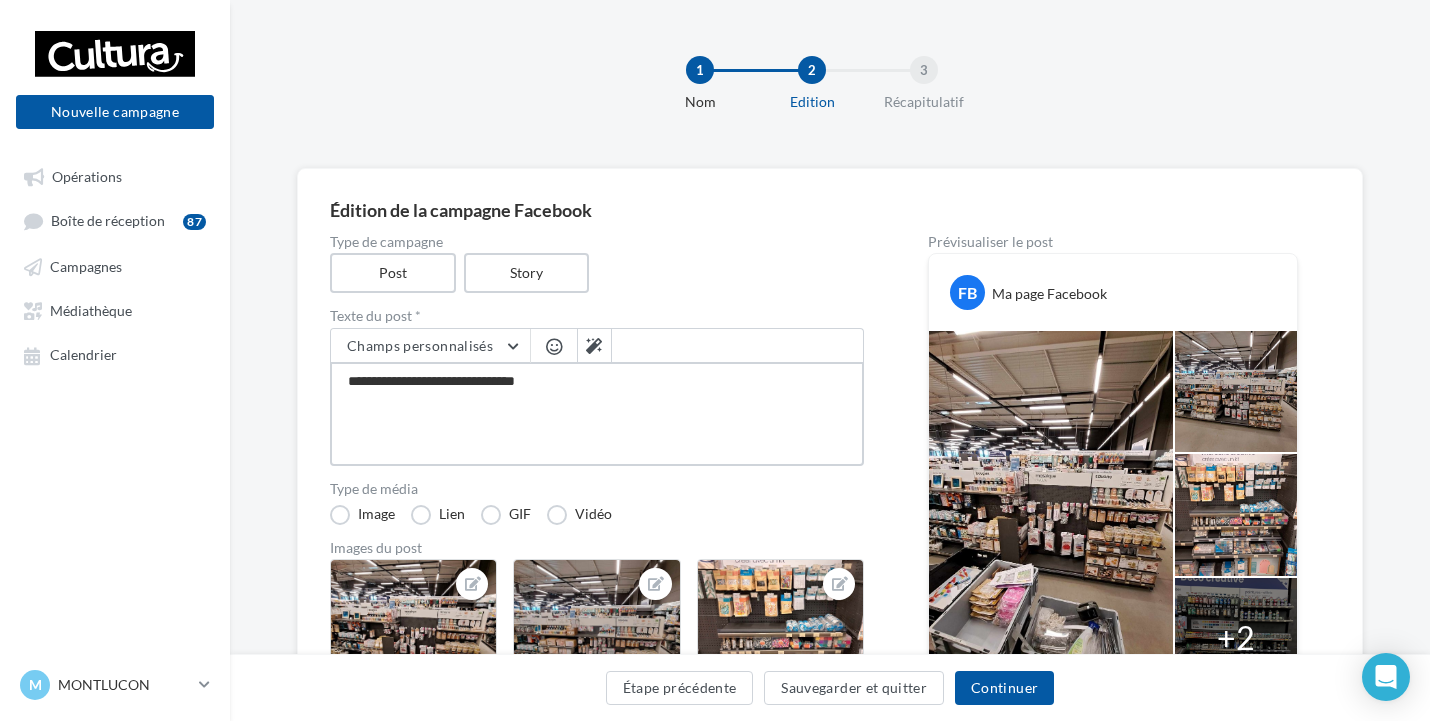 type on "**********" 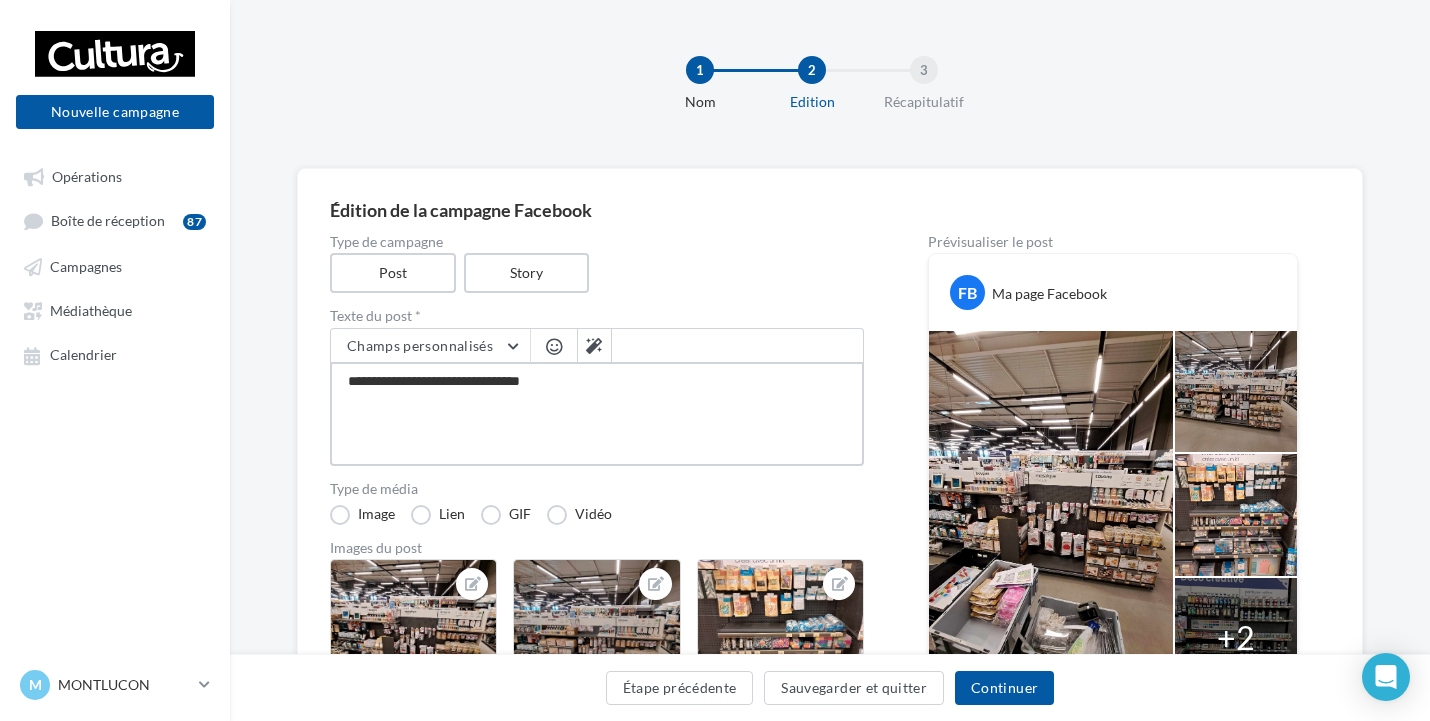 type on "**********" 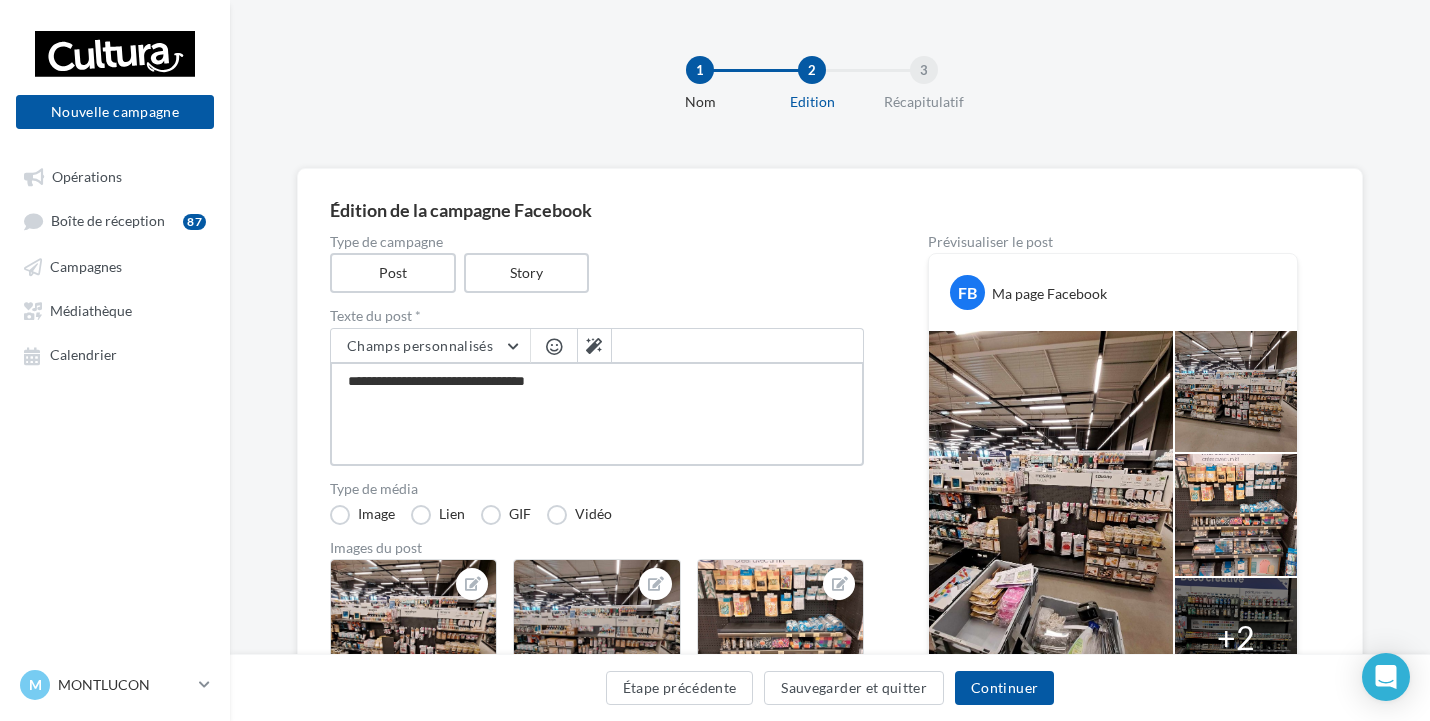 type on "**********" 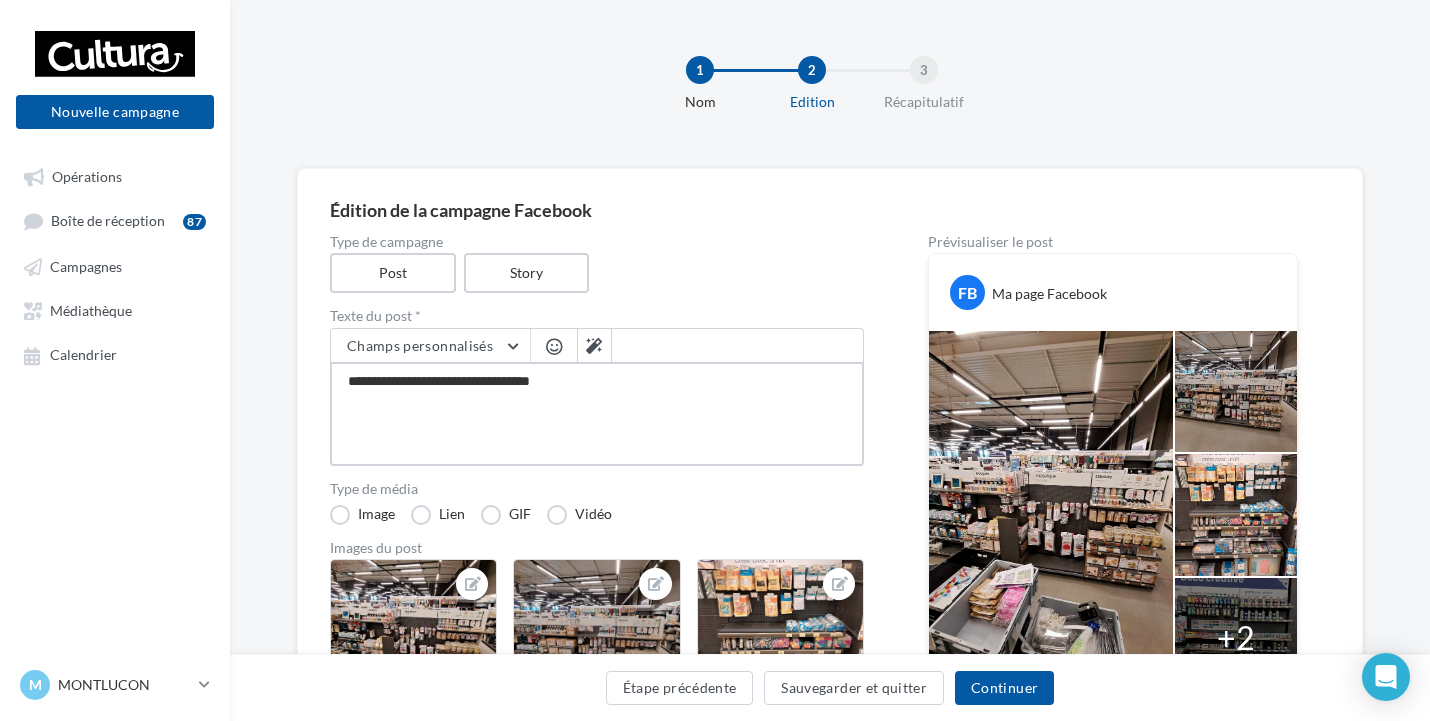 type on "**********" 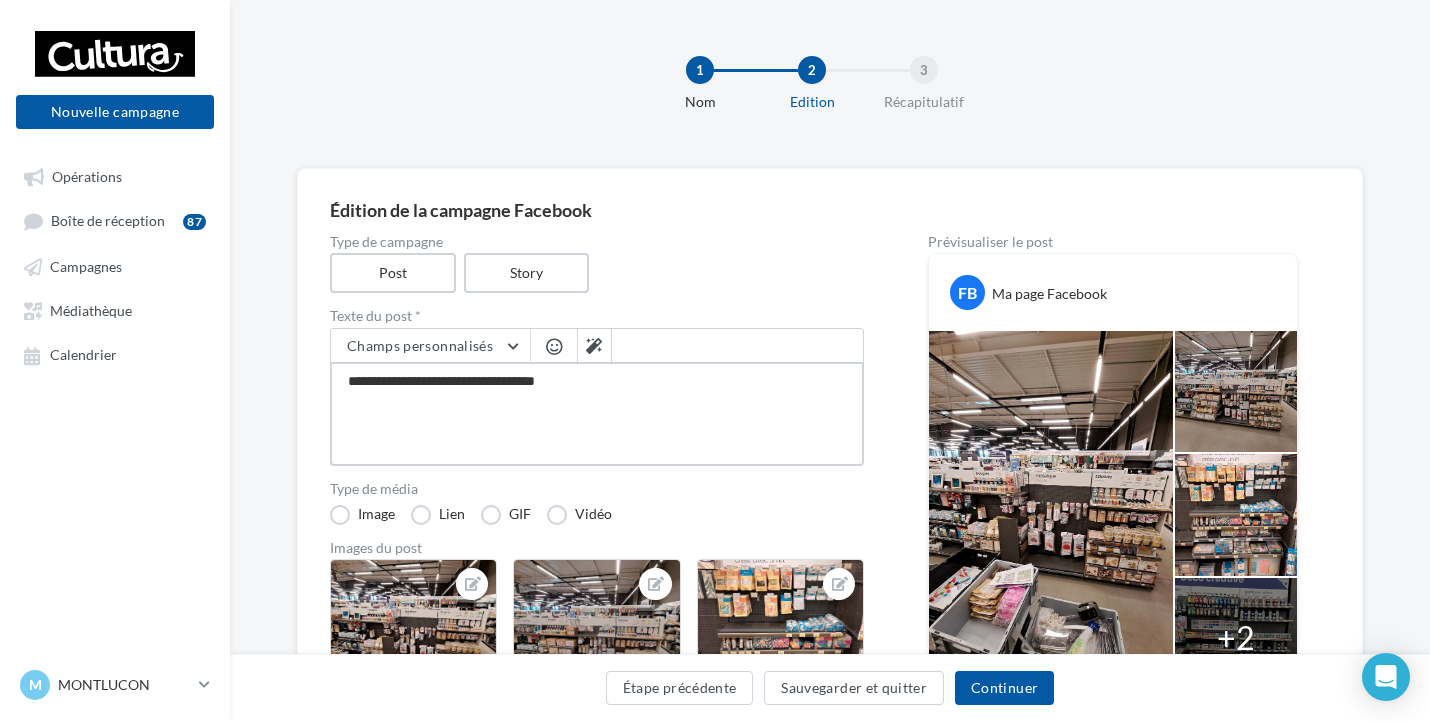 type on "**********" 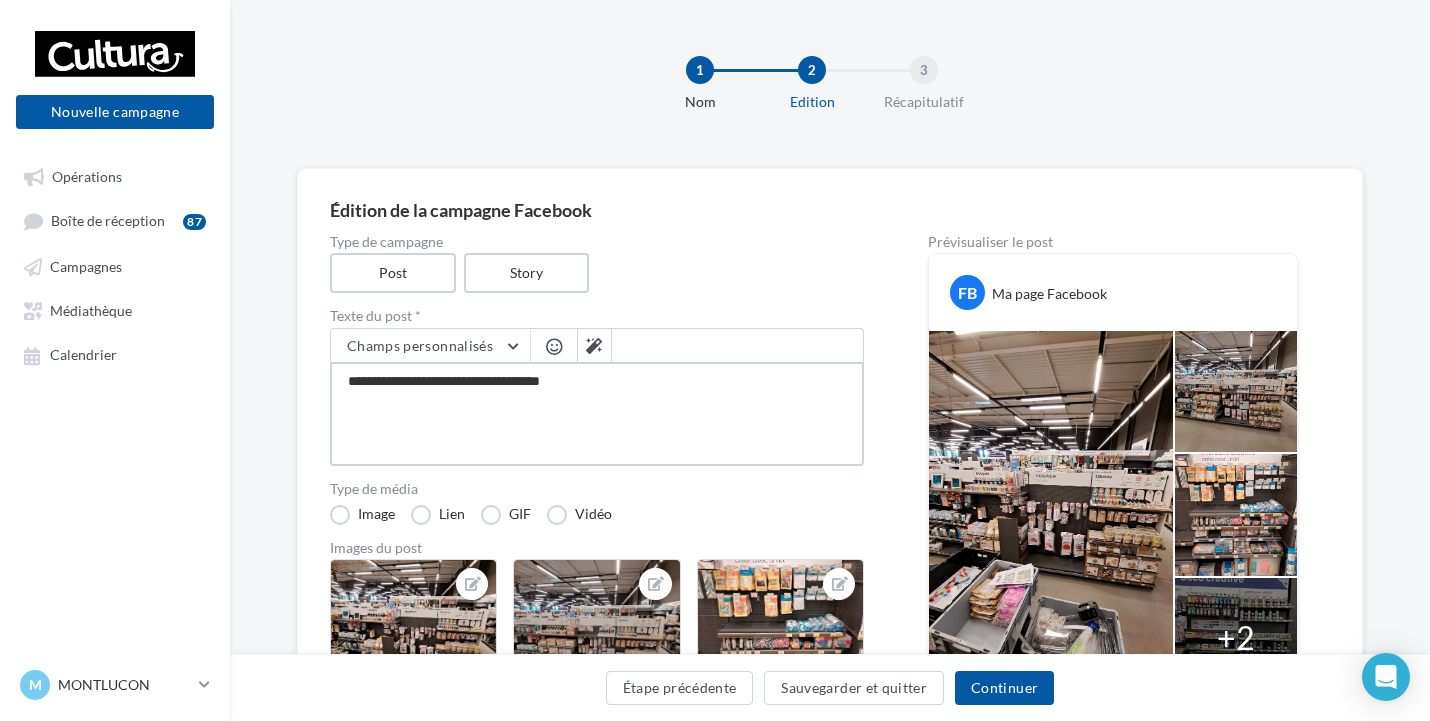 type on "**********" 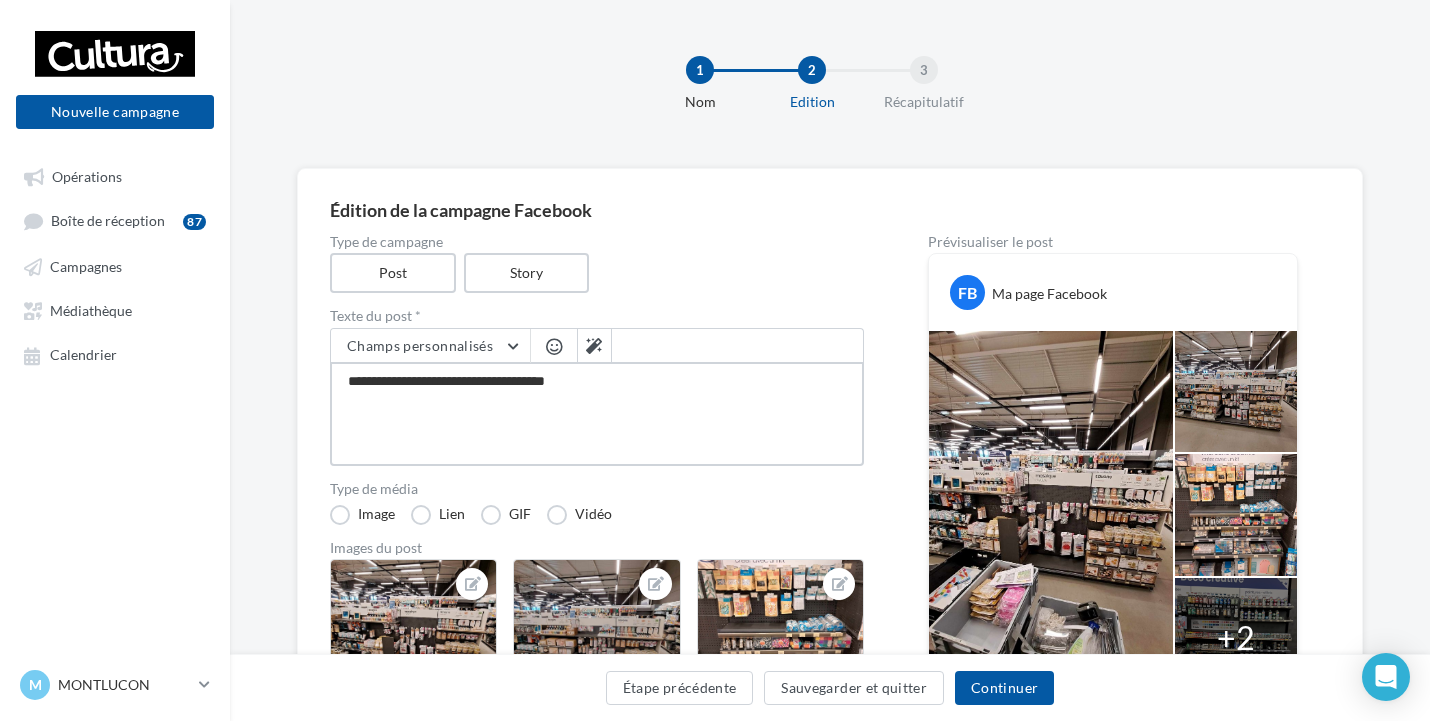 type on "**********" 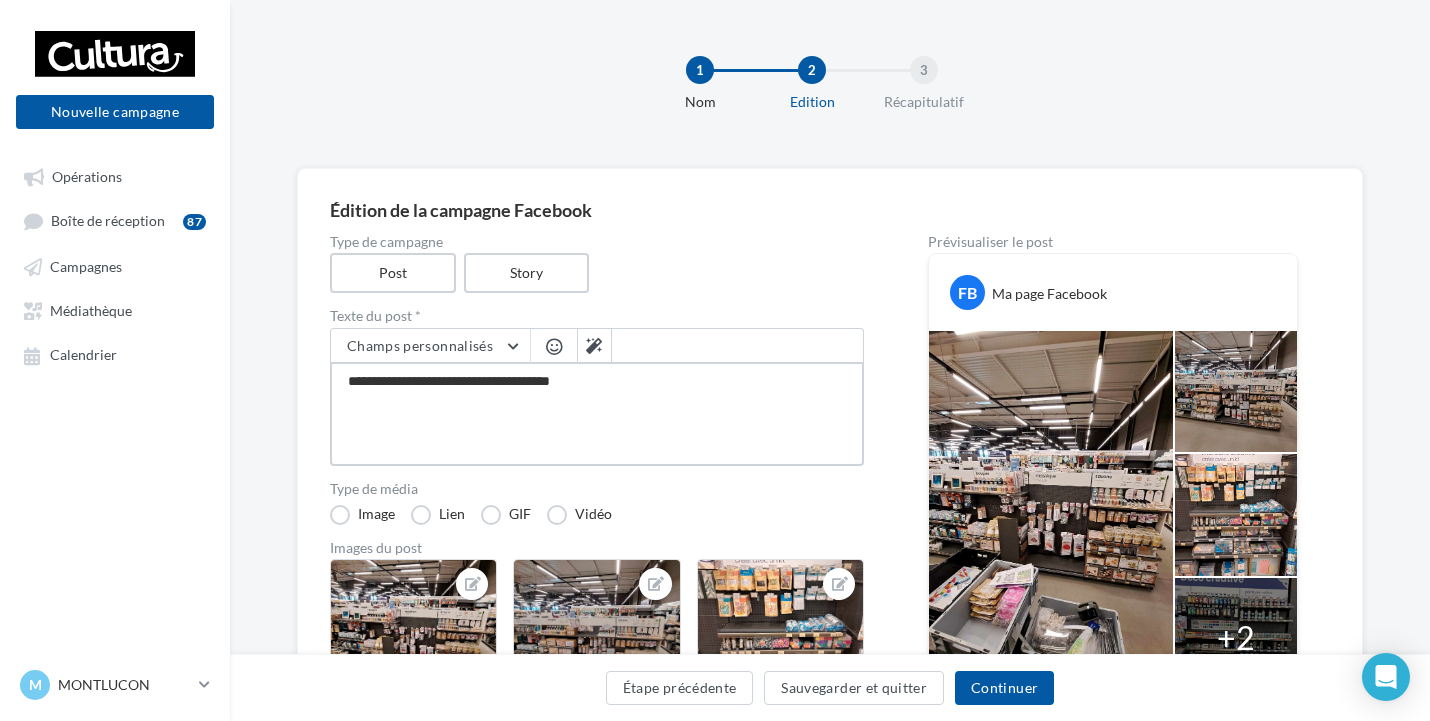 type on "**********" 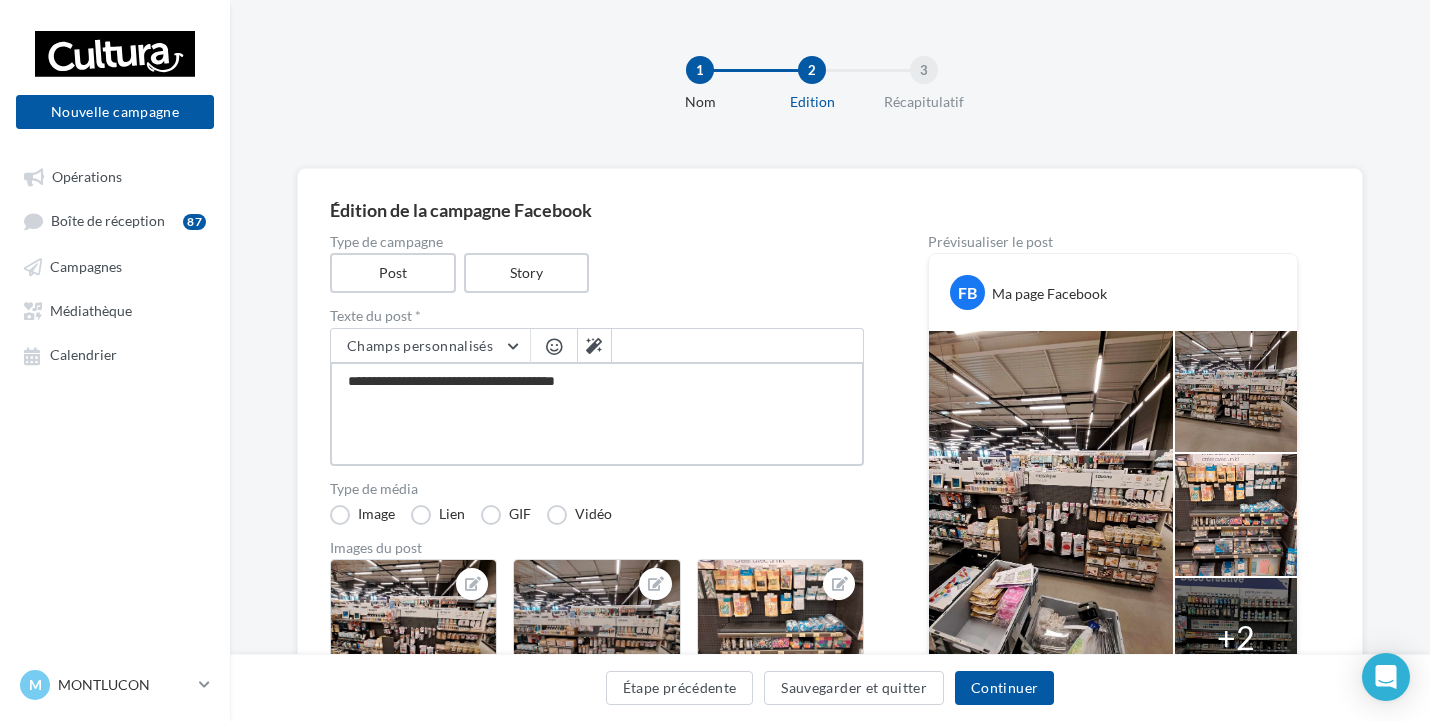 type on "**********" 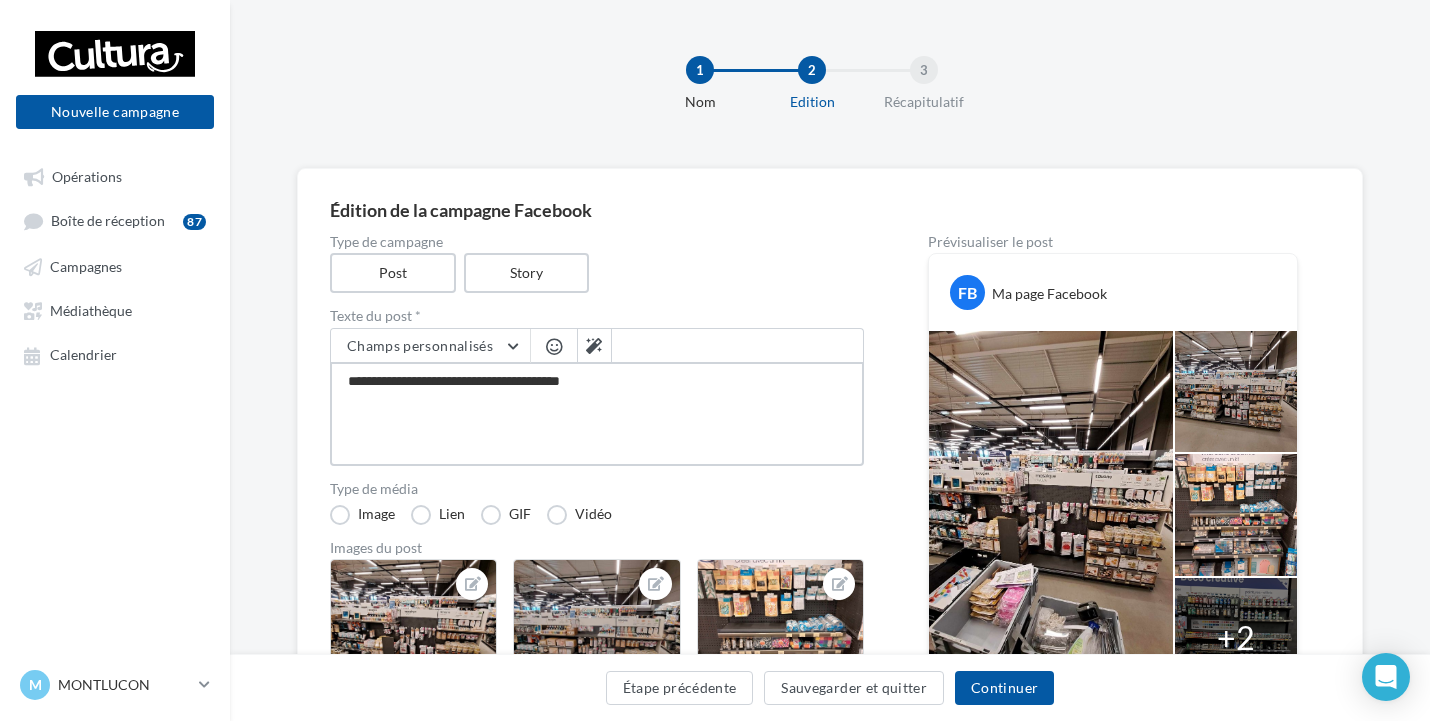 type on "**********" 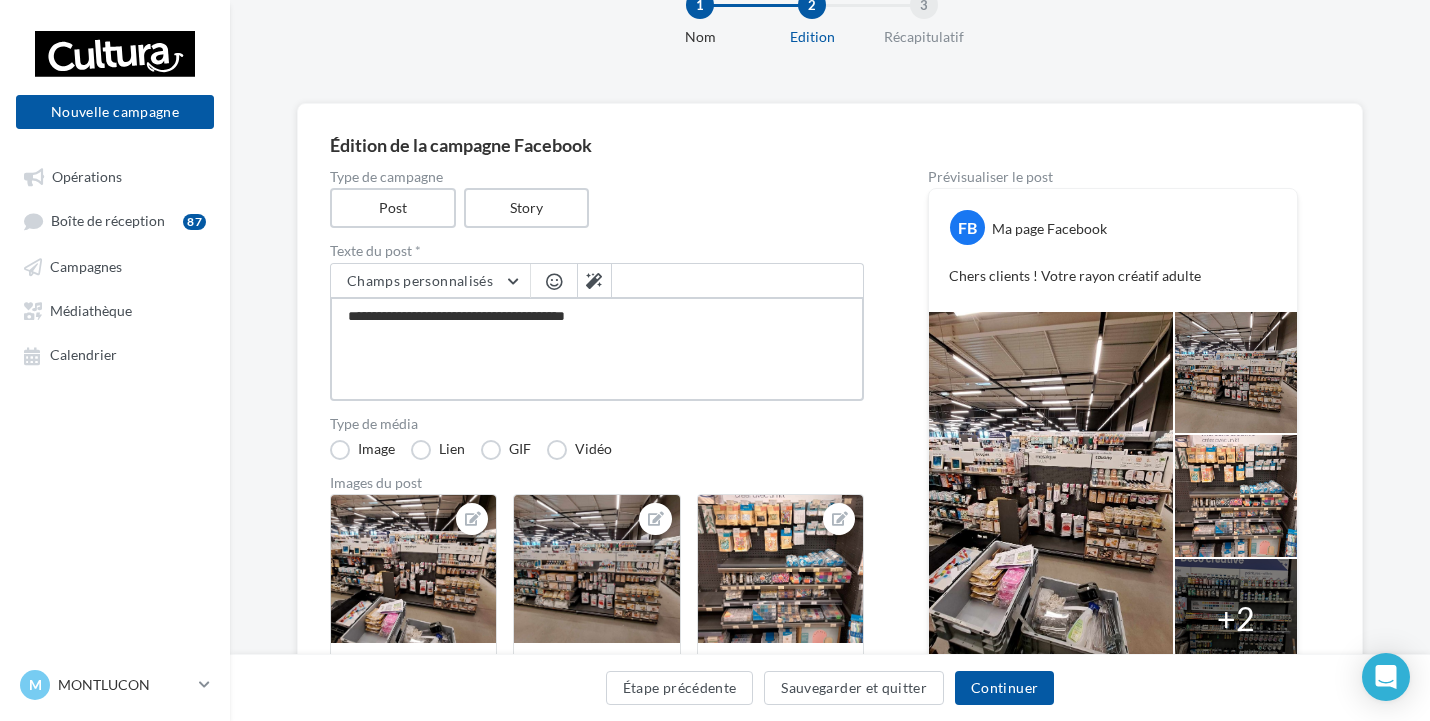 scroll, scrollTop: 100, scrollLeft: 0, axis: vertical 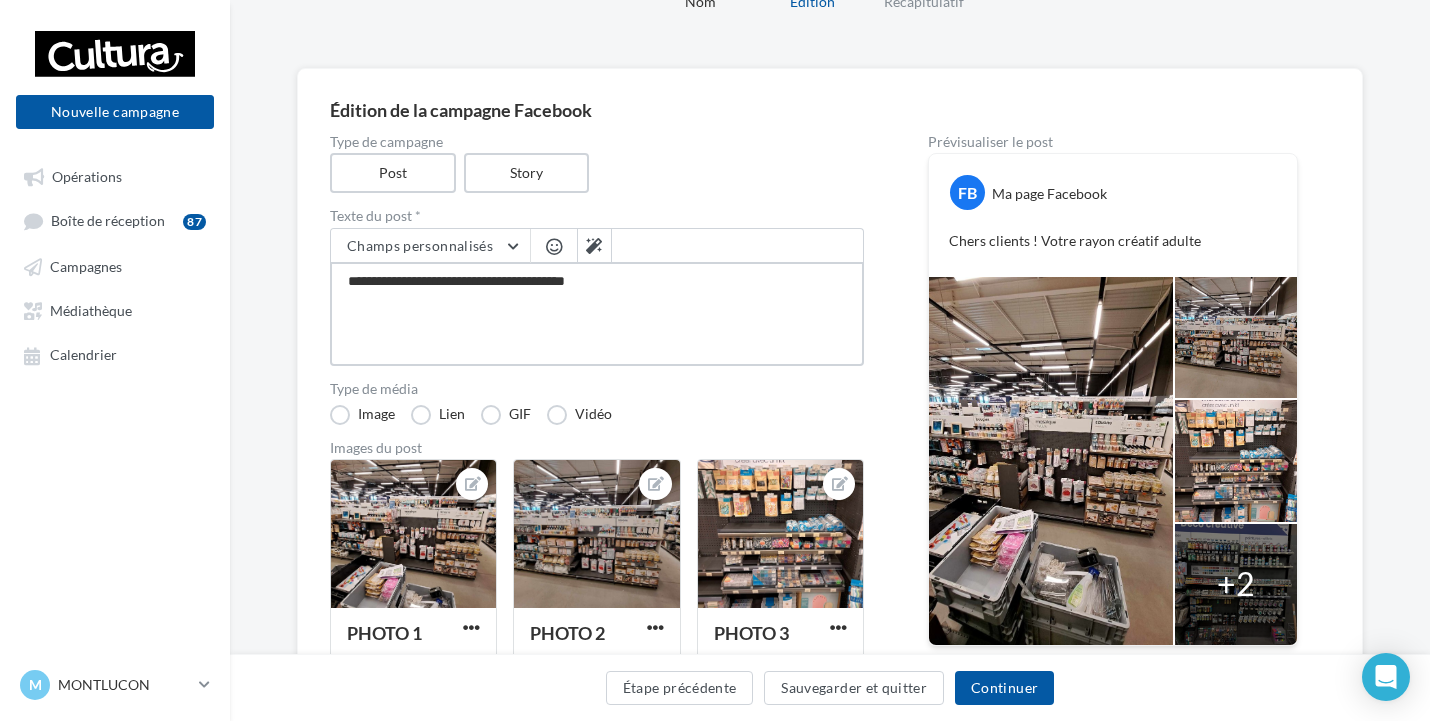 drag, startPoint x: 618, startPoint y: 289, endPoint x: 557, endPoint y: 290, distance: 61.008198 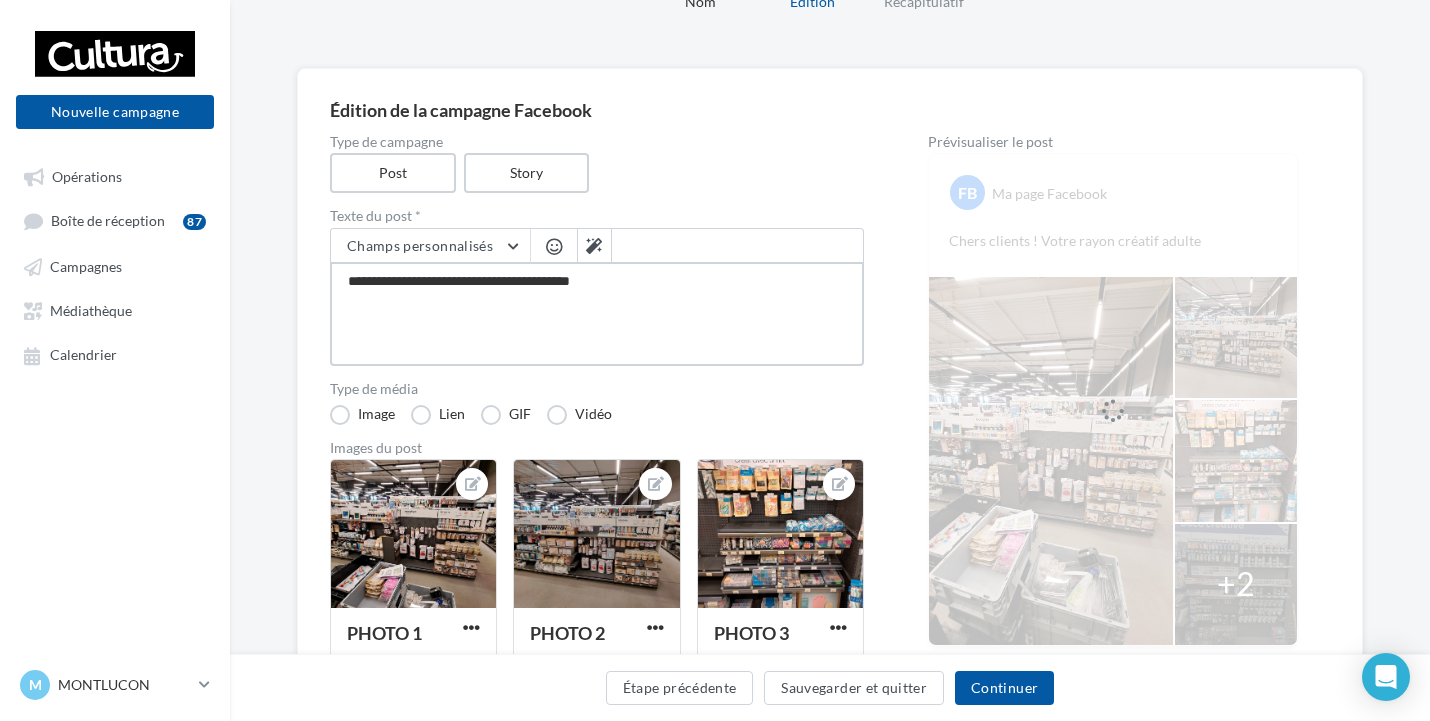 type on "**********" 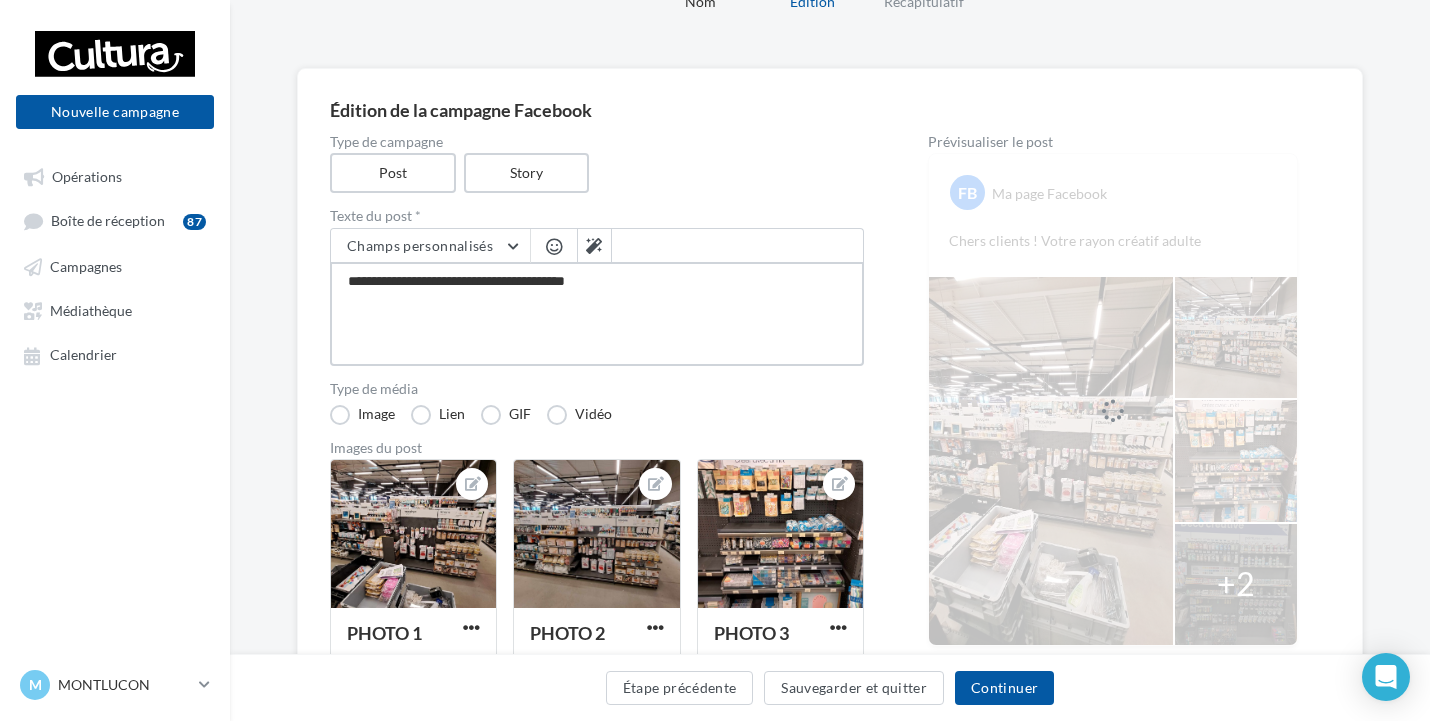 type on "**********" 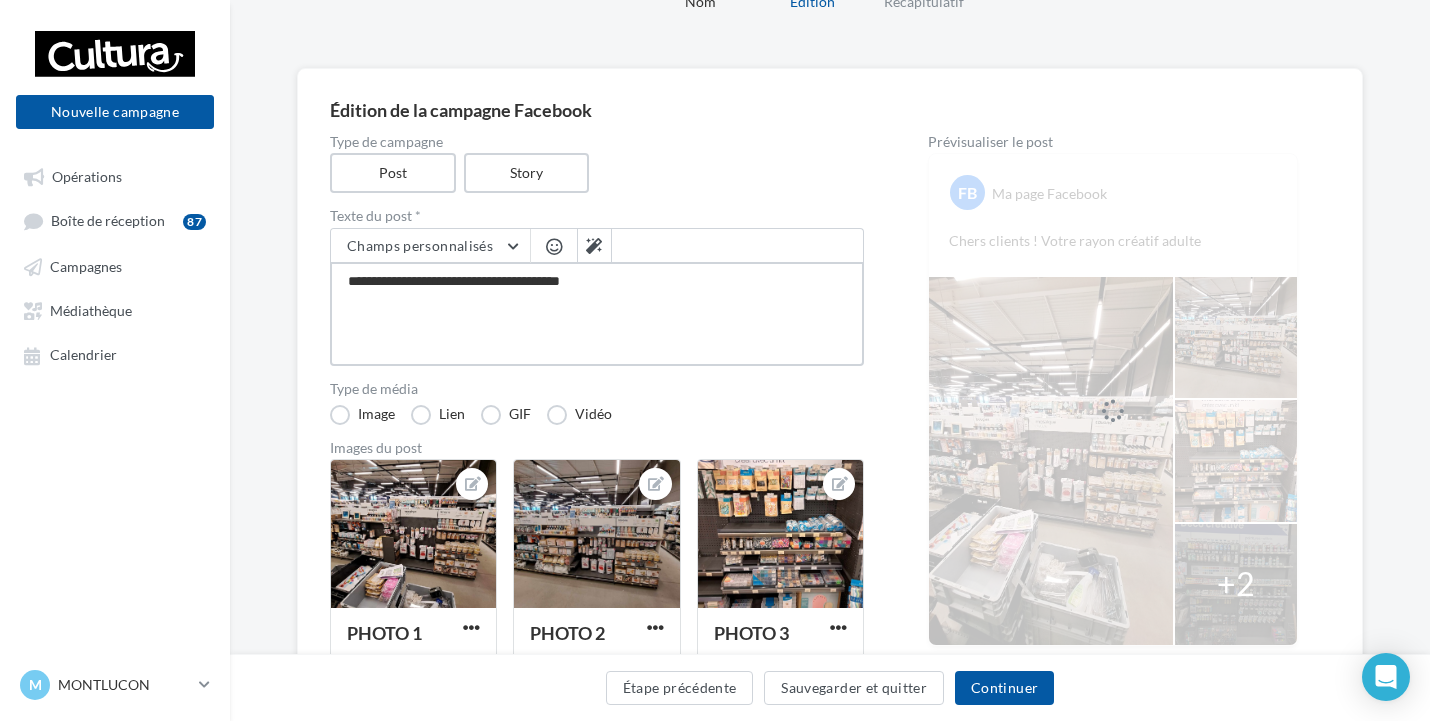 type on "**********" 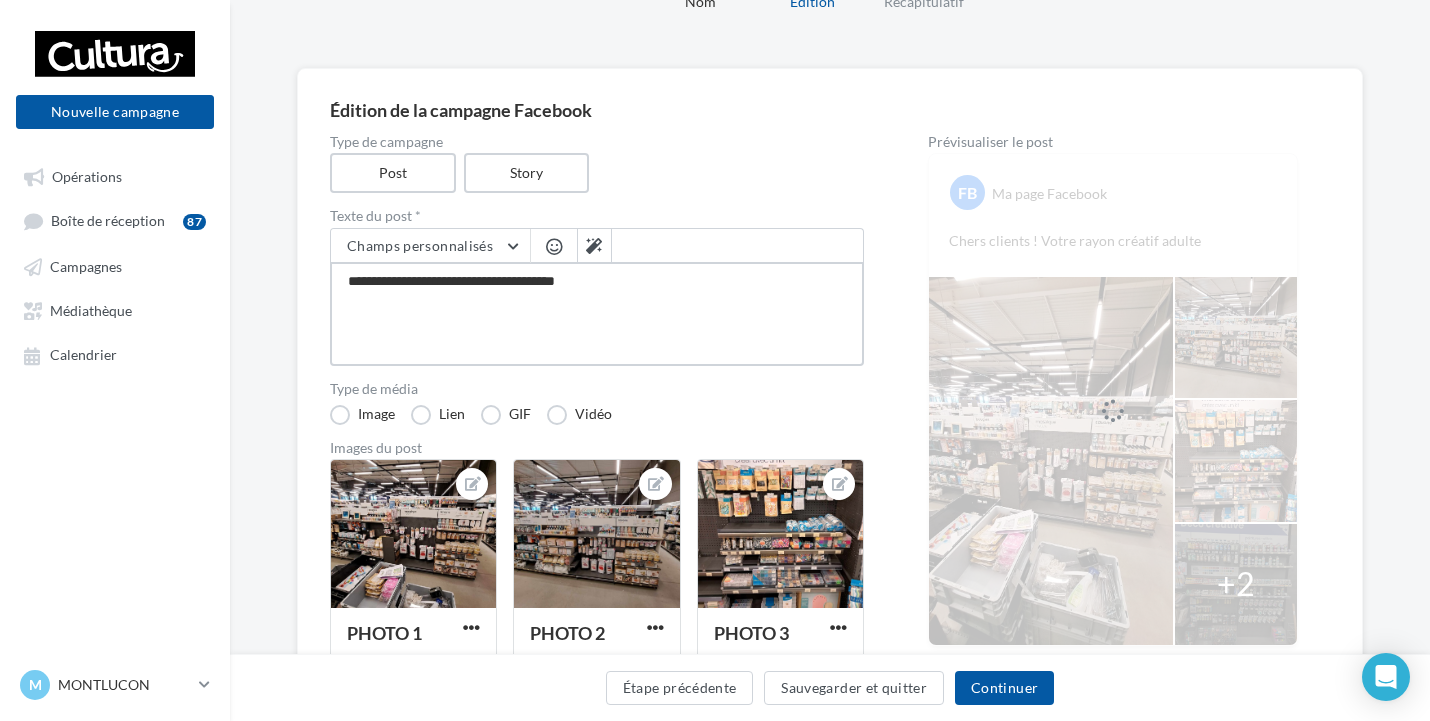 type on "**********" 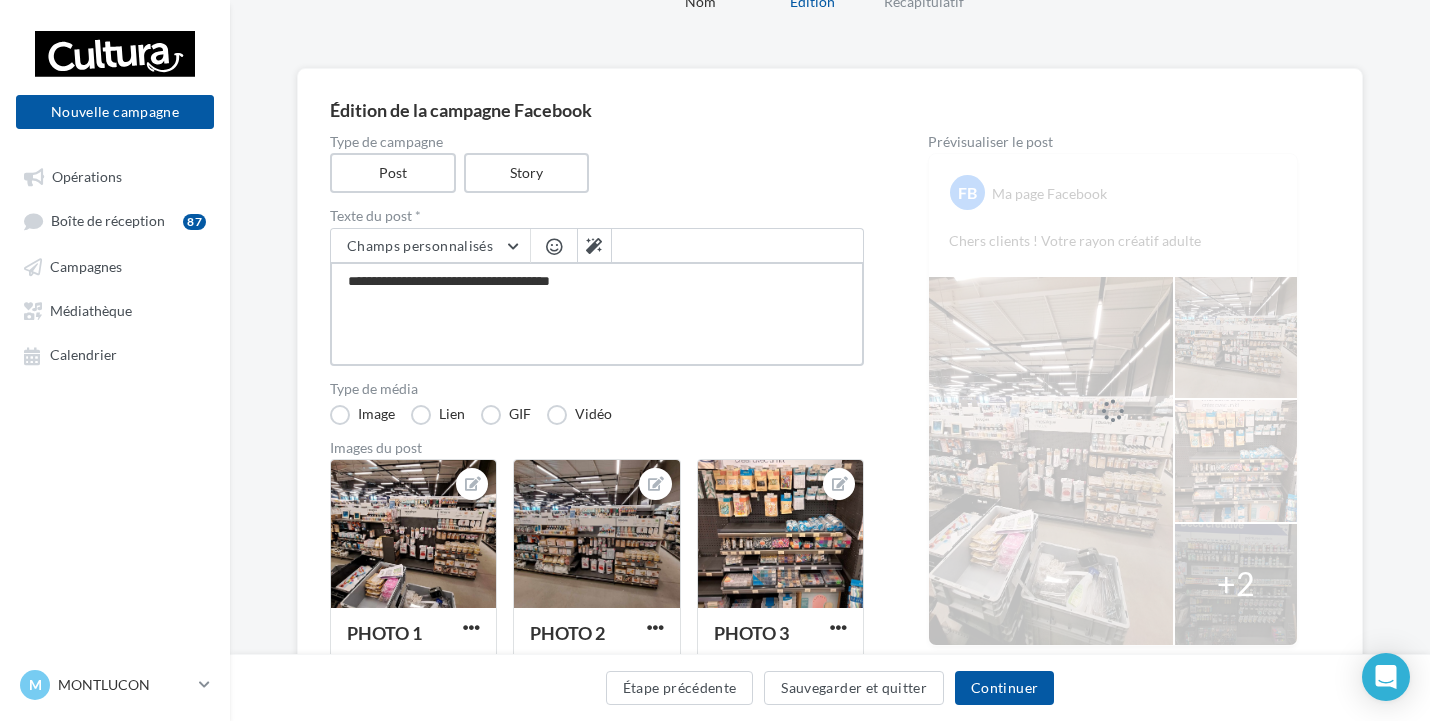 type on "**********" 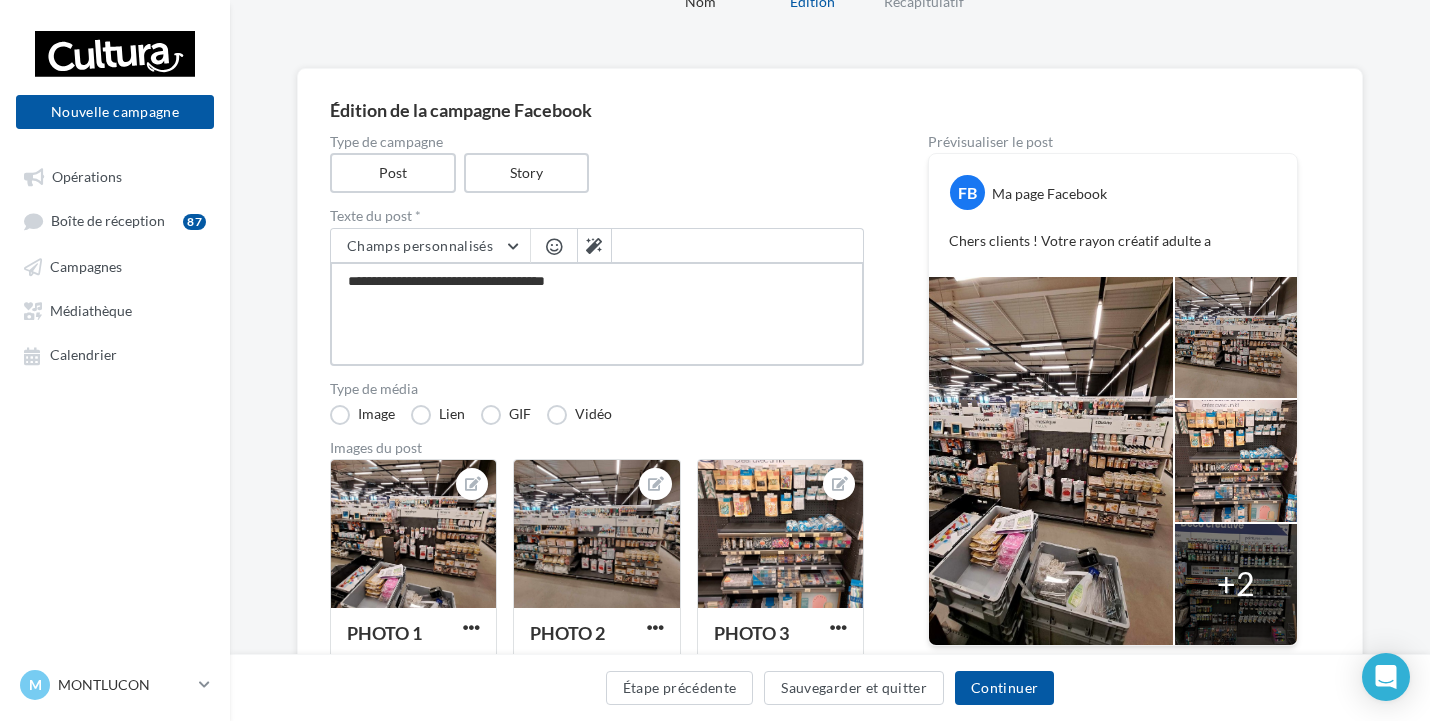 type on "**********" 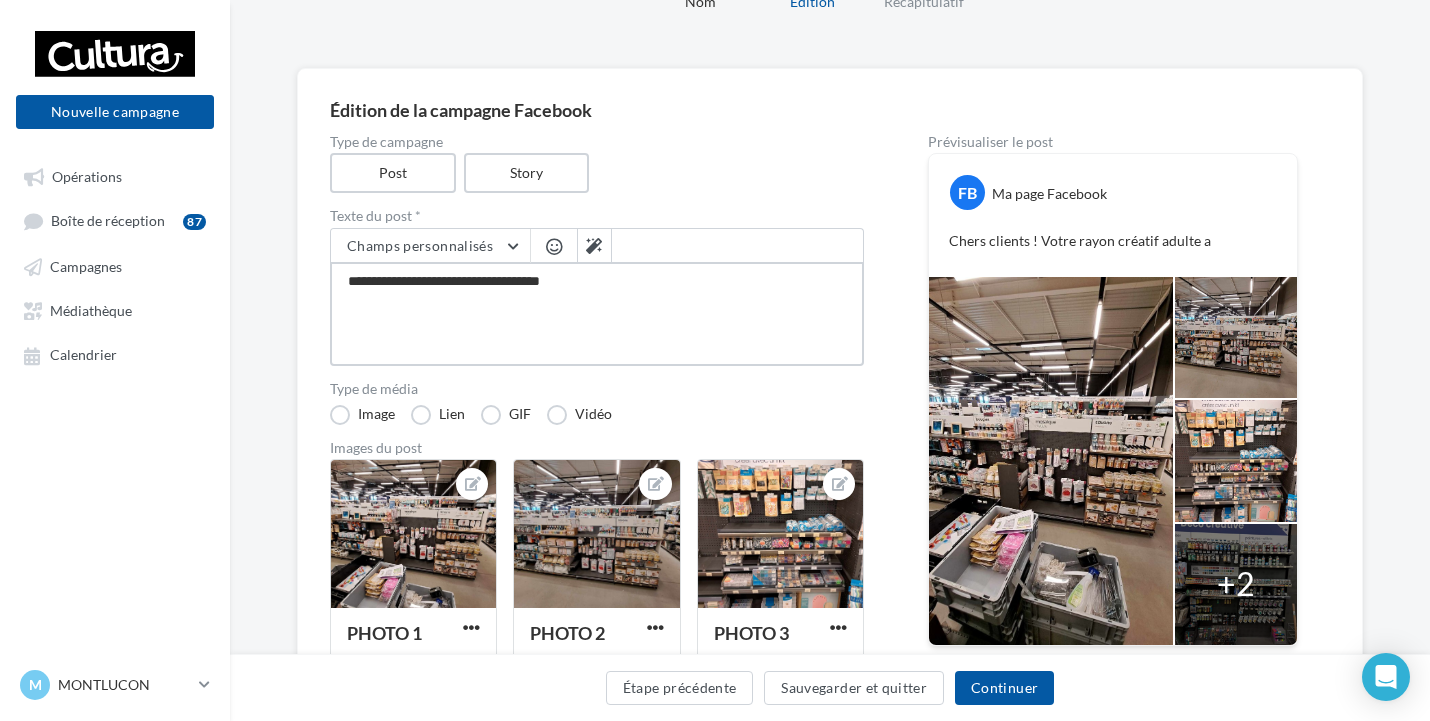 type on "**********" 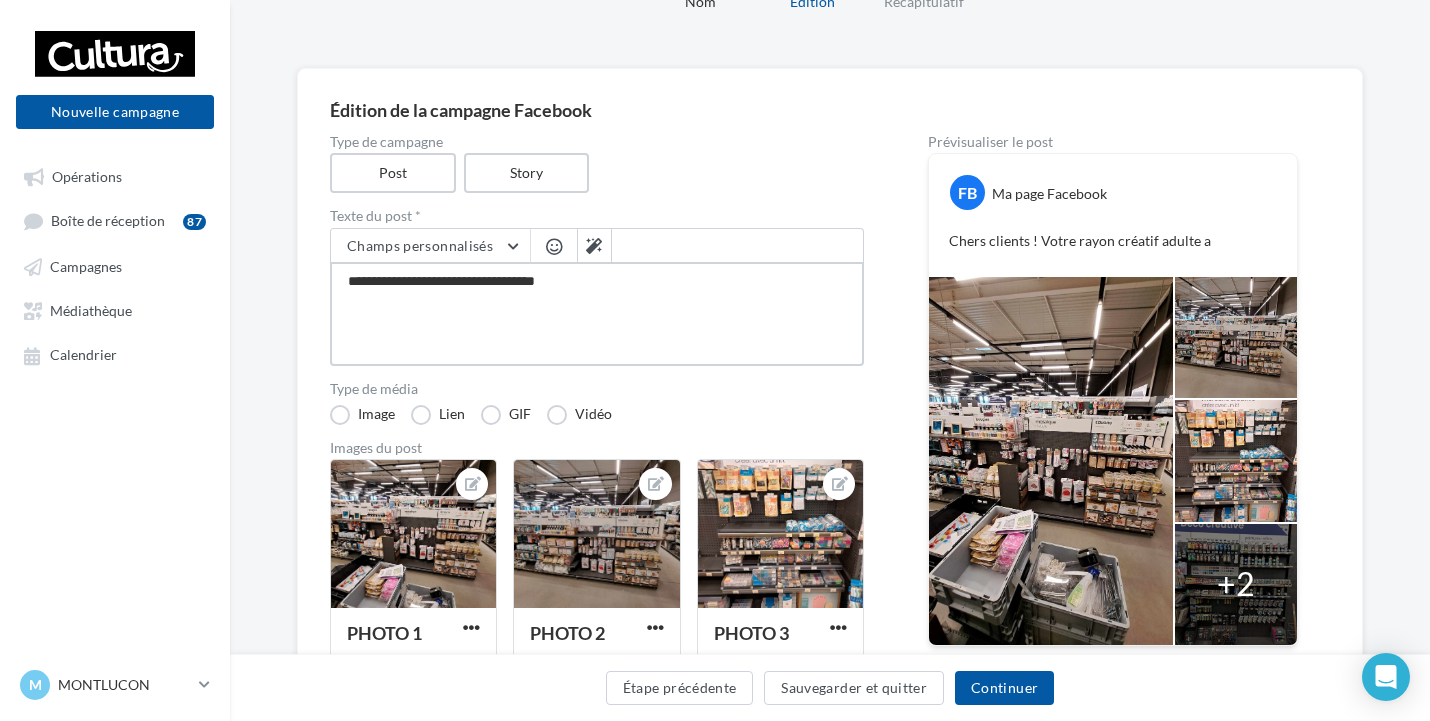 type on "**********" 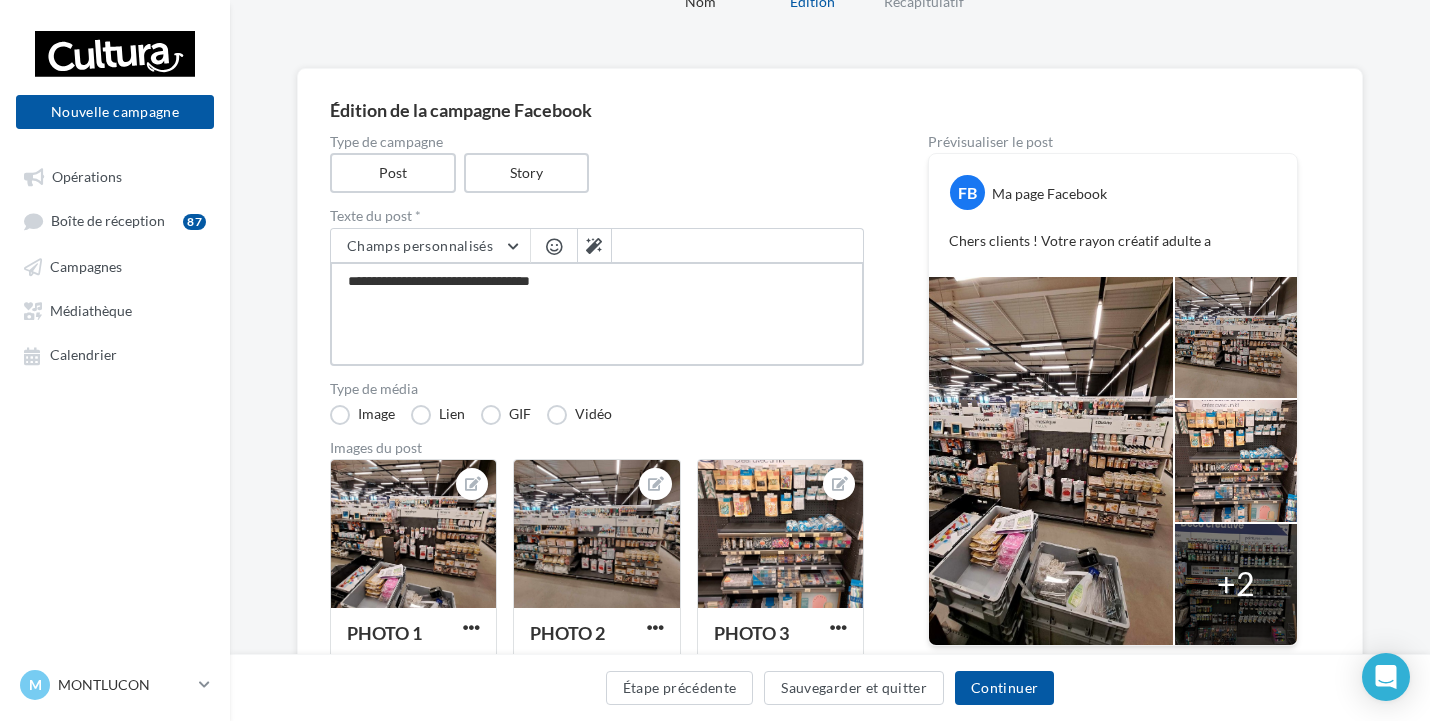 type on "**********" 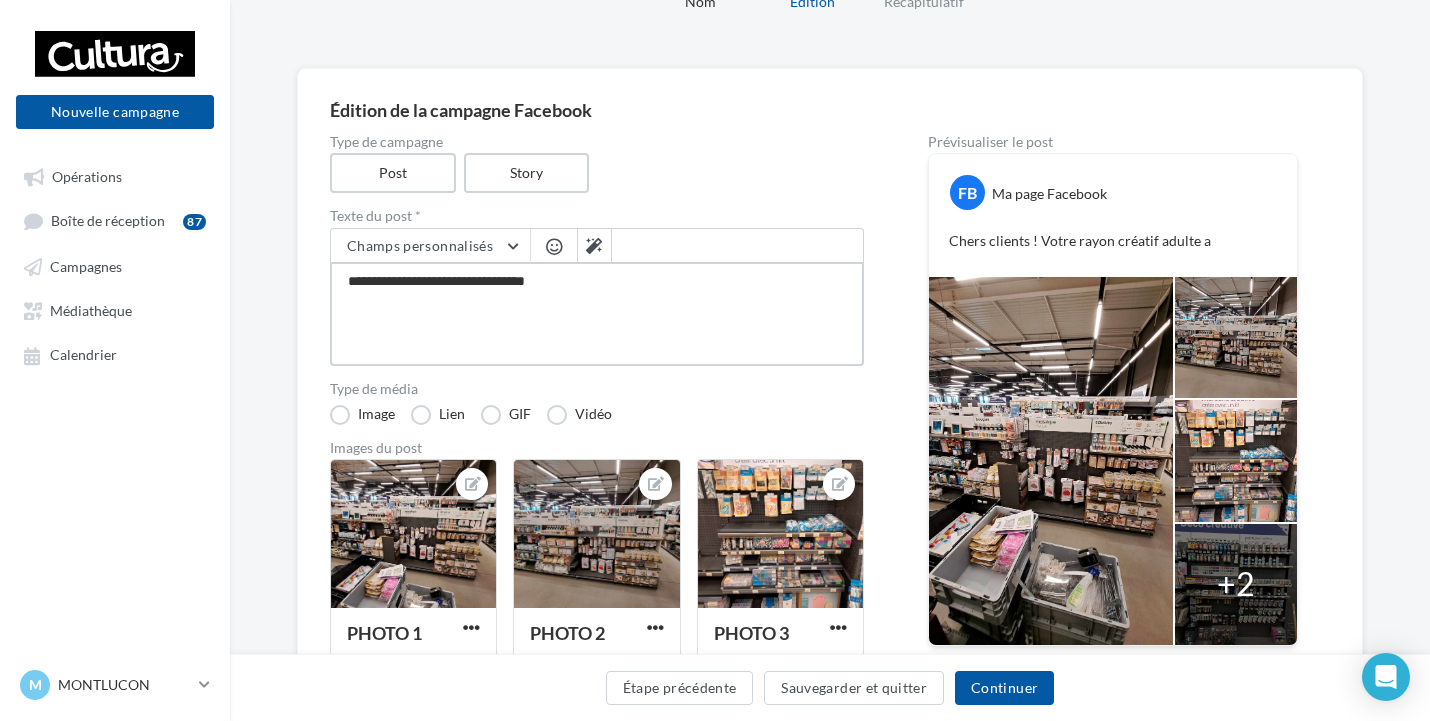 type on "**********" 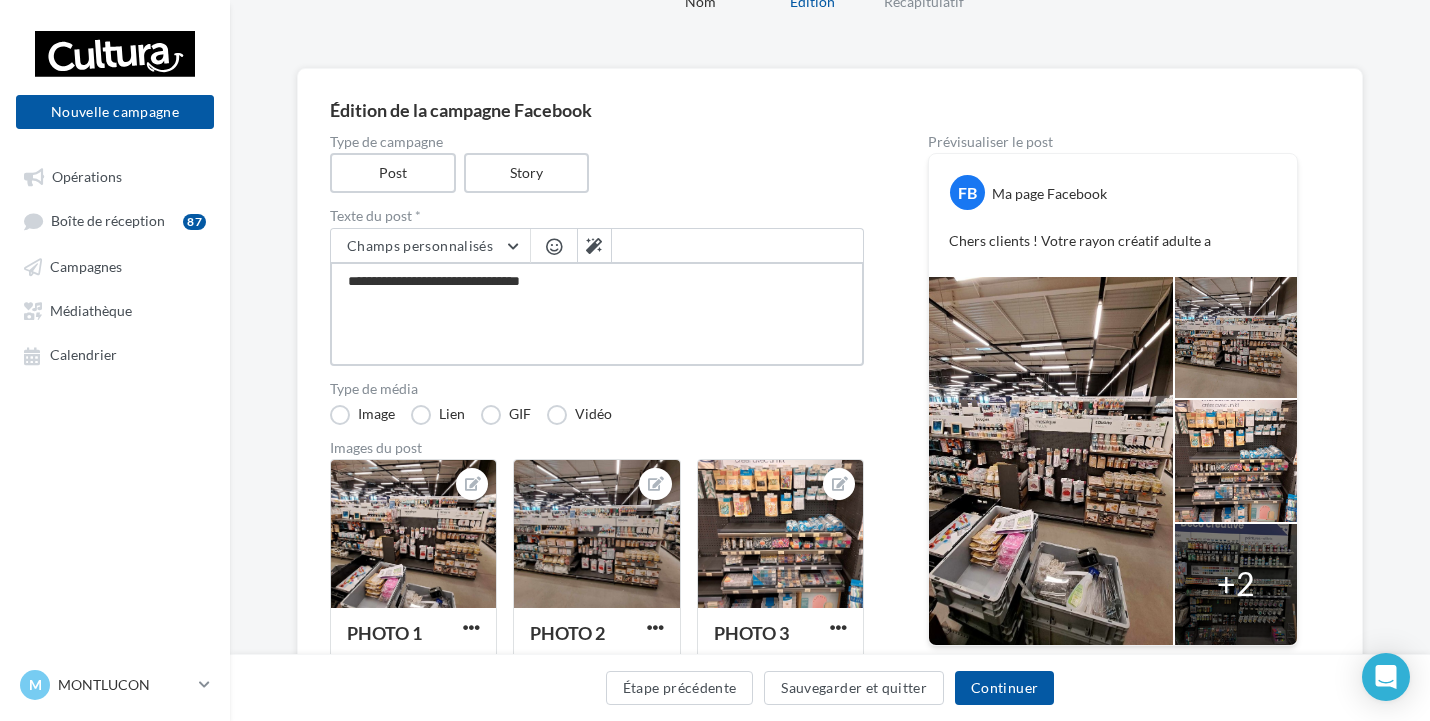 type on "**********" 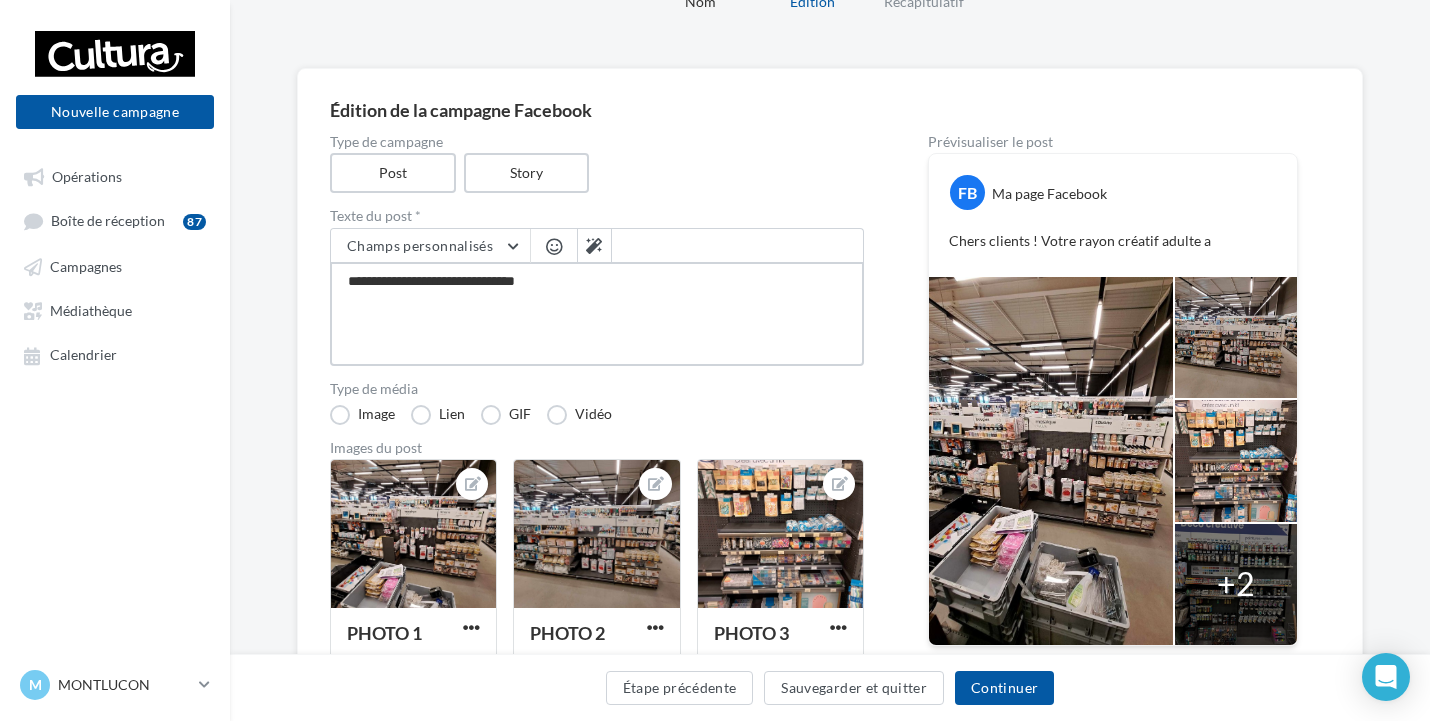 type on "**********" 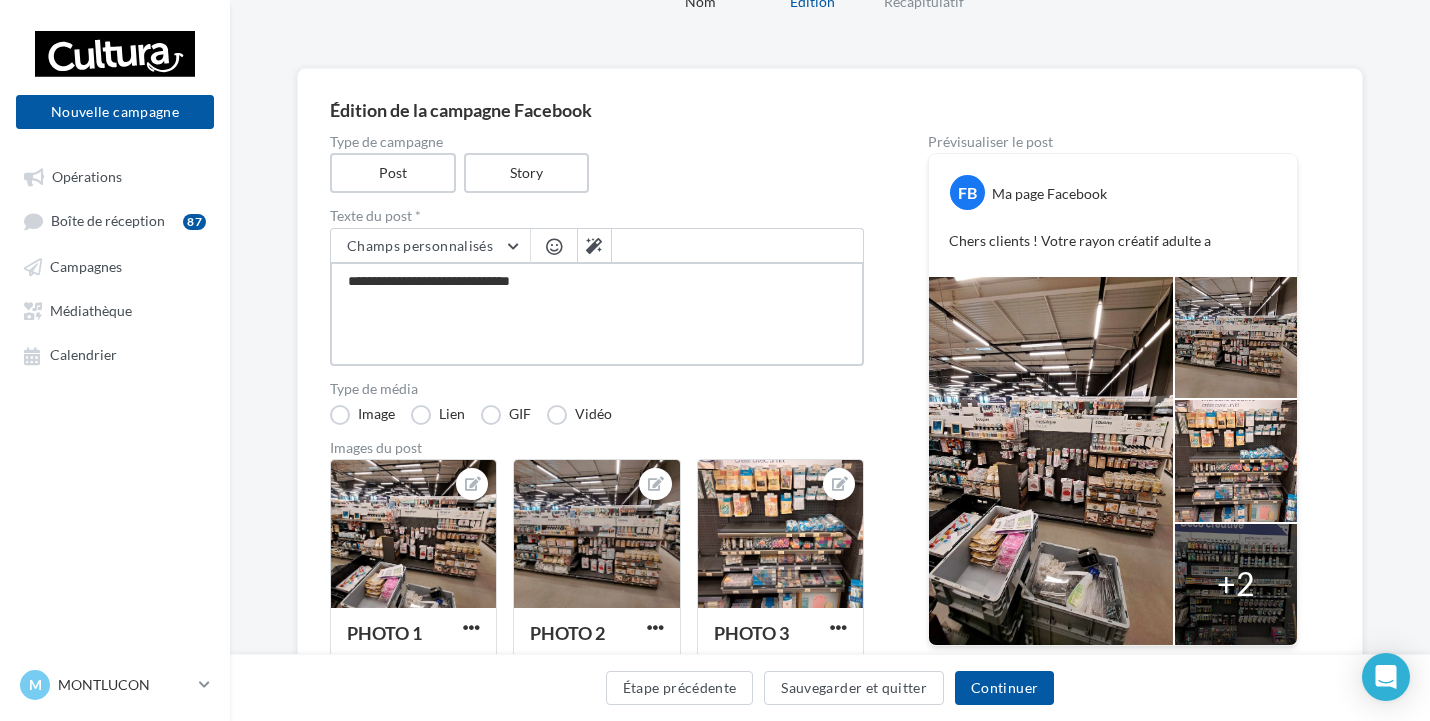 type on "**********" 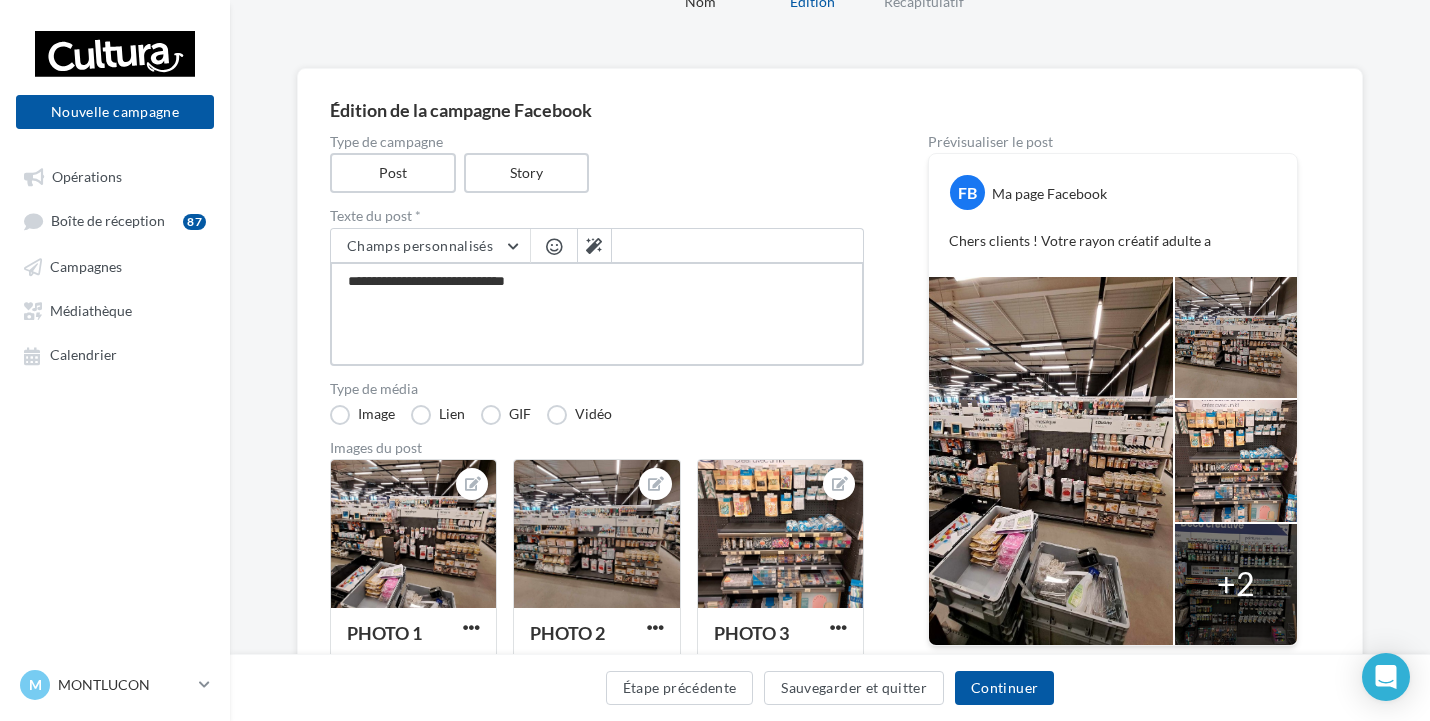 type on "**********" 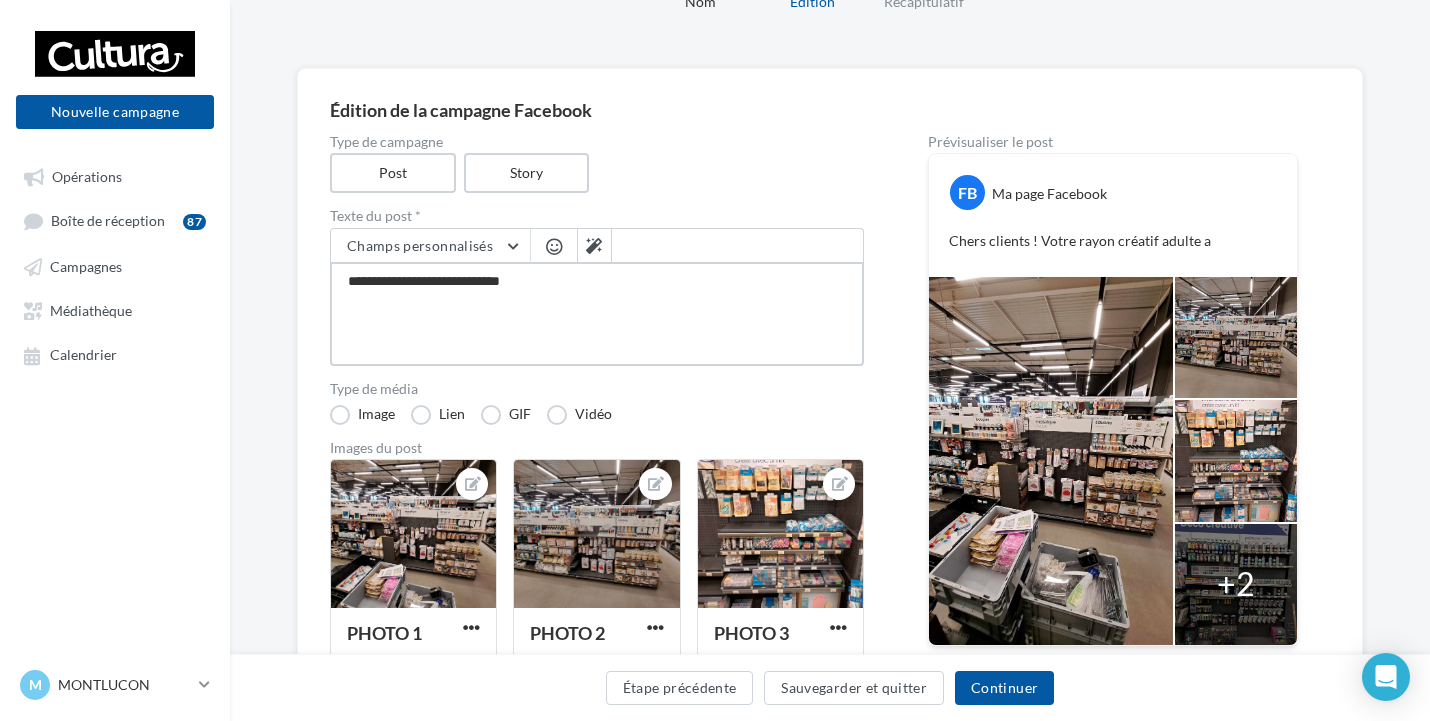 type on "**********" 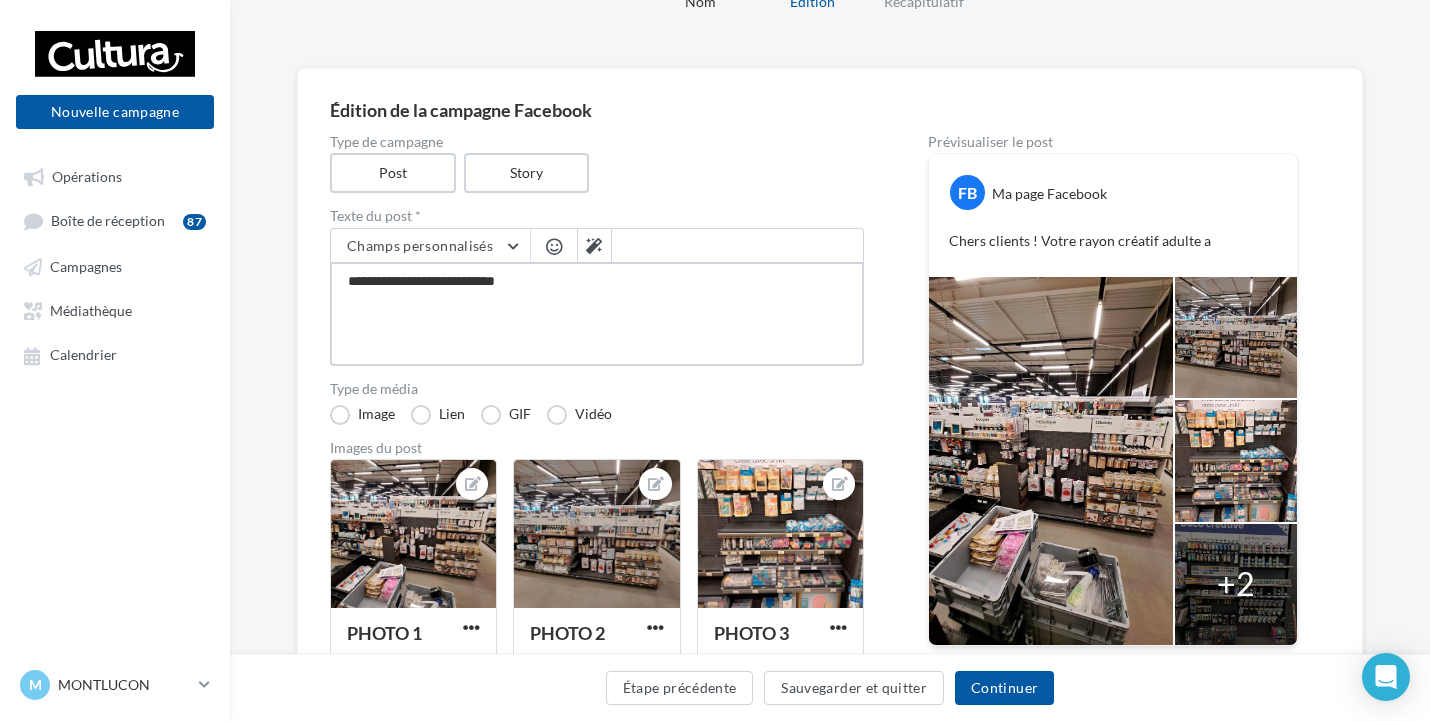 type on "**********" 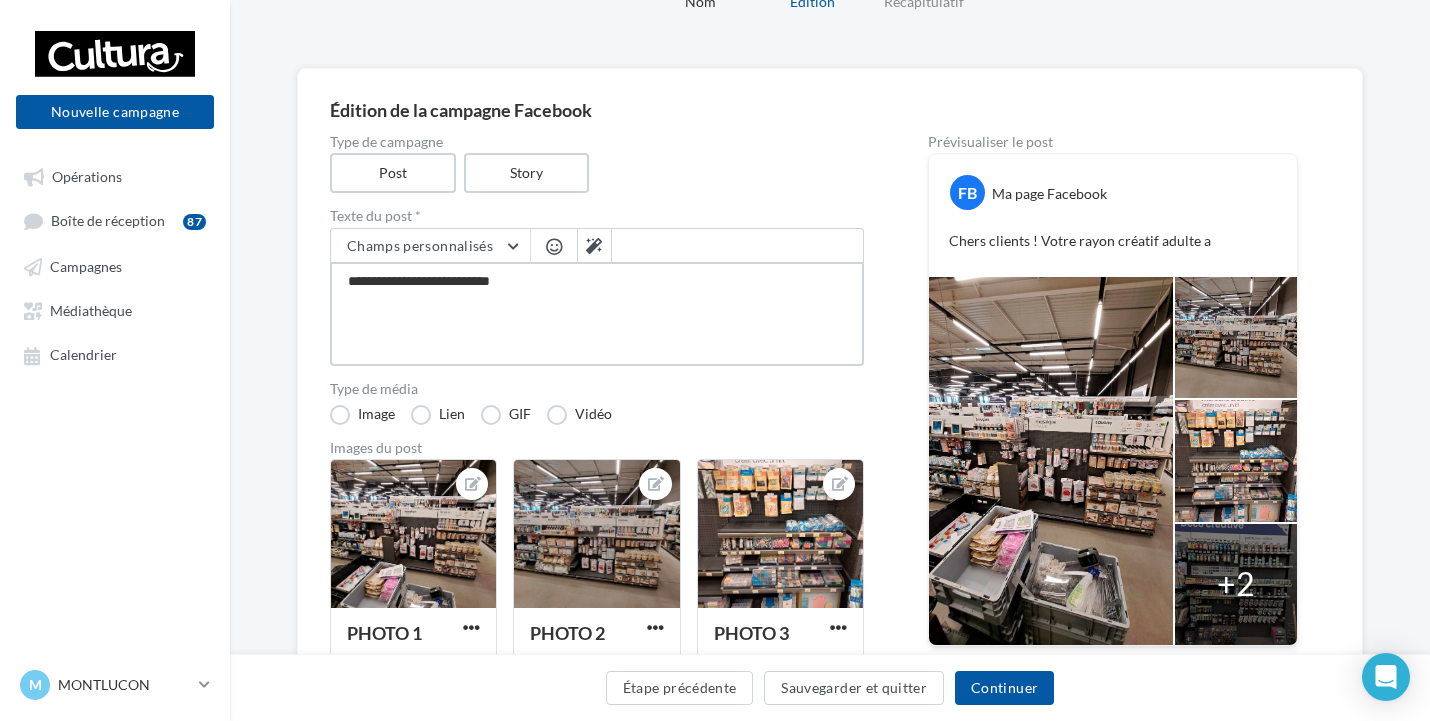 type on "**********" 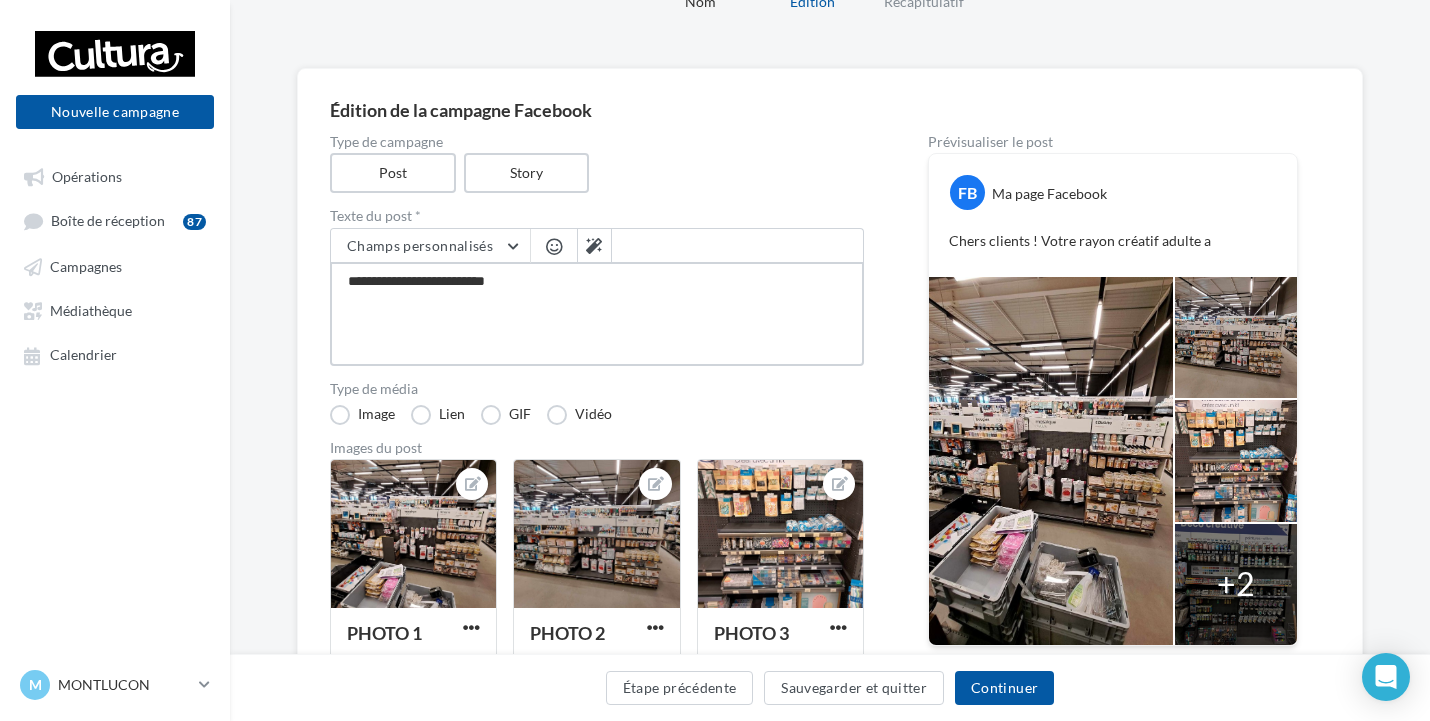 type on "**********" 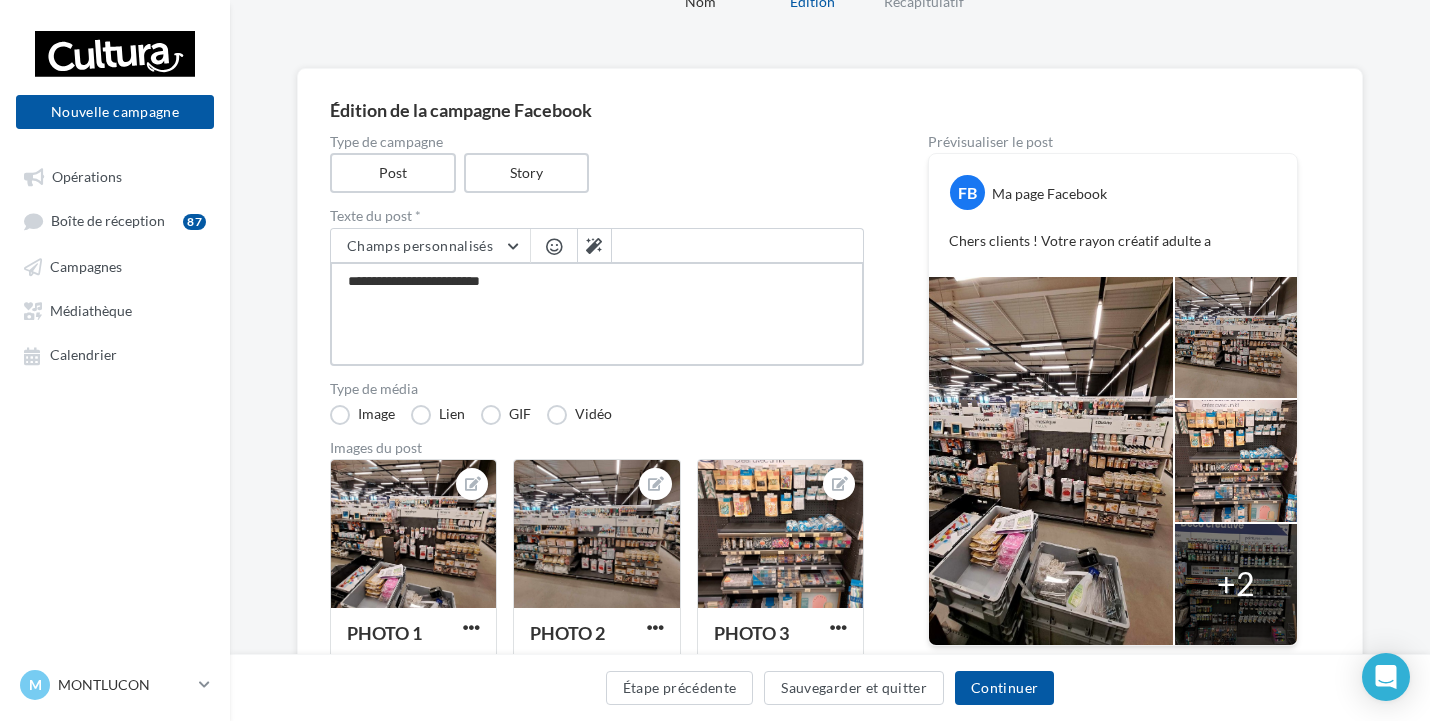 type on "**********" 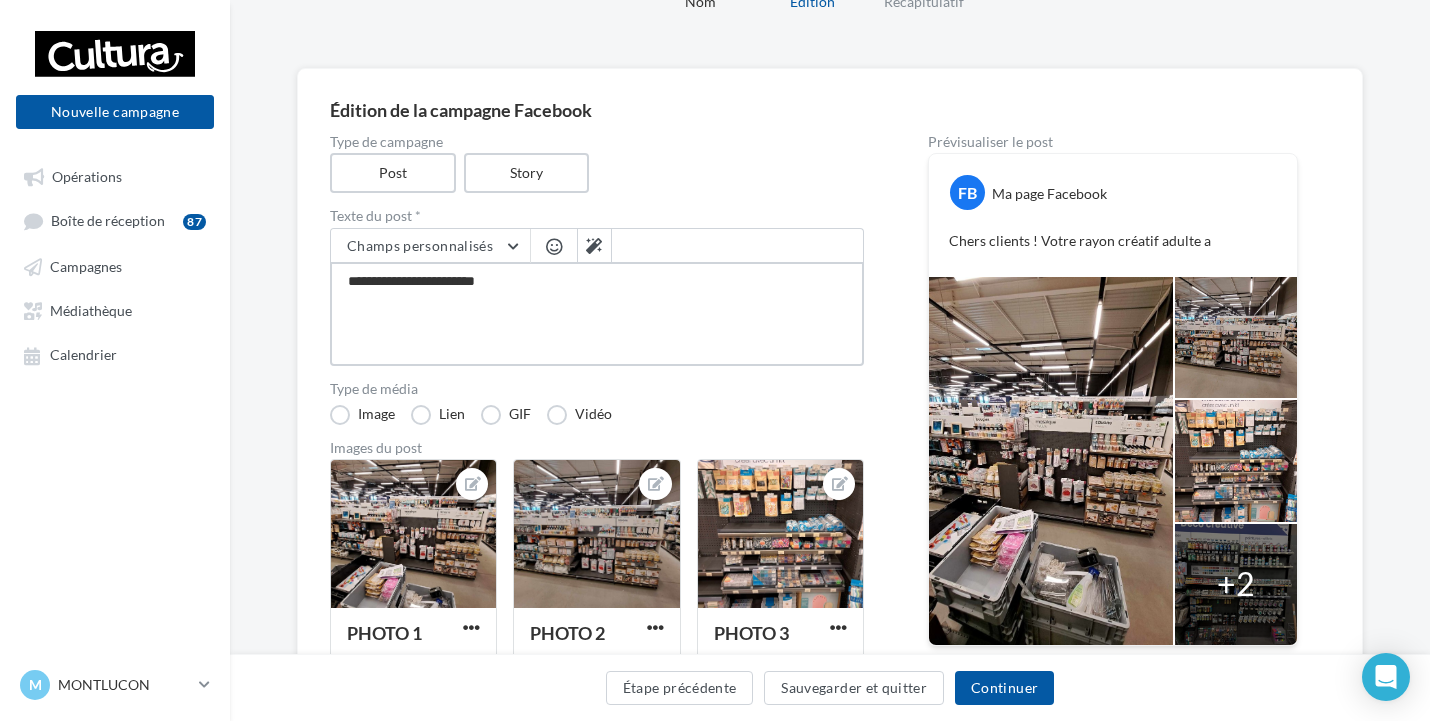 type on "**********" 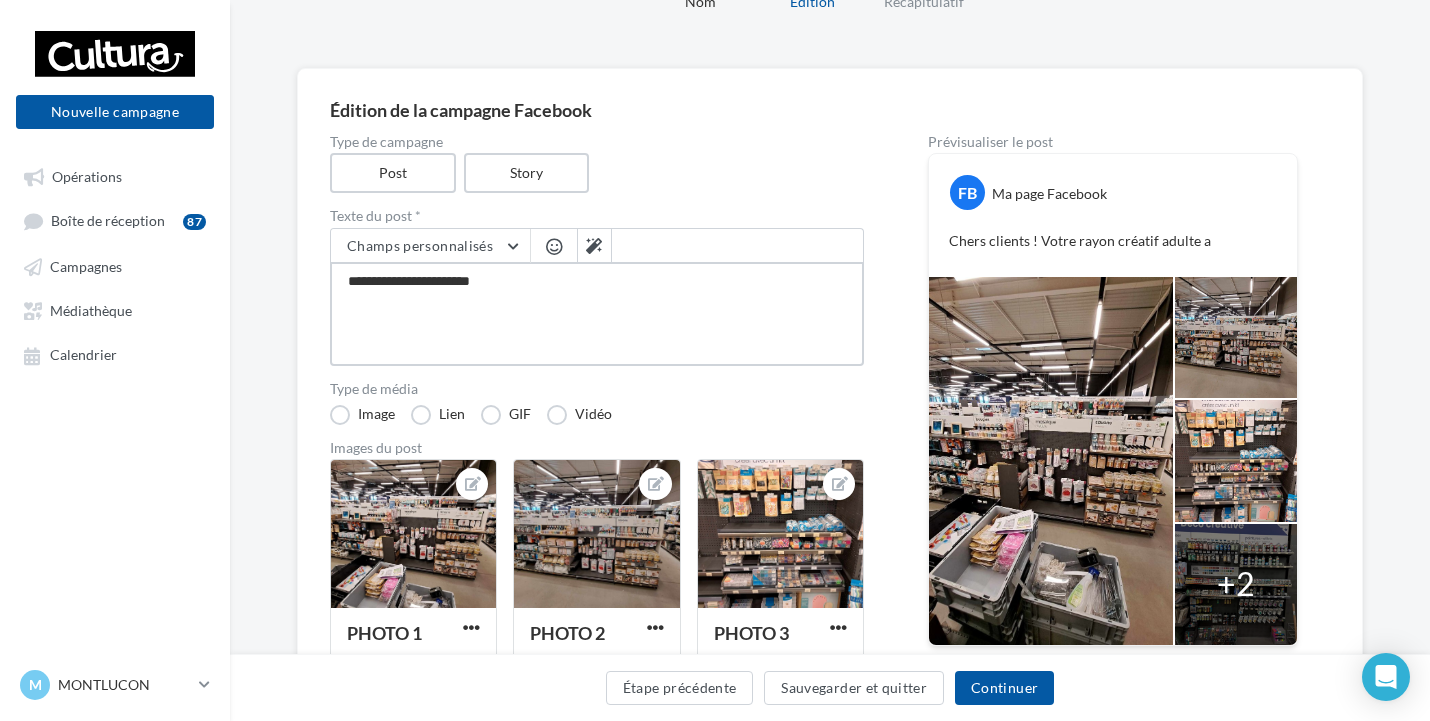 type on "**********" 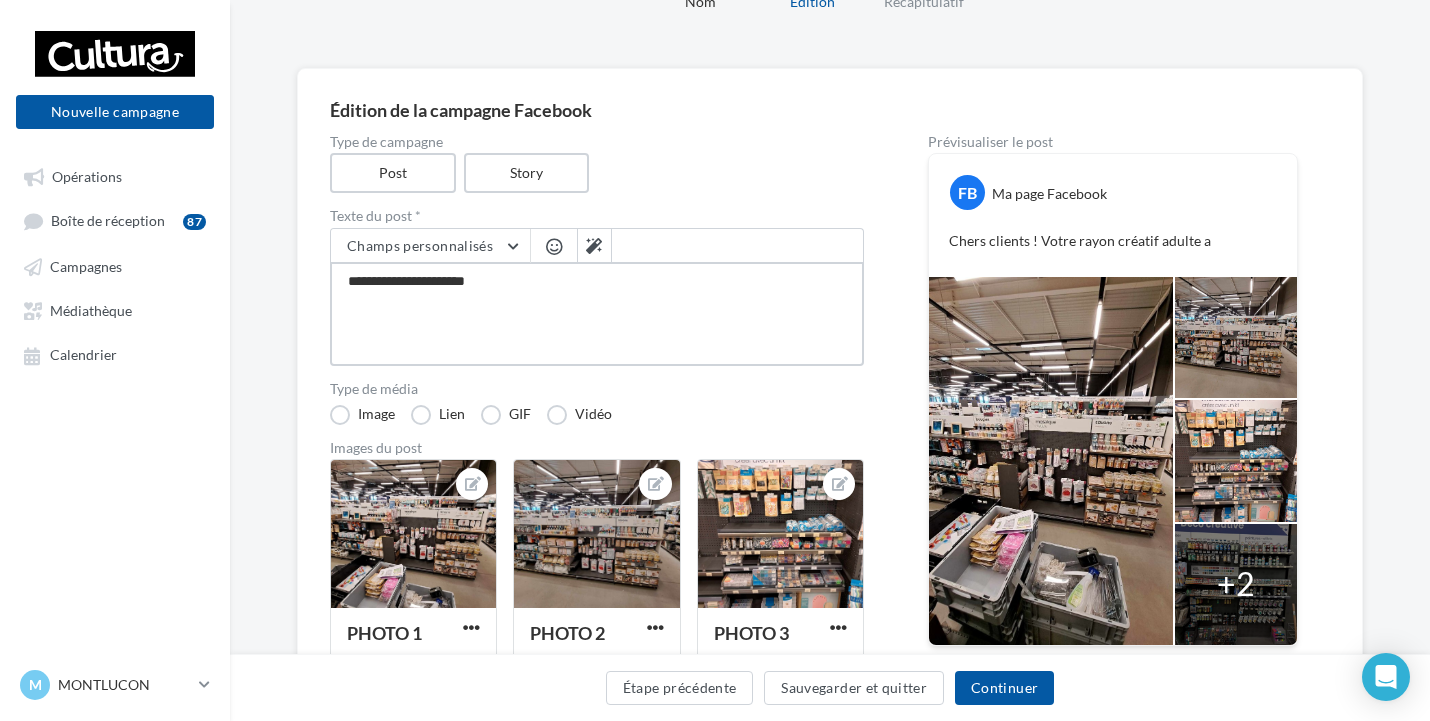 type on "**********" 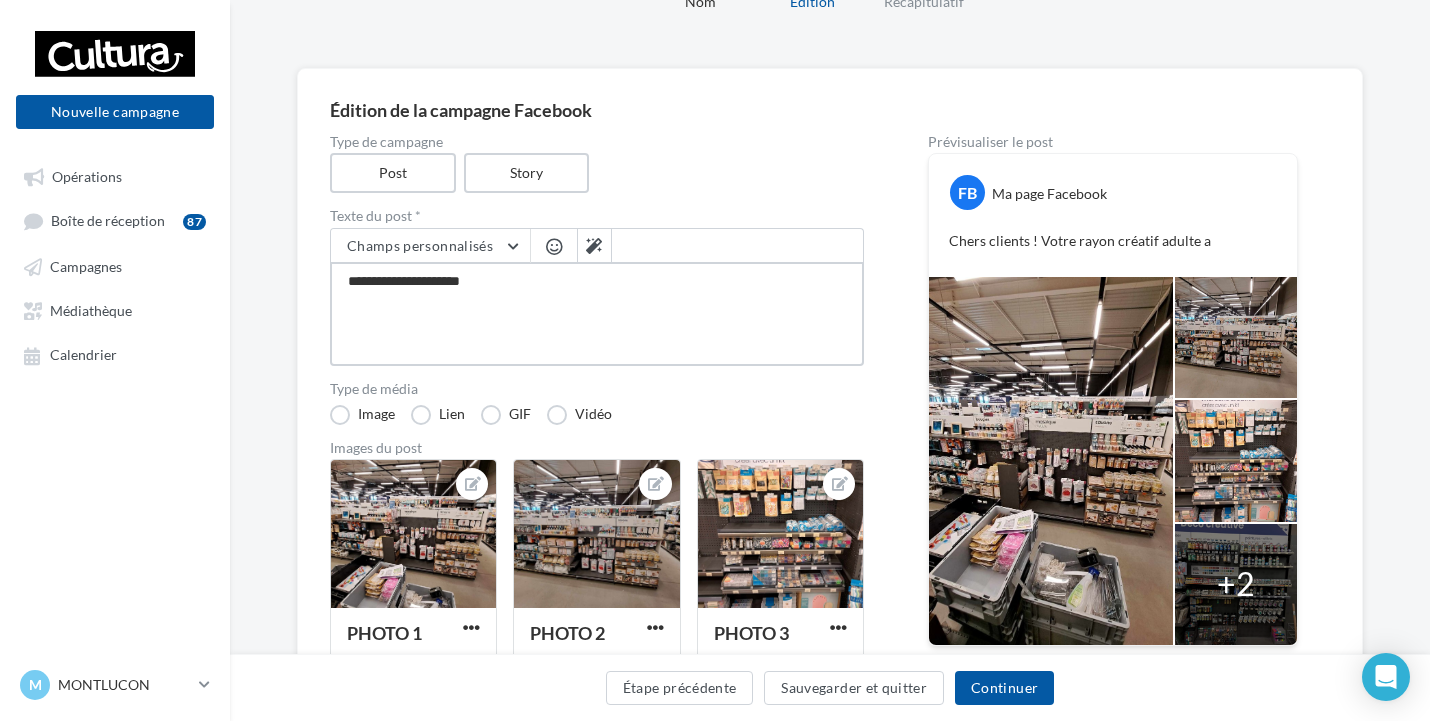 type on "**********" 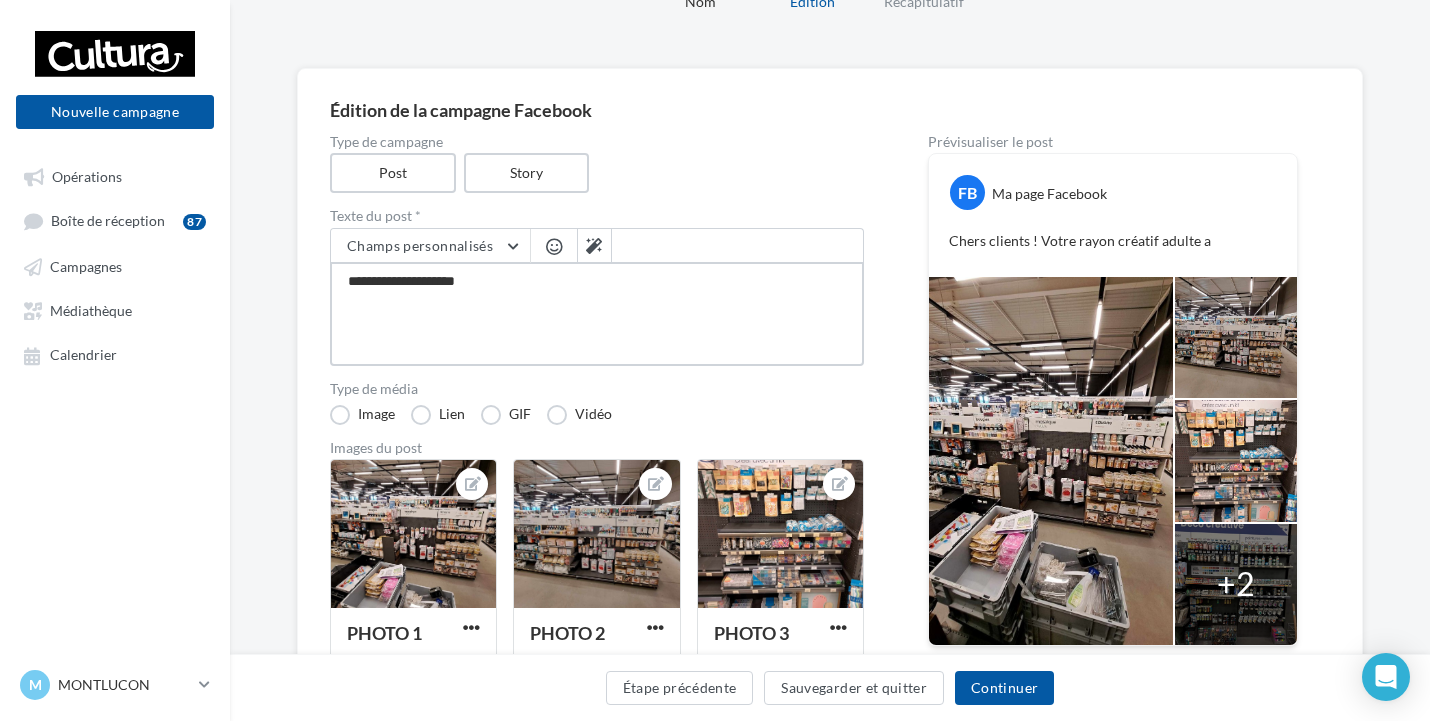 type on "**********" 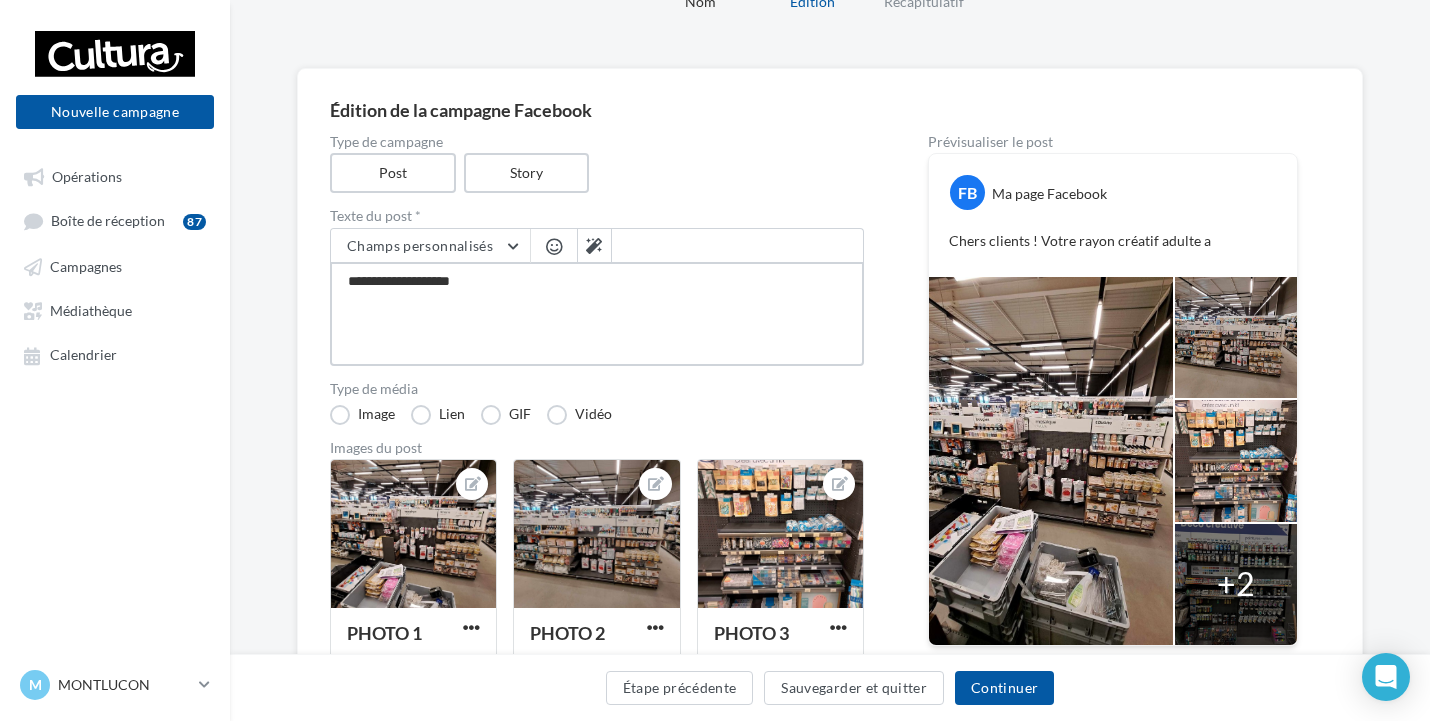 type on "**********" 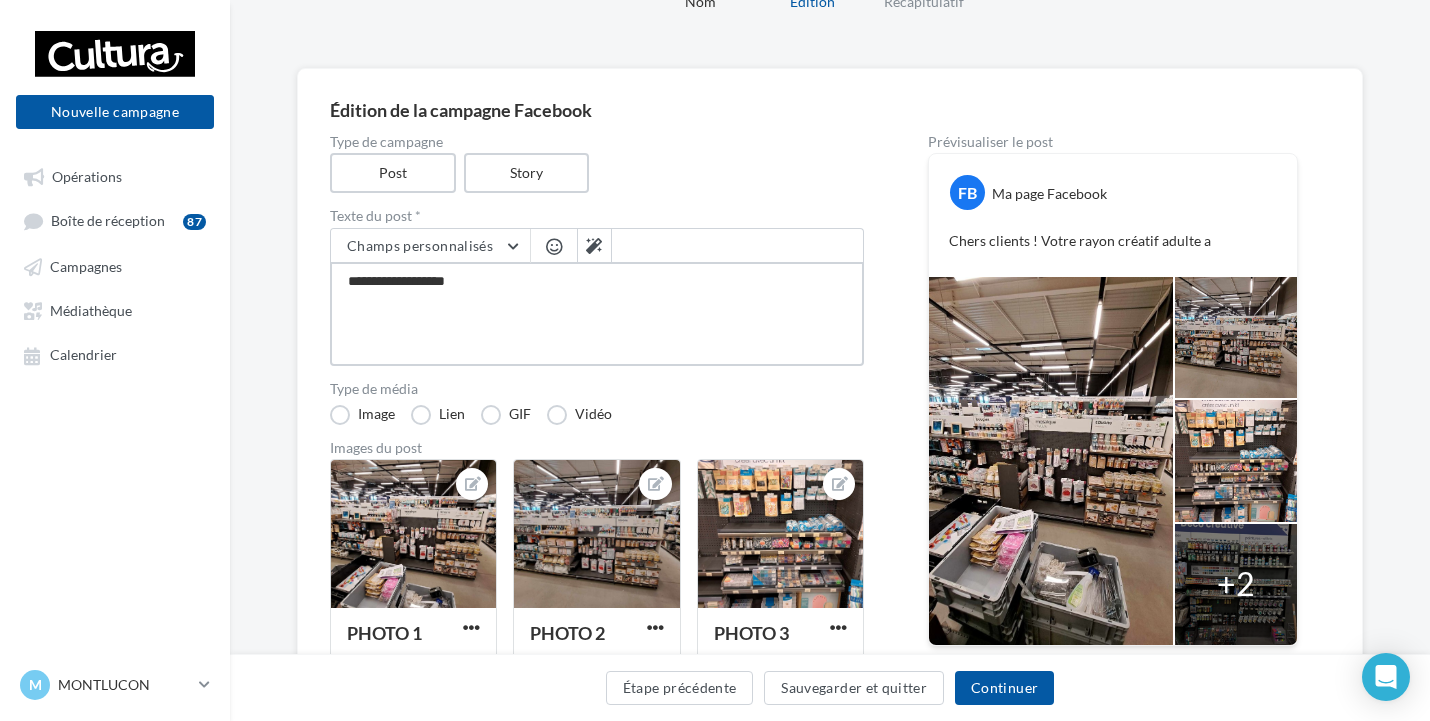 type on "**********" 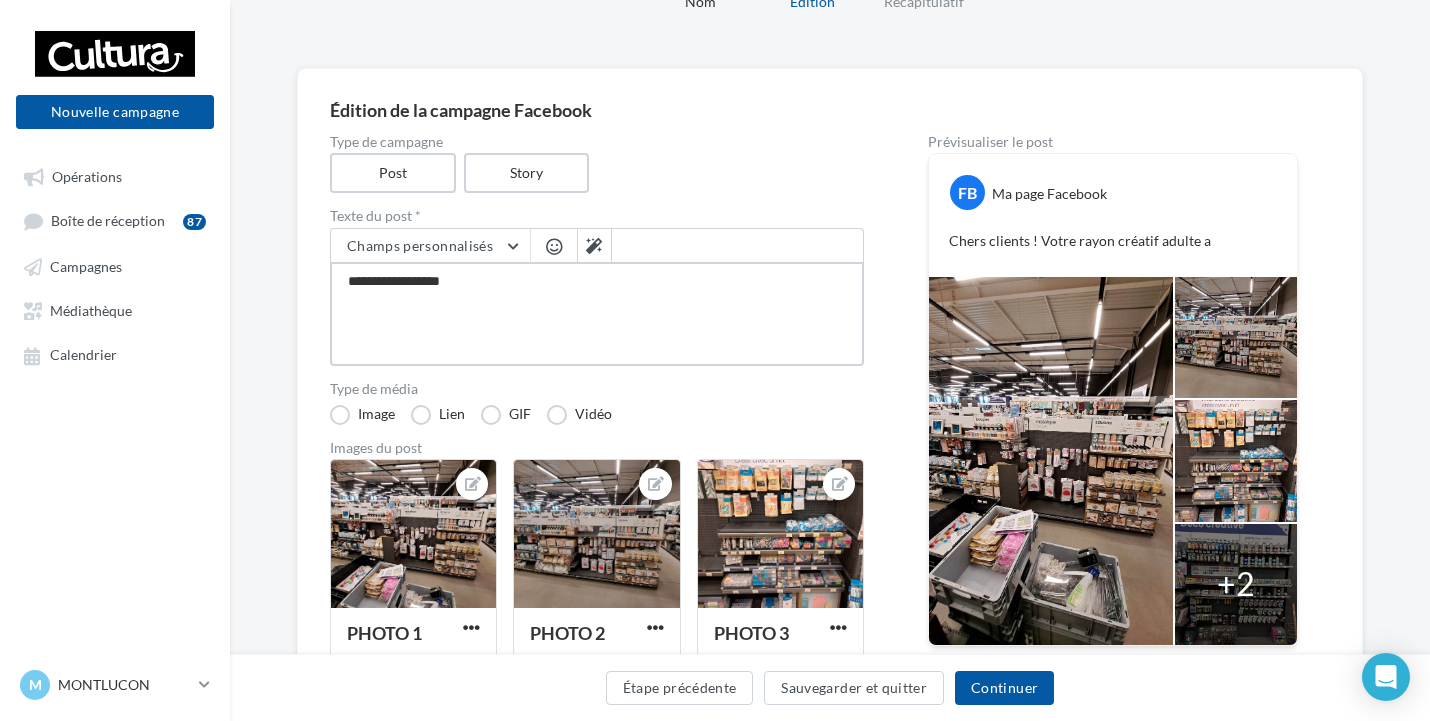 type on "**********" 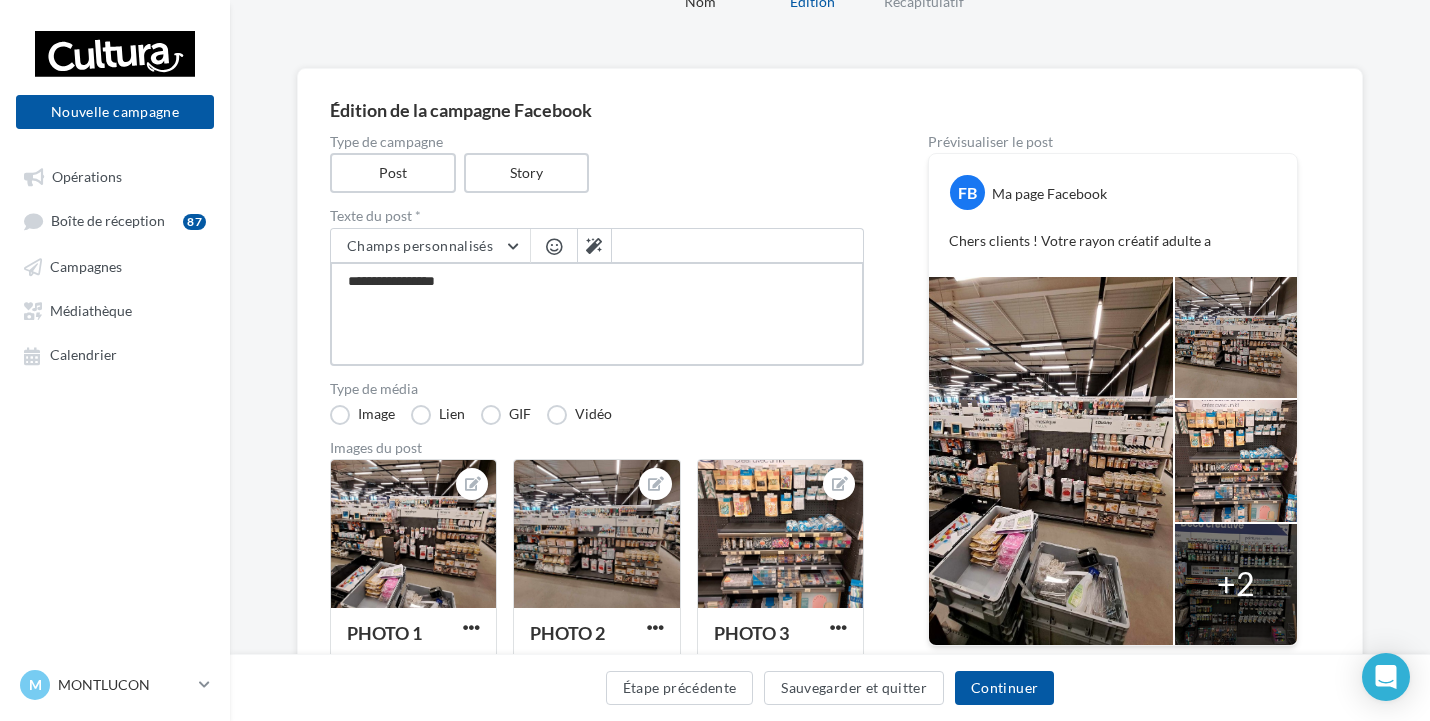 type on "**********" 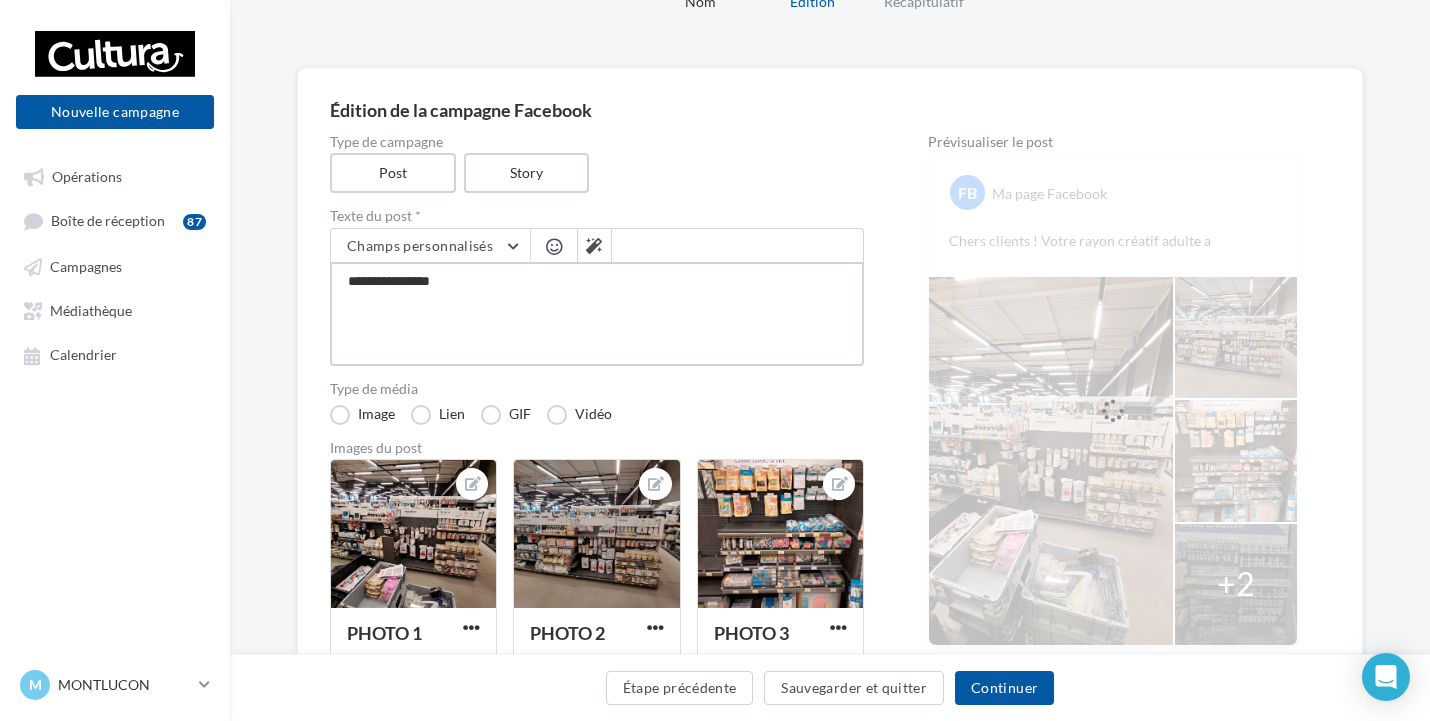 type on "**********" 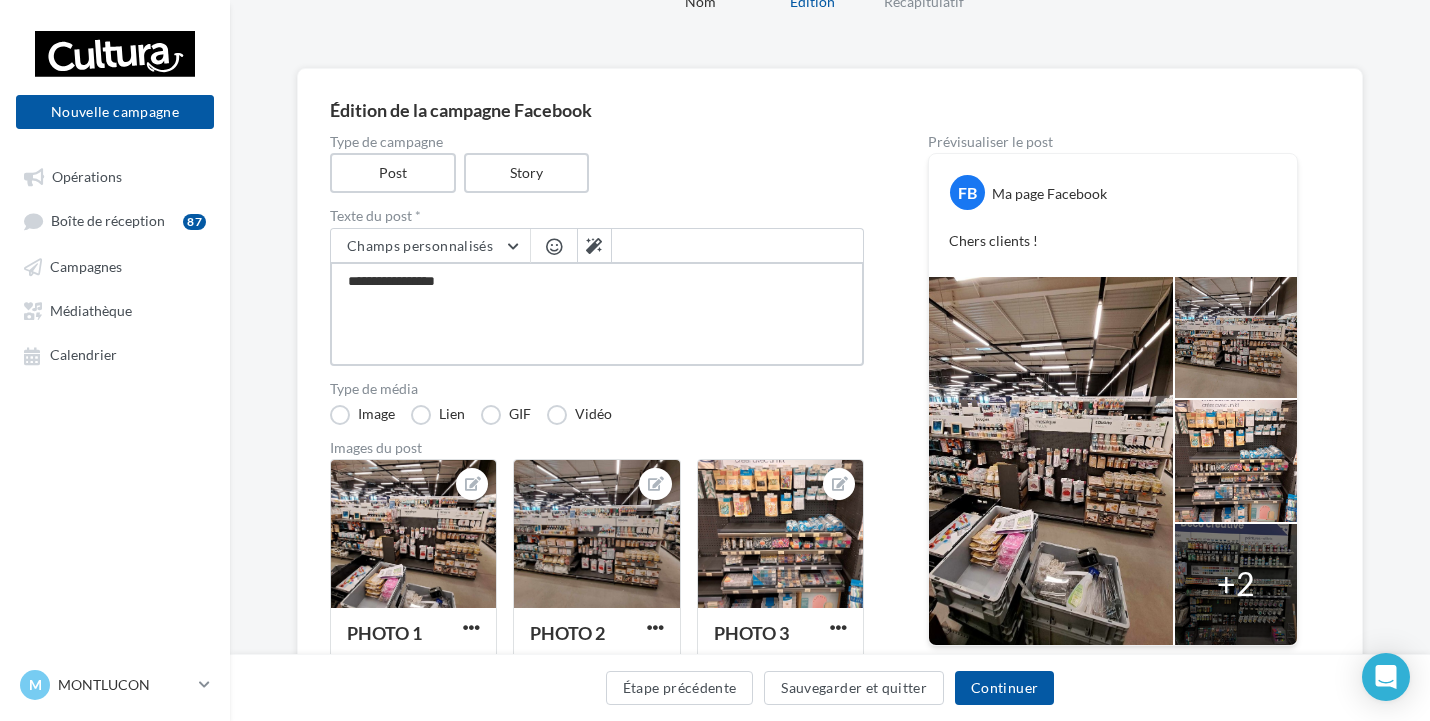 type on "**********" 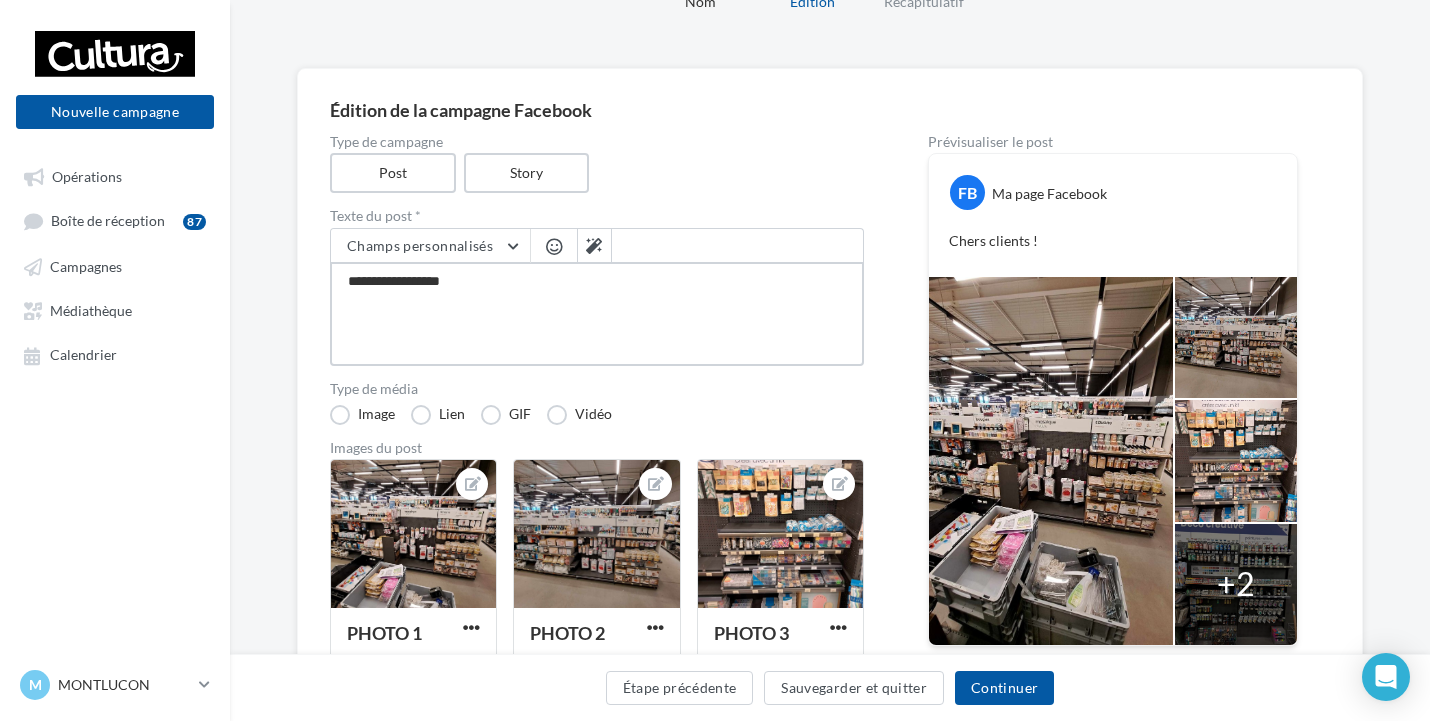 type on "**********" 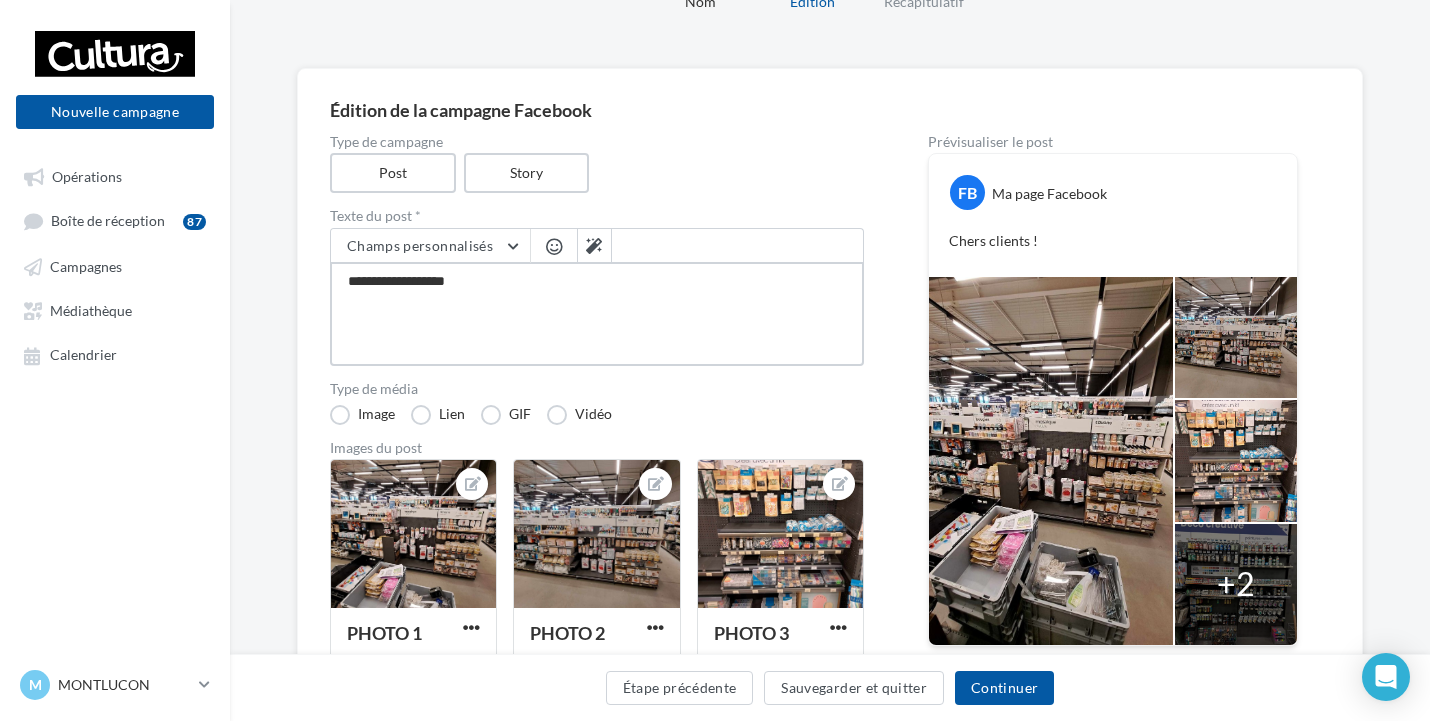 type on "**********" 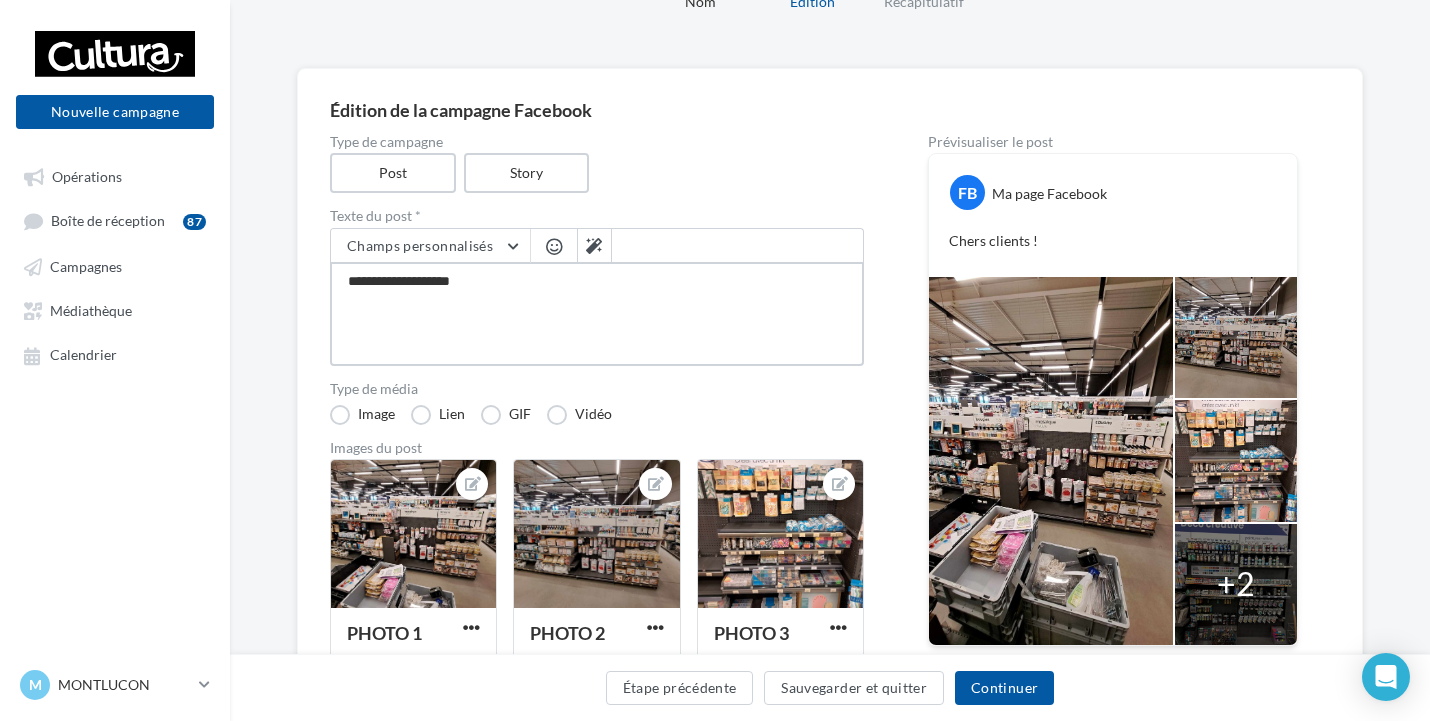 type on "**********" 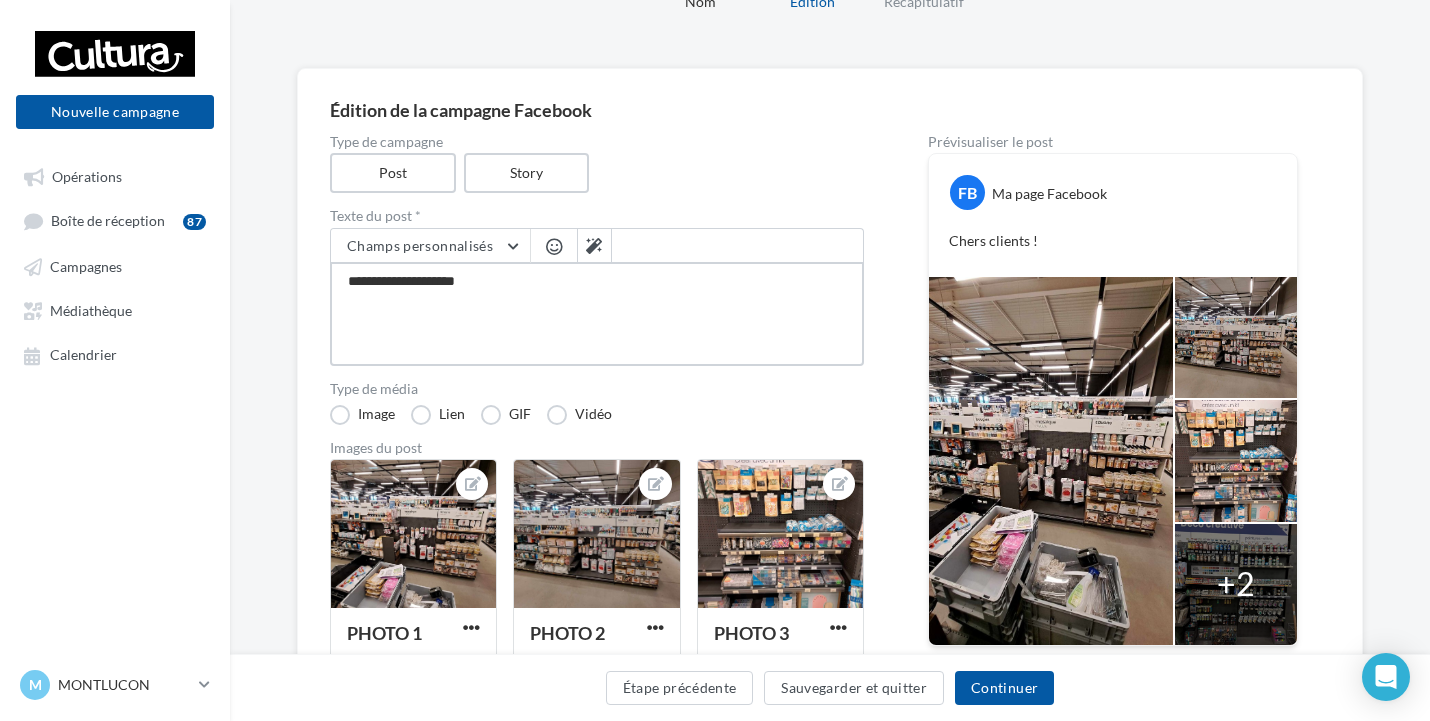 type on "**********" 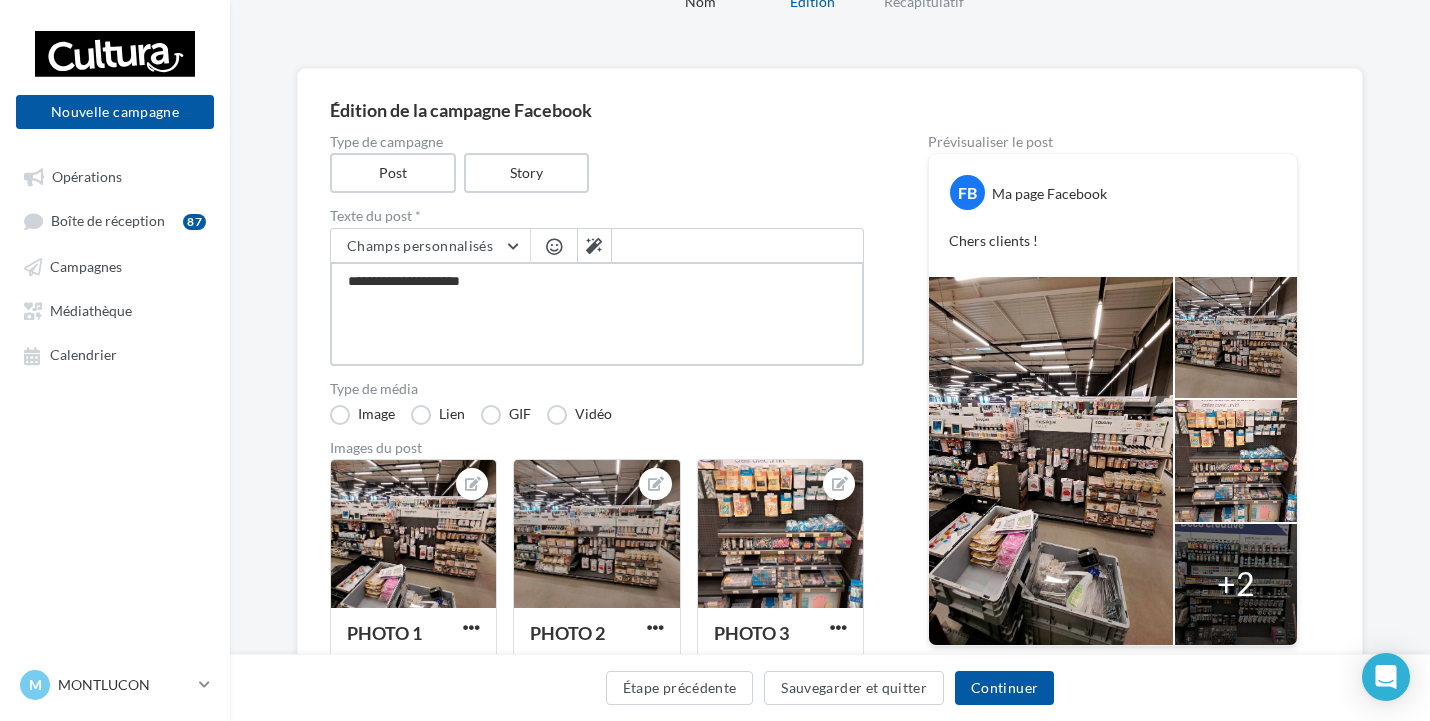 type on "**********" 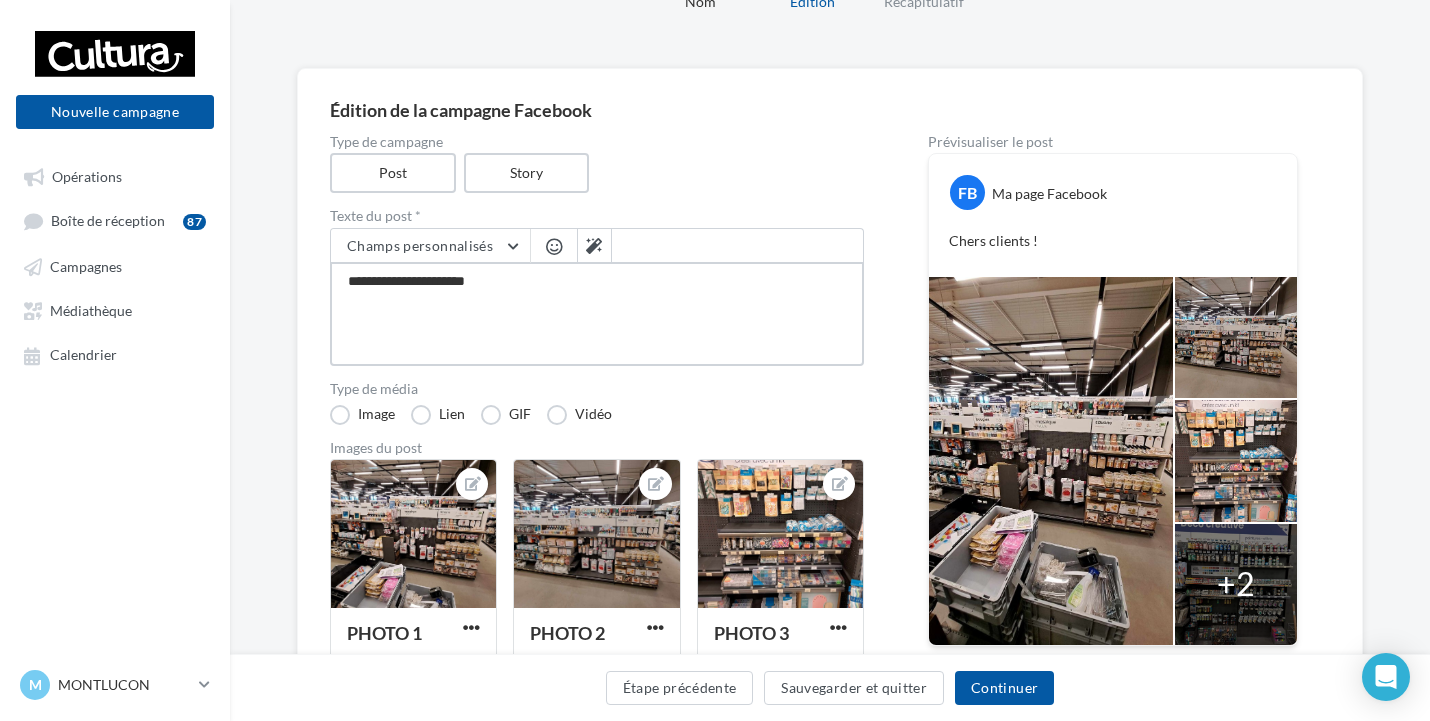 type on "**********" 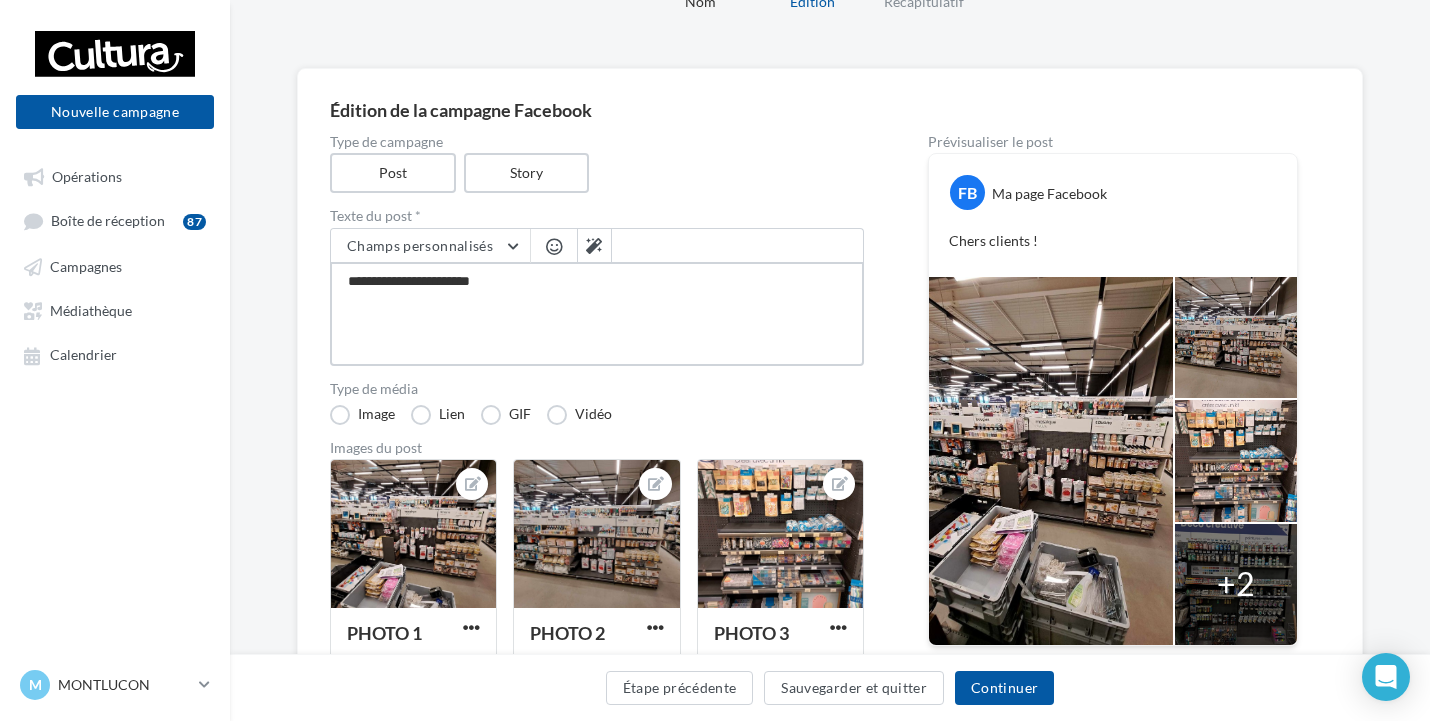 type on "**********" 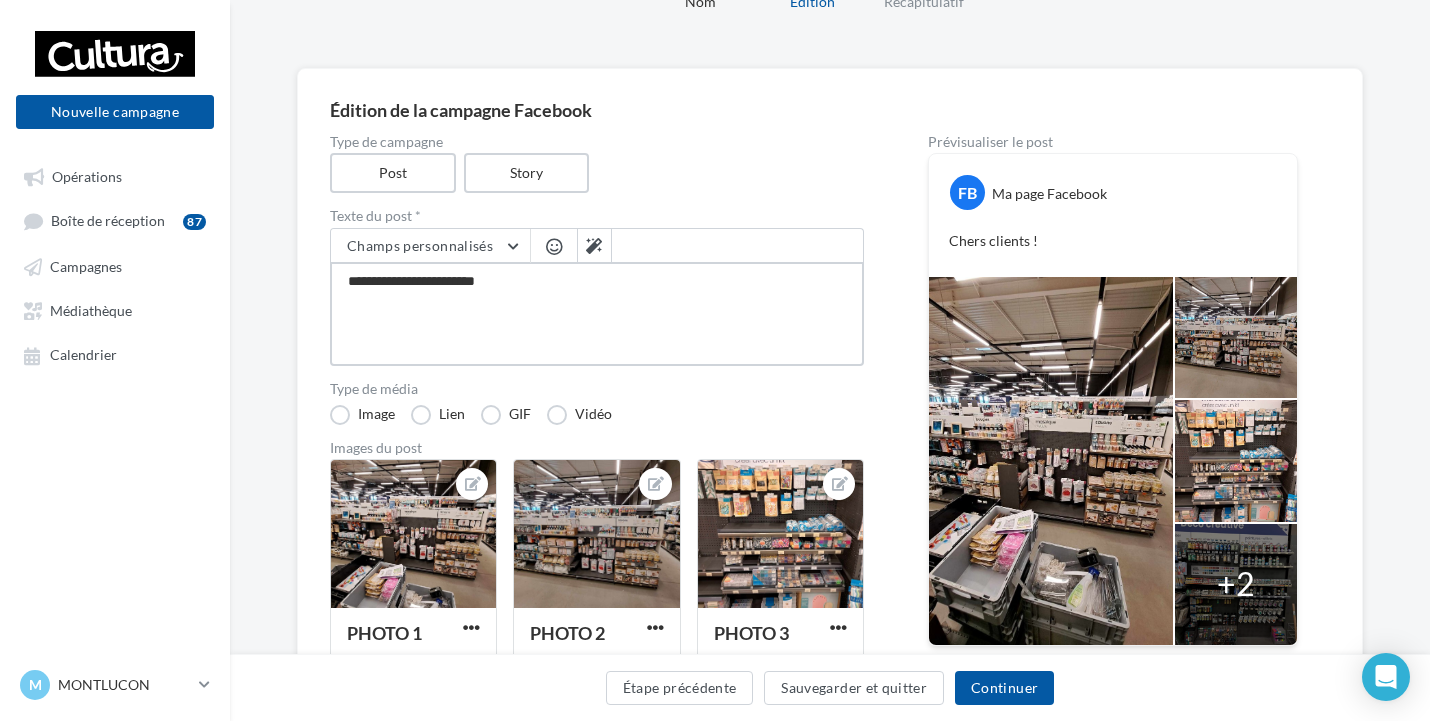 type on "**********" 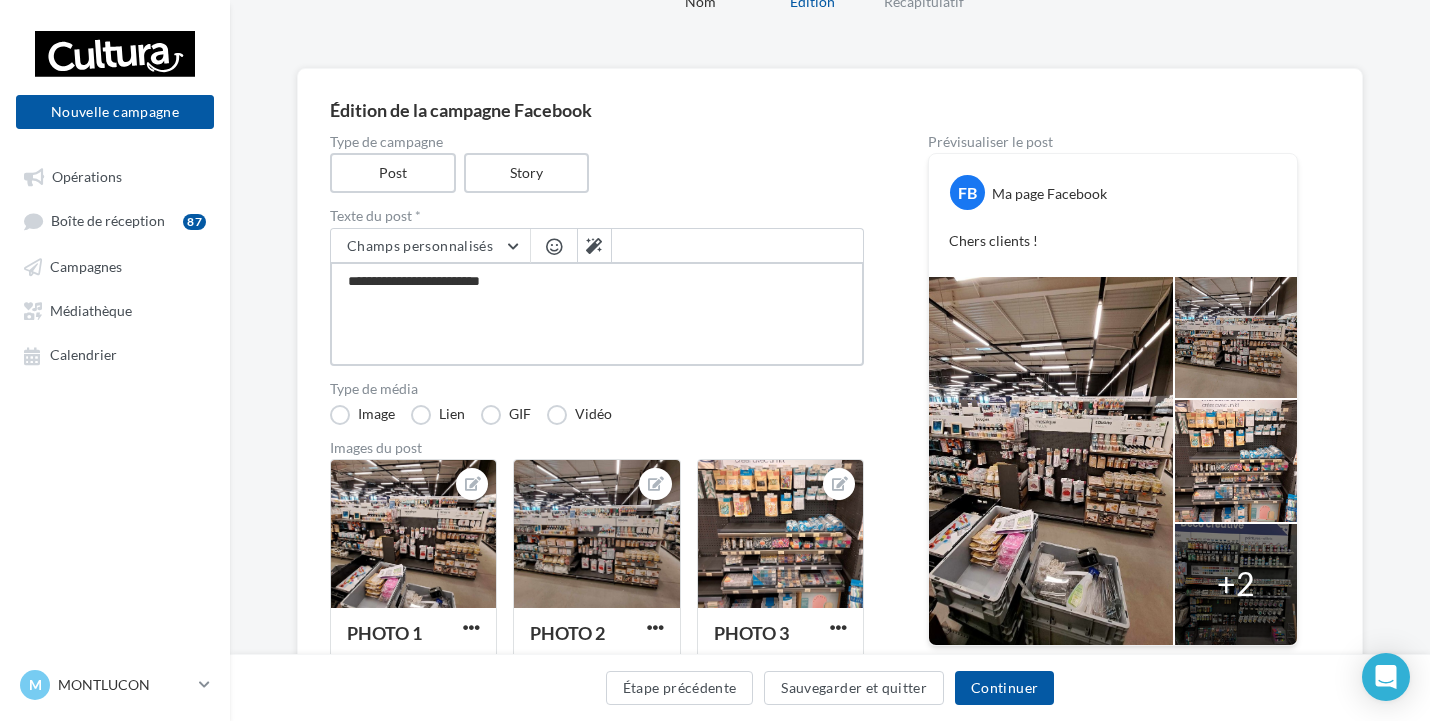 type on "**********" 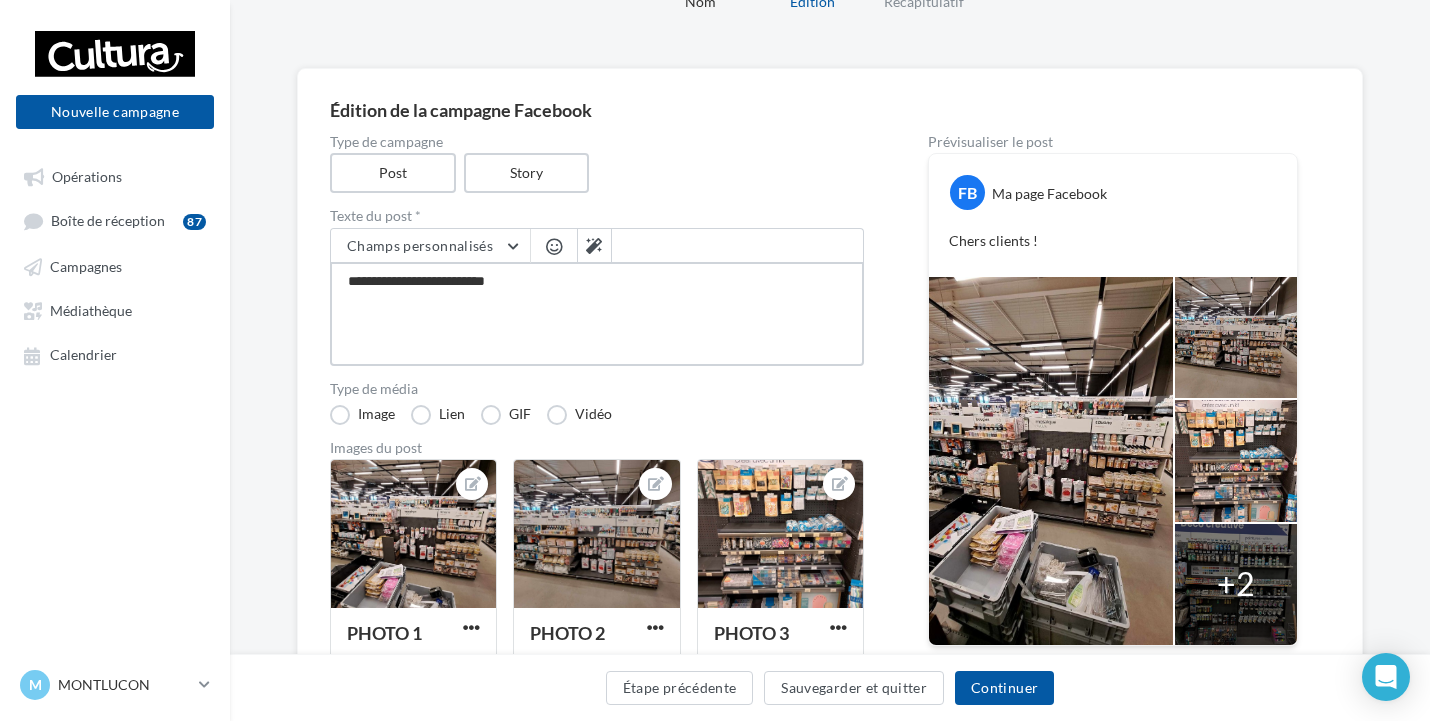 type on "**********" 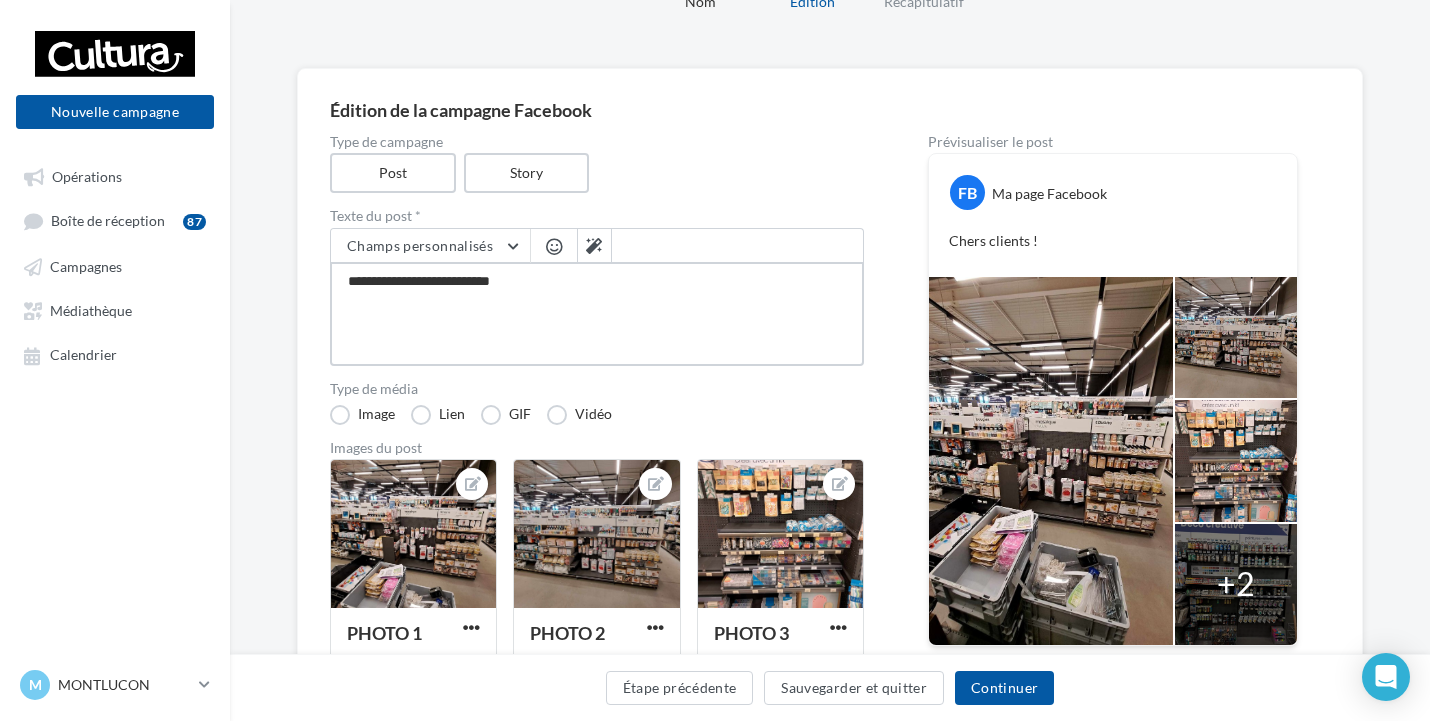 type on "**********" 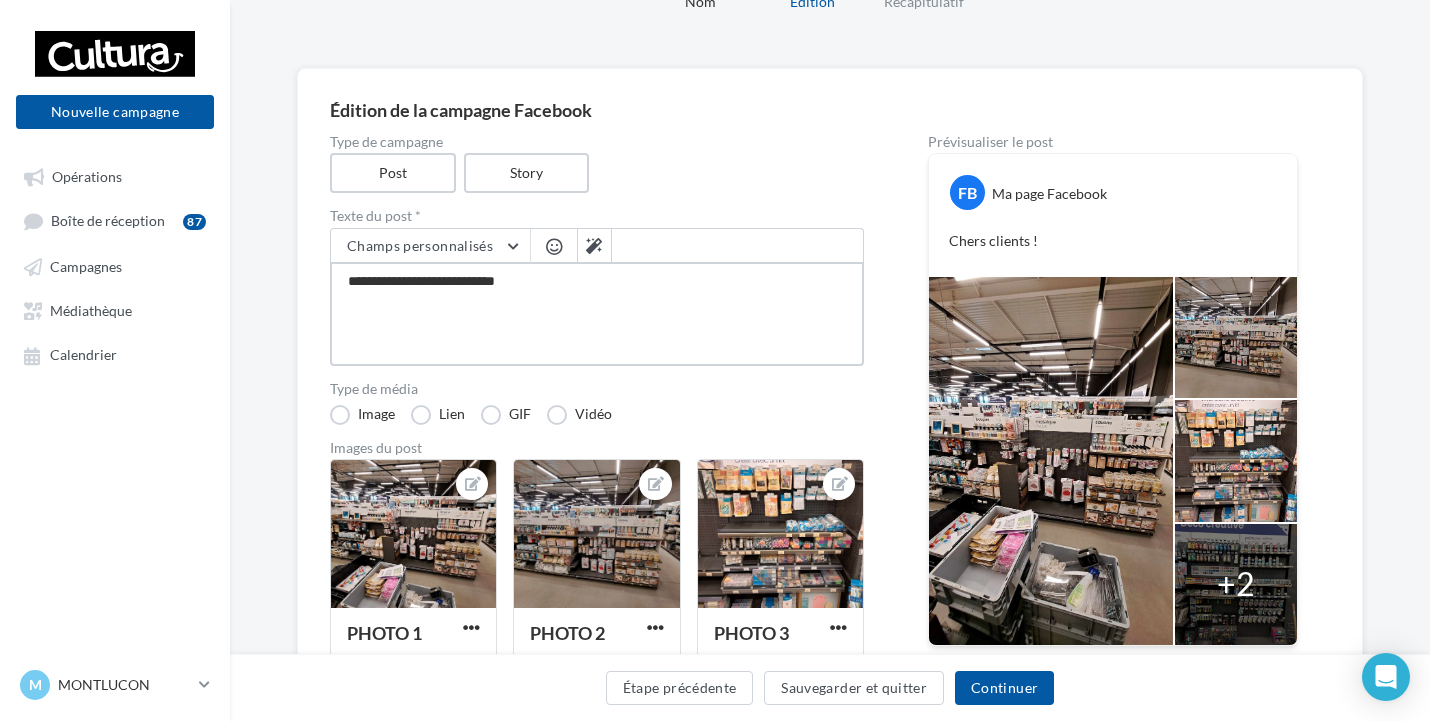 type on "**********" 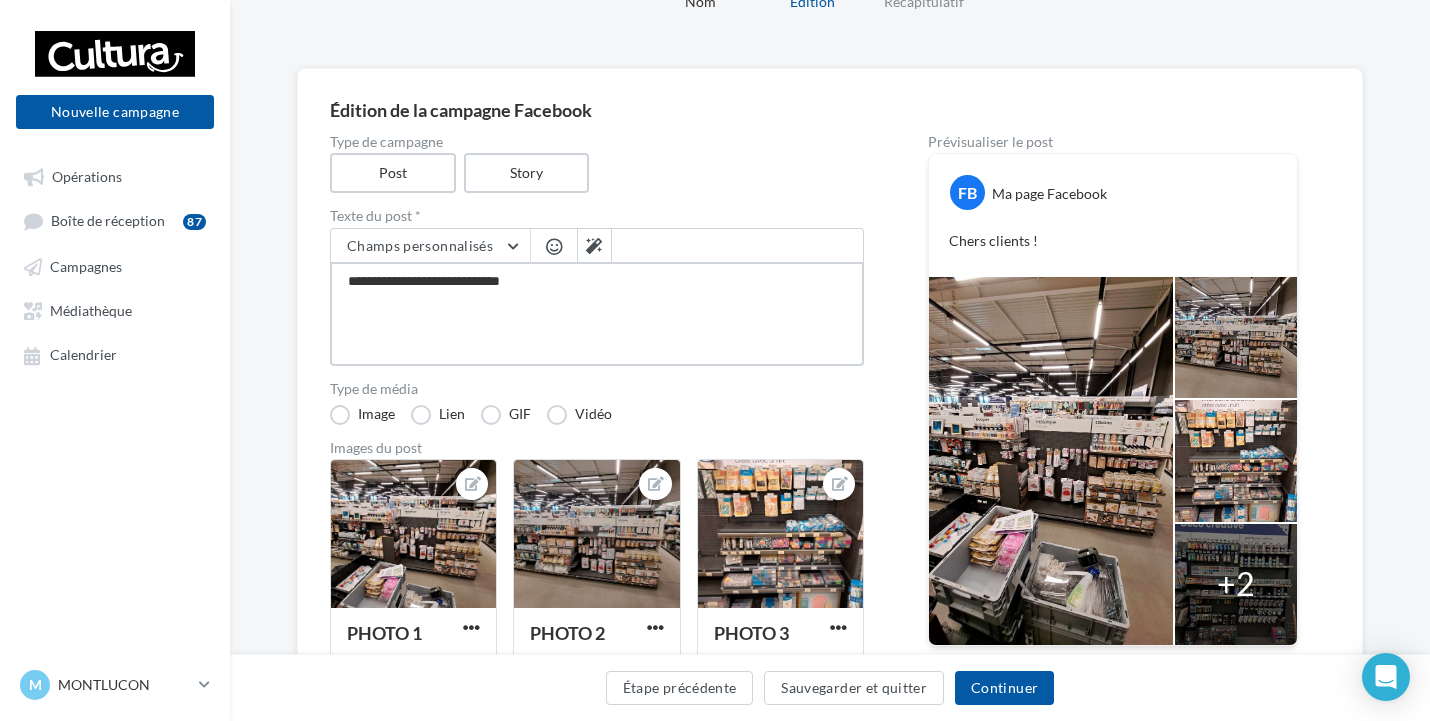 type on "**********" 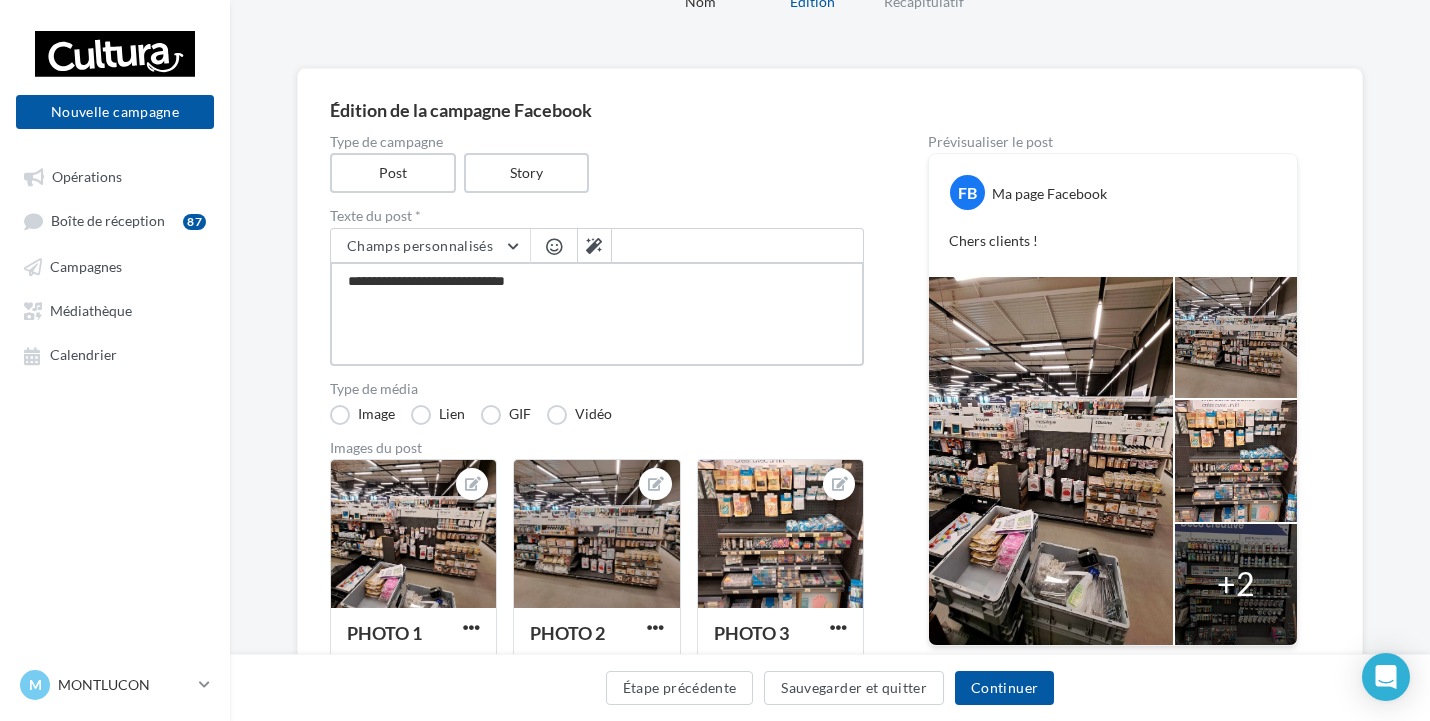 type on "**********" 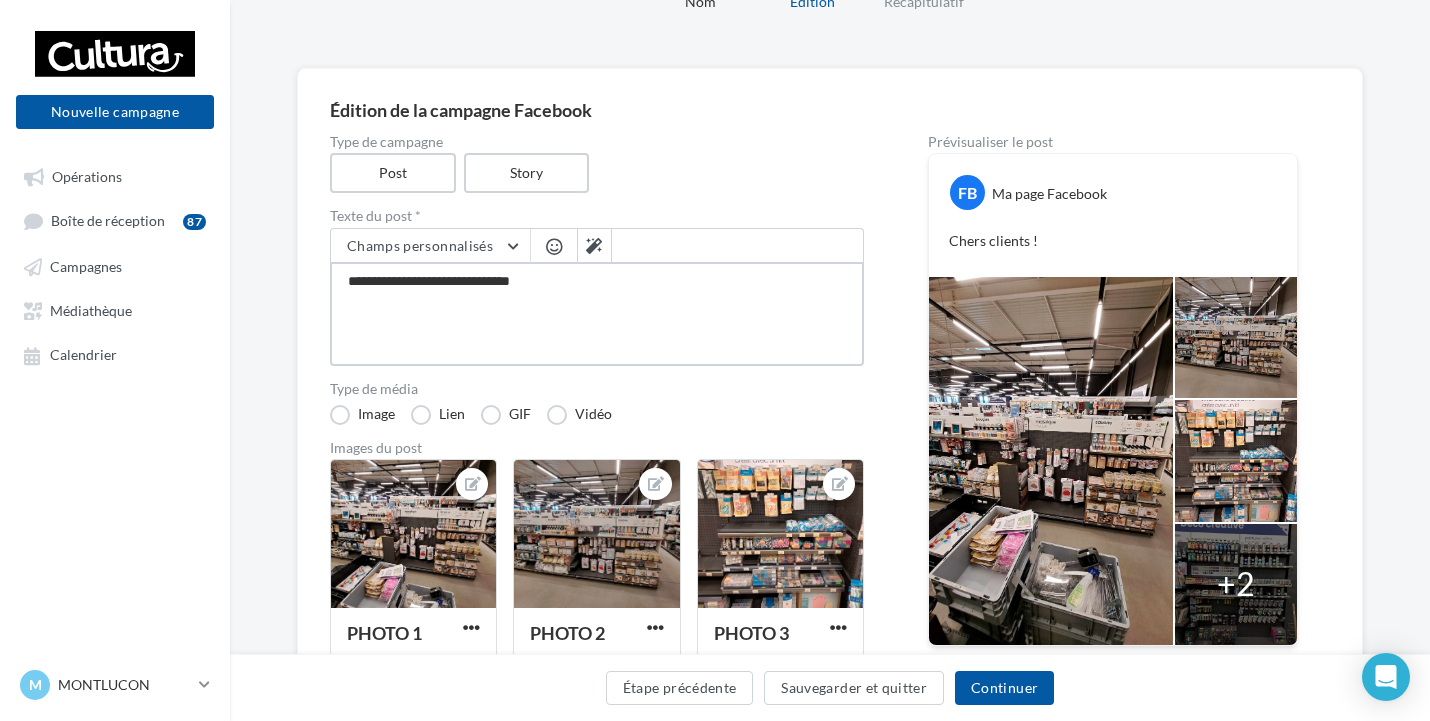 type on "**********" 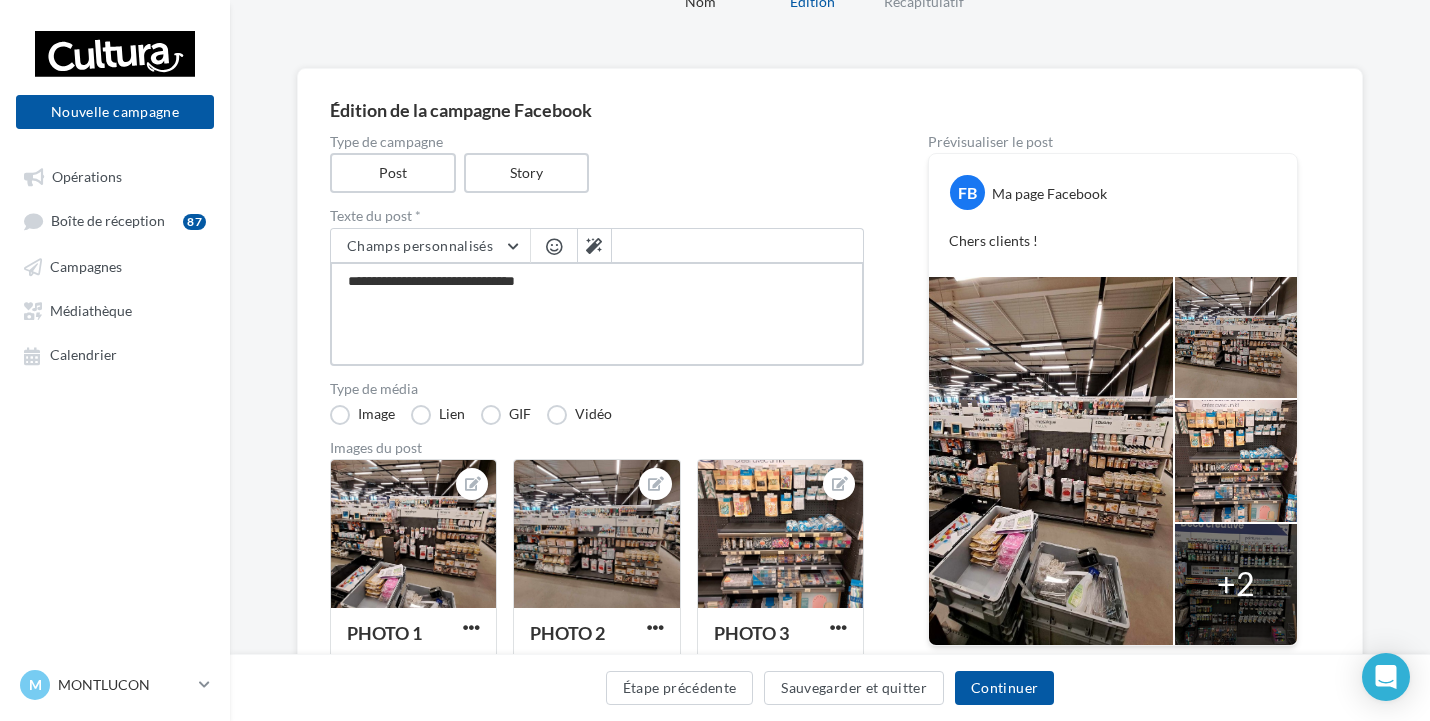 type on "**********" 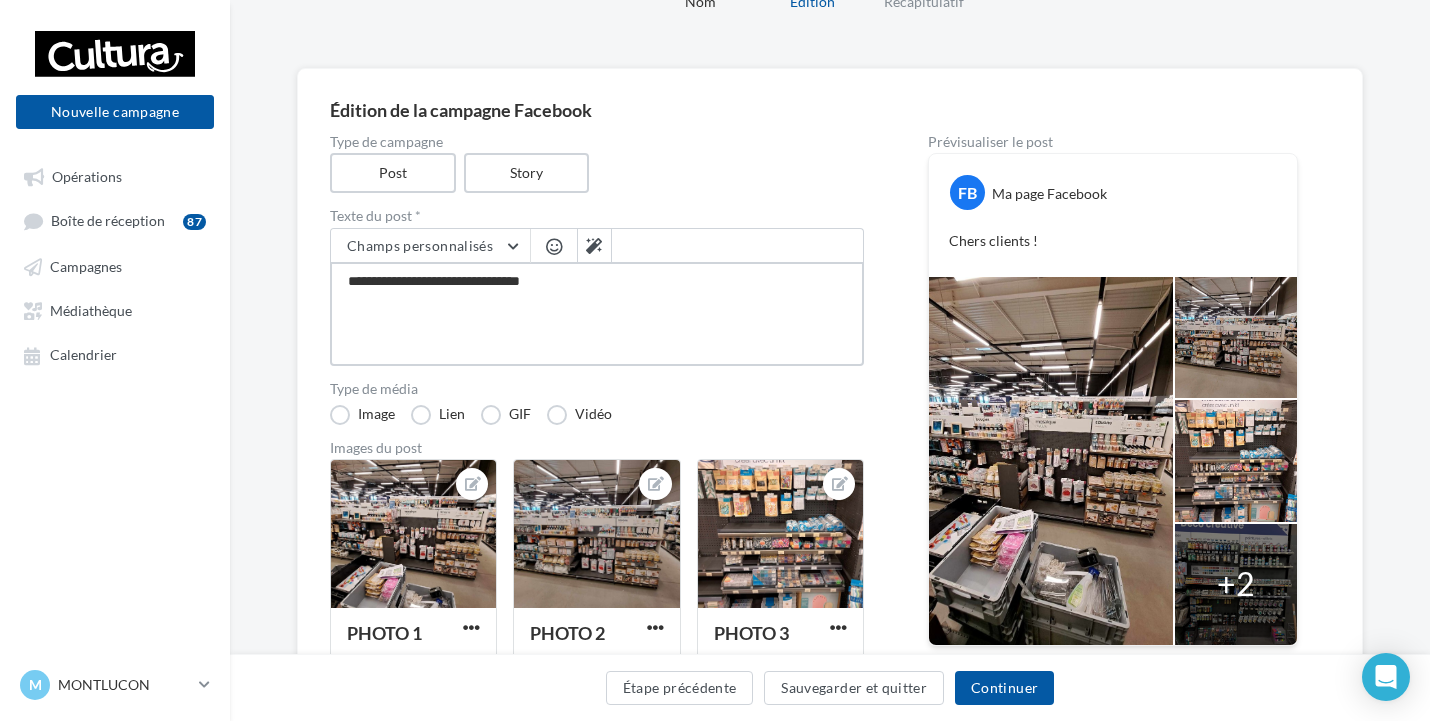 type on "**********" 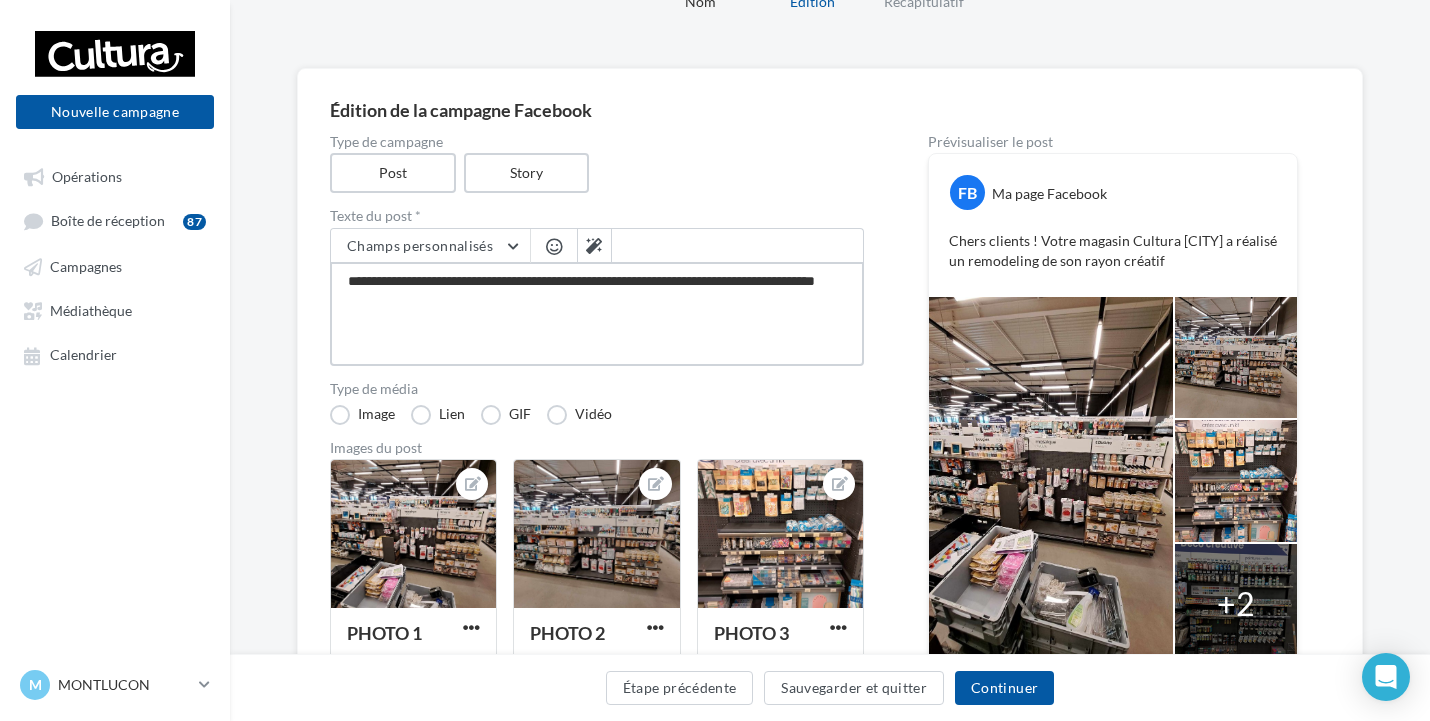 click on "**********" at bounding box center [597, 314] 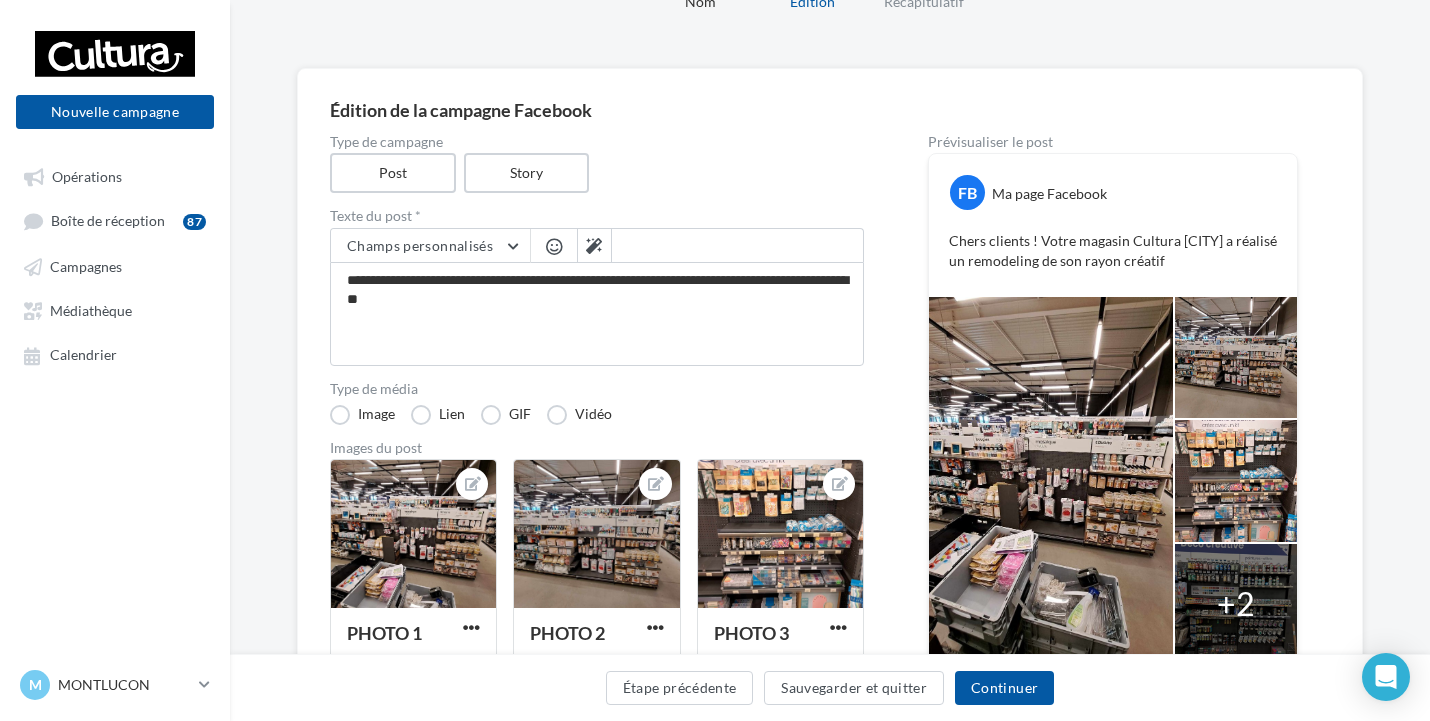 click at bounding box center [554, 246] 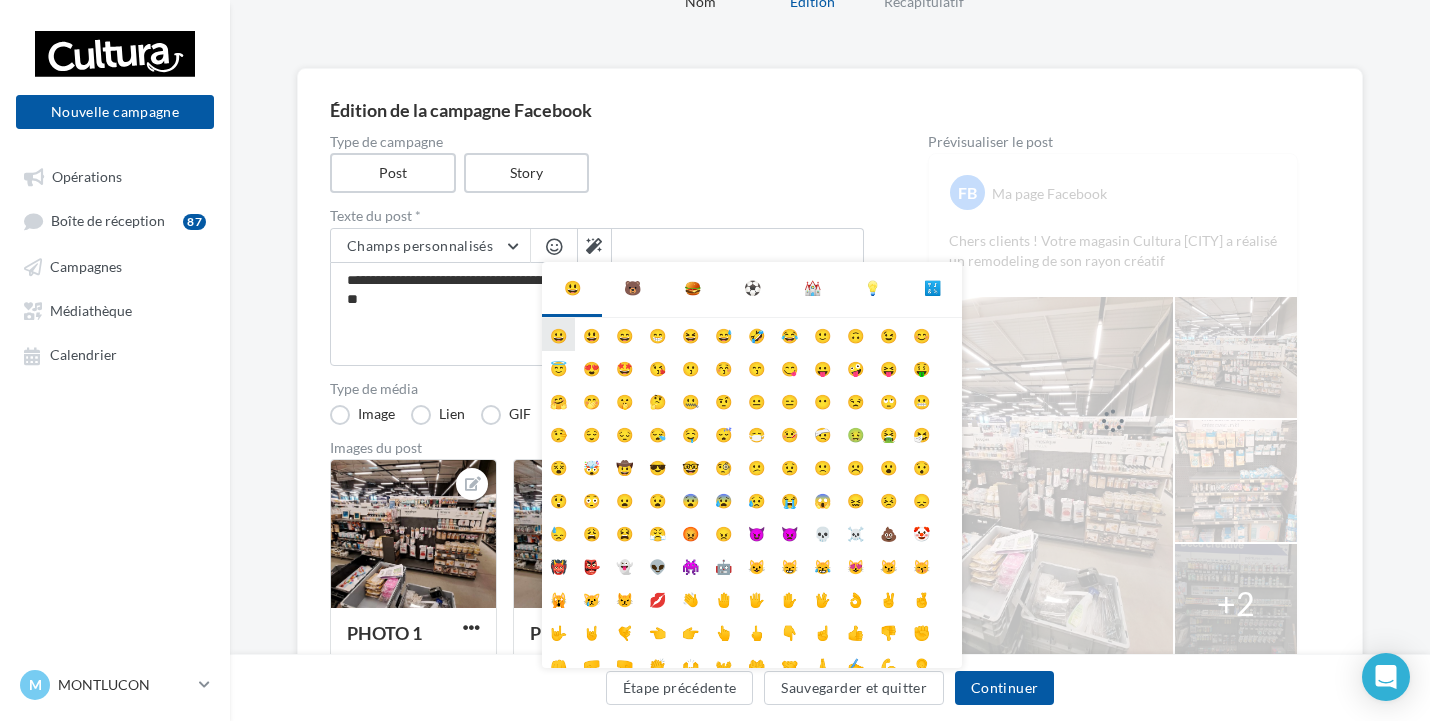 click on "😀" at bounding box center [558, 334] 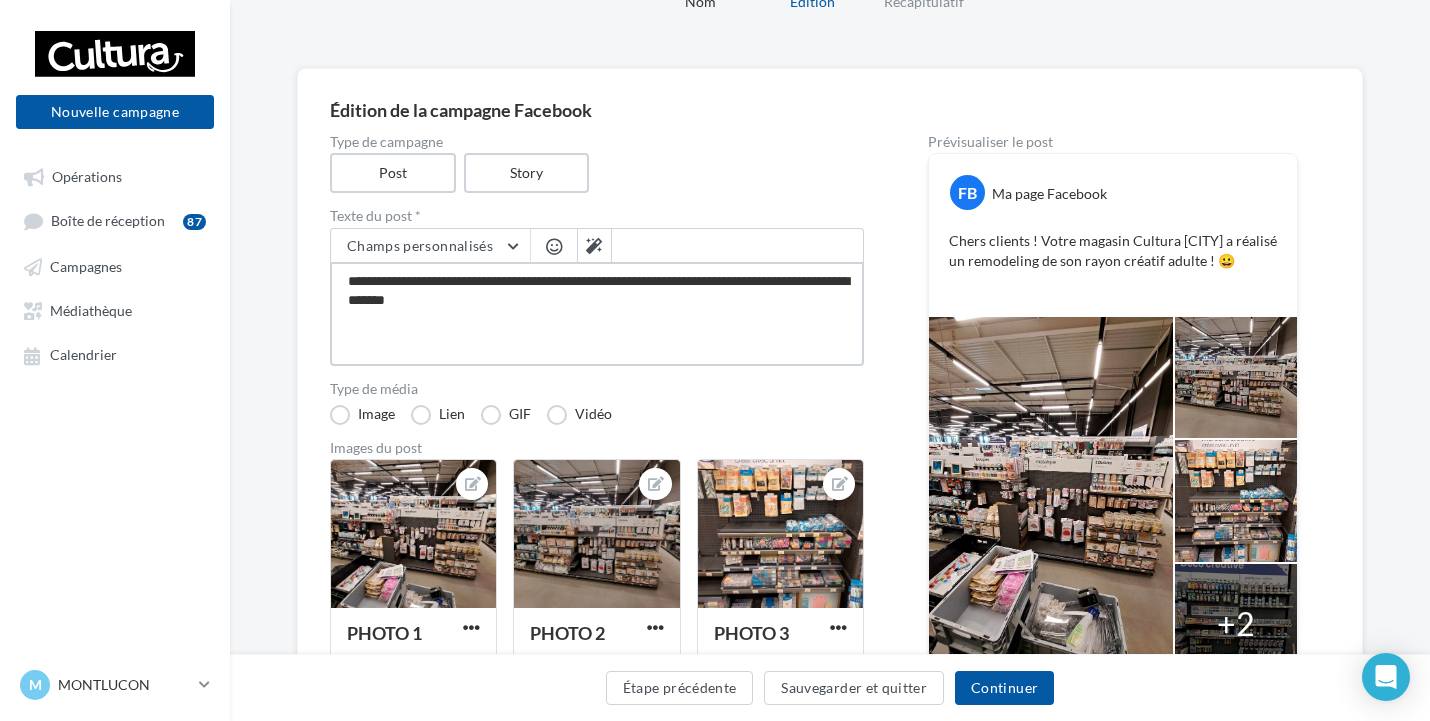 click on "**********" at bounding box center [597, 314] 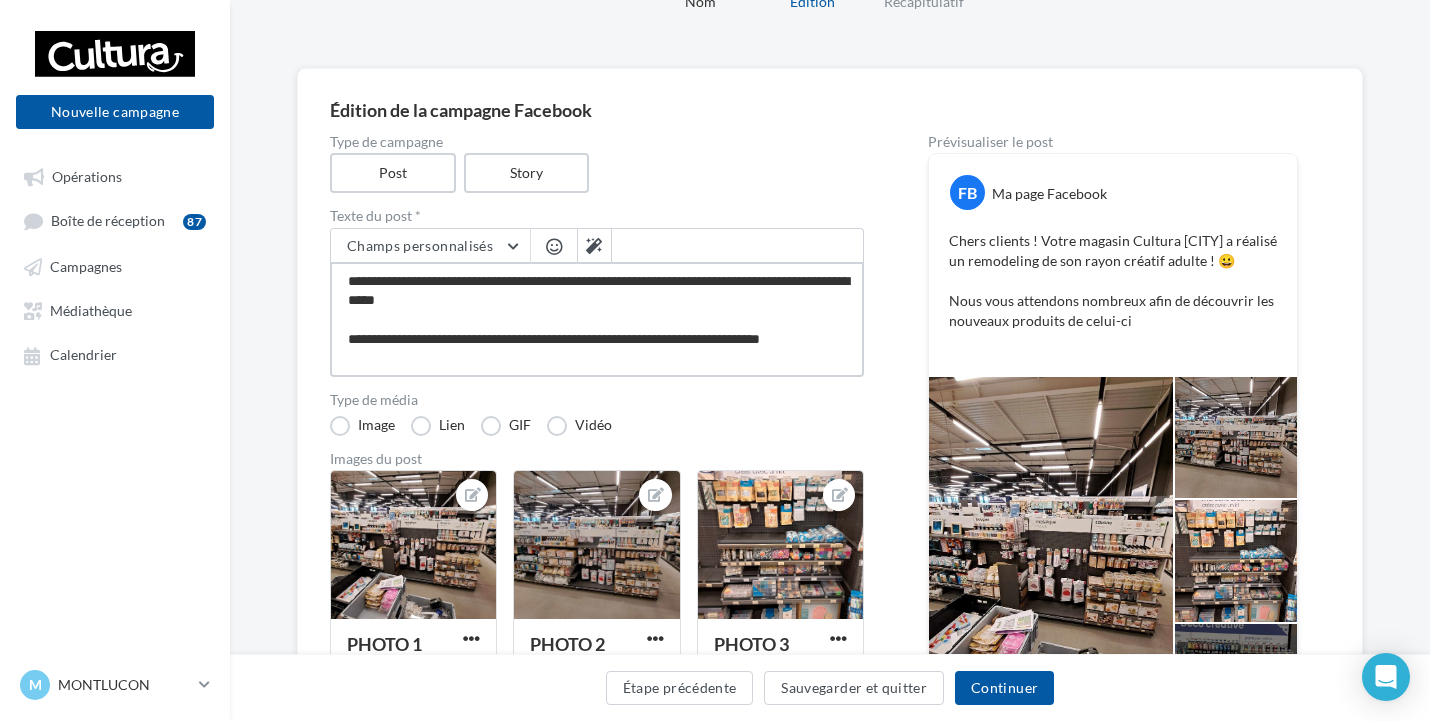 scroll, scrollTop: 40, scrollLeft: 0, axis: vertical 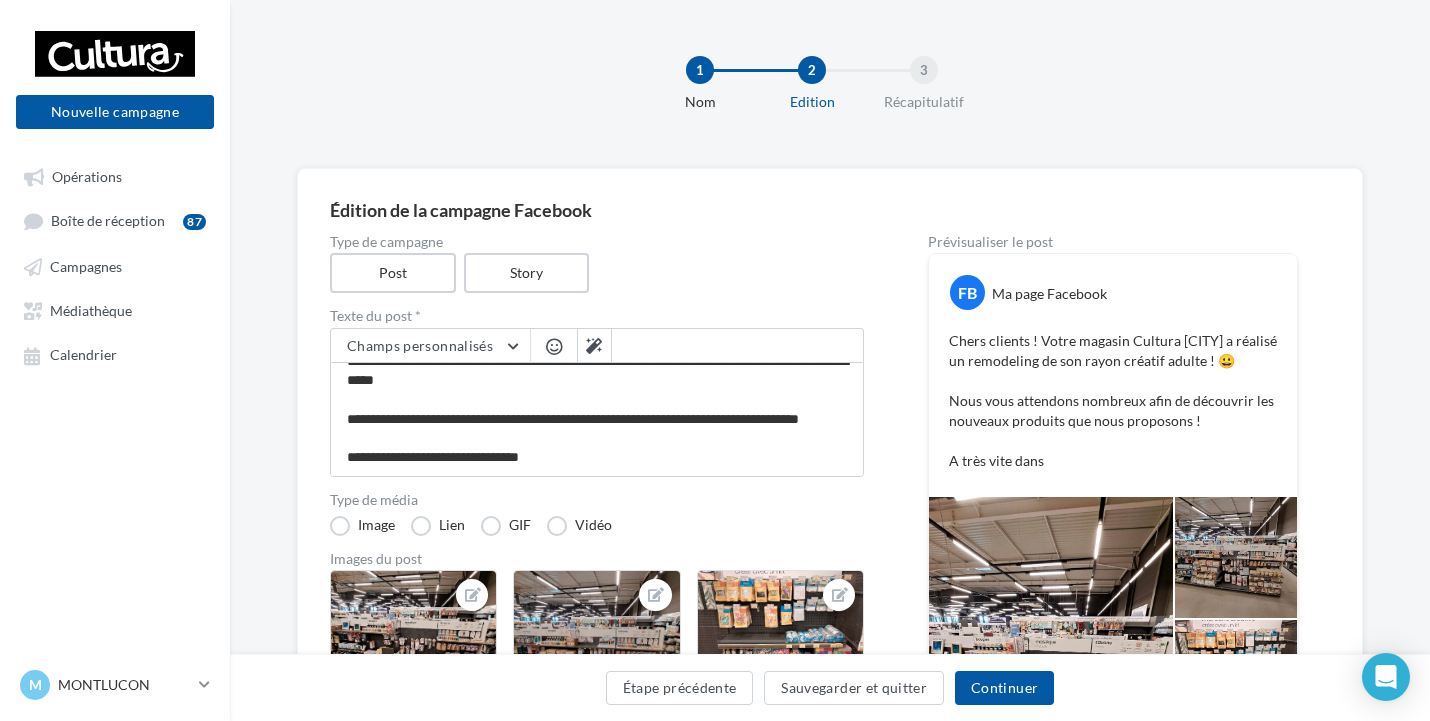 click at bounding box center [554, 346] 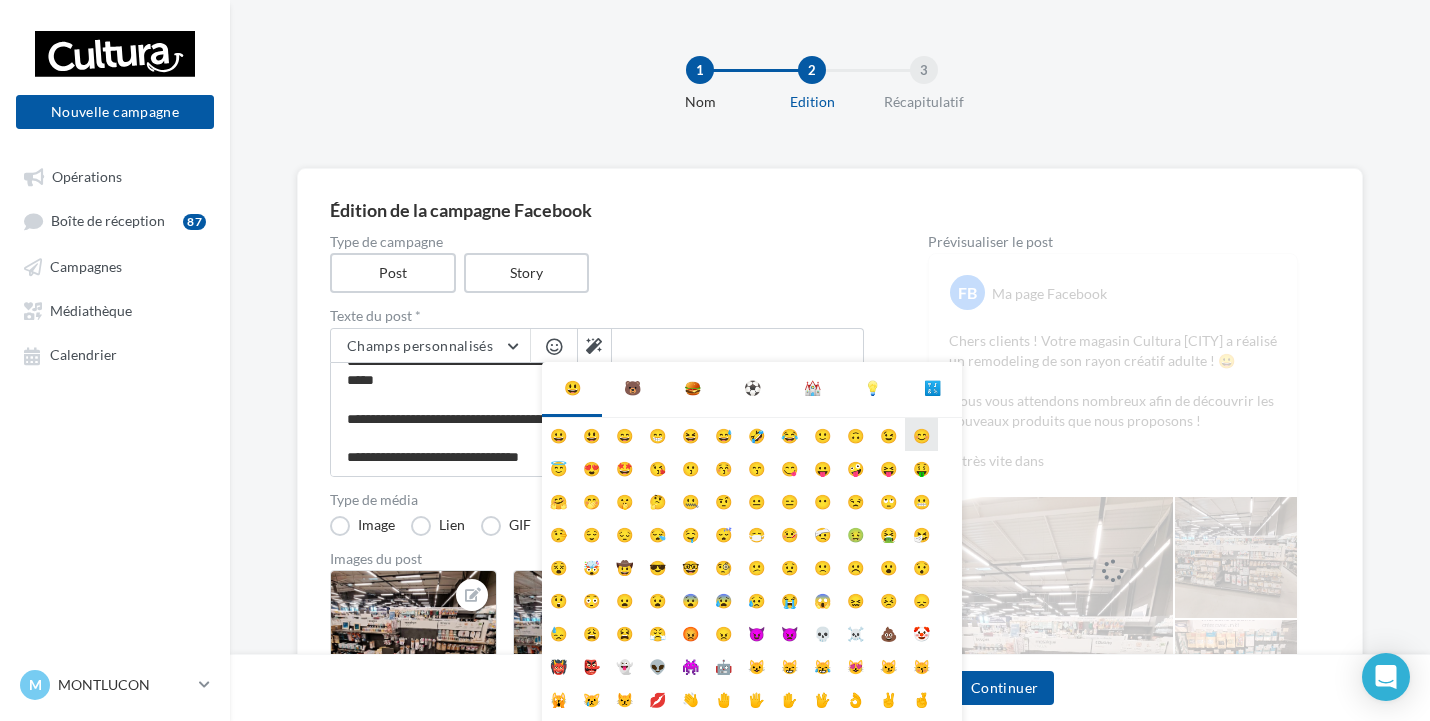 click on "😊" at bounding box center [921, 434] 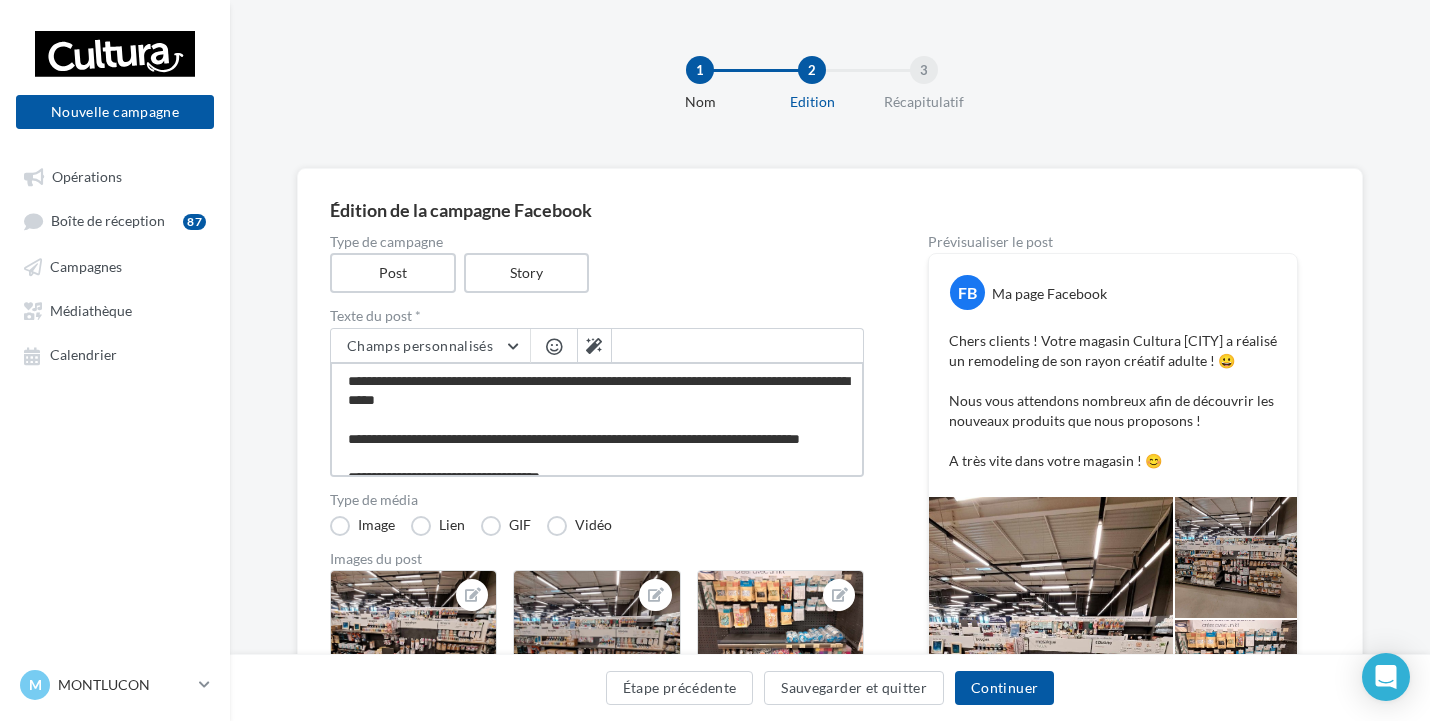 scroll, scrollTop: 59, scrollLeft: 0, axis: vertical 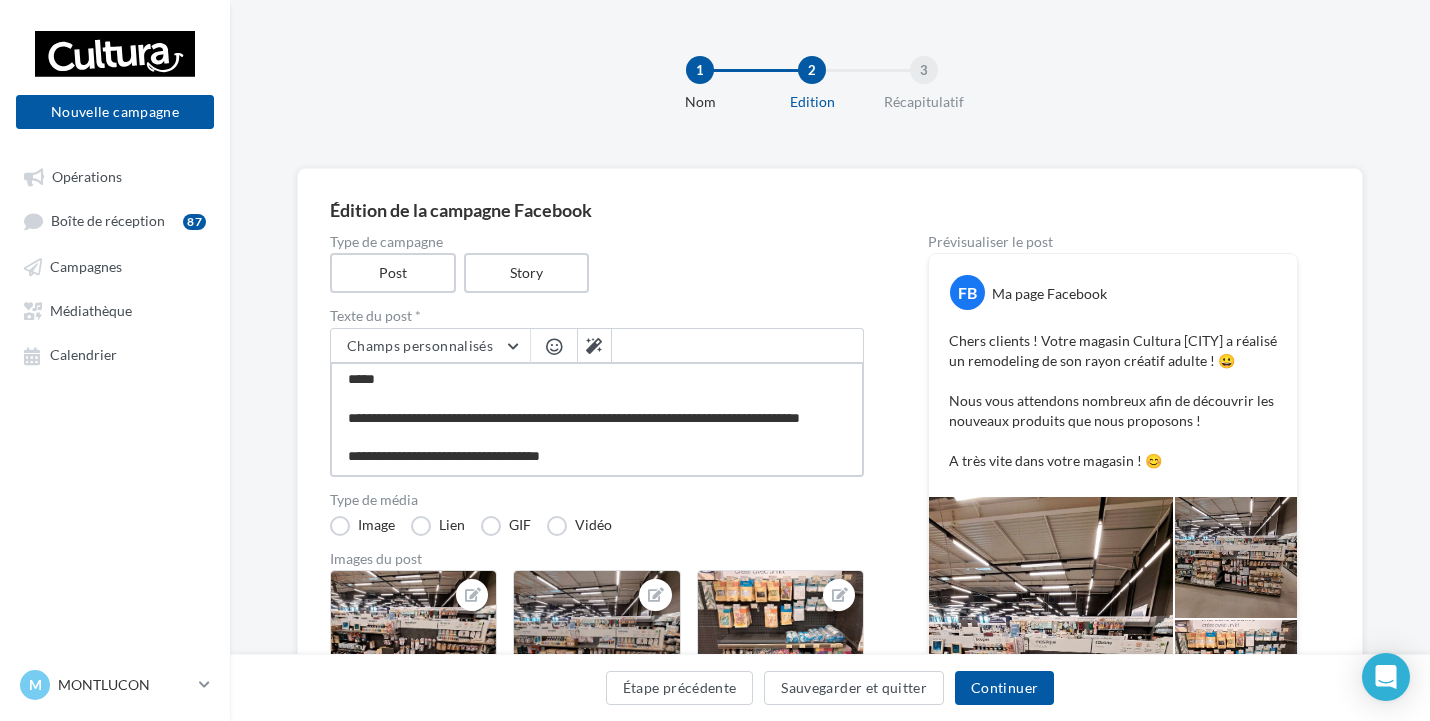 click on "**********" at bounding box center (597, 419) 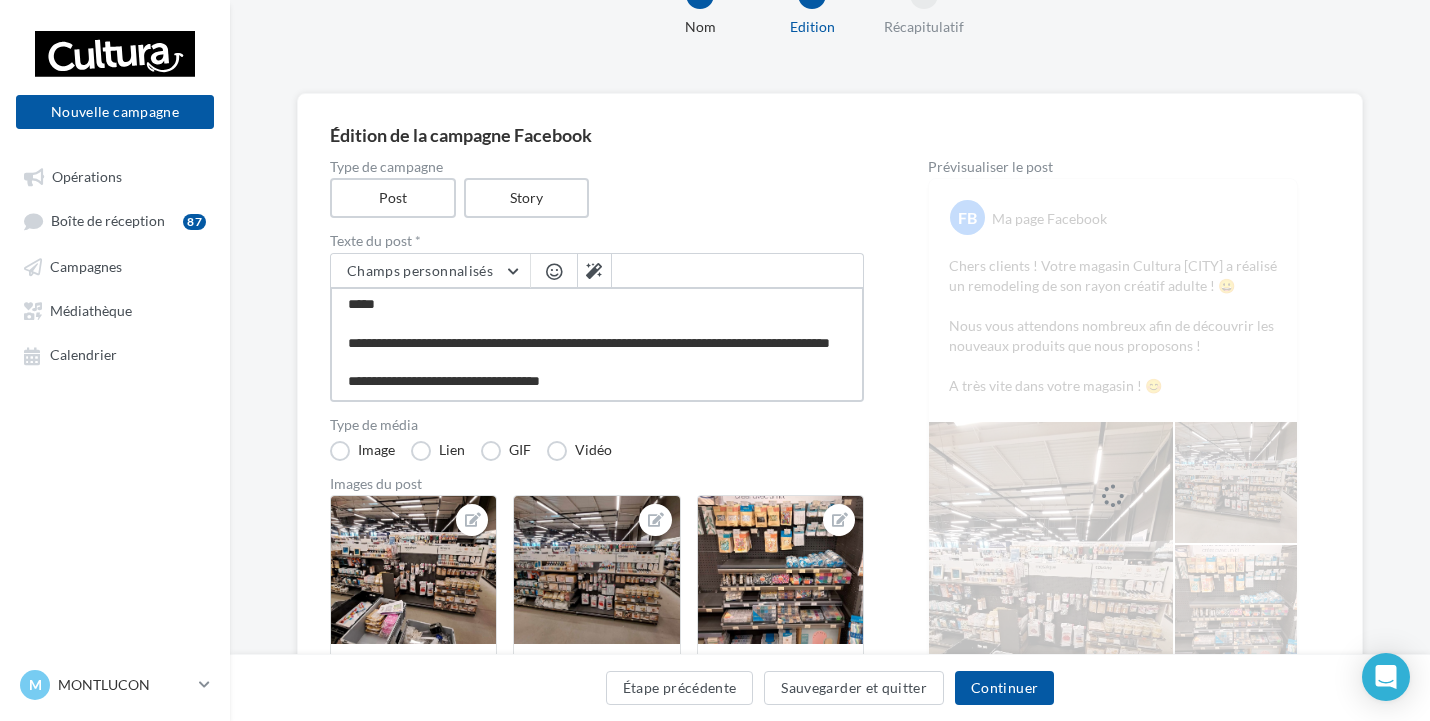 scroll, scrollTop: 200, scrollLeft: 0, axis: vertical 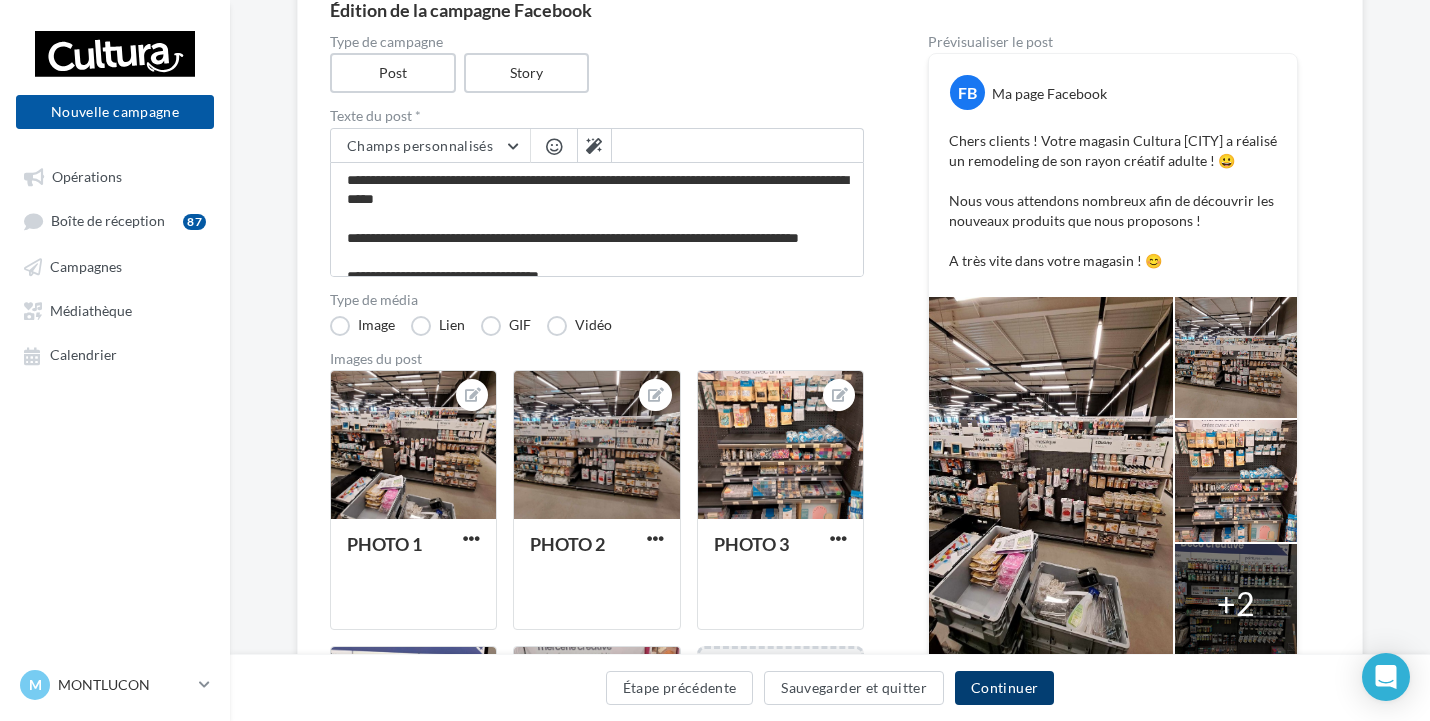 click on "Continuer" at bounding box center [1004, 688] 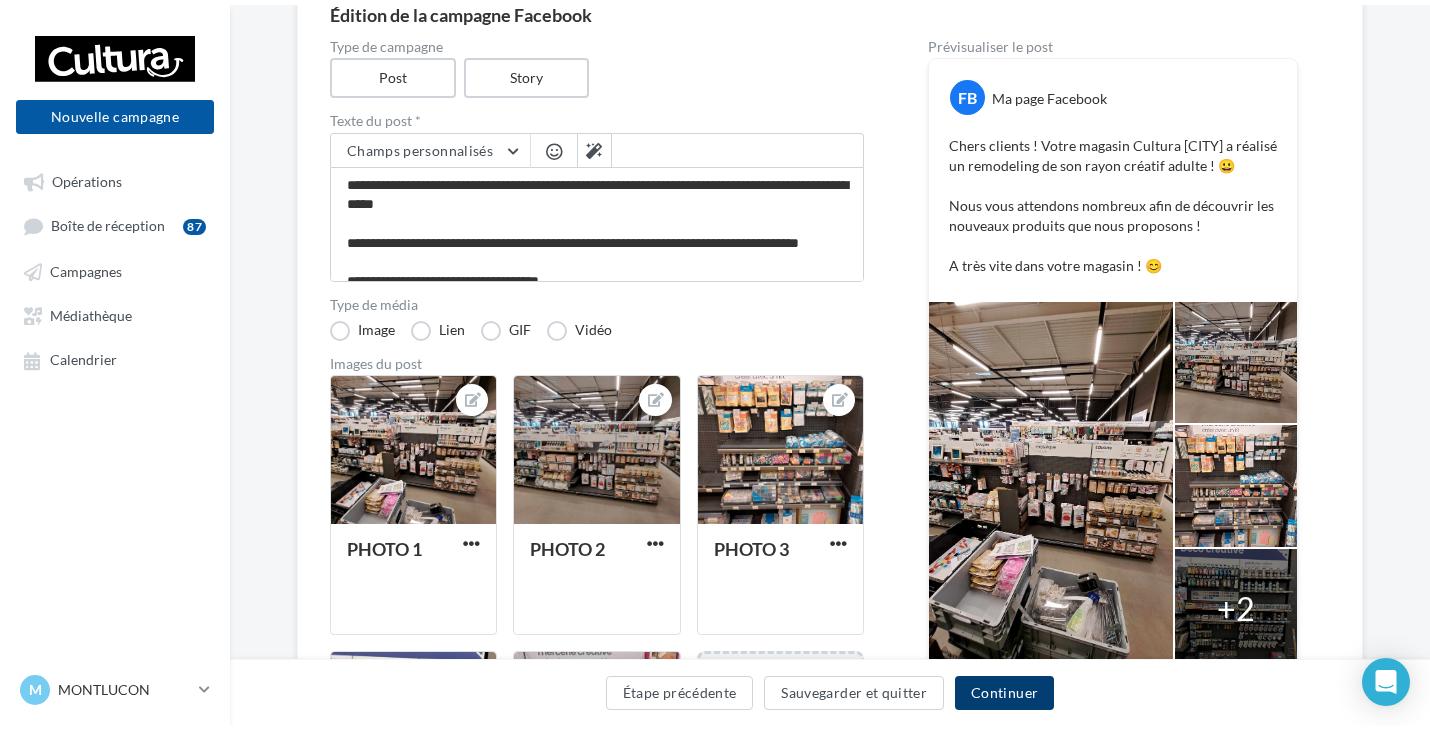 scroll, scrollTop: 0, scrollLeft: 0, axis: both 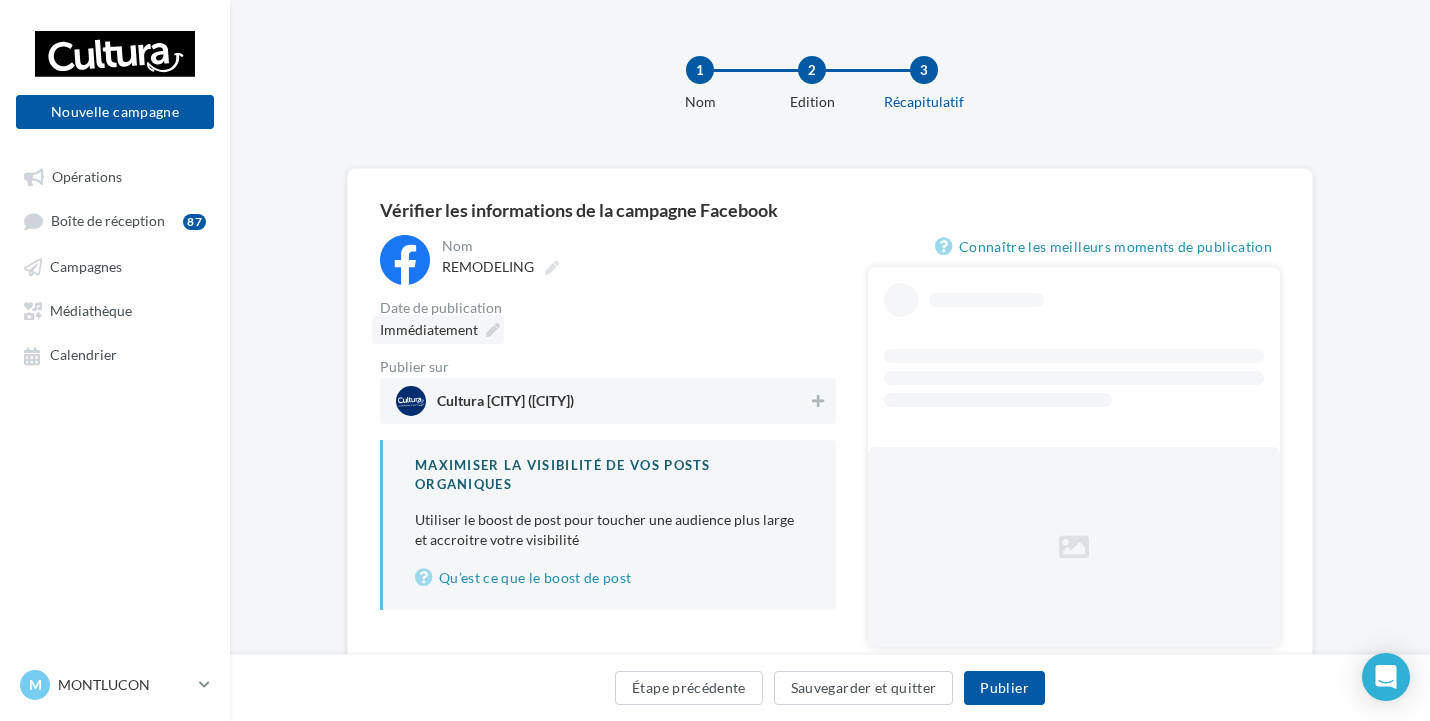click on "Immédiatement" at bounding box center (429, 329) 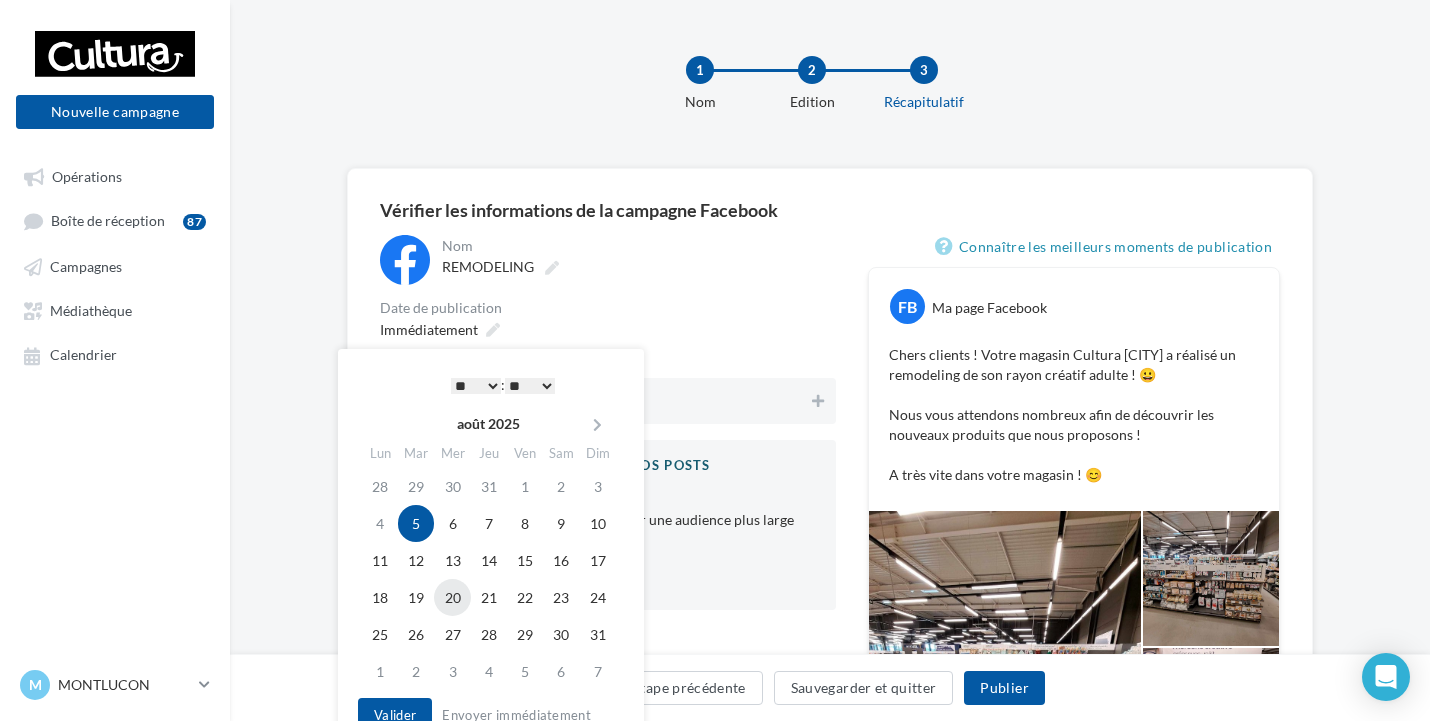 click on "20" at bounding box center (452, 597) 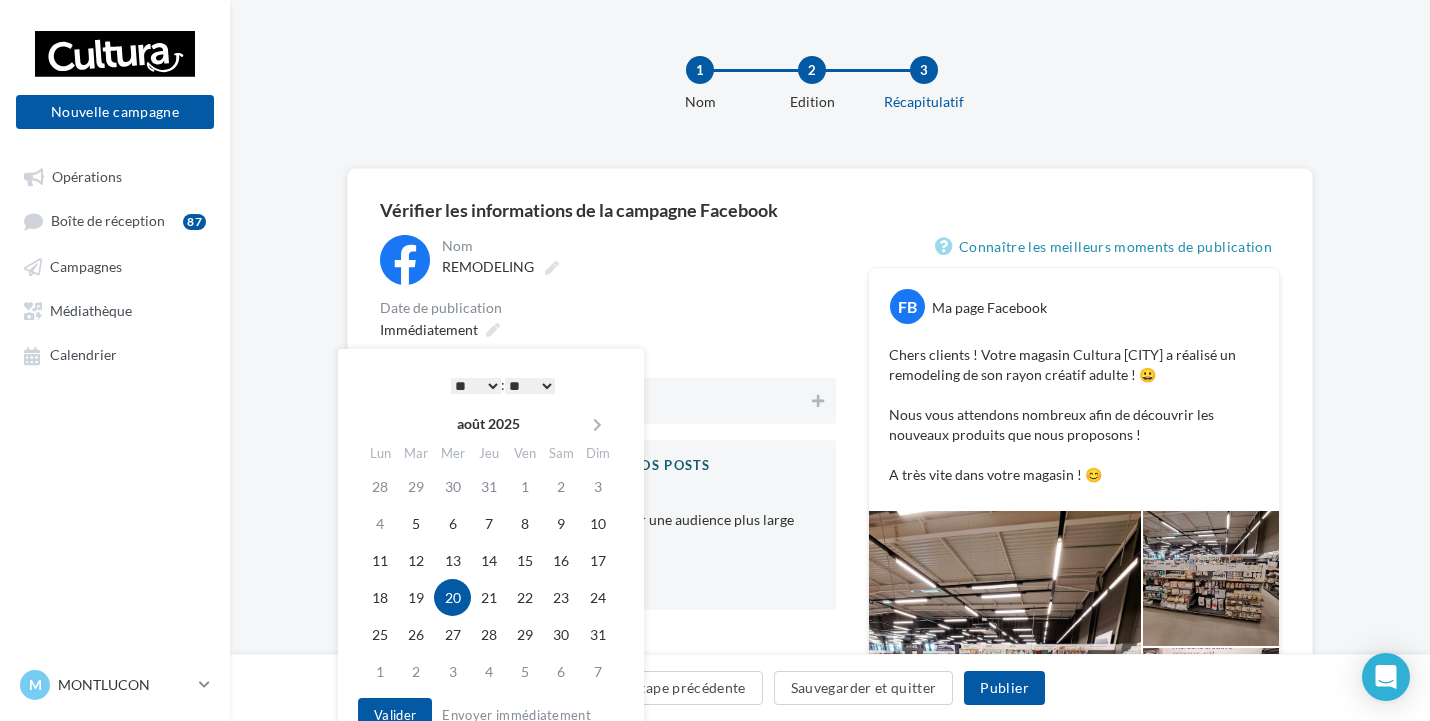 click on "* * * * * * * * * * ** ** ** ** ** ** ** ** ** ** ** ** ** **" at bounding box center [476, 386] 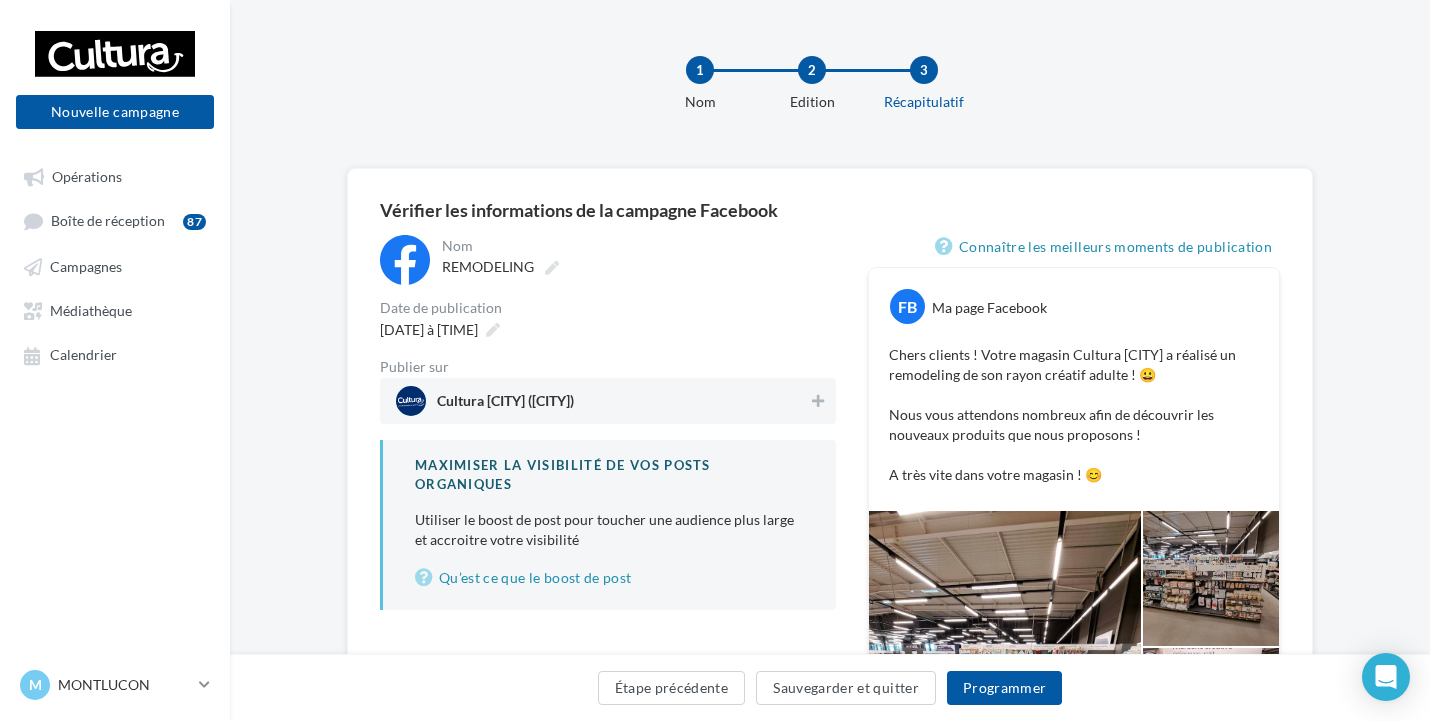 click on "[DATE] à [TIME]" at bounding box center (608, 329) 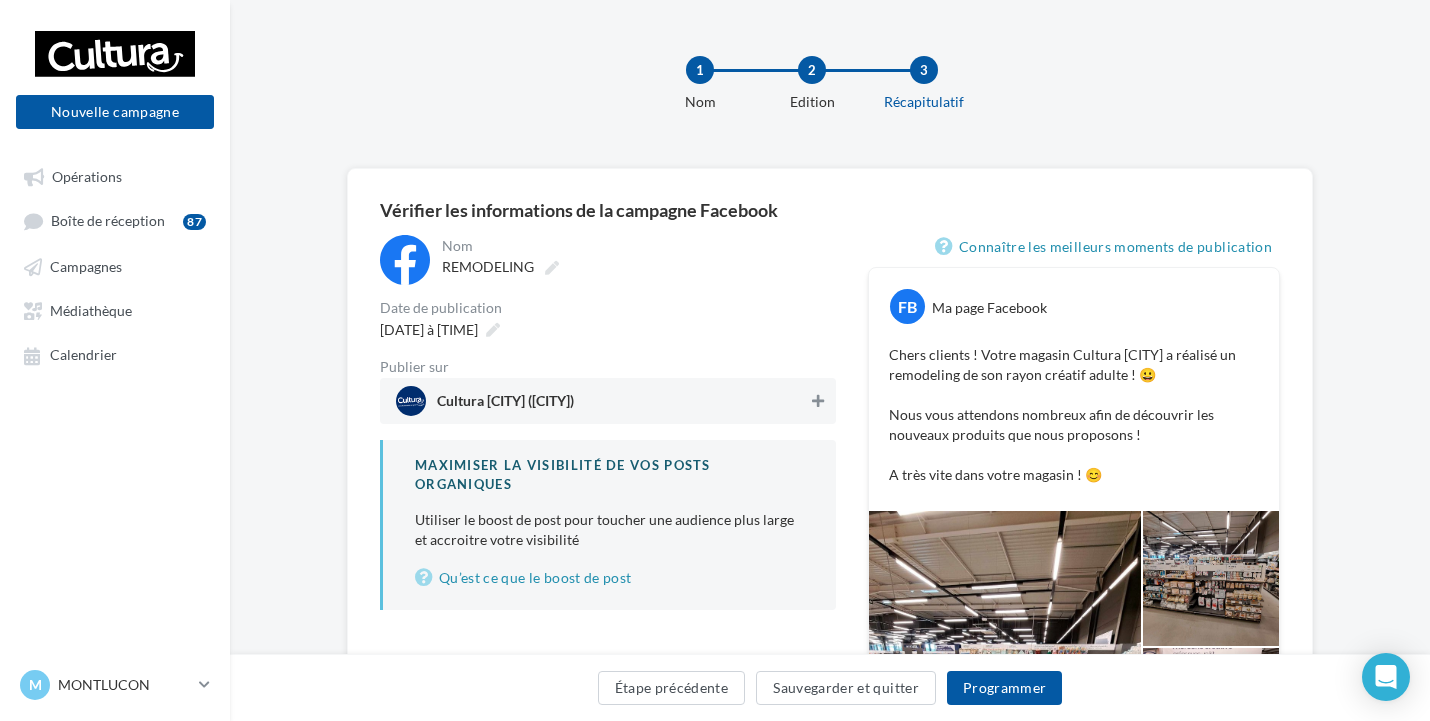 click at bounding box center [818, 401] 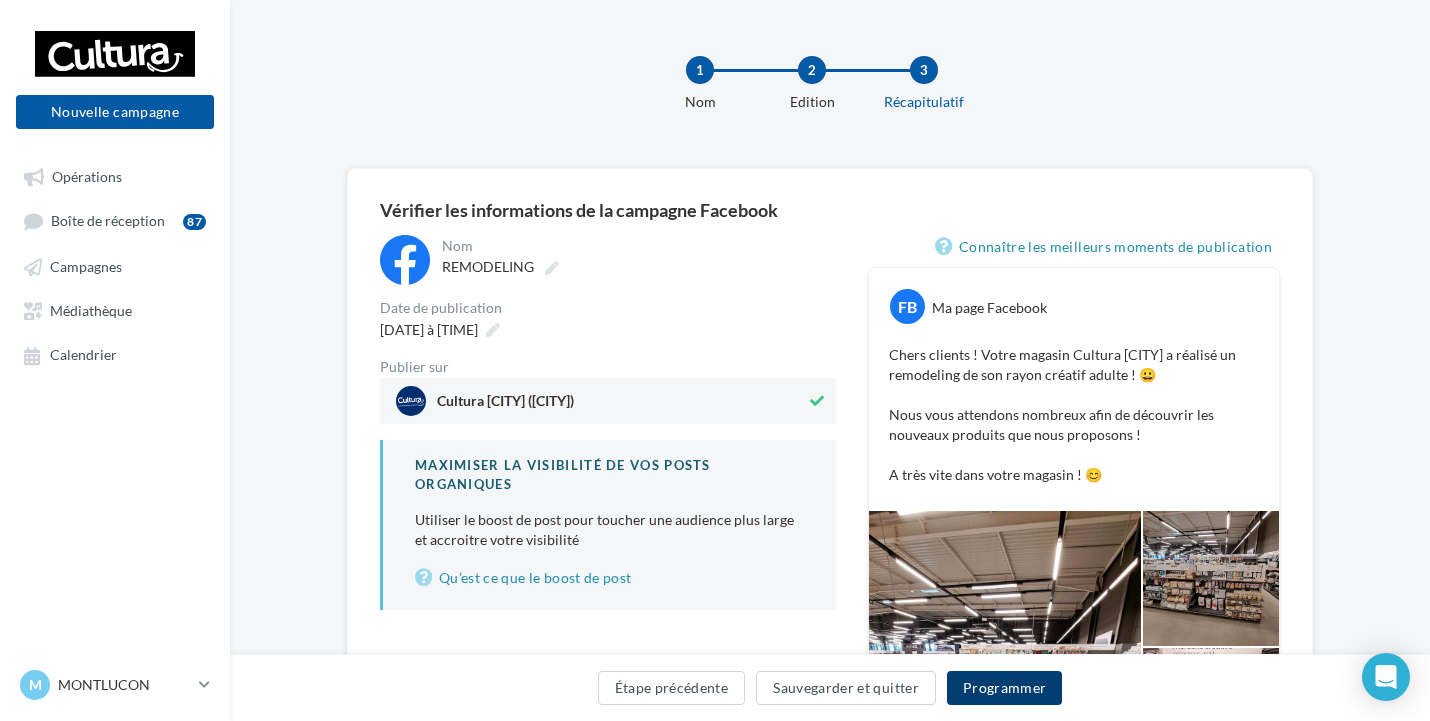 drag, startPoint x: 1003, startPoint y: 690, endPoint x: 1102, endPoint y: 681, distance: 99.40825 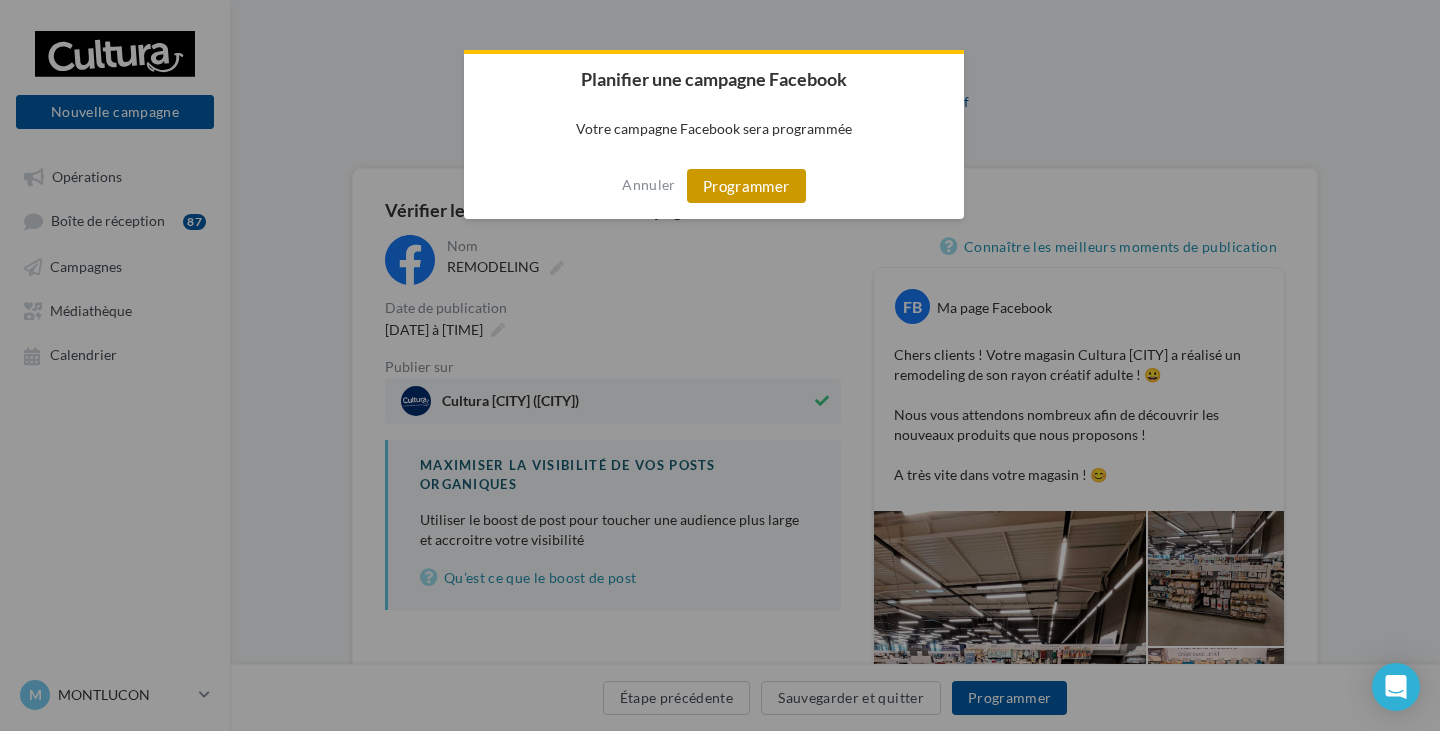 click on "Programmer" at bounding box center [746, 186] 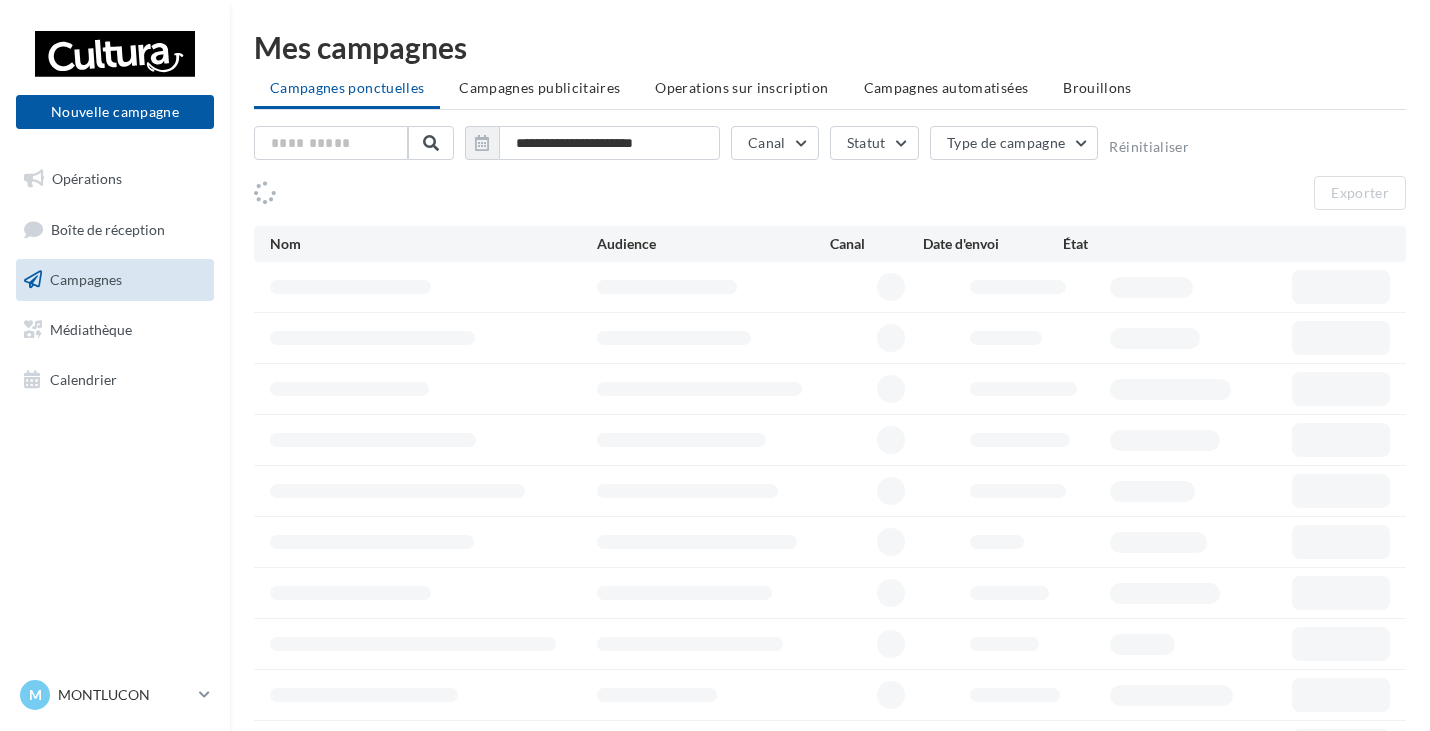 scroll, scrollTop: 0, scrollLeft: 0, axis: both 